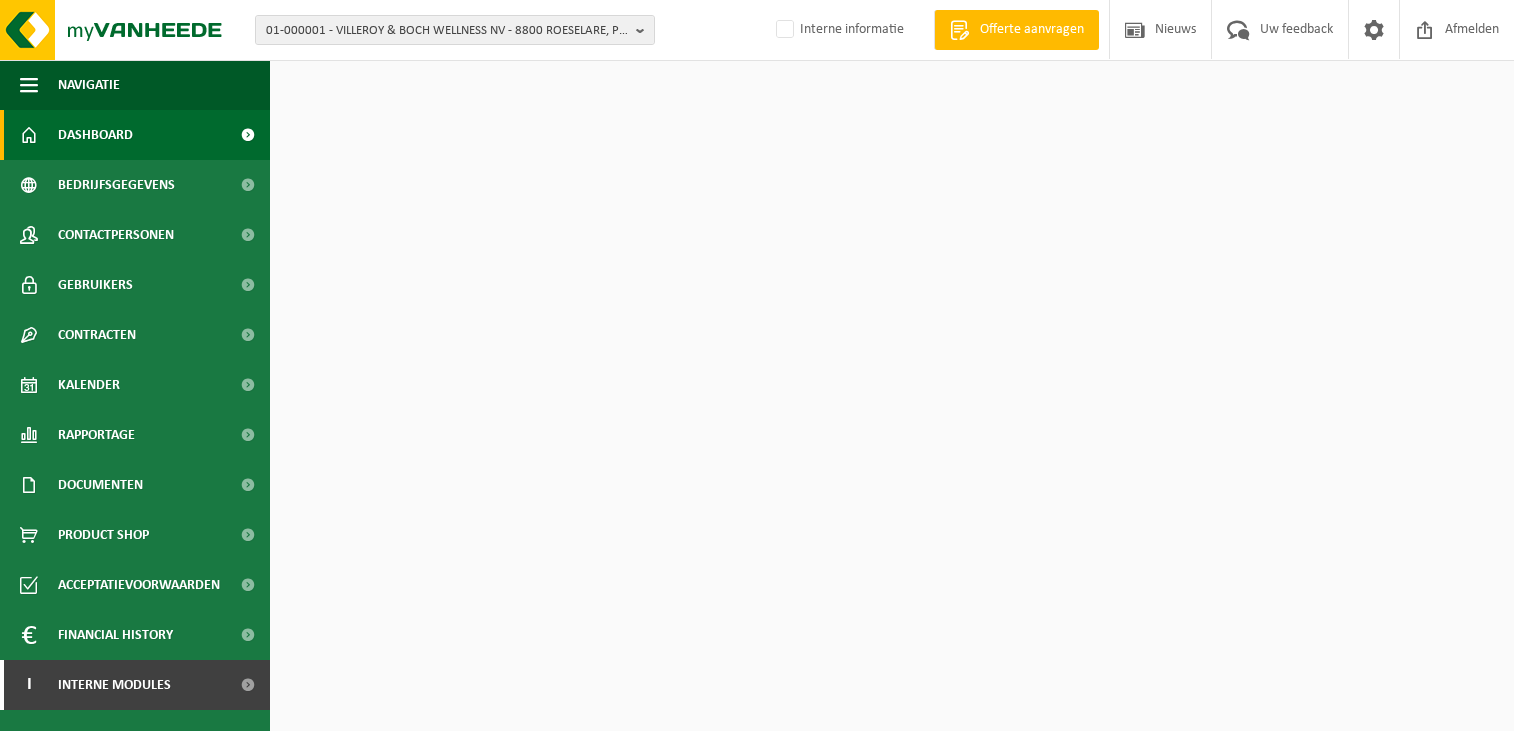 scroll, scrollTop: 0, scrollLeft: 0, axis: both 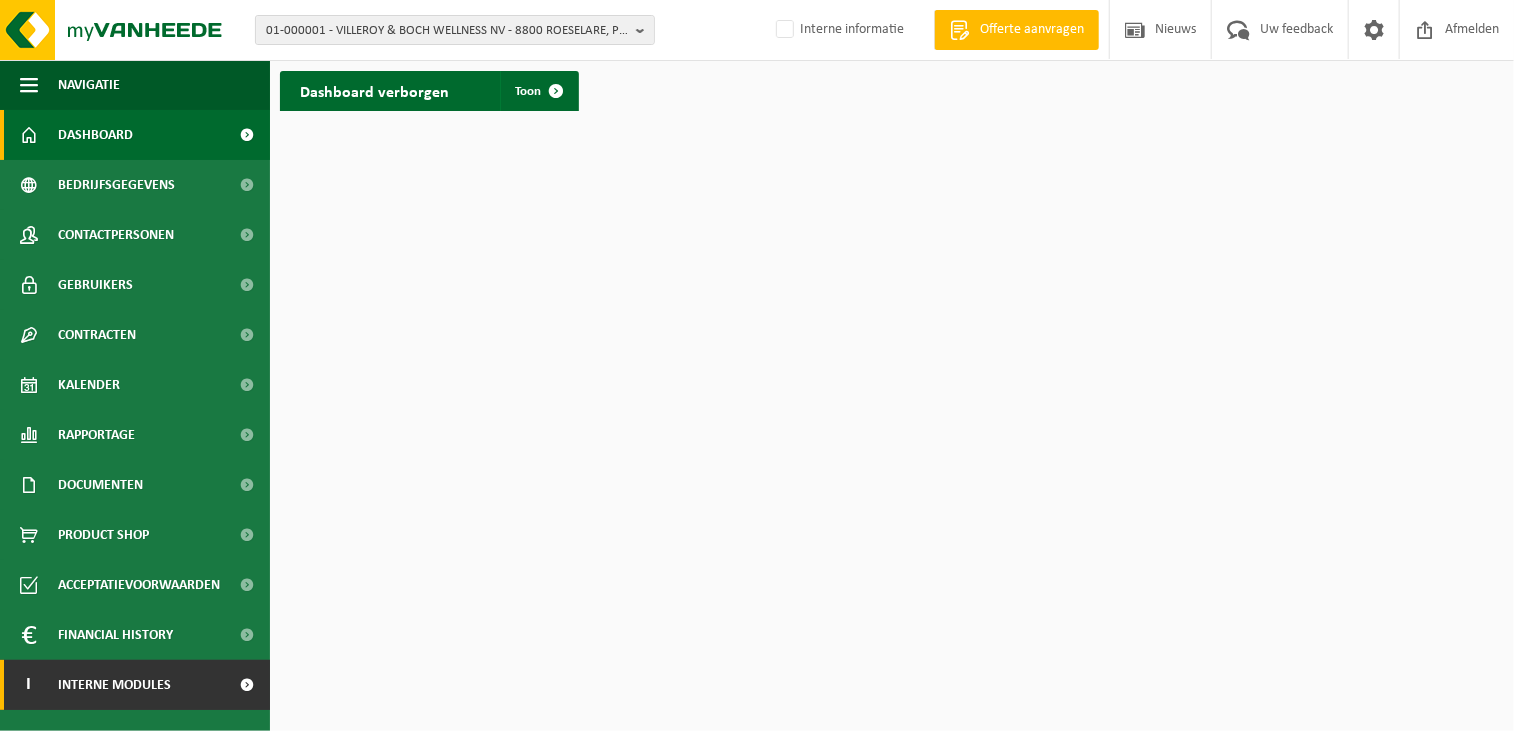 click on "Interne modules" at bounding box center (114, 685) 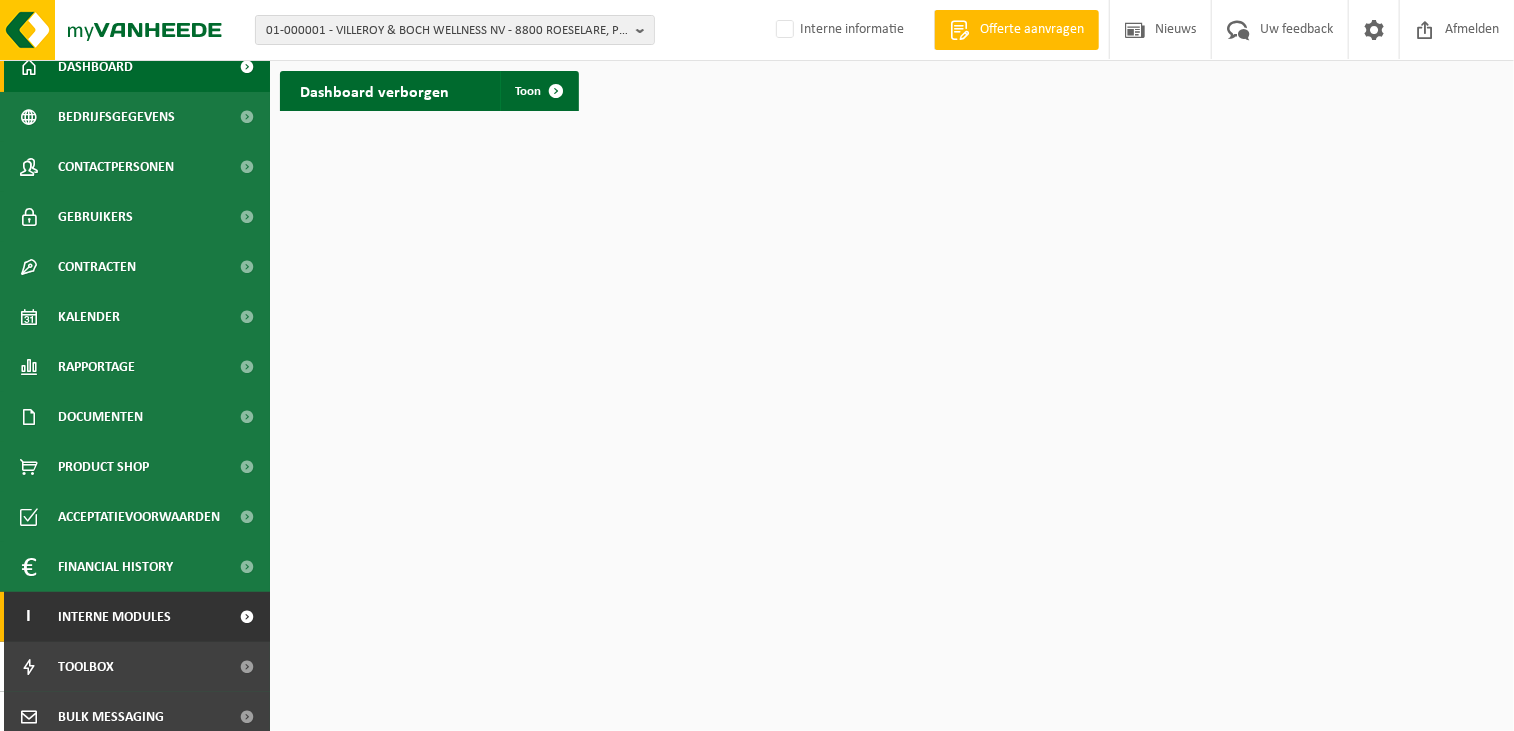 scroll, scrollTop: 179, scrollLeft: 0, axis: vertical 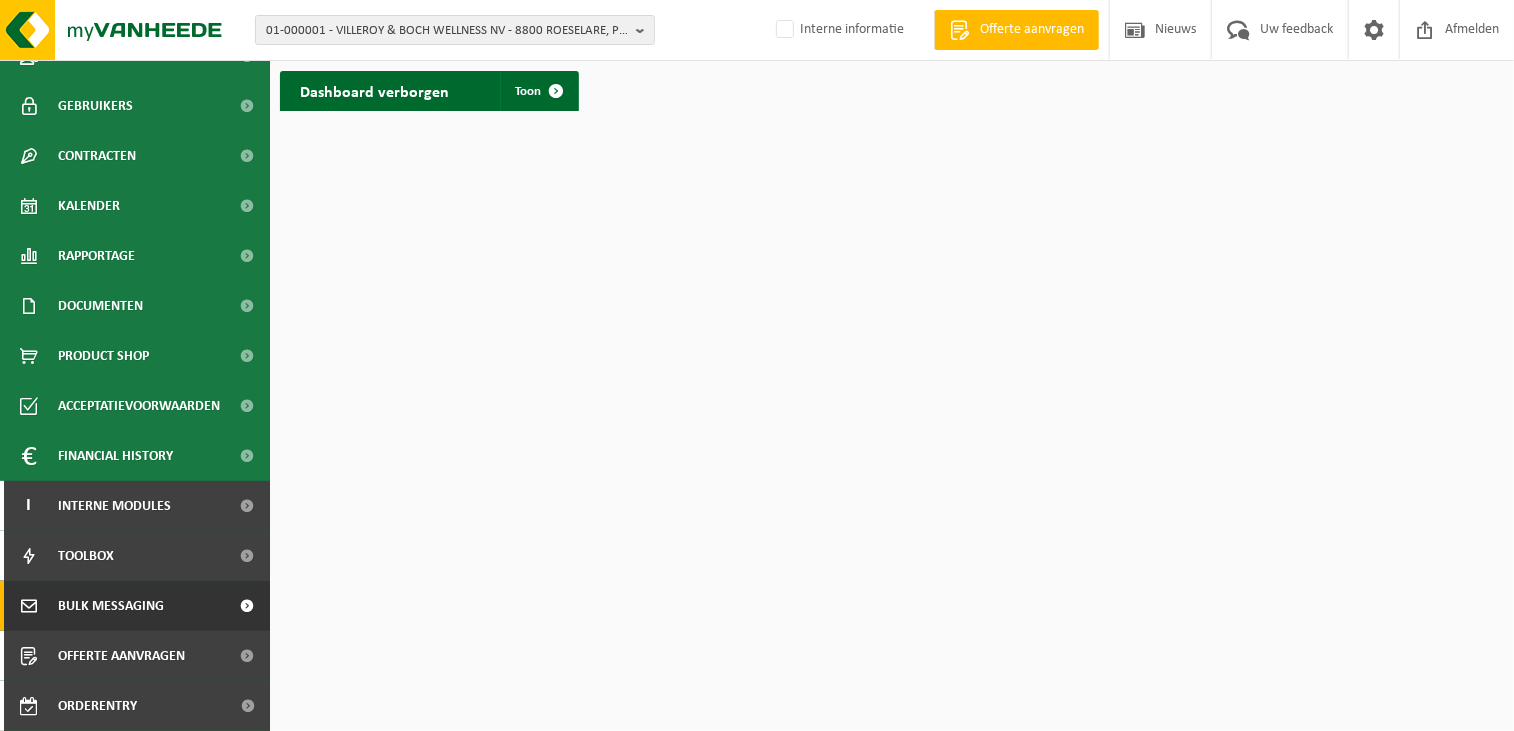 click on "Bulk Messaging" at bounding box center [135, 606] 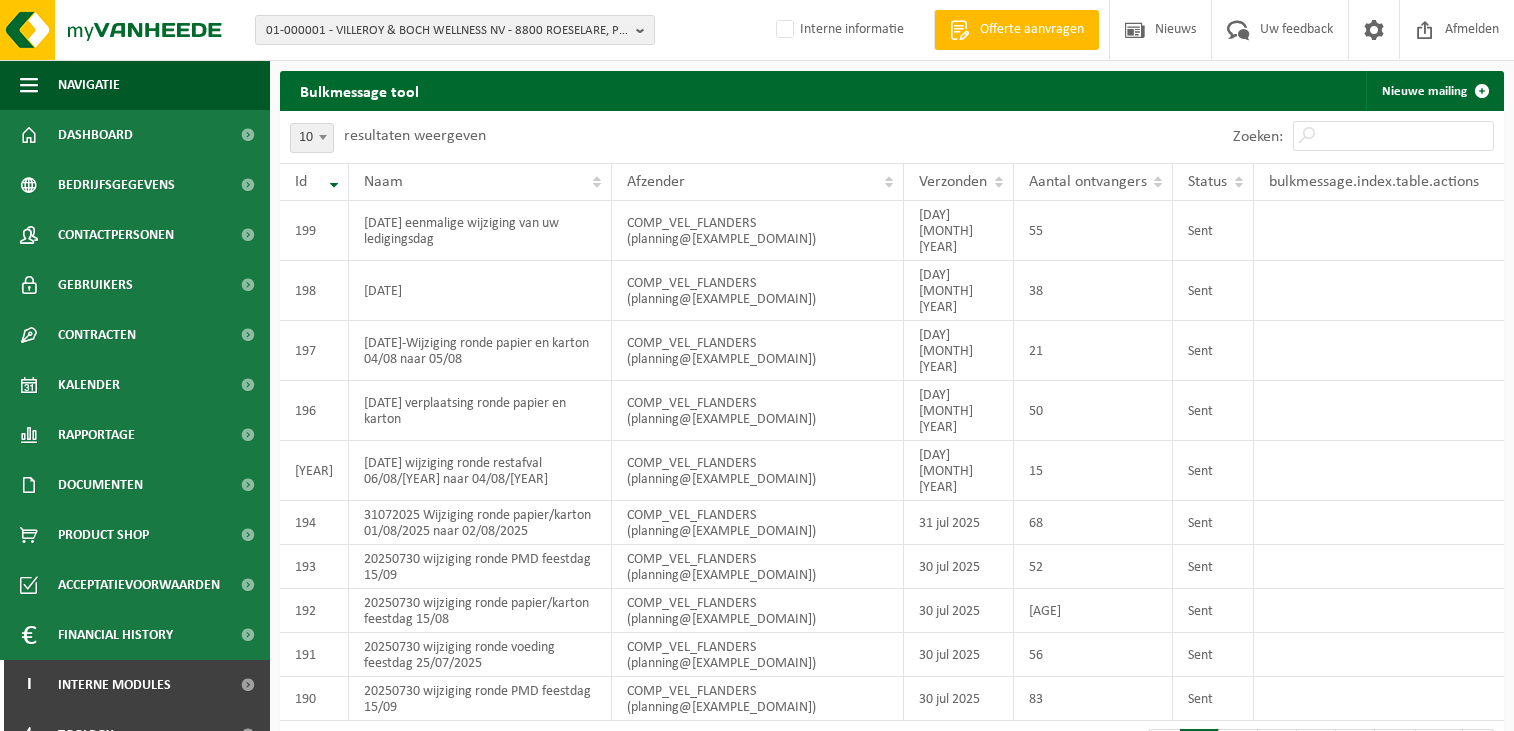 scroll, scrollTop: 0, scrollLeft: 0, axis: both 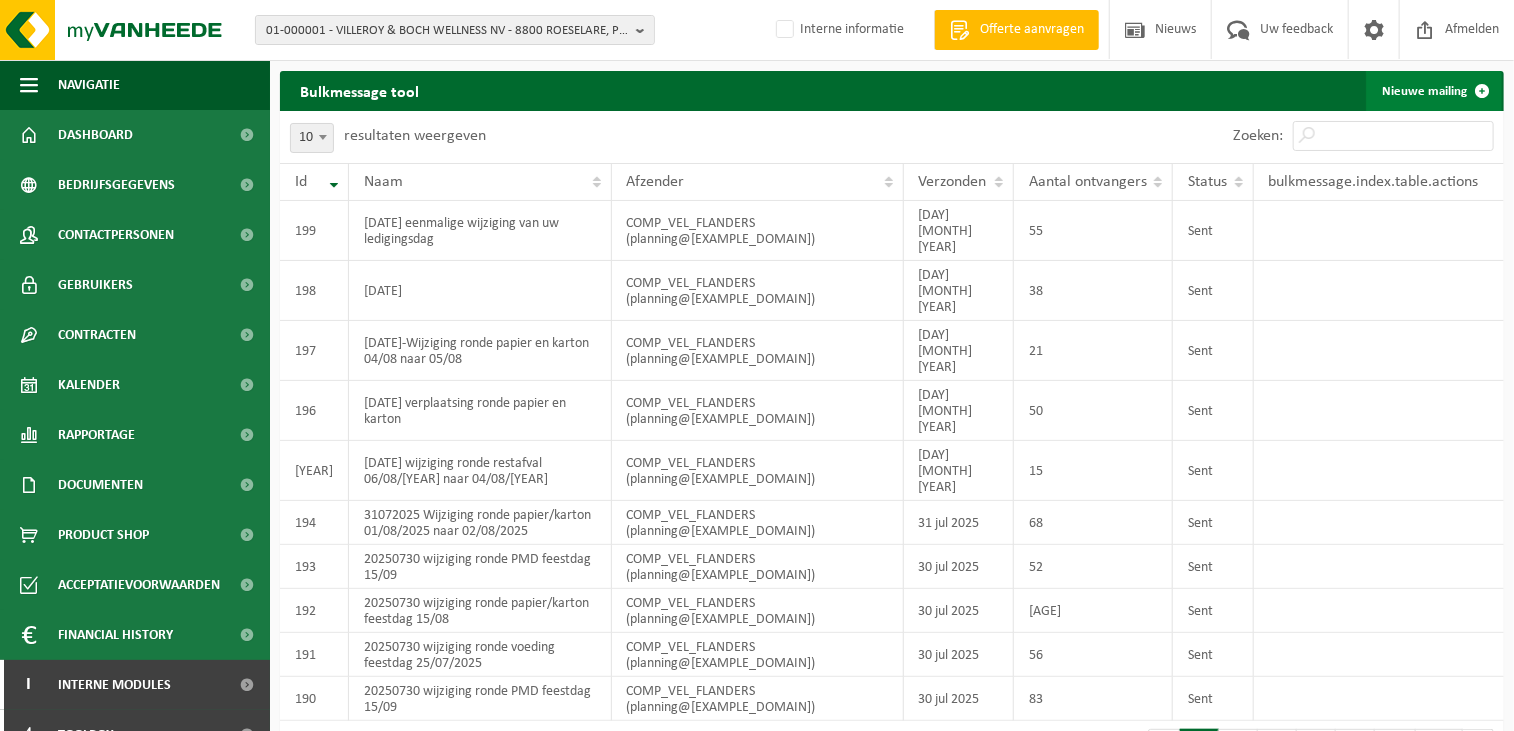 click on "Nieuwe mailing" at bounding box center [1434, 91] 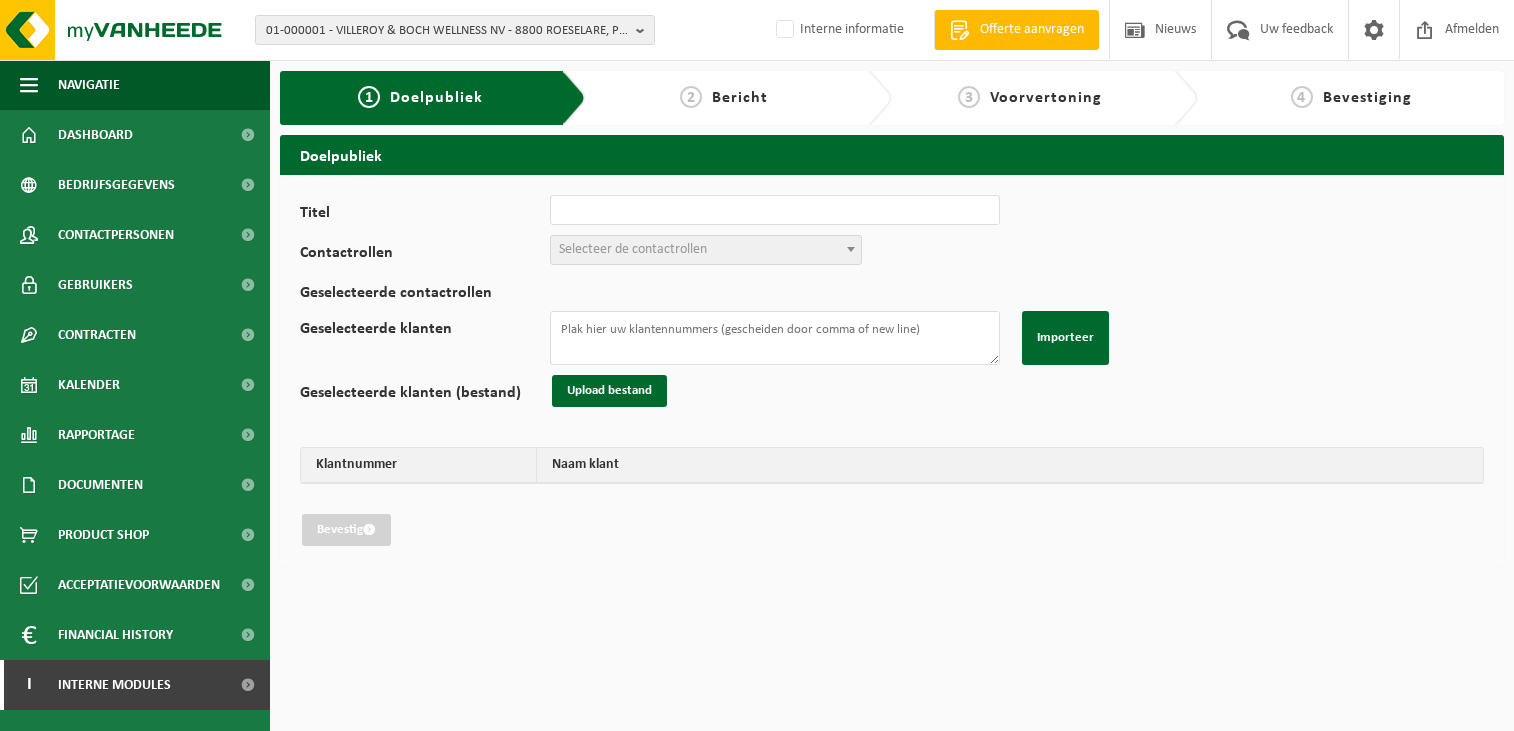 scroll, scrollTop: 0, scrollLeft: 0, axis: both 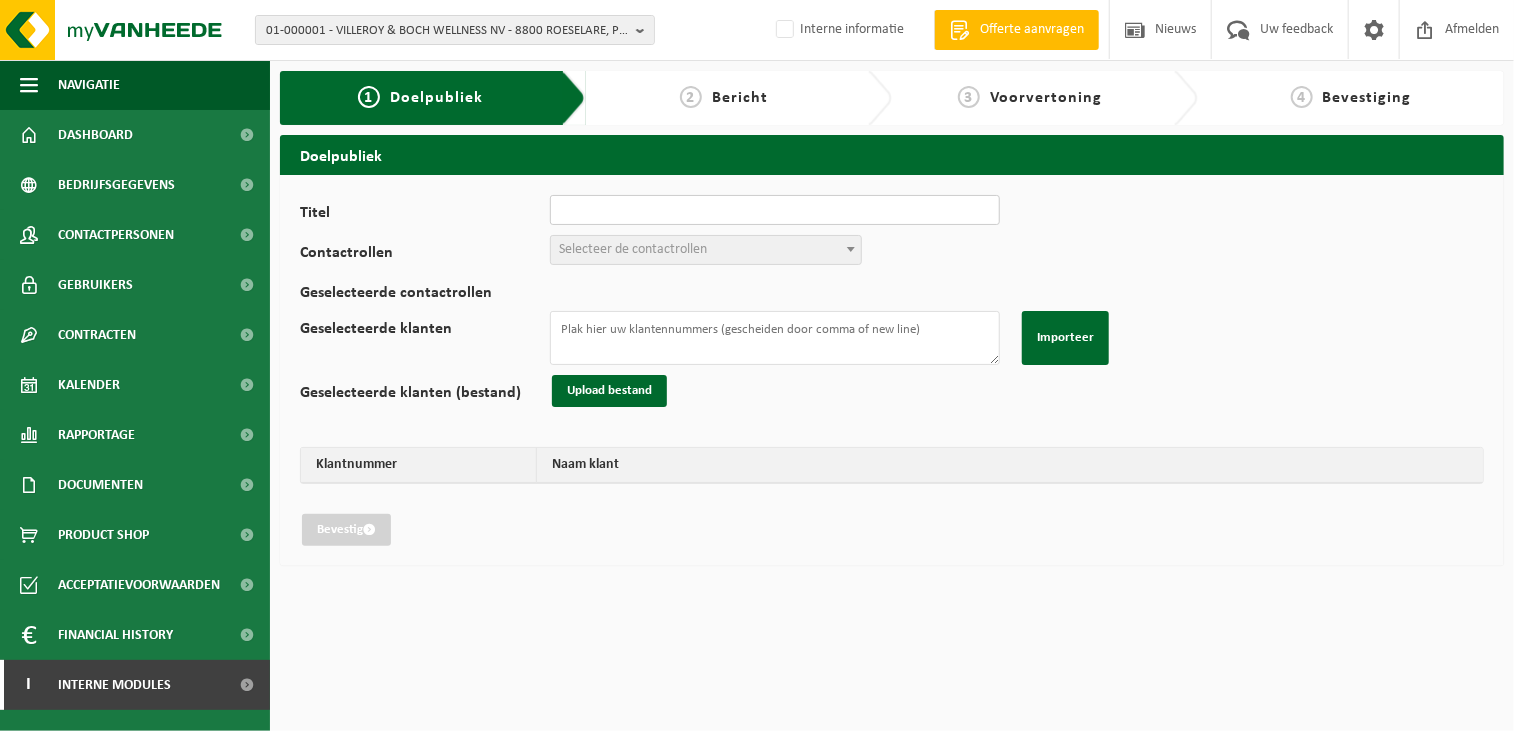 click on "Titel" at bounding box center (775, 210) 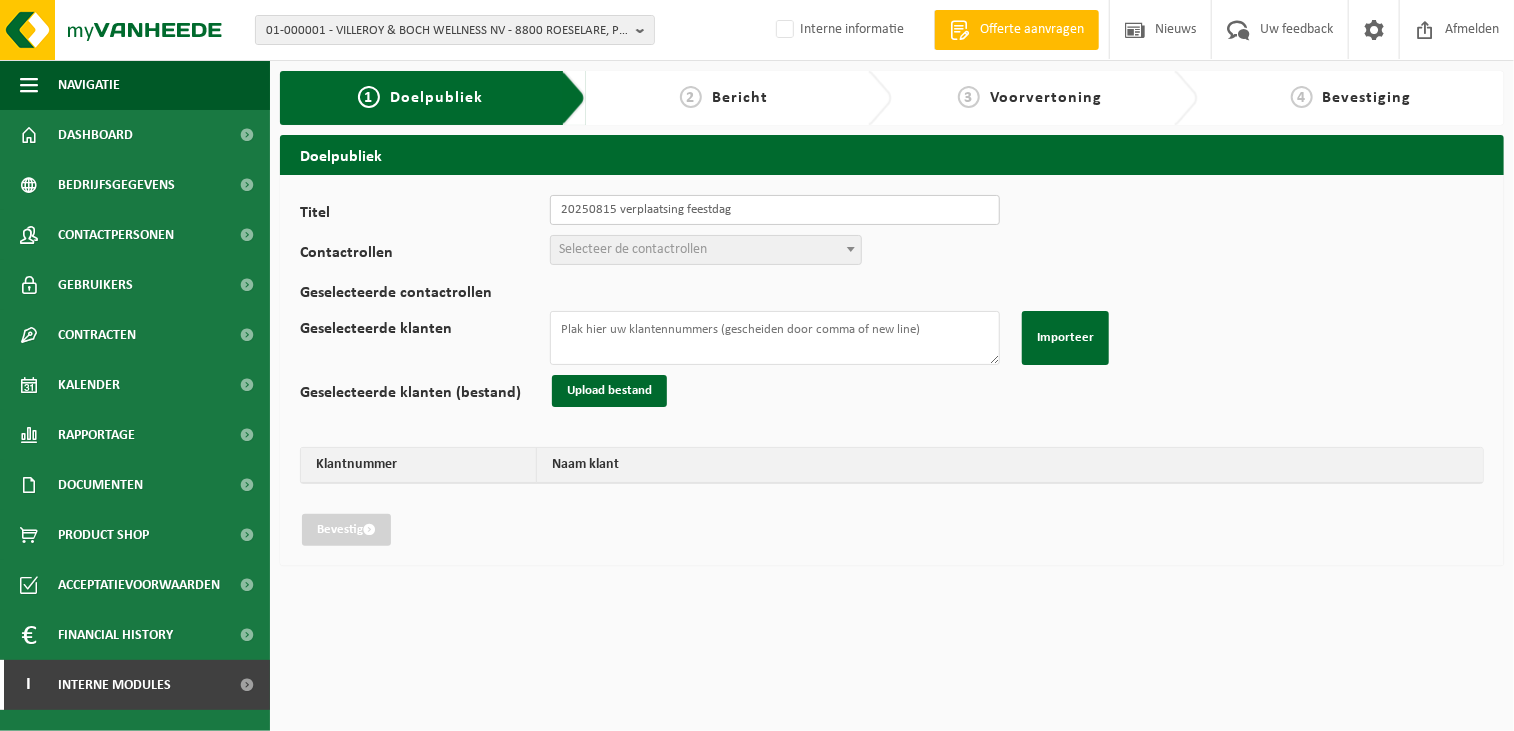 type on "20250815 verplaatsing feestdag" 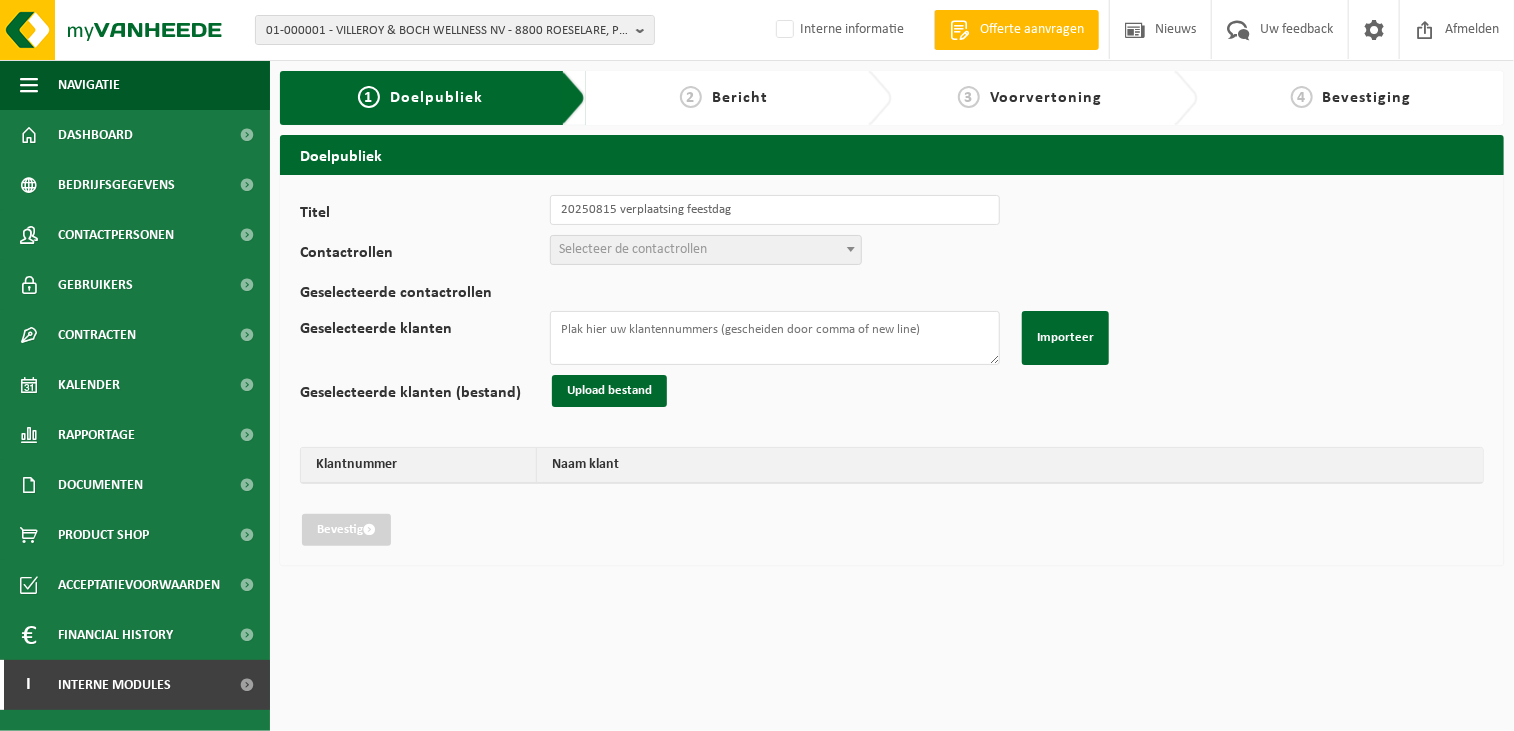 click on "Selecteer de contactrollen" at bounding box center (633, 249) 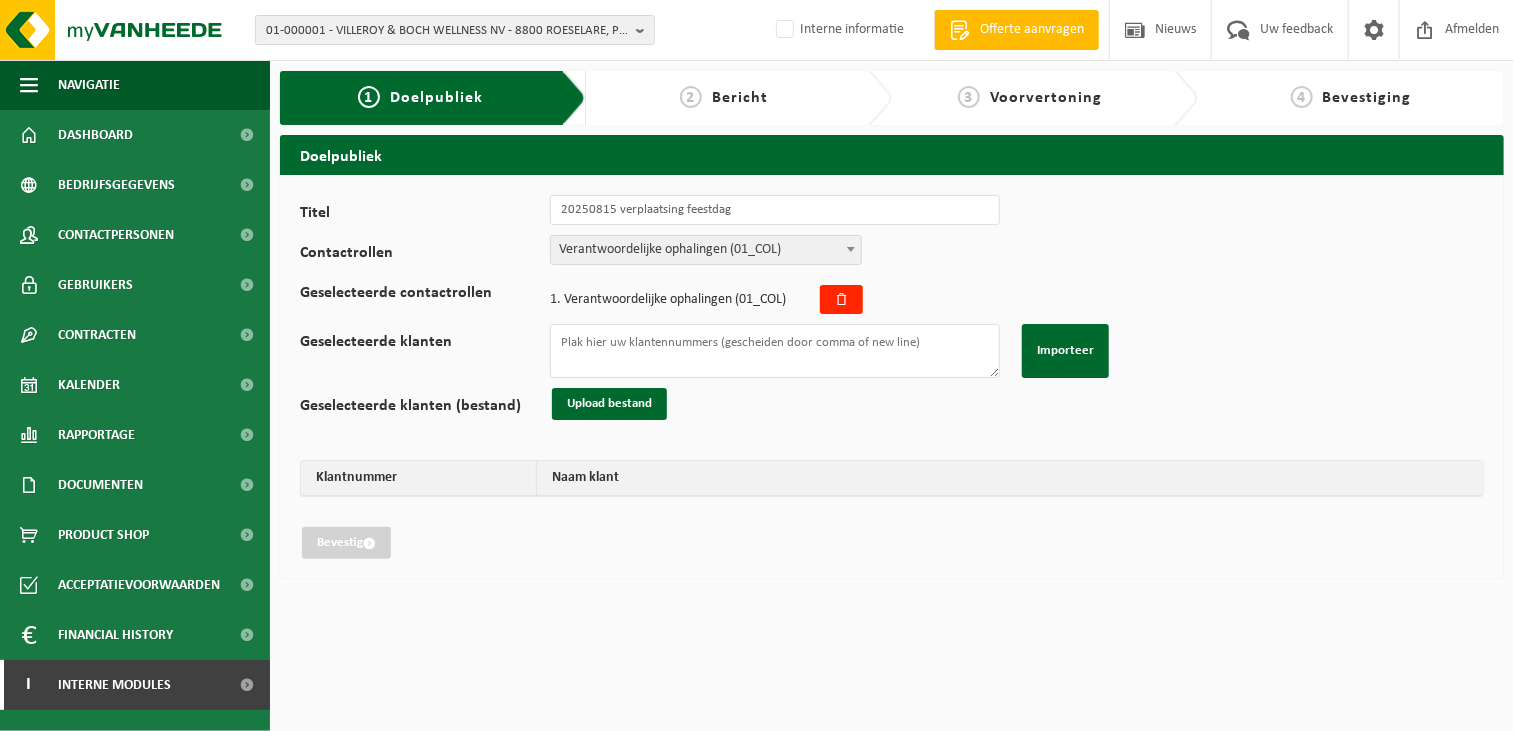 click on "Verantwoordelijke ophalingen (01_COL)" at bounding box center [706, 250] 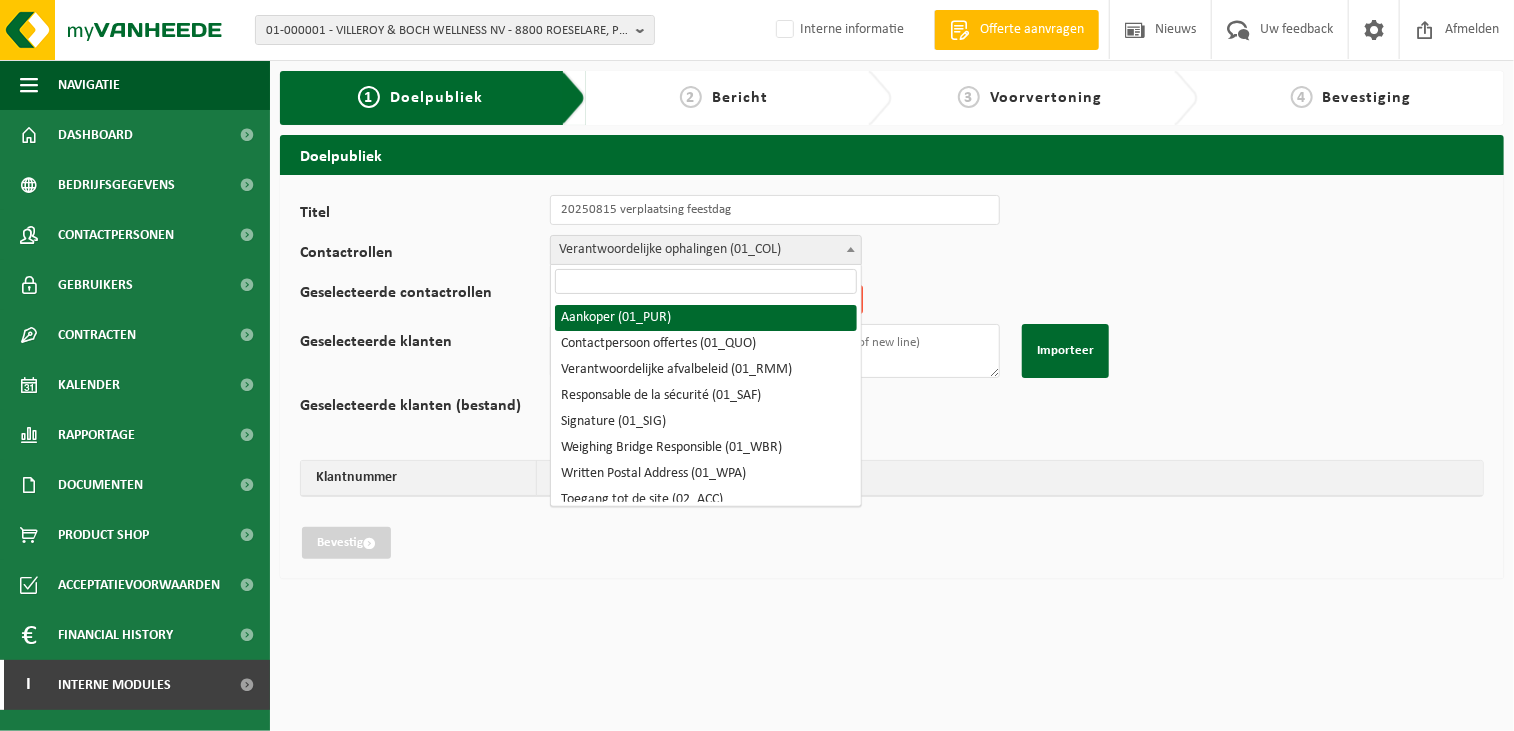 scroll, scrollTop: 100, scrollLeft: 0, axis: vertical 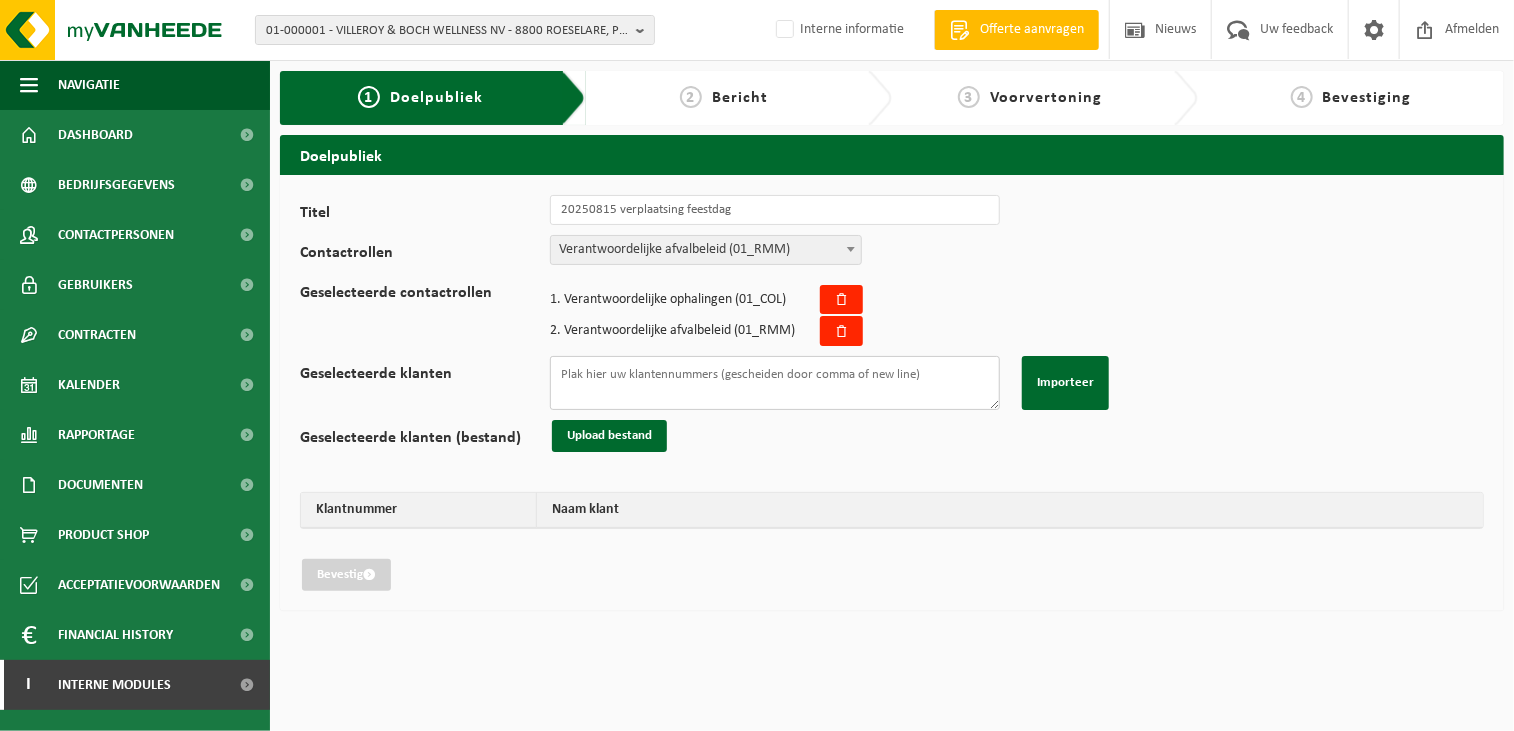 click on "Geselecteerde klanten" at bounding box center [775, 383] 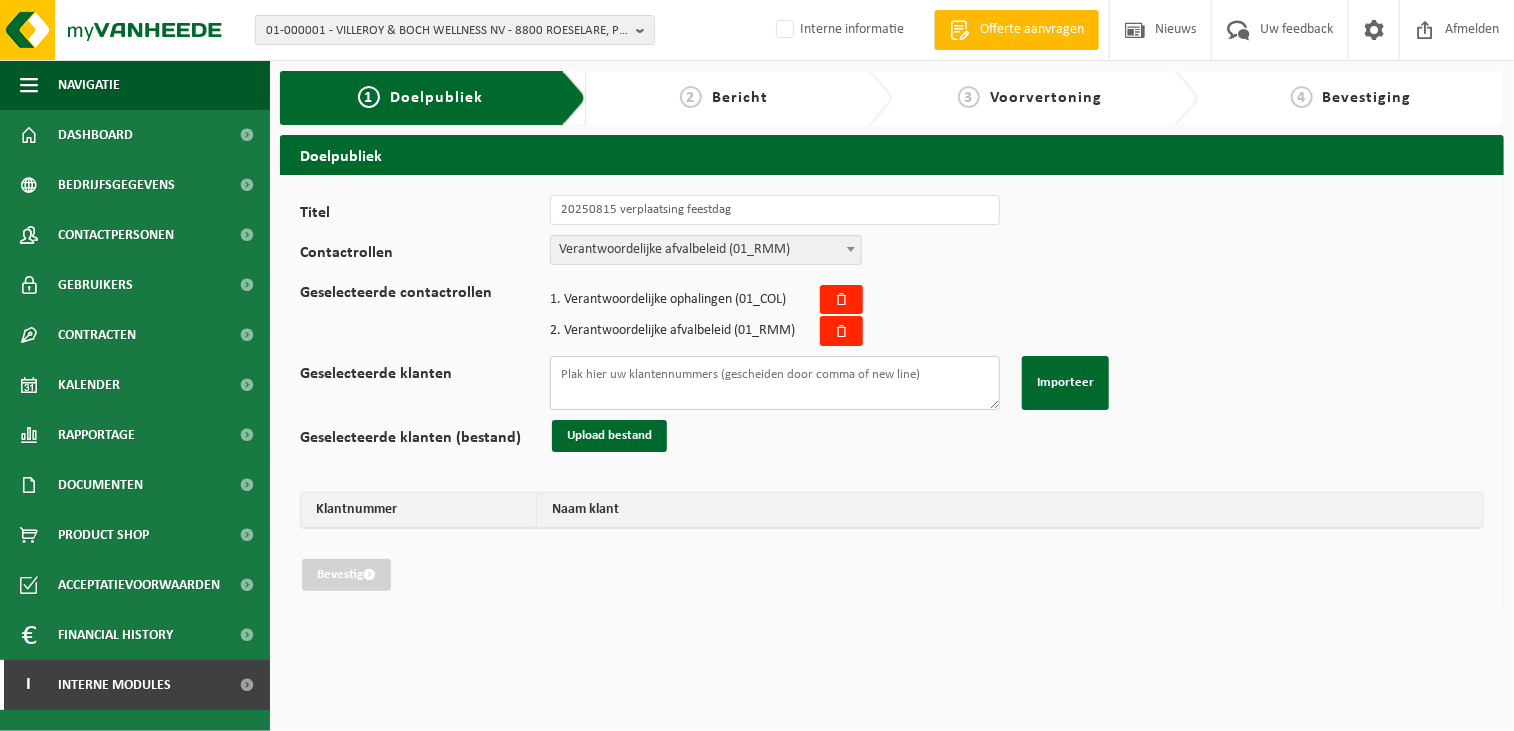 click on "Geselecteerde klanten" at bounding box center (775, 383) 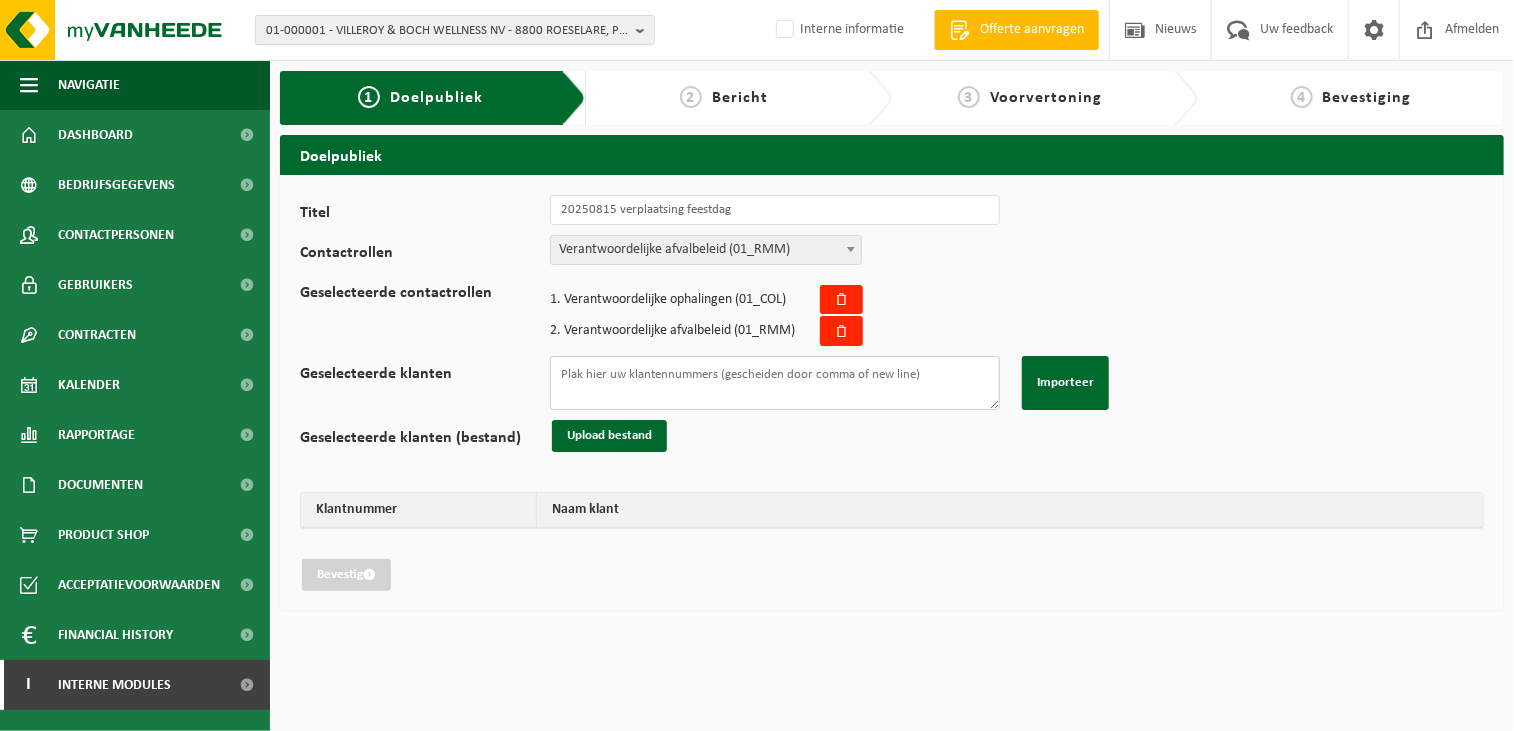 paste on "10-903323
01-060130
10-765535
10-745693
10-841759
01-903510
10-768798
10-906491
10-929585
10-903159
01-066360" 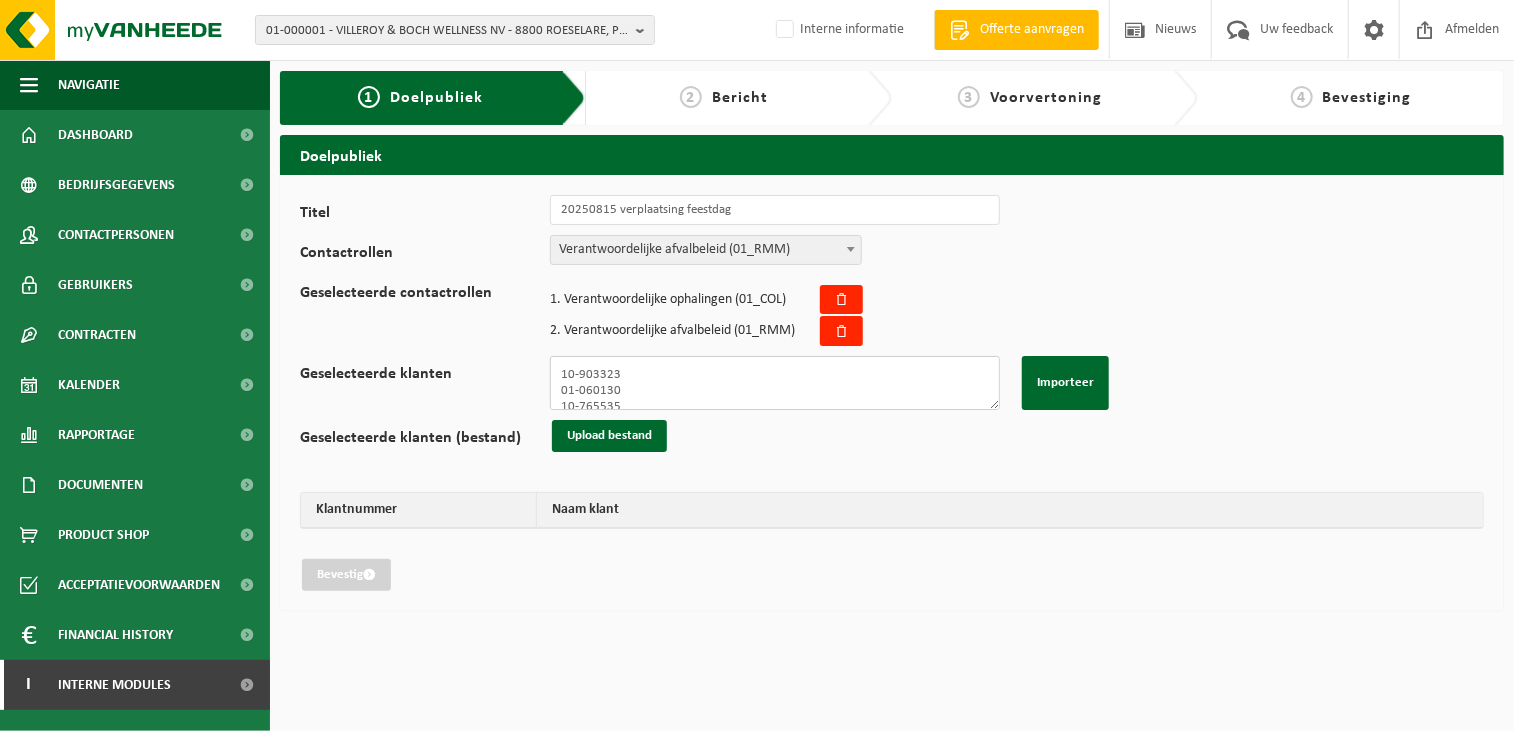 scroll, scrollTop: 142, scrollLeft: 0, axis: vertical 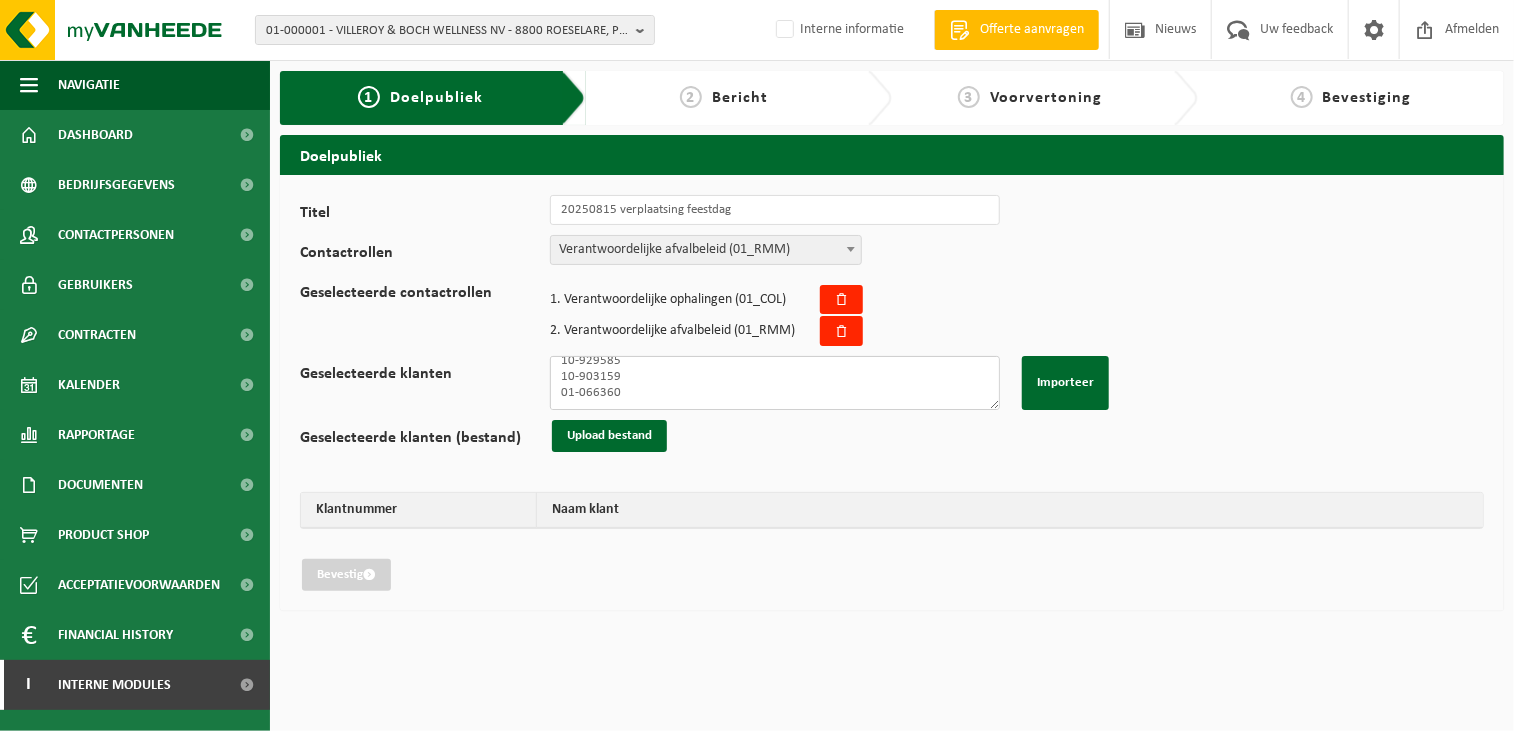 click on "10-903323
01-060130
10-765535
10-745693
10-841759
01-903510
10-768798
10-906491
10-929585
10-903159
01-066360" at bounding box center (775, 383) 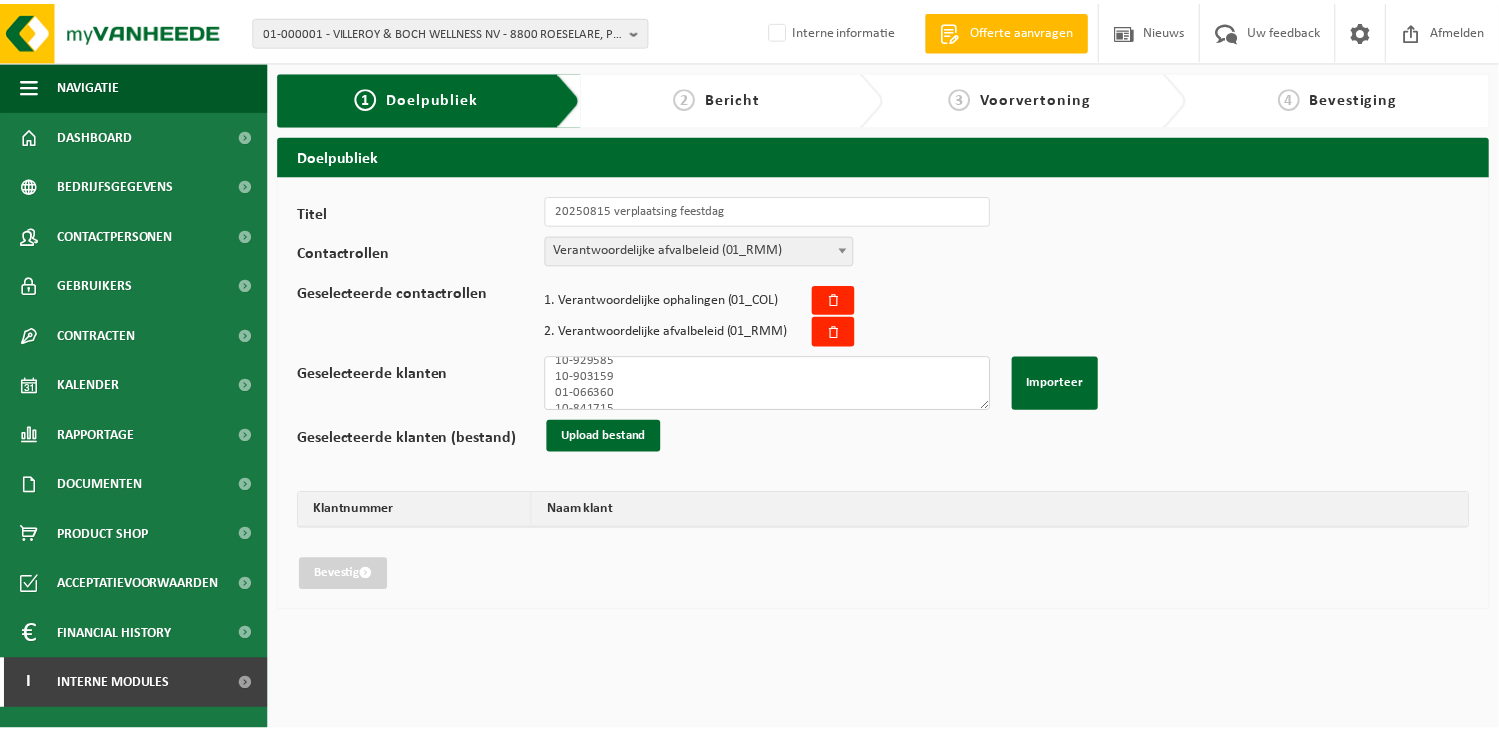 scroll, scrollTop: 552, scrollLeft: 0, axis: vertical 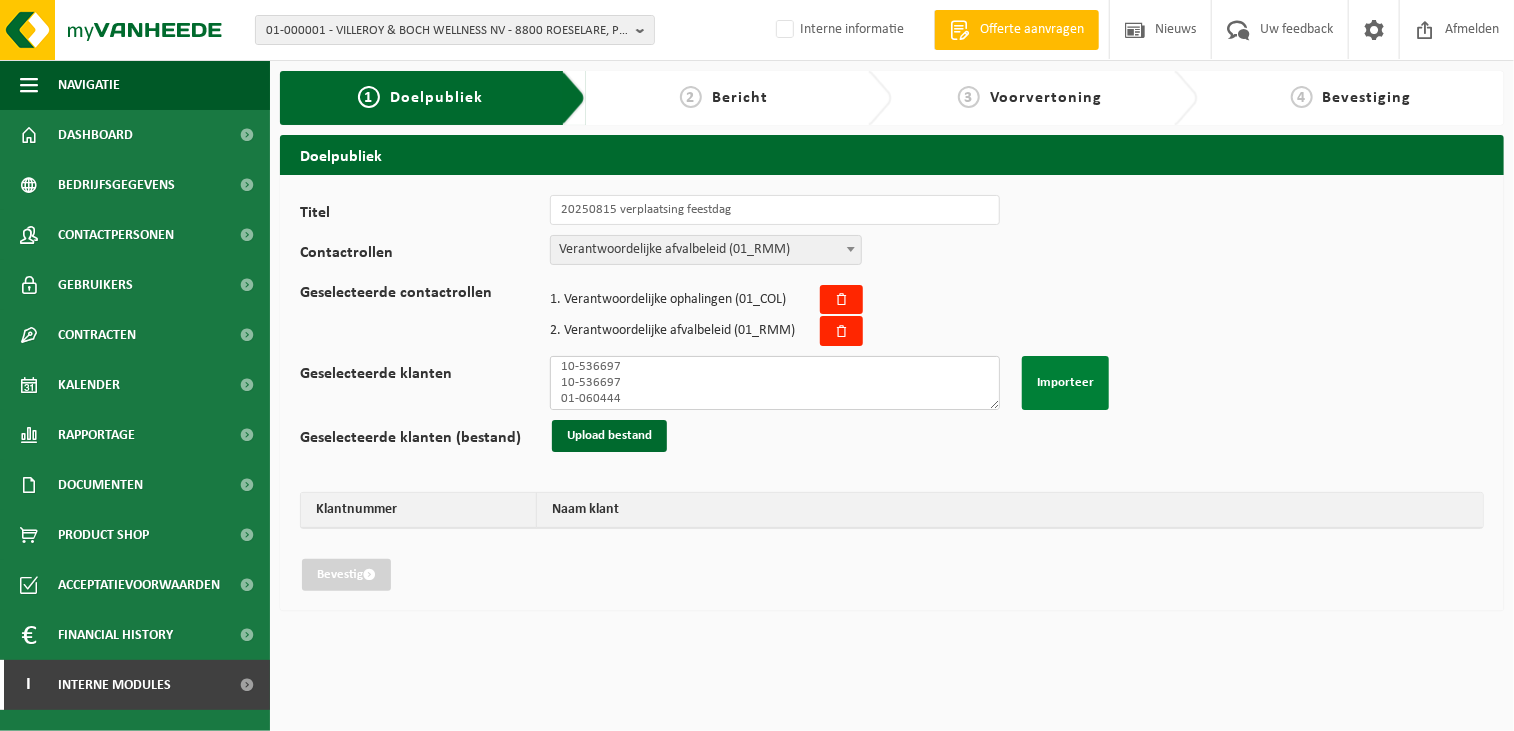 type on "10-903323
01-060130
10-765535
10-745693
10-841759
01-903510
10-768798
10-906491
10-929585
10-903159
01-066360
10-841715
01-078822
01-904117
10-912363
01-904117
10-936900
10-822902
01-078538
10-803710
10-834004
10-936765
10-739798
01-900537
02-009563
10-975211
01-001206
10-810230
10-747561
10-811727
01-060516
01-002406
10-810770
10-629387
10-536697
10-536697
01-060444
10-891677" 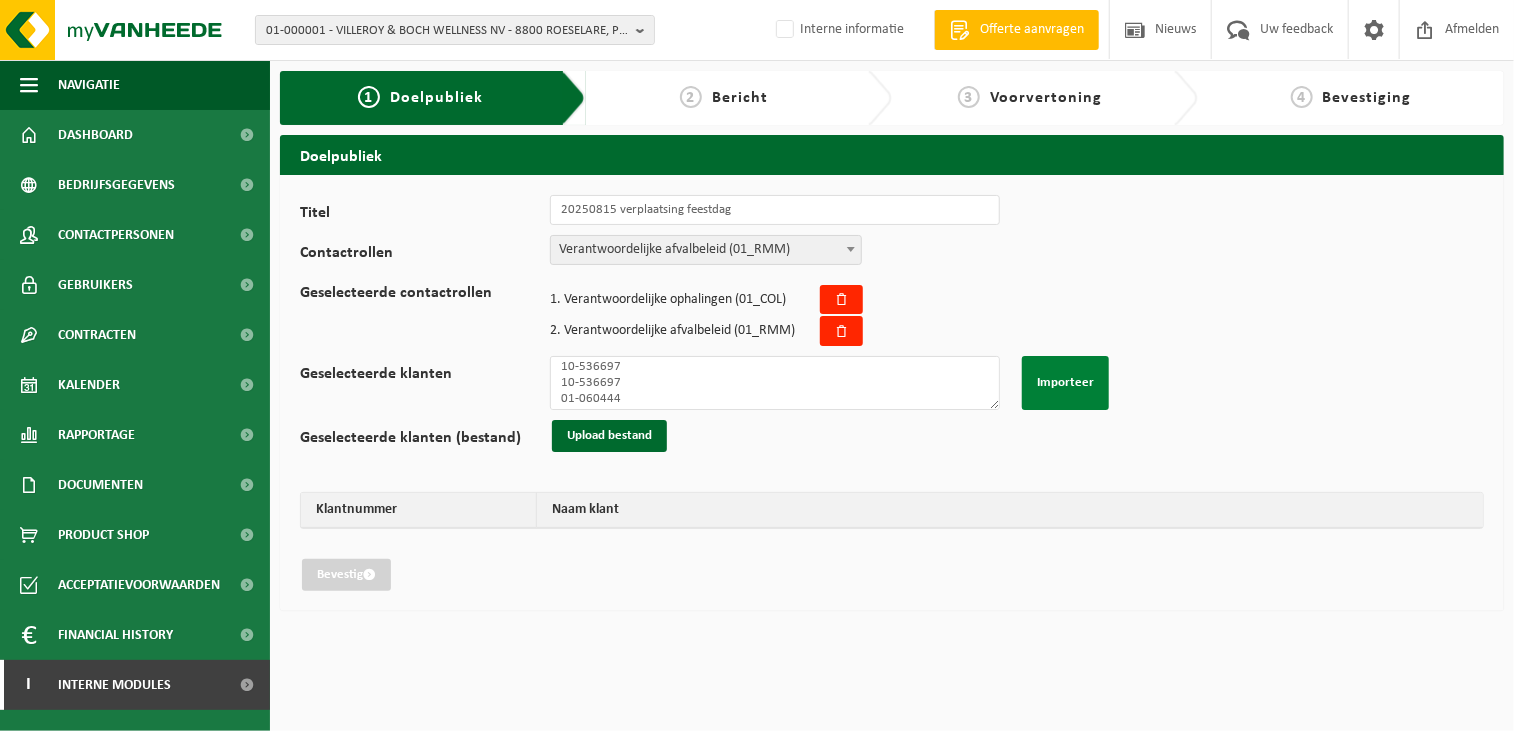click on "Importeer" at bounding box center (1065, 383) 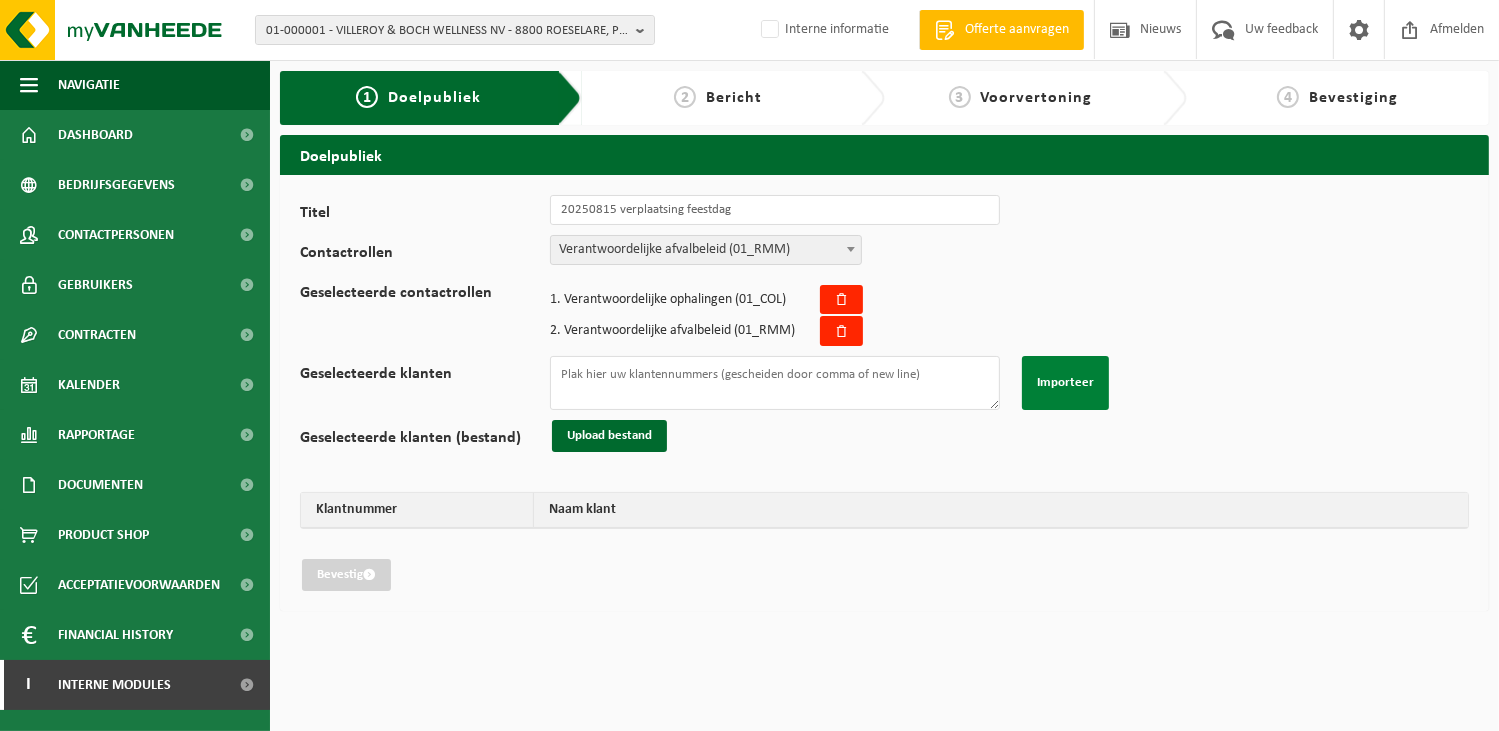 scroll, scrollTop: 0, scrollLeft: 0, axis: both 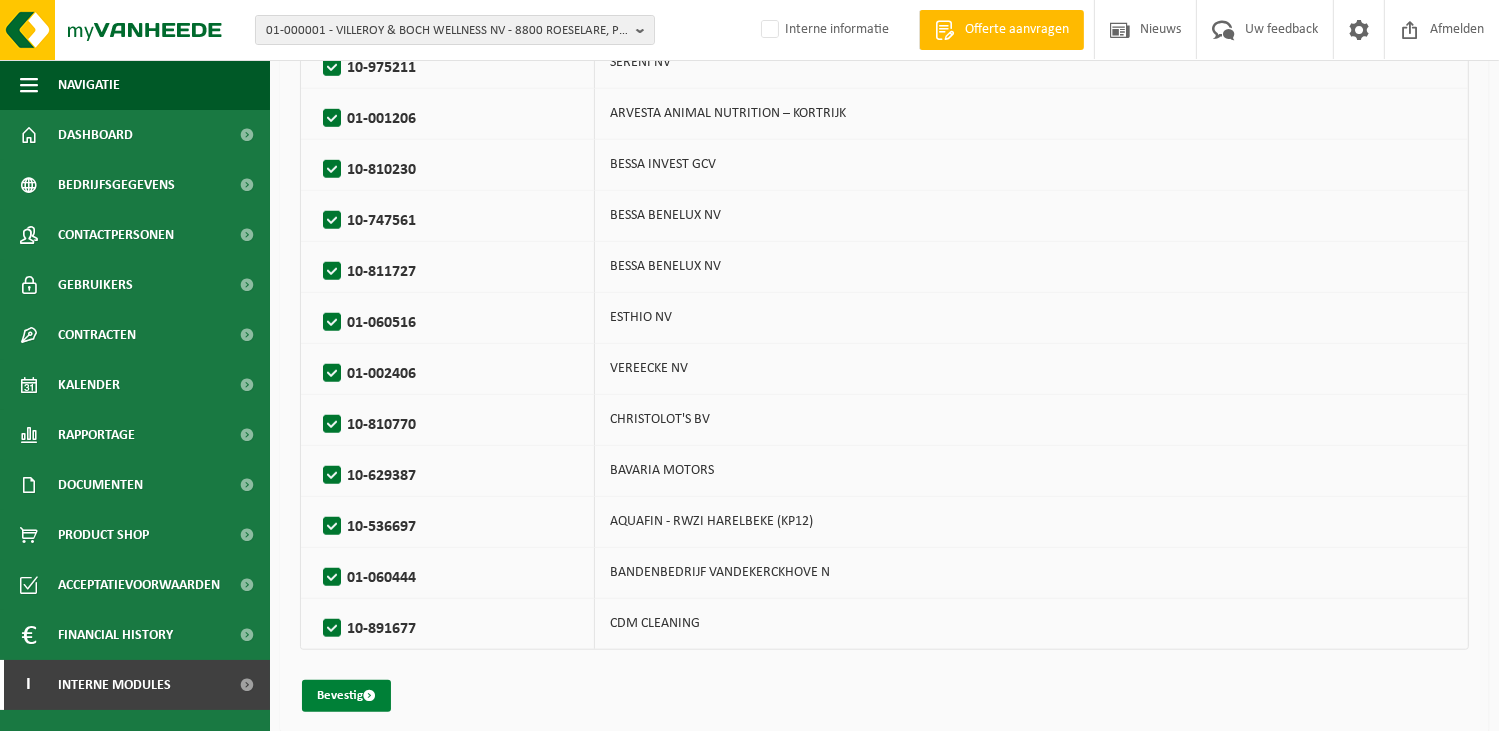 click on "Bevestig" at bounding box center (346, 696) 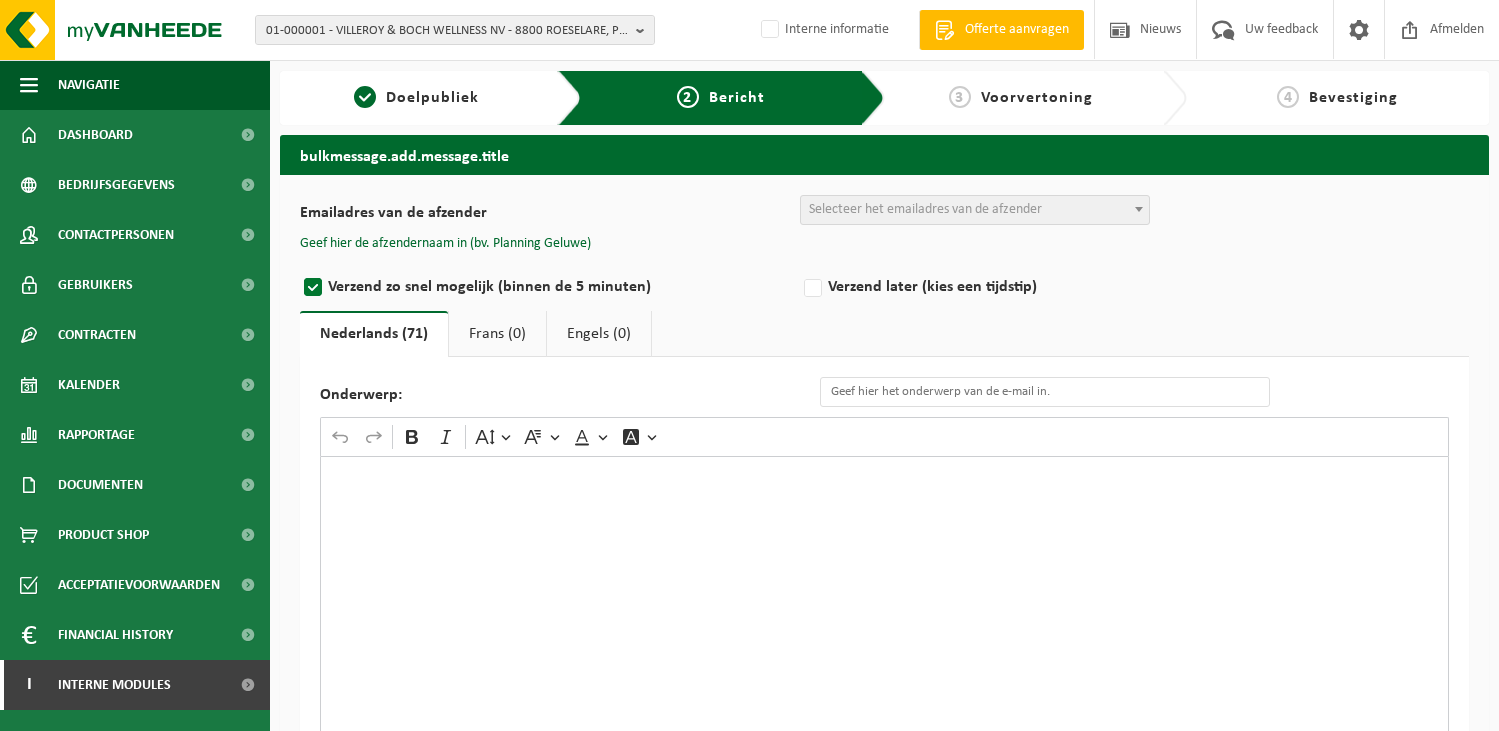scroll, scrollTop: 0, scrollLeft: 0, axis: both 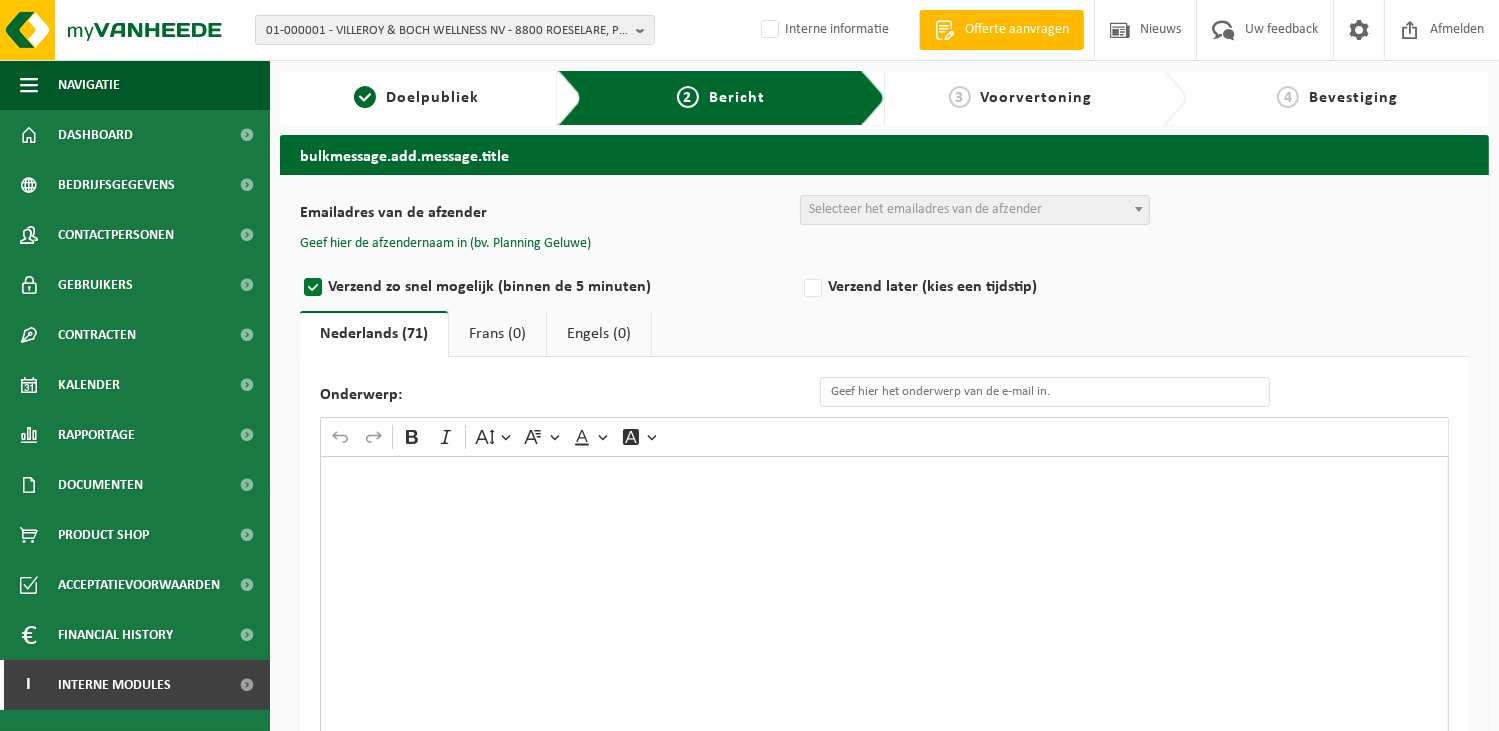 click at bounding box center [884, 656] 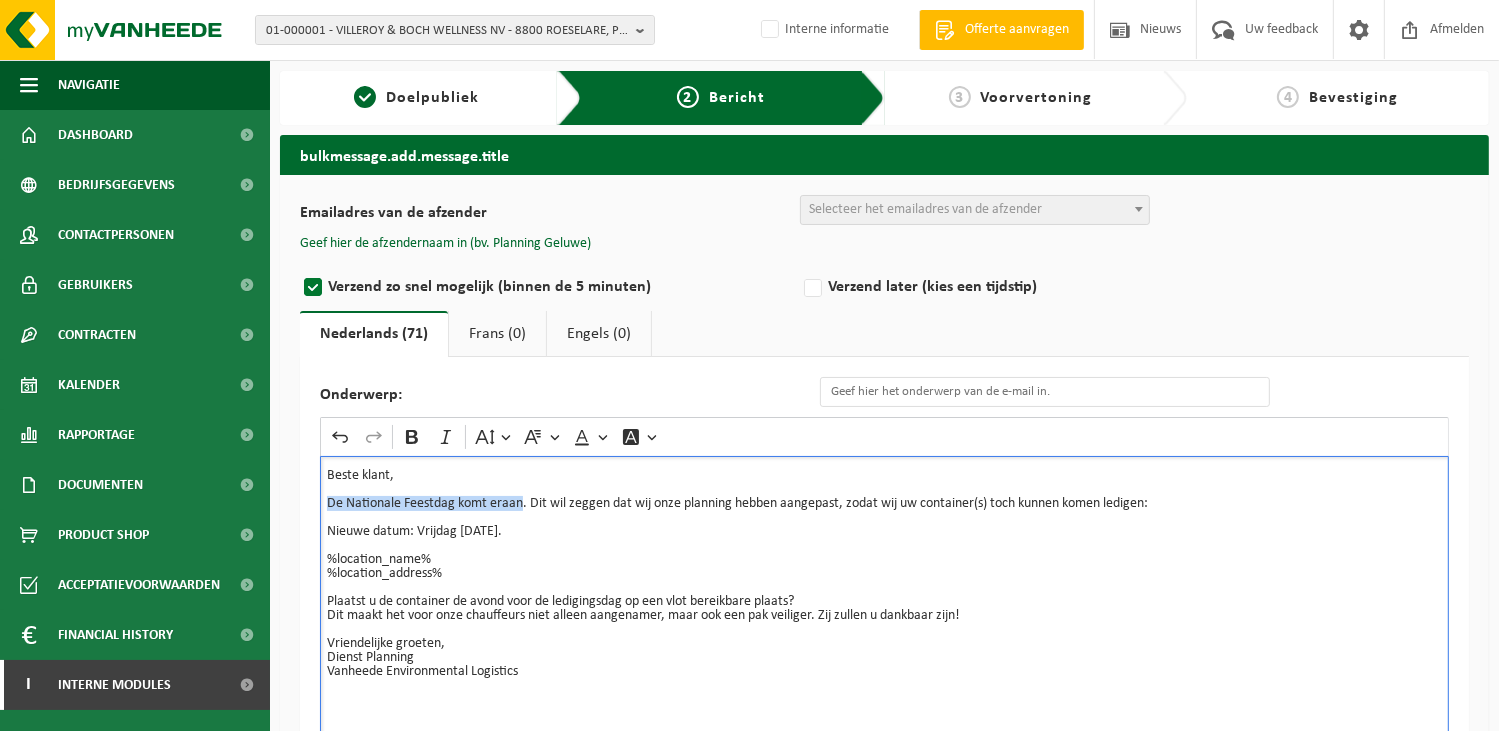 drag, startPoint x: 523, startPoint y: 504, endPoint x: 329, endPoint y: 507, distance: 194.0232 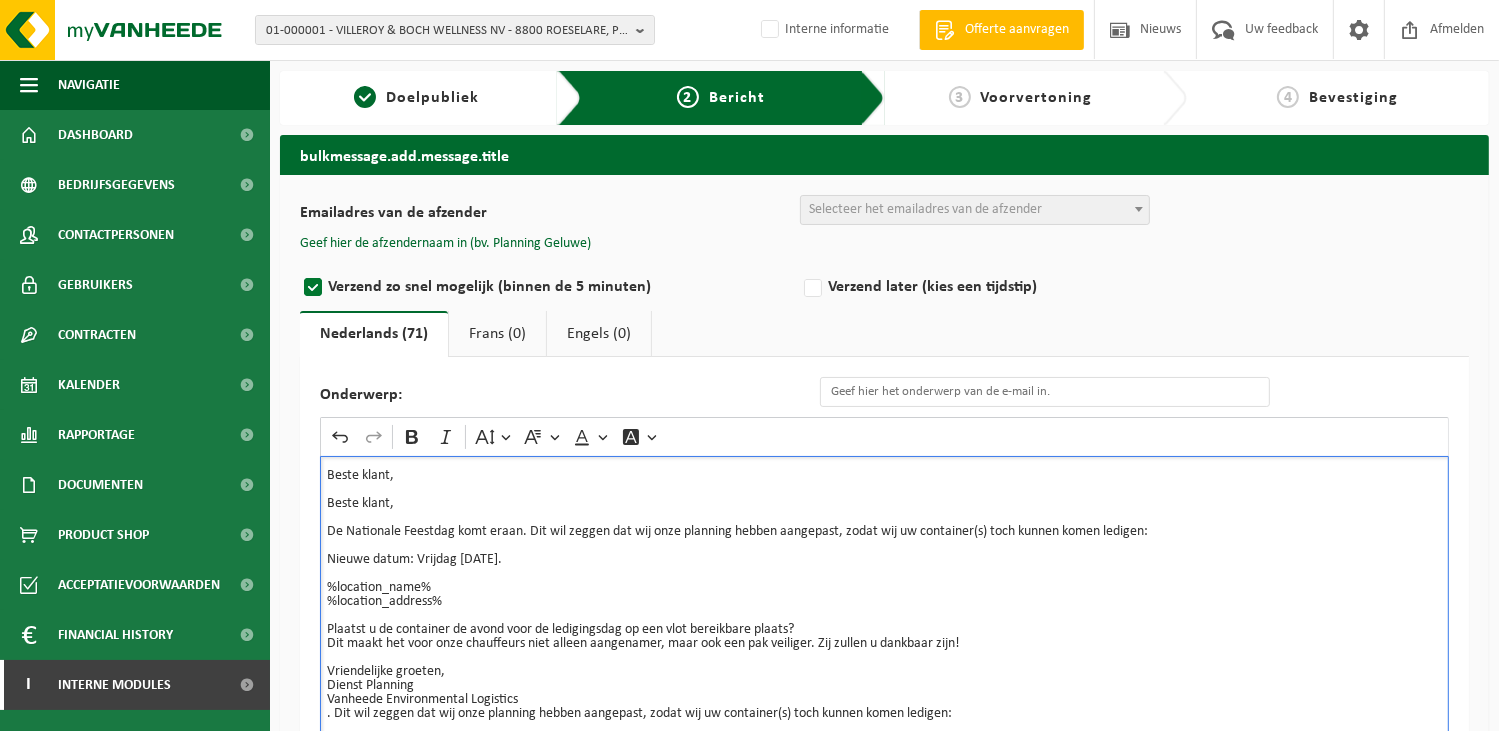scroll, scrollTop: 10, scrollLeft: 0, axis: vertical 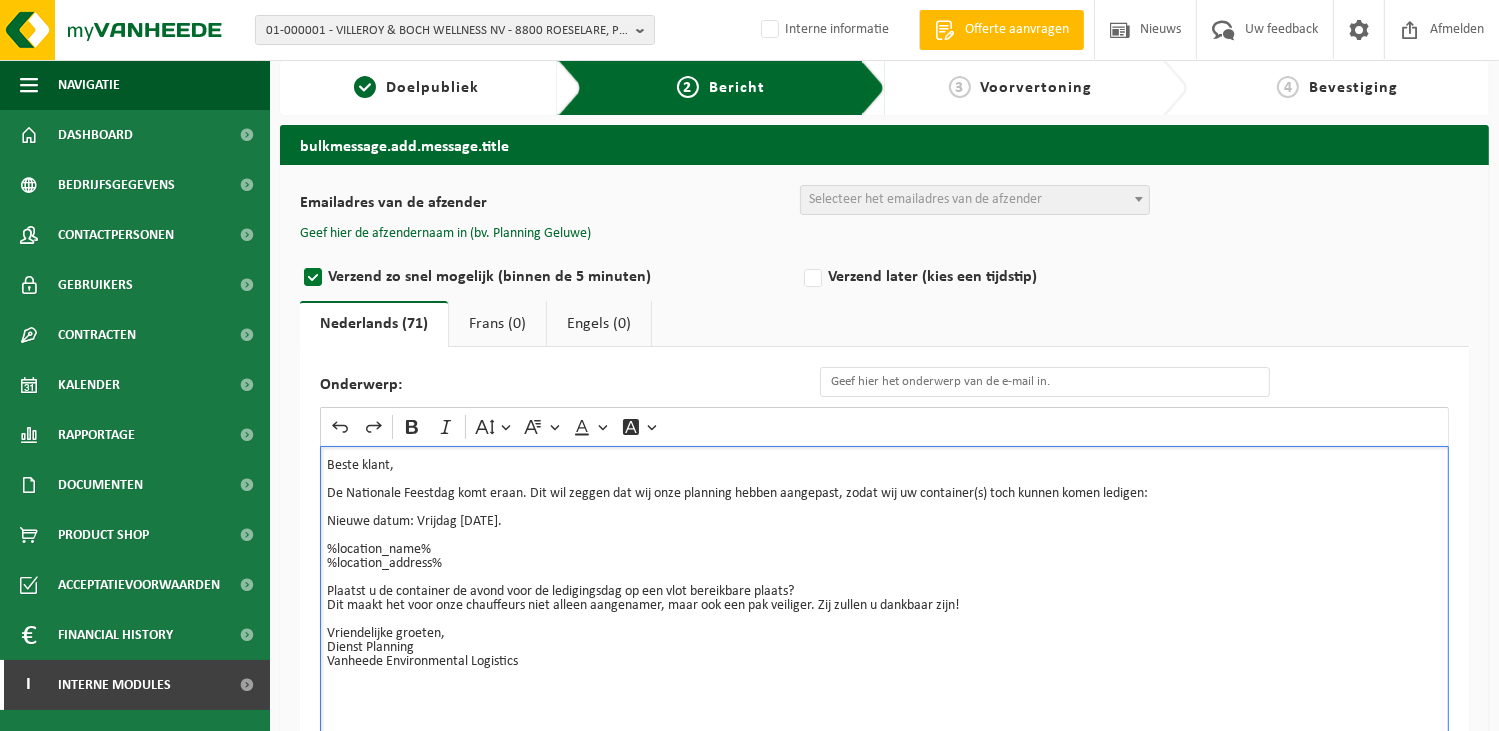 click on "Nieuwe datum: Vrijdag 18/07/2025." at bounding box center (884, 515) 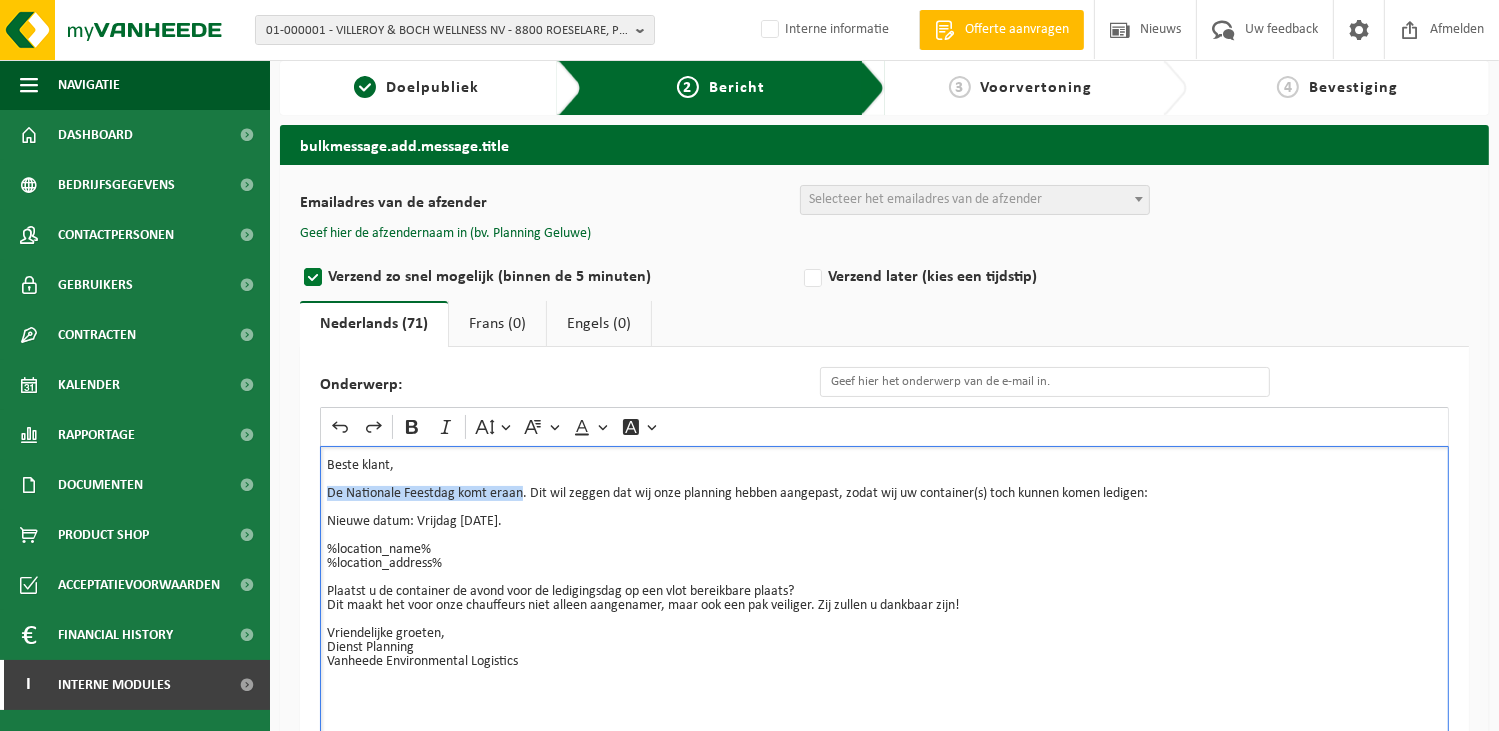 drag, startPoint x: 523, startPoint y: 496, endPoint x: 326, endPoint y: 487, distance: 197.20547 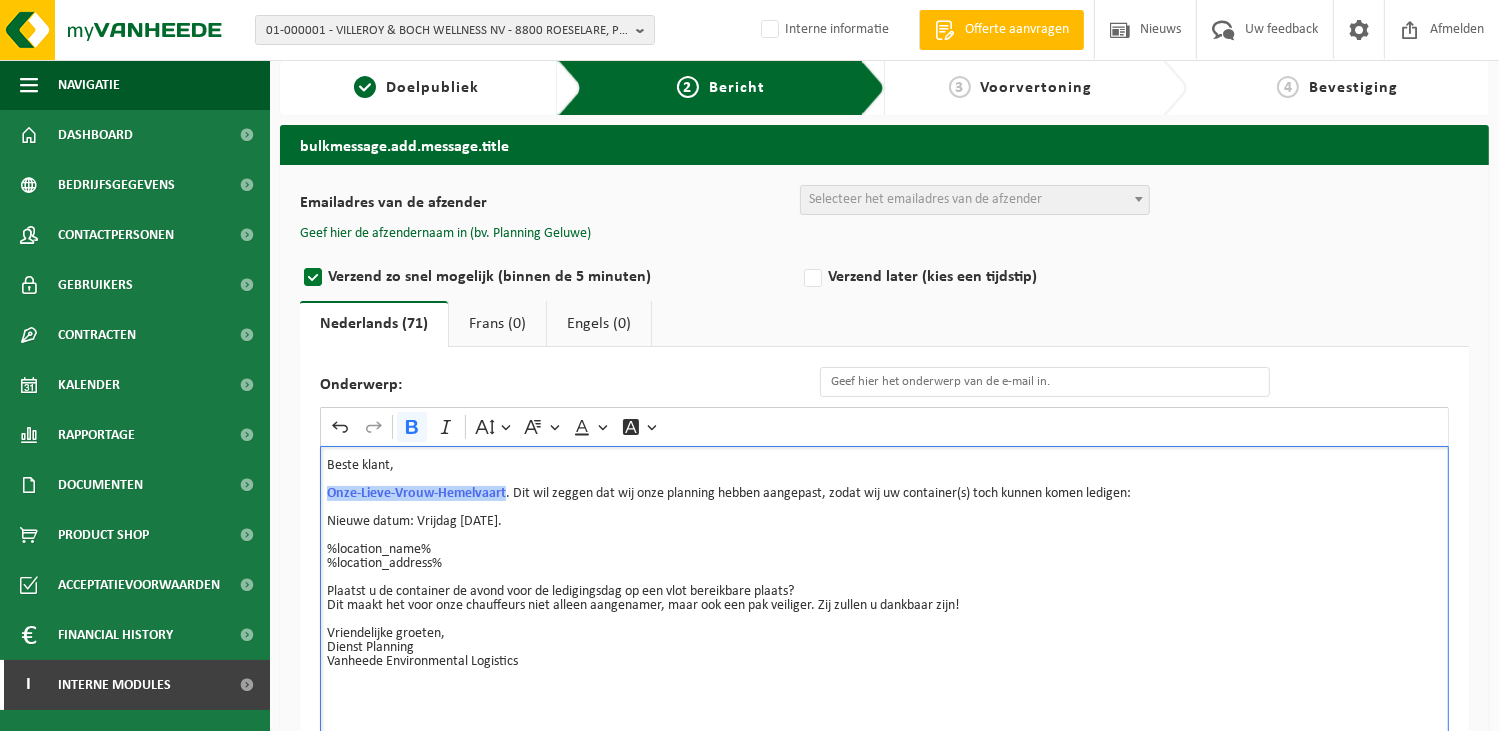 drag, startPoint x: 506, startPoint y: 491, endPoint x: 320, endPoint y: 487, distance: 186.043 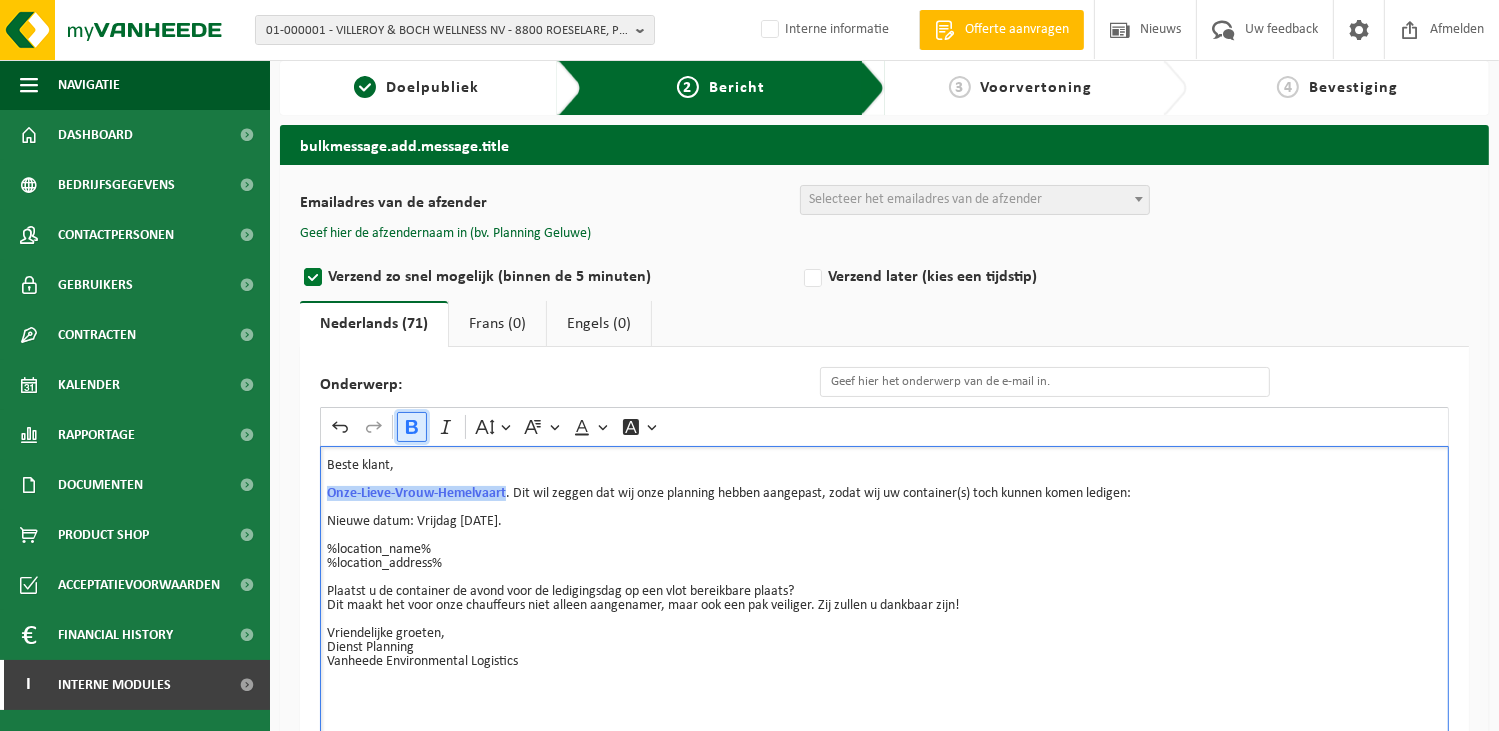 click 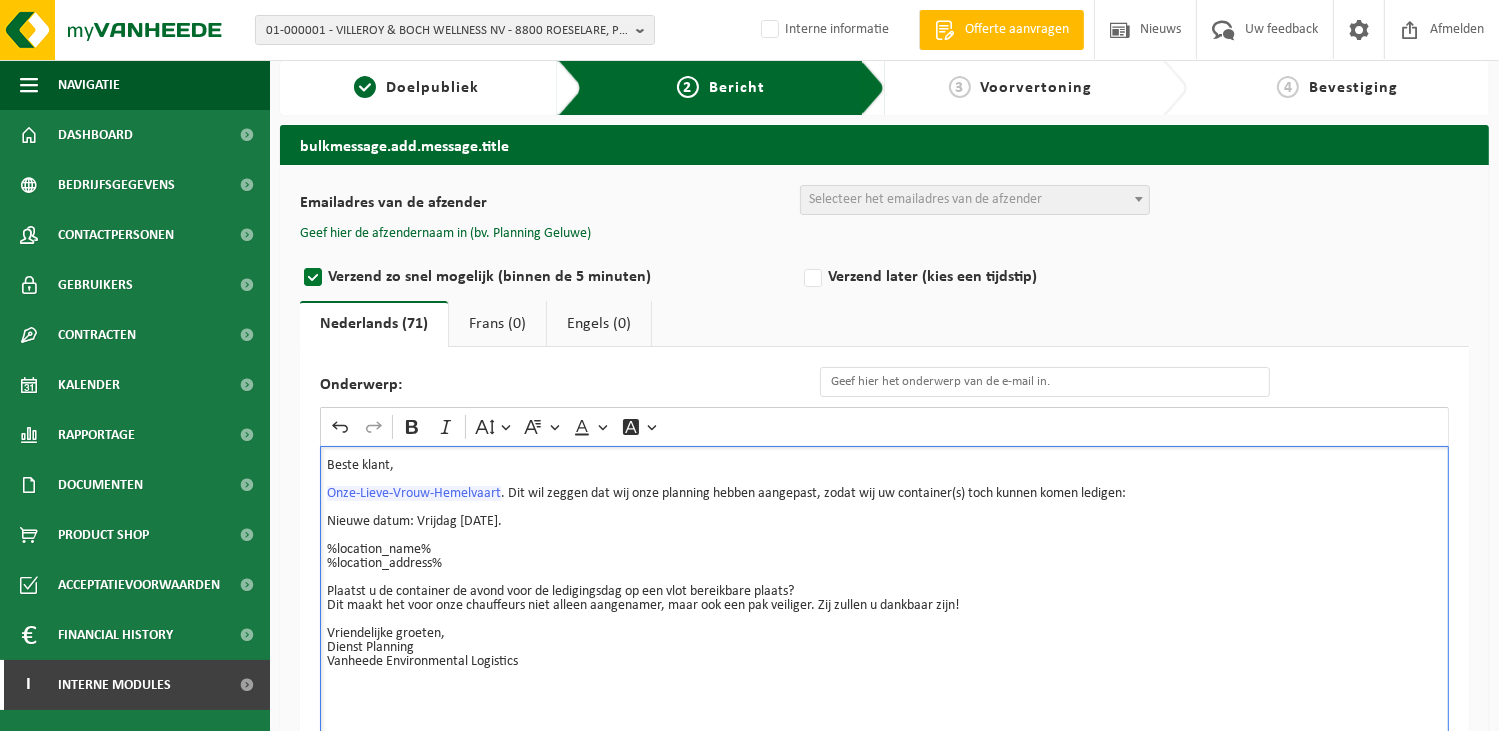 click on "Onze-Lieve-Vrouw-Hemelvaart . Dit wil zeggen dat wij onze planning hebben aangepast, zodat wij uw container(s) toch kunnen komen ledigen:" at bounding box center (884, 487) 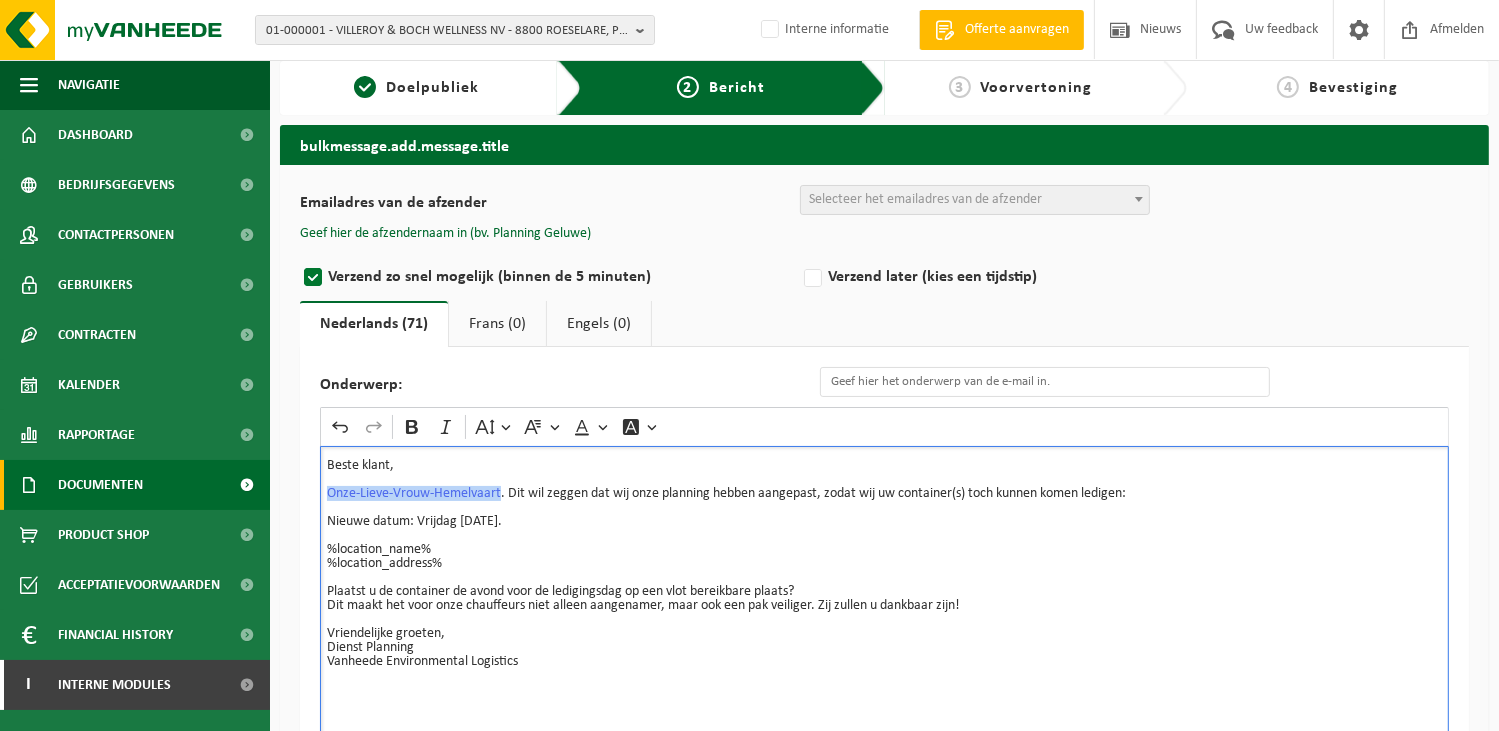 drag, startPoint x: 500, startPoint y: 492, endPoint x: 241, endPoint y: 487, distance: 259.04825 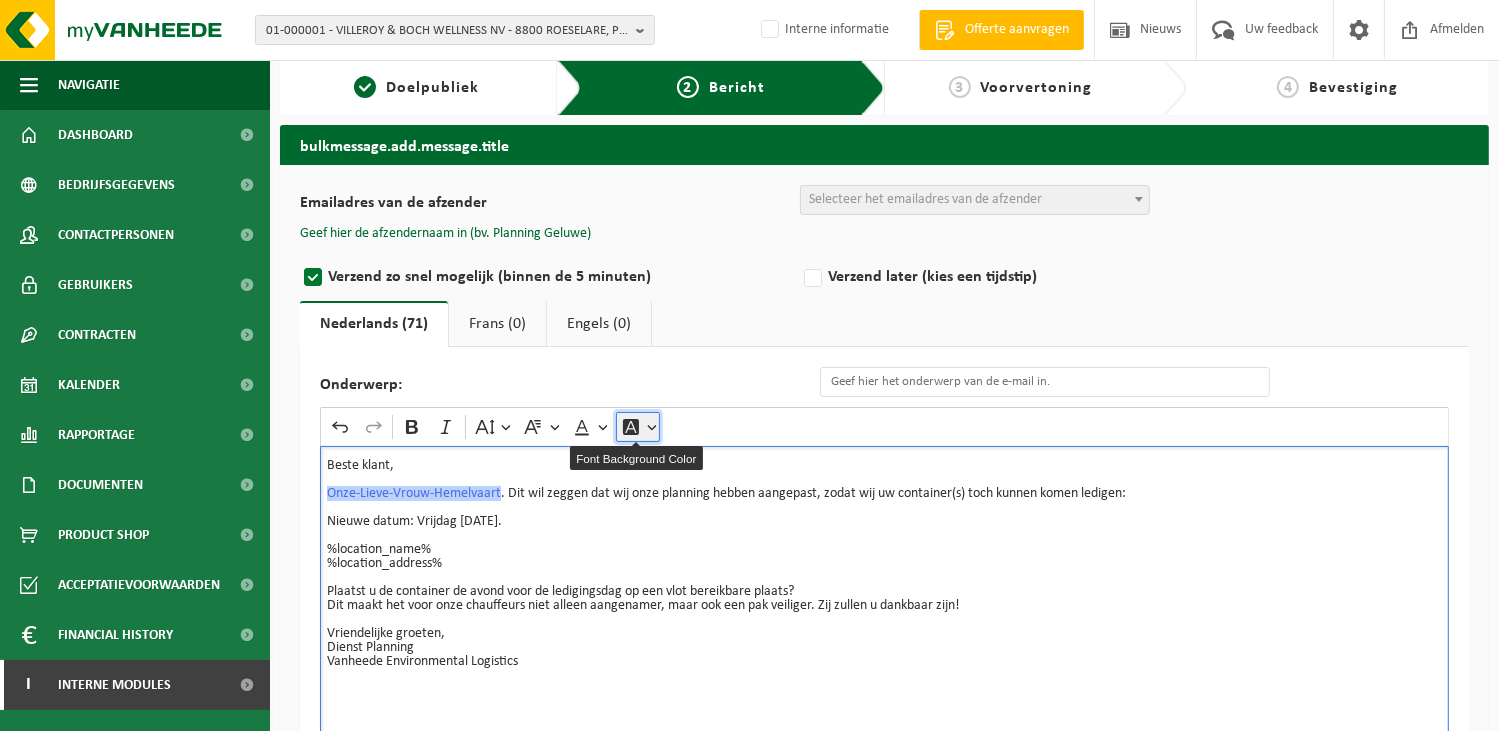 click on "Font Background Color" at bounding box center [638, 427] 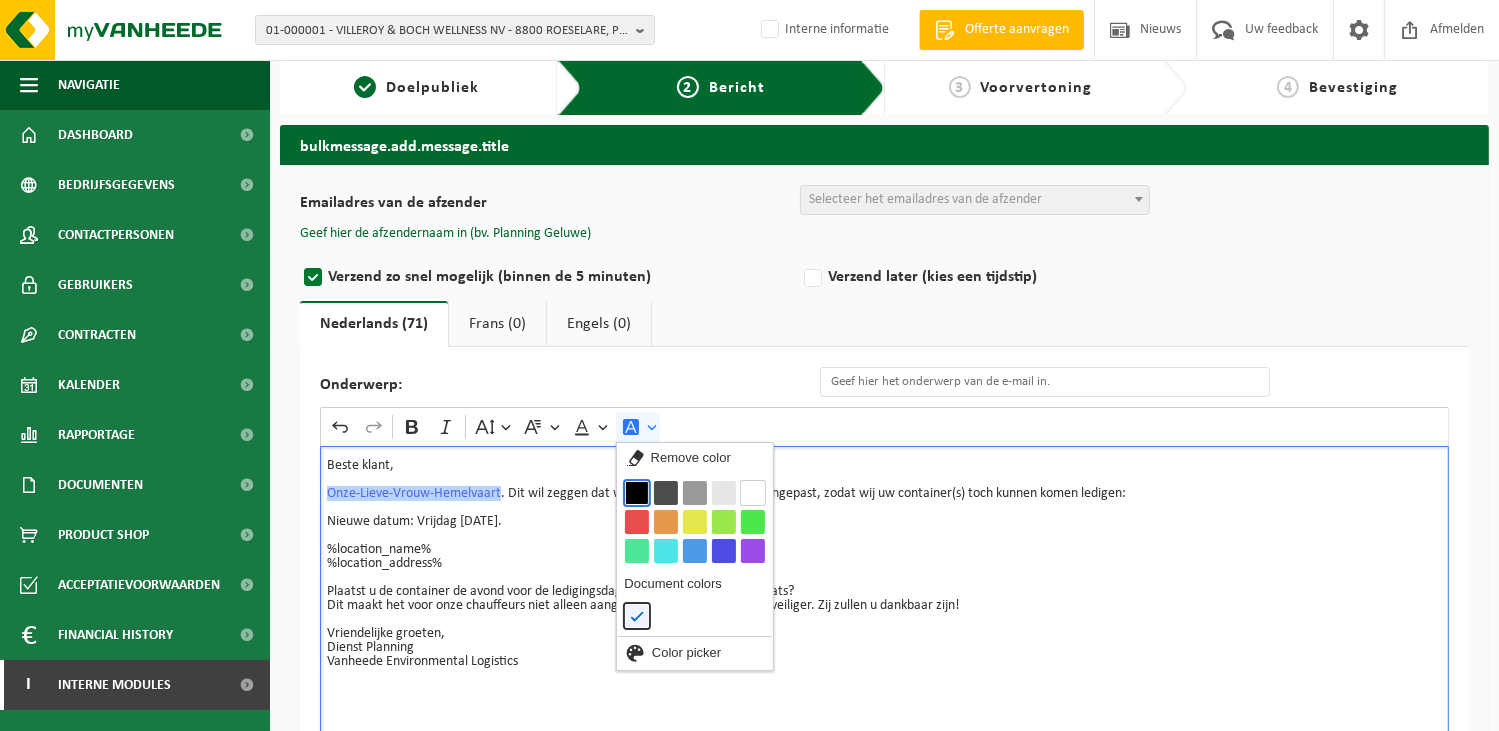 click on "Black" at bounding box center (637, 493) 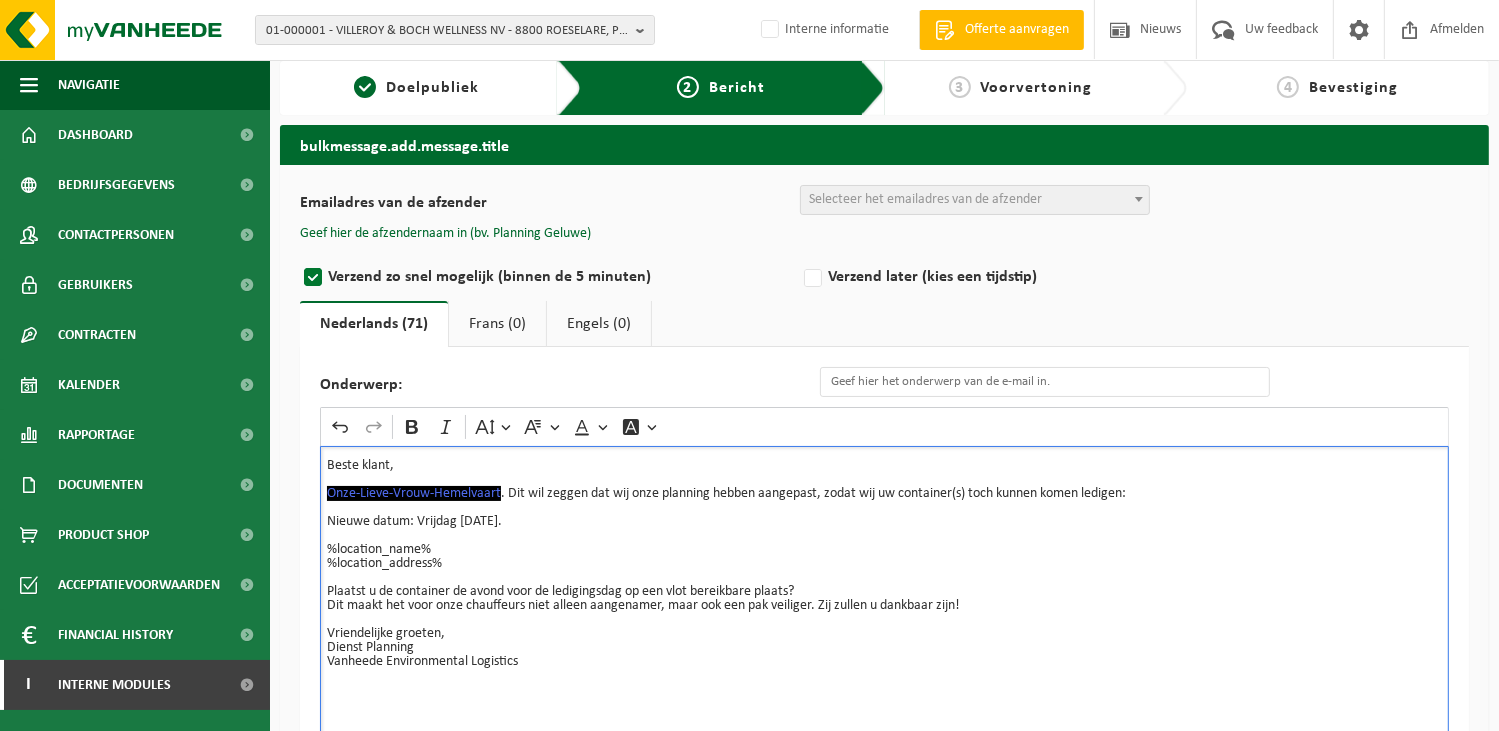click on "Nieuwe datum: Vrijdag 18/07/2025." at bounding box center [884, 515] 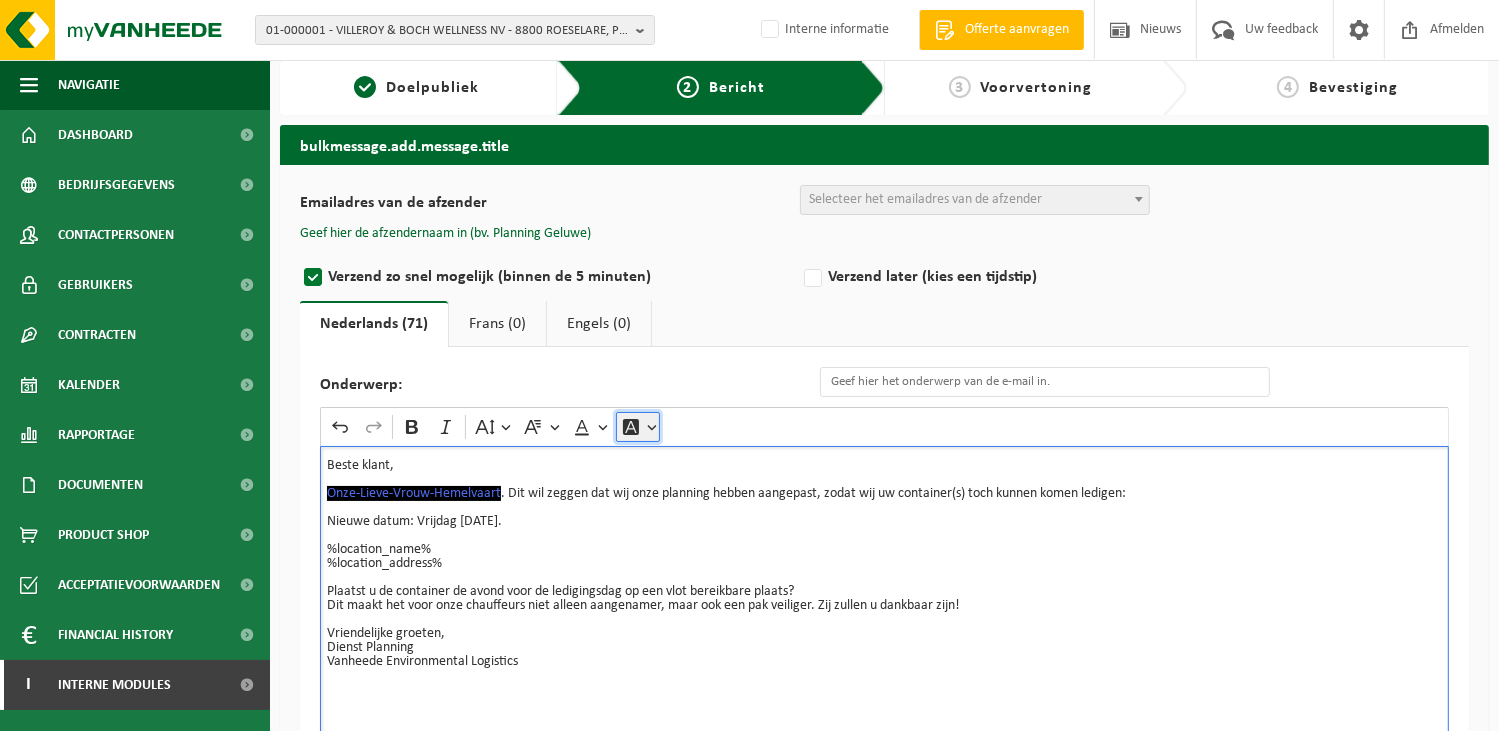 click on "Font Background Color" at bounding box center (638, 427) 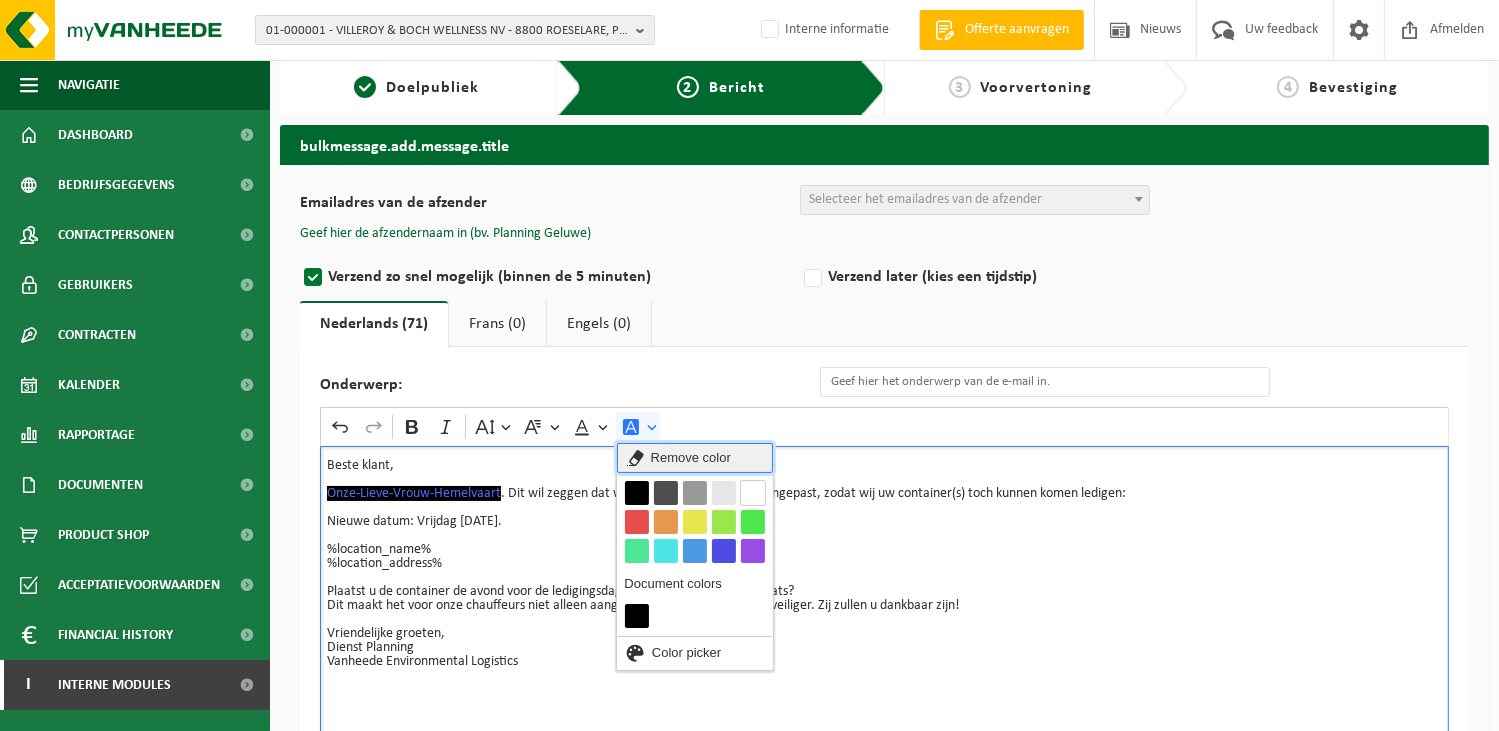 click on "Remove color" at bounding box center [691, 458] 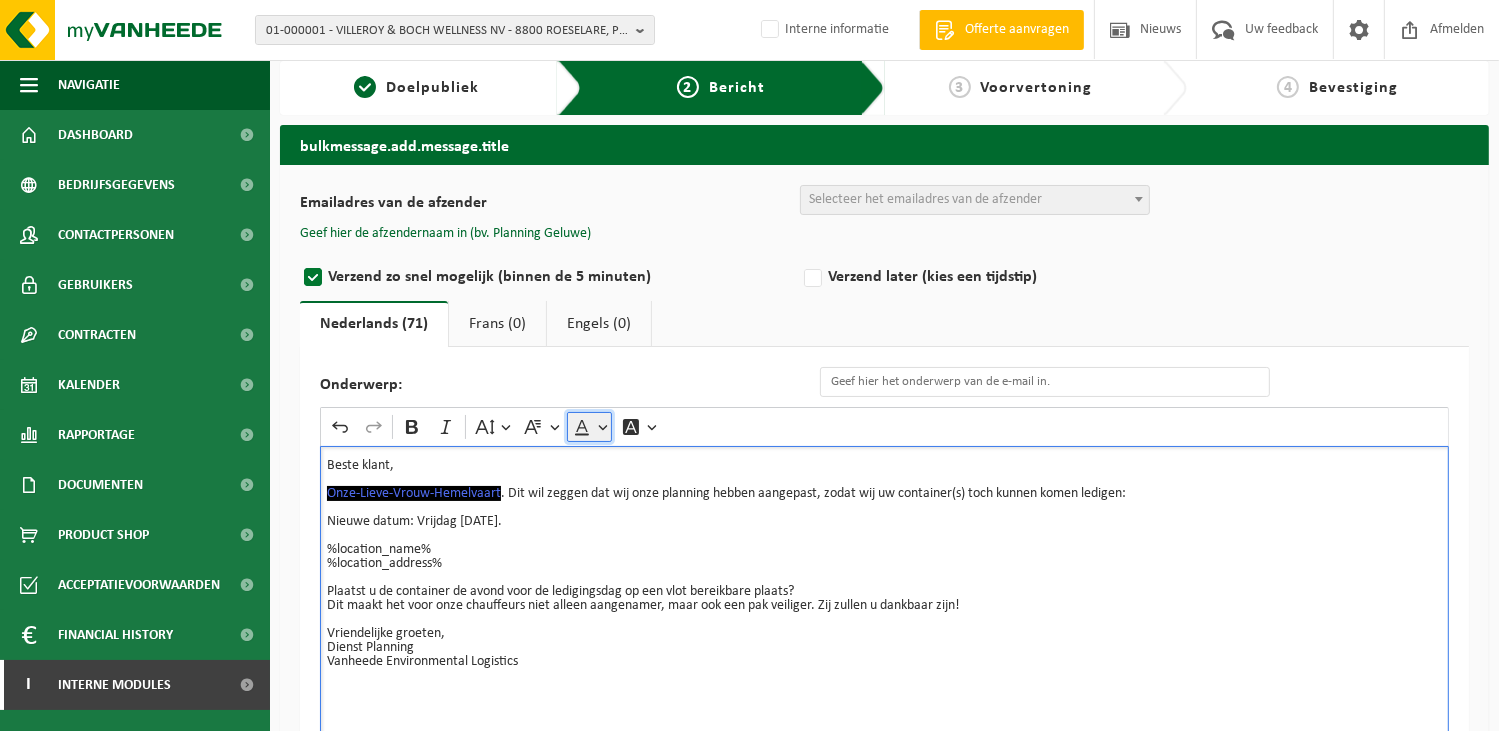 click on "Font Color" at bounding box center [589, 427] 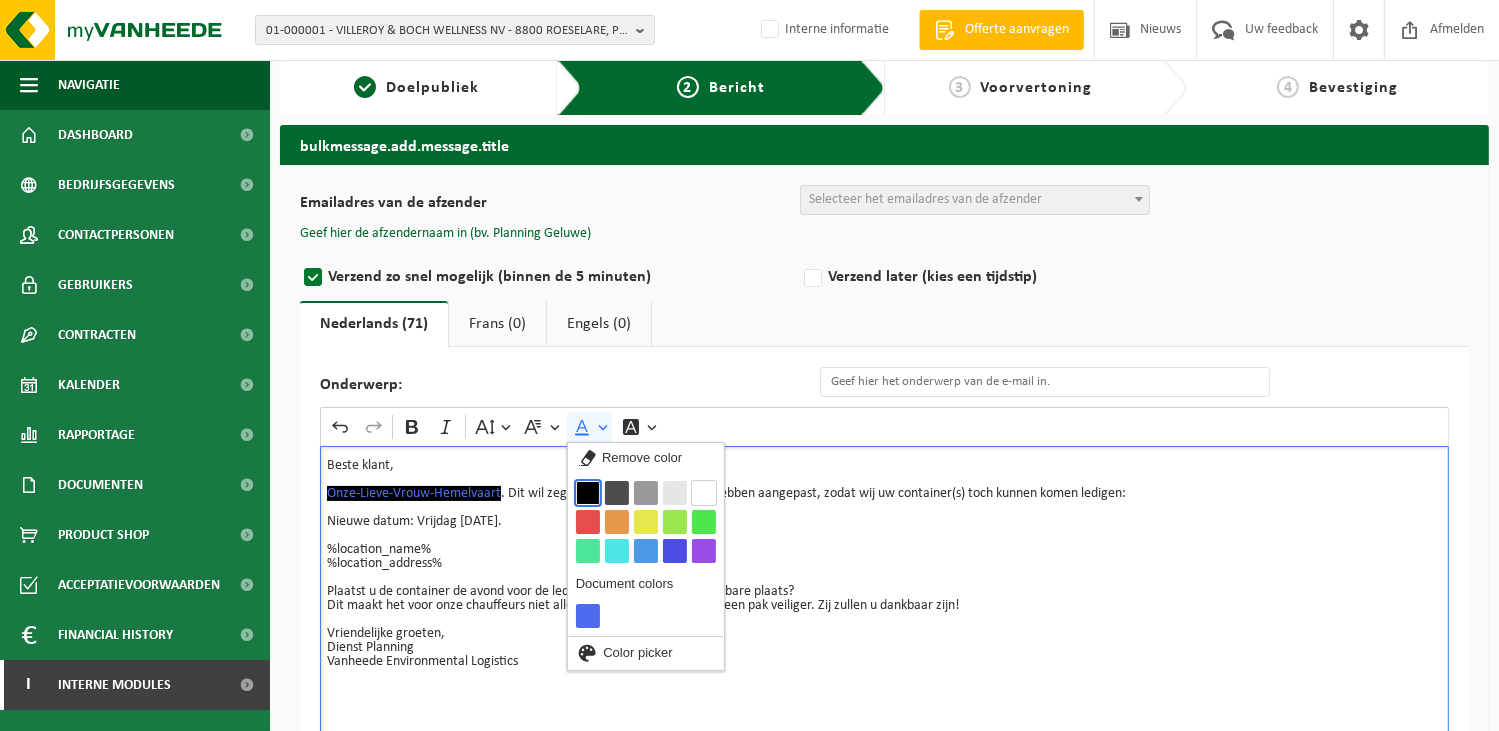 click on "Black" at bounding box center (588, 493) 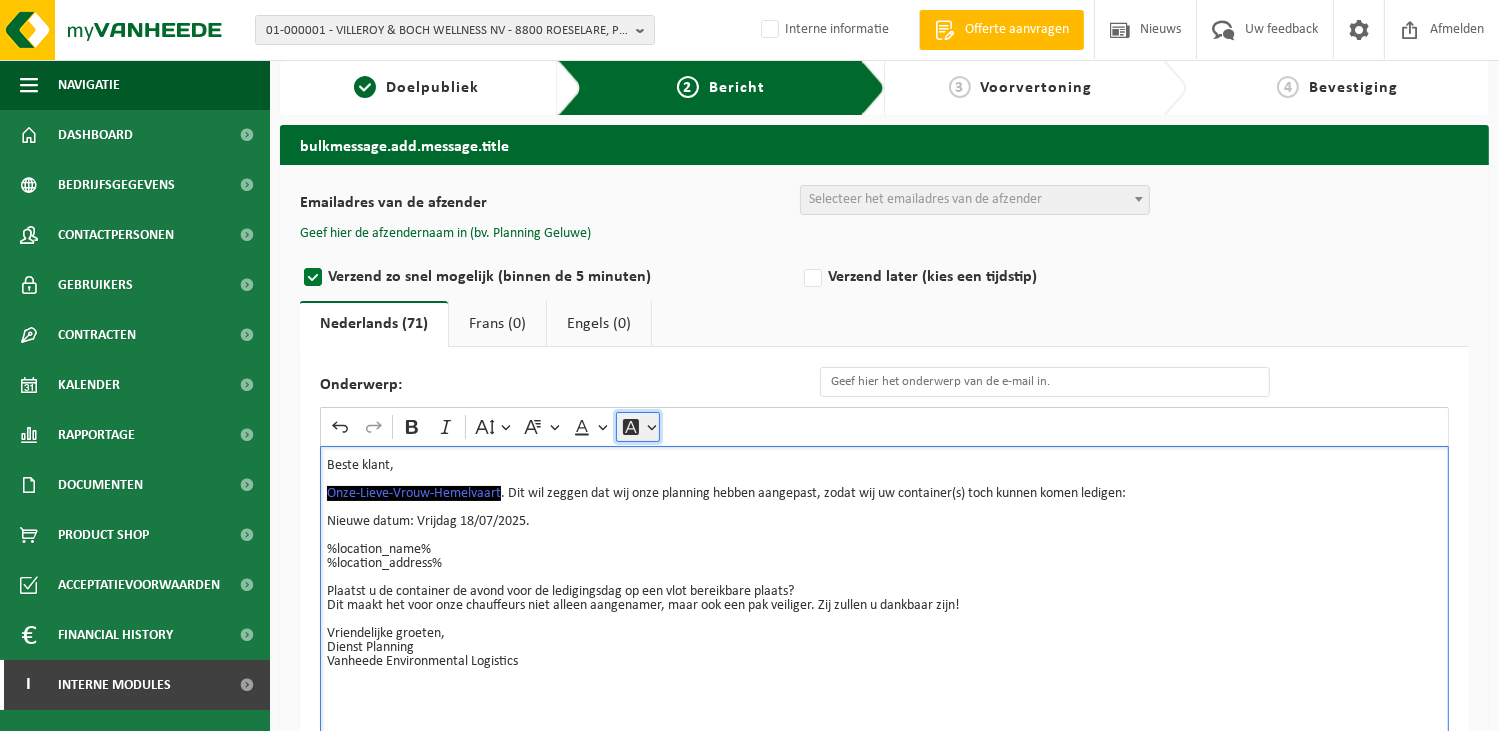 click on "Font Background Color" at bounding box center (638, 427) 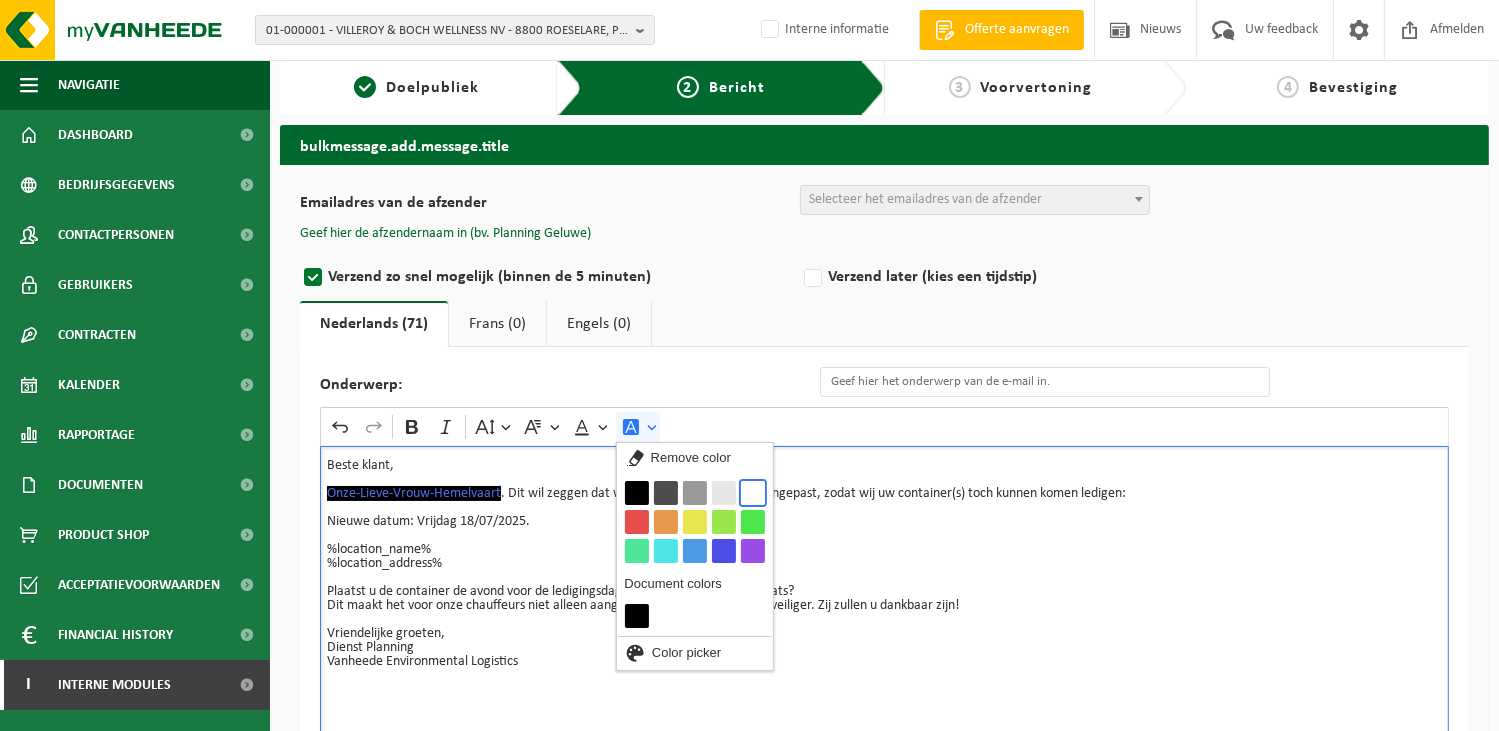click on "White" at bounding box center (753, 493) 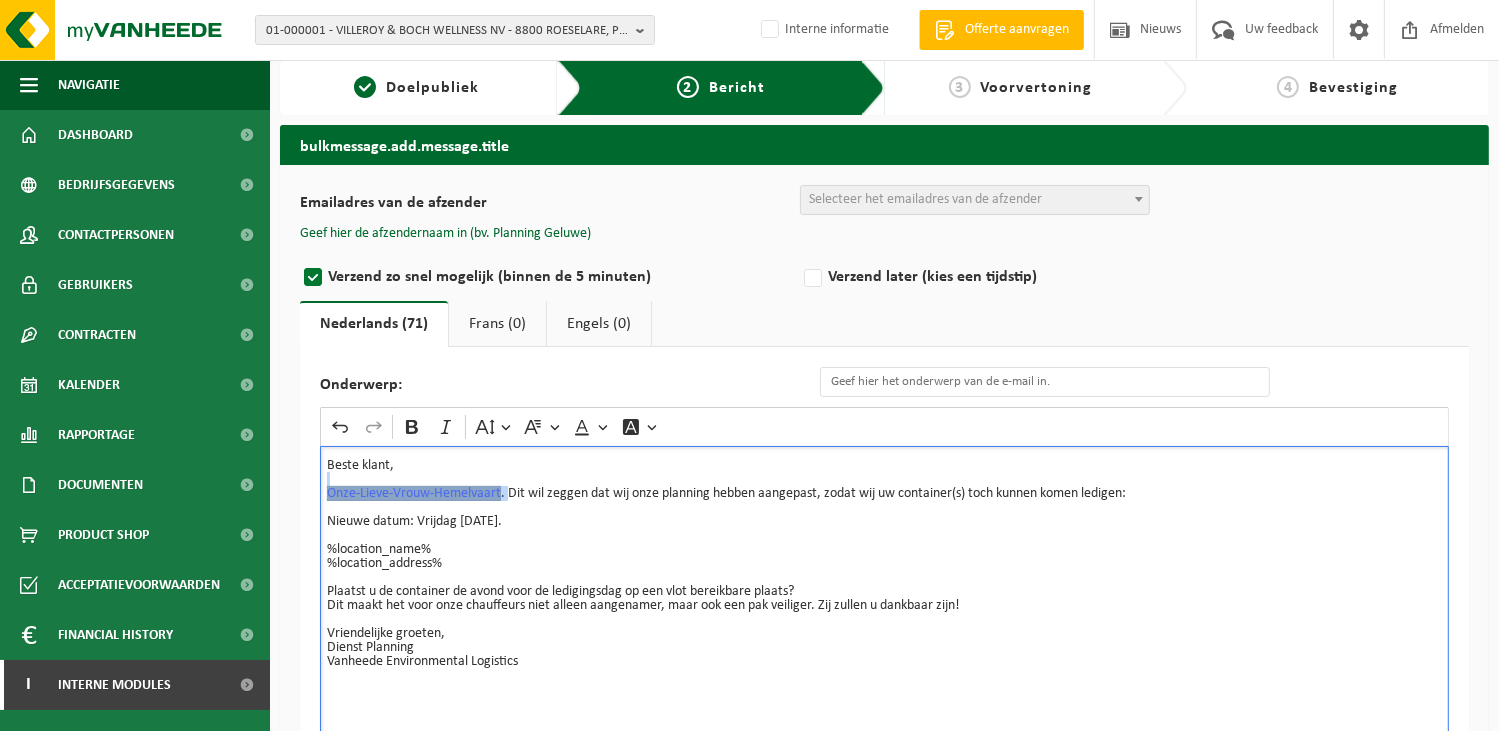 drag, startPoint x: 508, startPoint y: 491, endPoint x: 298, endPoint y: 486, distance: 210.05951 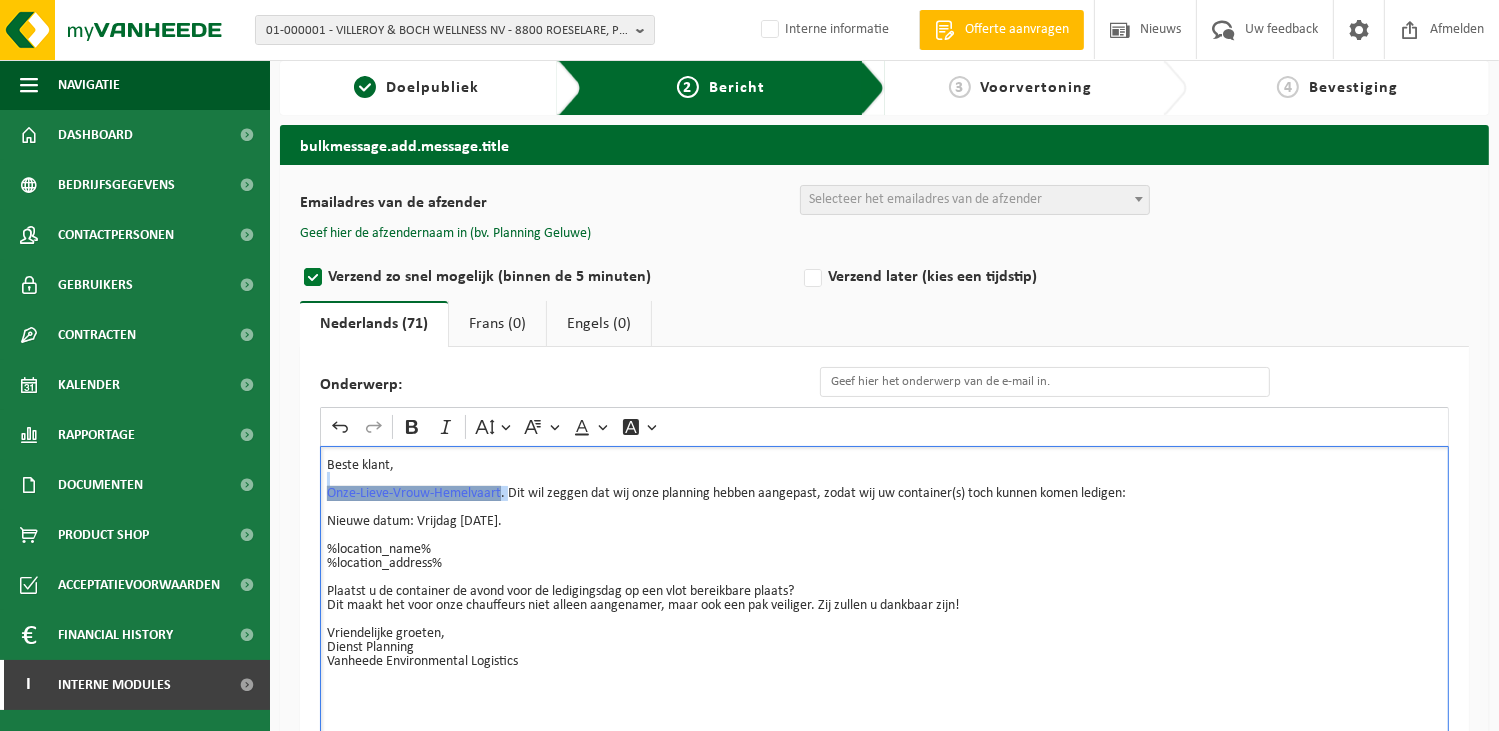 click on "Emailadres van de afzender       BULK_MAR_LUX (planning.messancy@vanheede.com)   BULK_VEL_GEL (planning.dottignies@vanheede.com)   BULK_VEL_LUX (planning.messancy@vanheede.com)   BULK_VFR_BIL (vanheede.france@vanheede.com)   CLEAN_VES_BEL (services@vanheede.com)   CLEAN_VFR_FRA (vanheede.france@vanheede.com)   COLLI_MAR_LUX (planning.messancy@vanheede.com)   COLLI_VES_BEL (services@vanheede.com)   COLLI_VFR_FRA (swvev@vanheede.com)   COMP_MAR_LUX (planning.messancy@vanheede.com)   COMP_VEL_FLANDERS (planning.geluwe@vanheede.com)   COMP_VEL_WALLONIE (planning.quevy@vanheede.com)   COMP_VFR_FNORTH (vanheede.france@vanheede.com)   CRANE_MAR_LUX (planning.messancy@vanheede.com)   CRANE_VEL_BCENEAST (planning.antwerpen@vanheede.com)   CRANE_VEL_BCOAST (planning.oostkamp@vanheede.com)   CRANE_VEL_BSOUTH (planning.quevy@vanheede.com)   CRANE_VEL_BWEST (planning.geluwe@vanheede.com)   CRANE_VEL_LUX (planning.messancy@vanheede.com)   CRANE_VFR_FNORTH (vanheede.france@vanheede.com)" at bounding box center (884, 541) 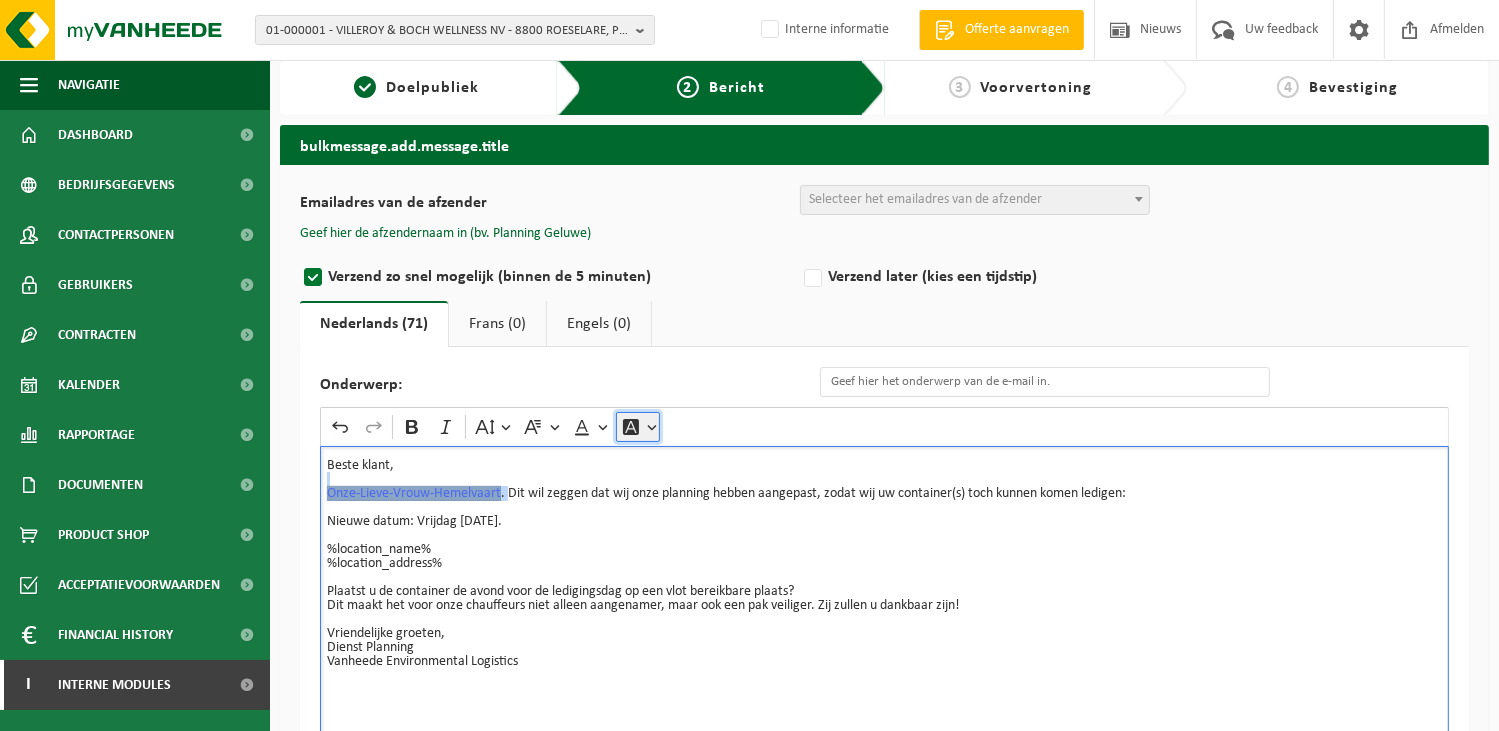 click on "Font Background Color" at bounding box center [638, 427] 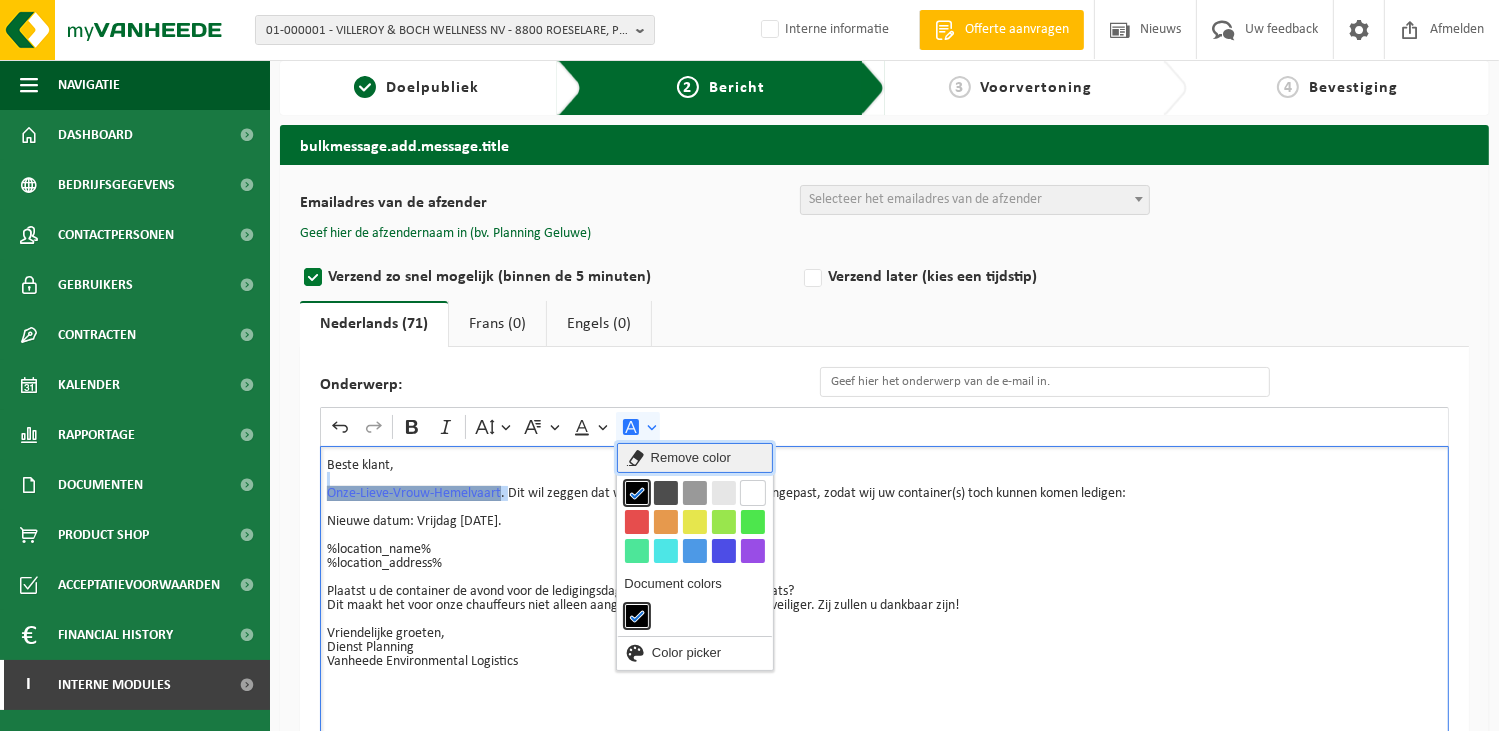 click on "Remove color" at bounding box center (691, 458) 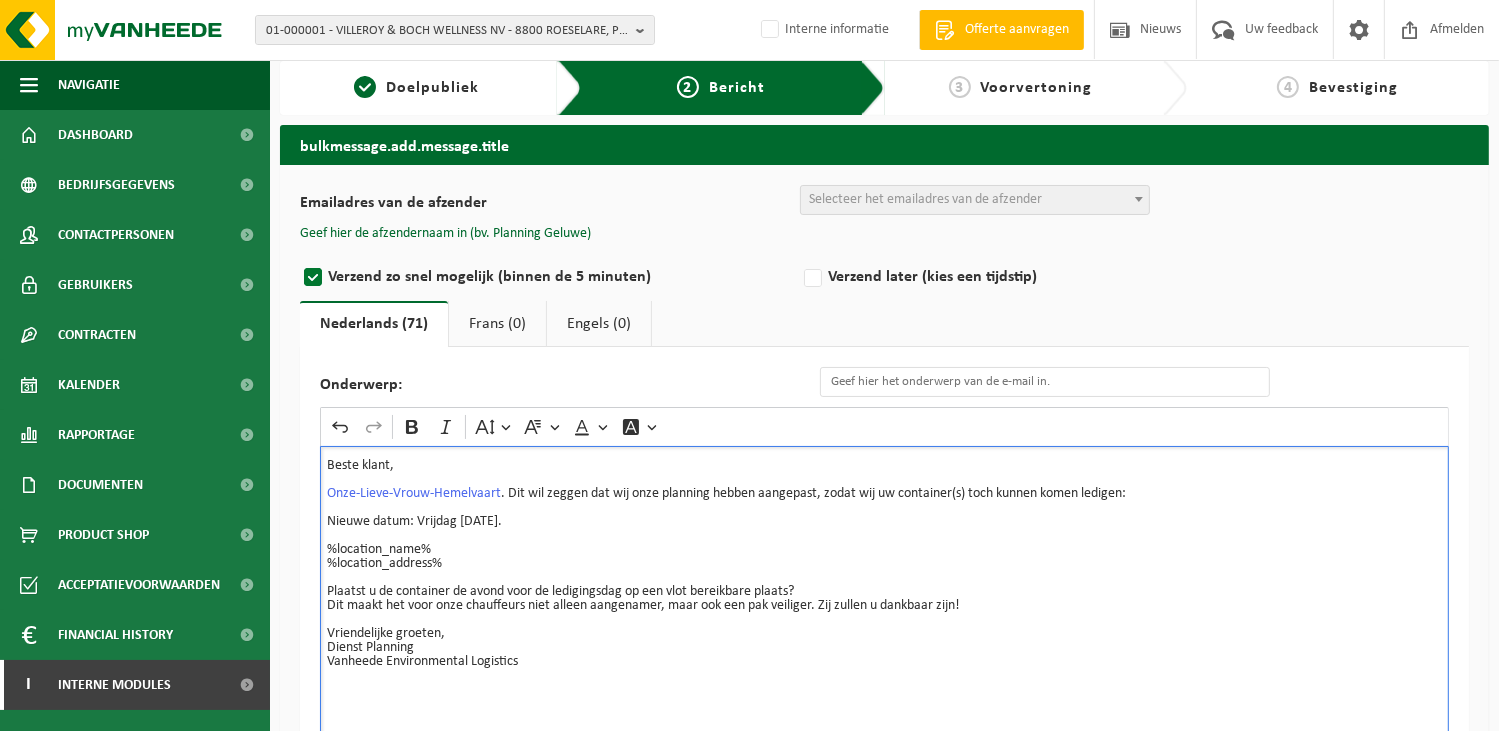 click on "%location_name% %location_address%" at bounding box center [884, 550] 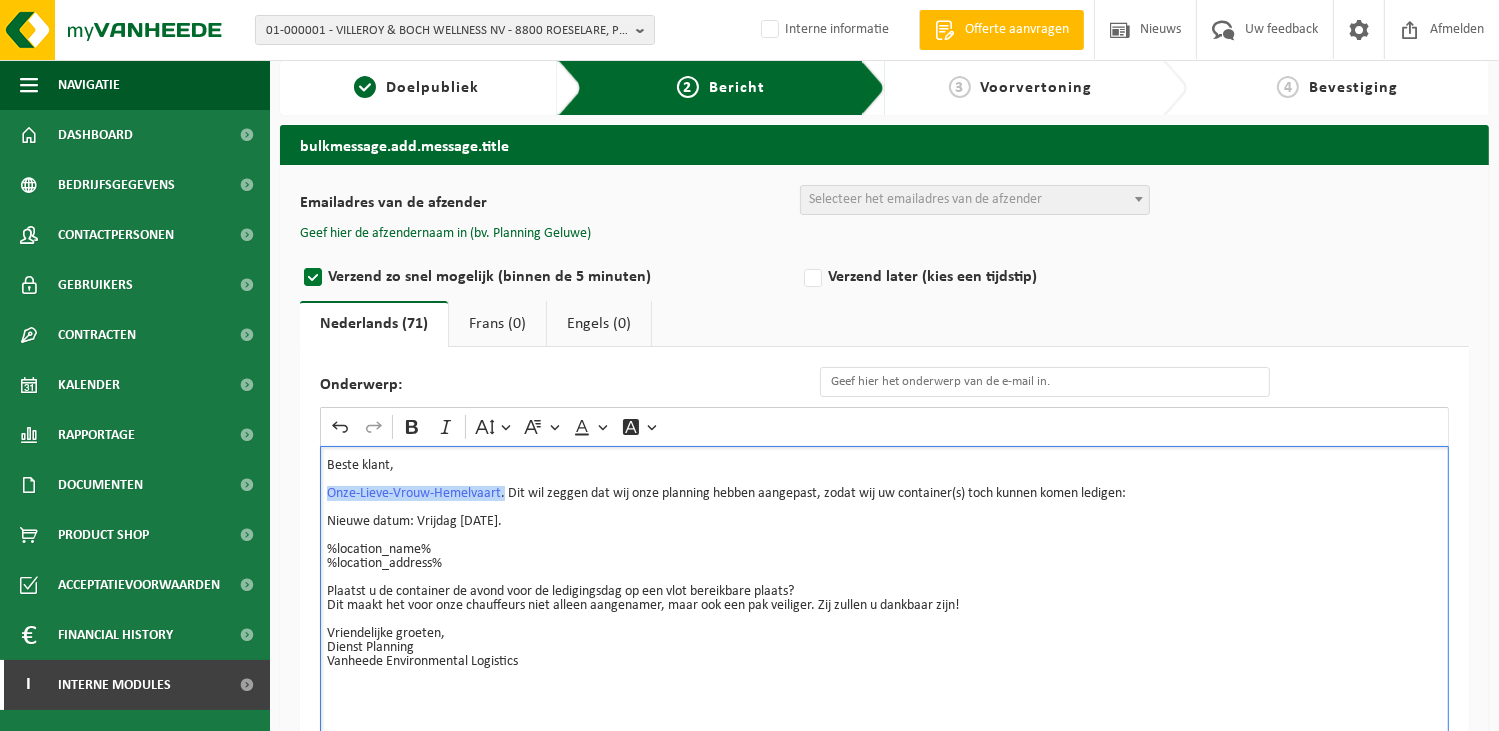 drag, startPoint x: 502, startPoint y: 492, endPoint x: 317, endPoint y: 491, distance: 185.0027 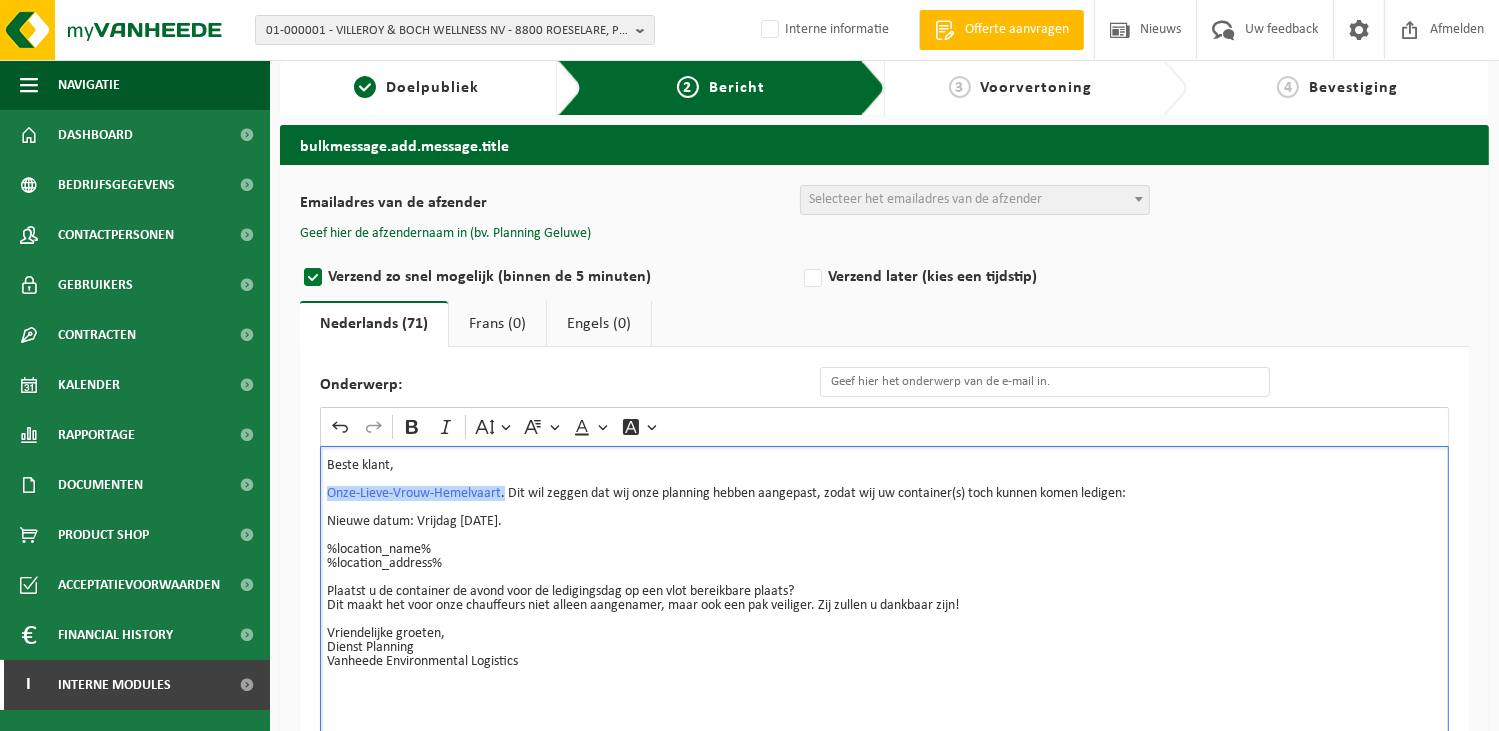click on "Onderwerp:       Rich Text Editor Undo Redo Bold Italic Font Size Font Family Font Color Remove color Black Dim grey Grey Light grey White Red Orange Yellow Light green Green Aquamarine Turquoise Light blue Blue Purple Document colors rgb(79,107,237) Color picker # 506ced HEX Accept Cancel Font Background Color Remove color Black Dim grey Grey Light grey White Red Orange Yellow Light green Green Aquamarine Turquoise Light blue Blue Purple Document colors Black Color picker # 000000 HEX Accept Cancel Beste klant, Onze-Lieve-Vrouw-Hemelvaart . Dit wil zeggen dat wij onze planning hebben aangepast, zodat wij uw container(s) toch kunnen komen ledigen: Nieuwe datum: Vrijdag 18/07/2025. ⁠⁠⁠⁠⁠⁠⁠ %location_name% %location_address% Plaatst u de container de avond voor de ledigingsdag op een vlot bereikbare plaats? Dit maakt het voor onze chauffeurs niet alleen aangenamer, maar ook een pak veiliger. Zij zullen u dankbaar zijn! Vriendelijke groeten, Dienst Planning Vanheede Environmental Logistics" at bounding box center [884, 606] 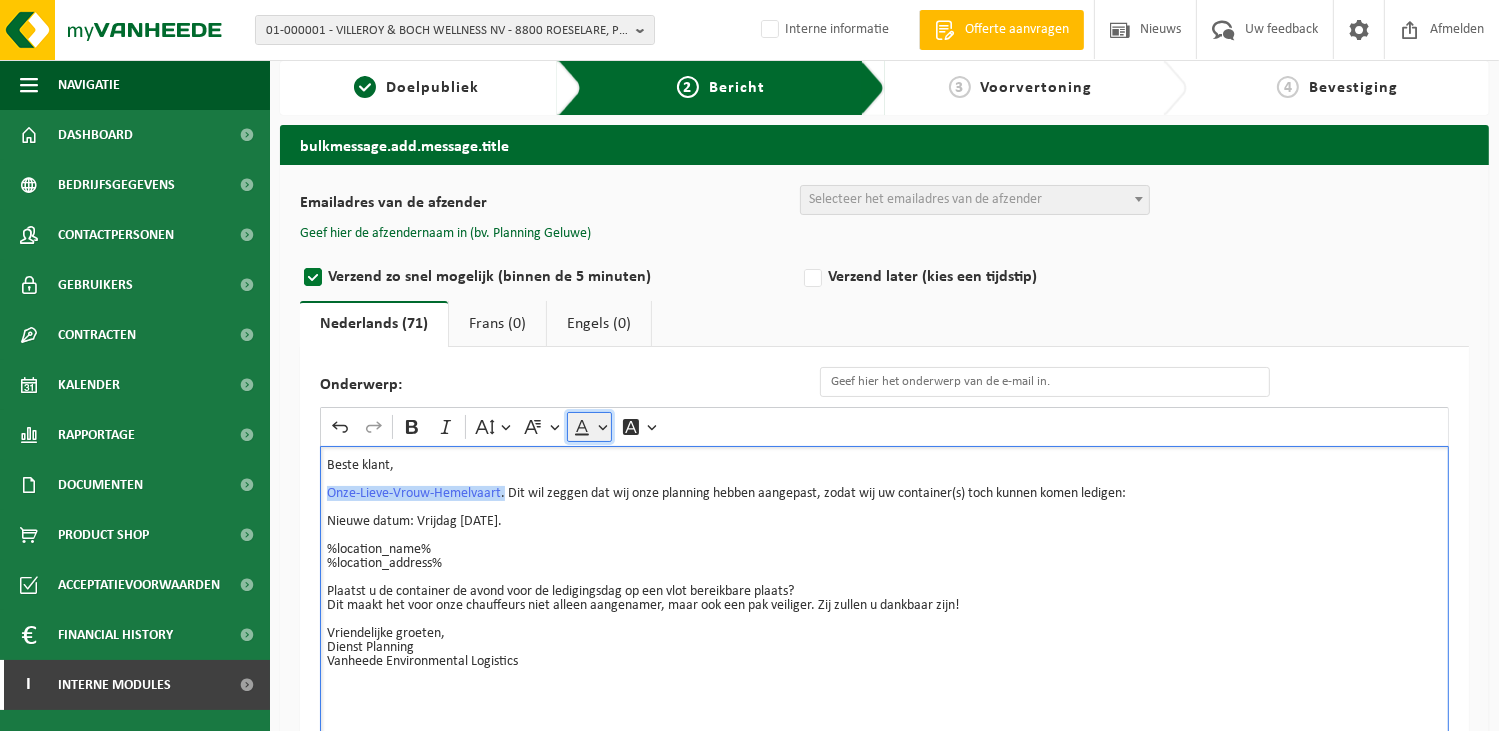 click on "Font Color" at bounding box center [589, 427] 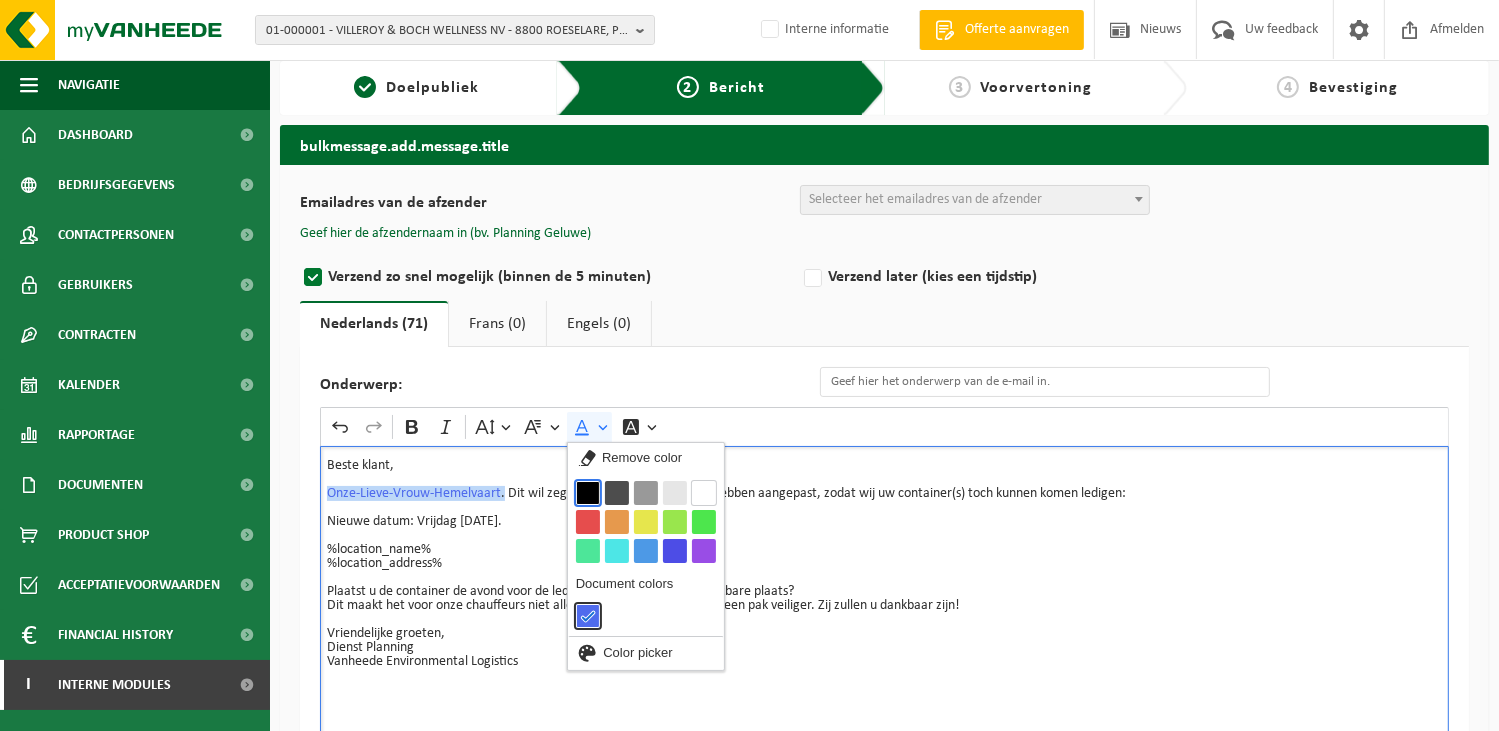 click on "Black" at bounding box center (588, 493) 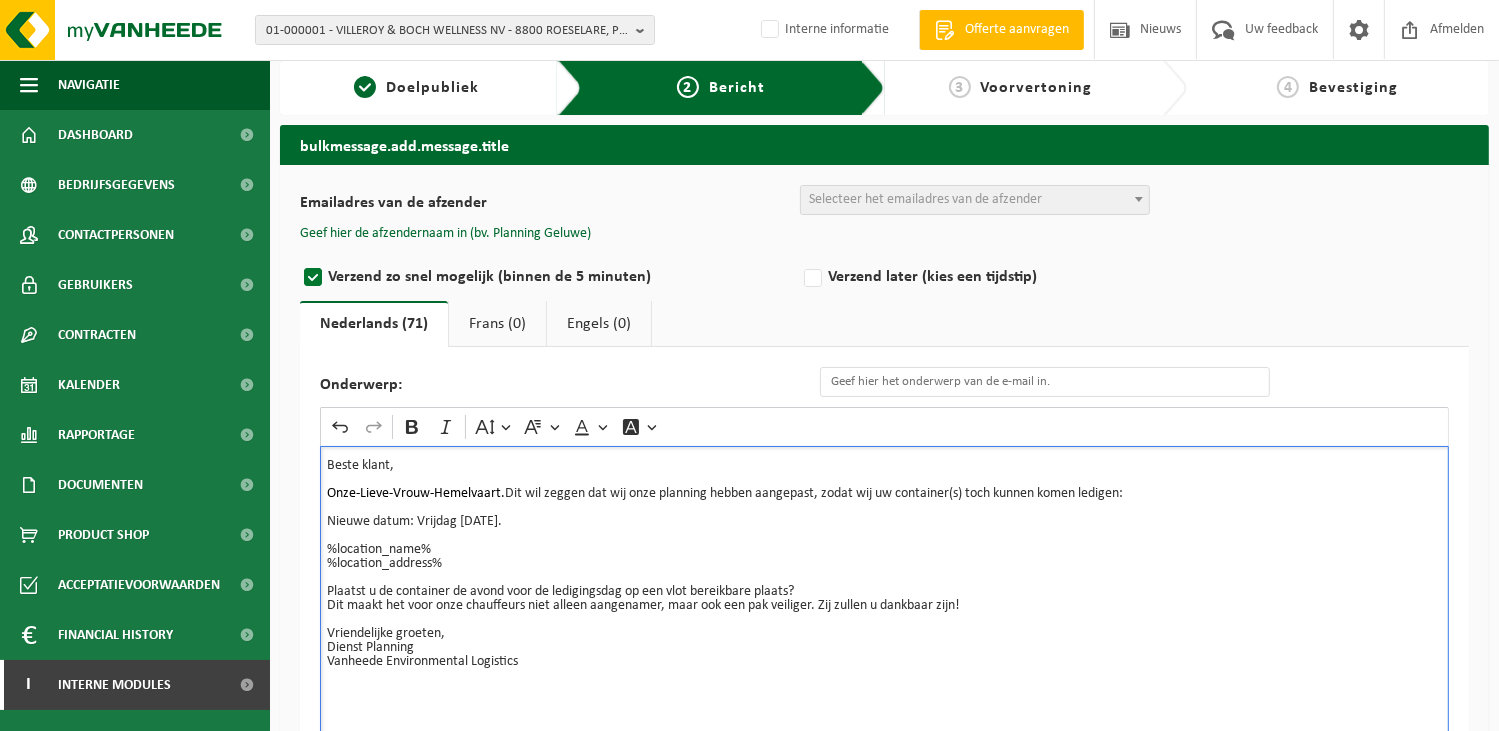 click on "%location_name% %location_address%" at bounding box center [884, 550] 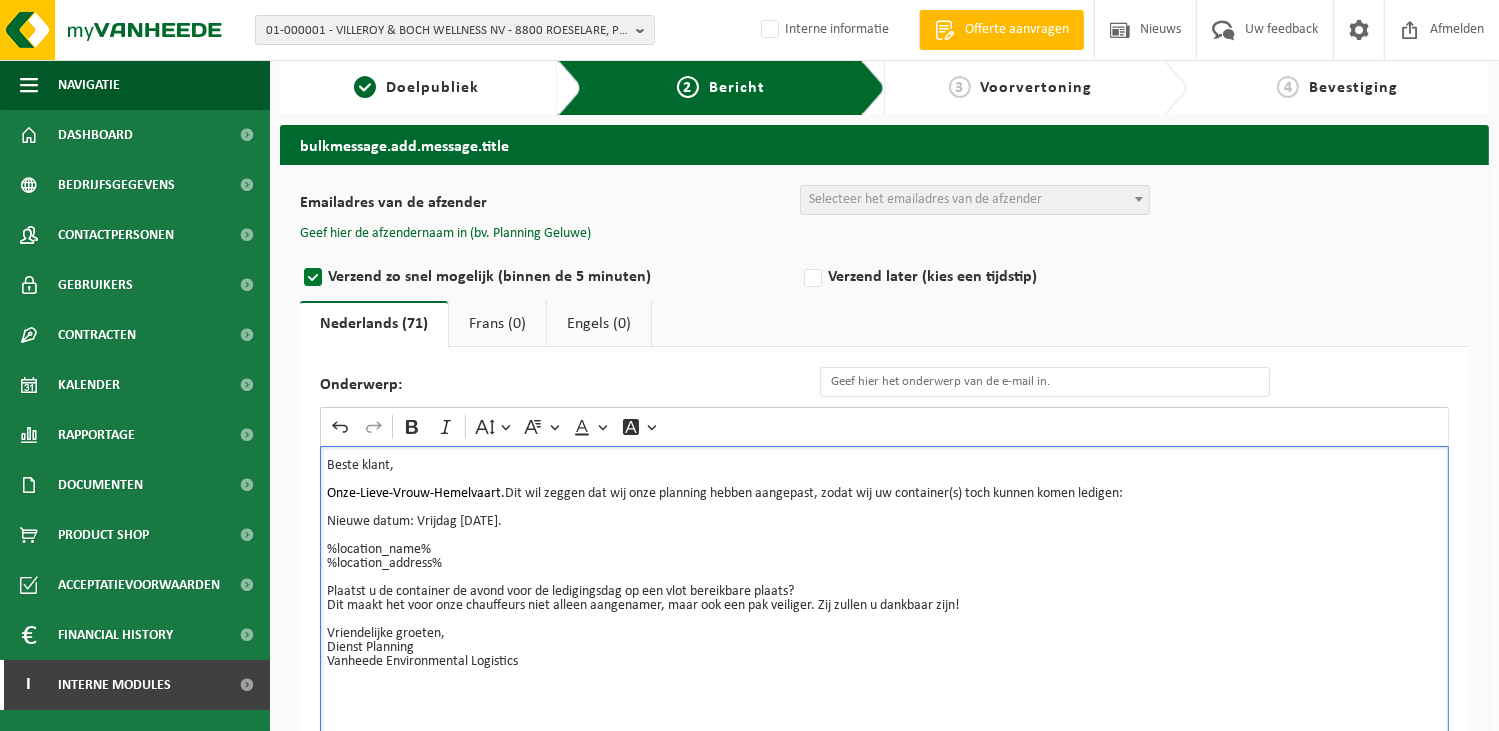 click on "Onze-Lieve-Vrouw-Hemelvaart." at bounding box center (416, 493) 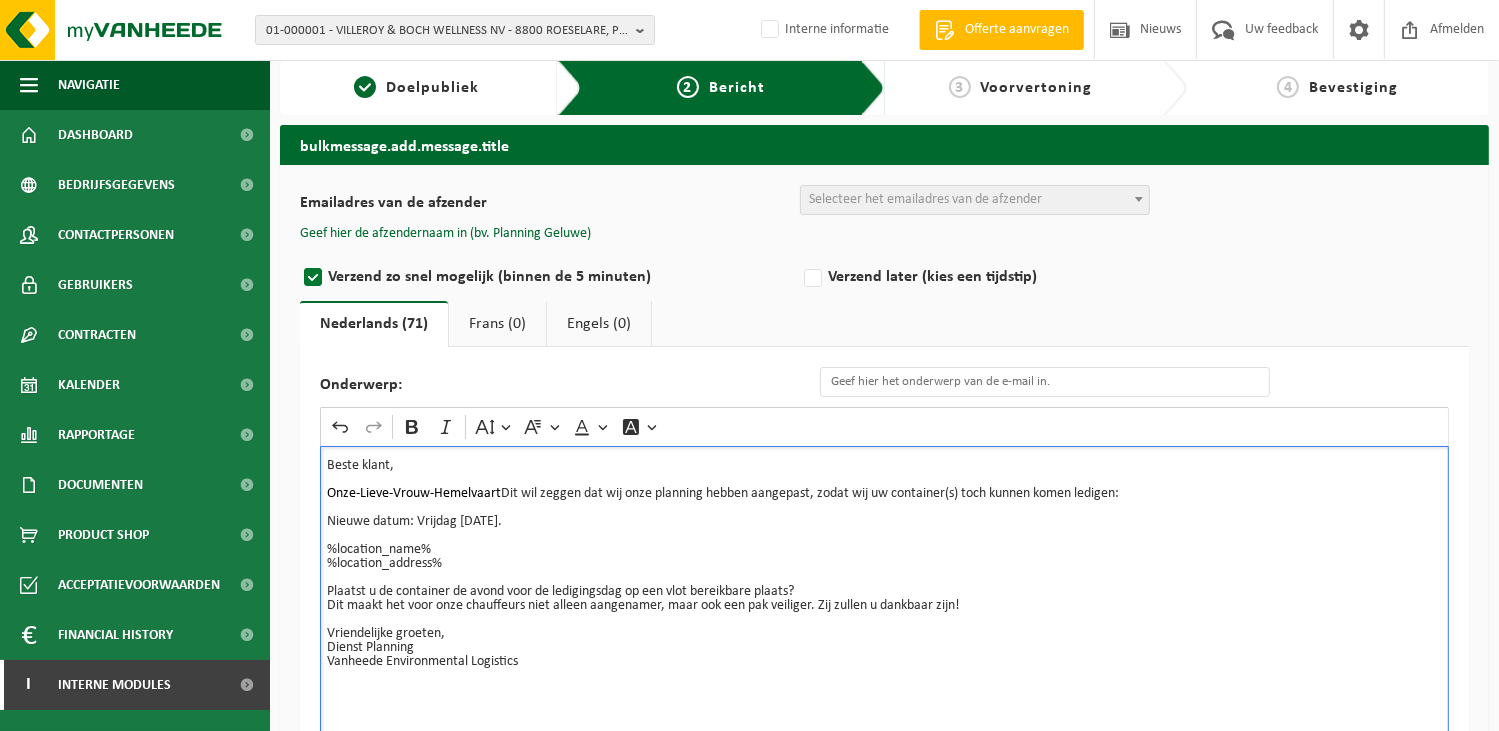 type 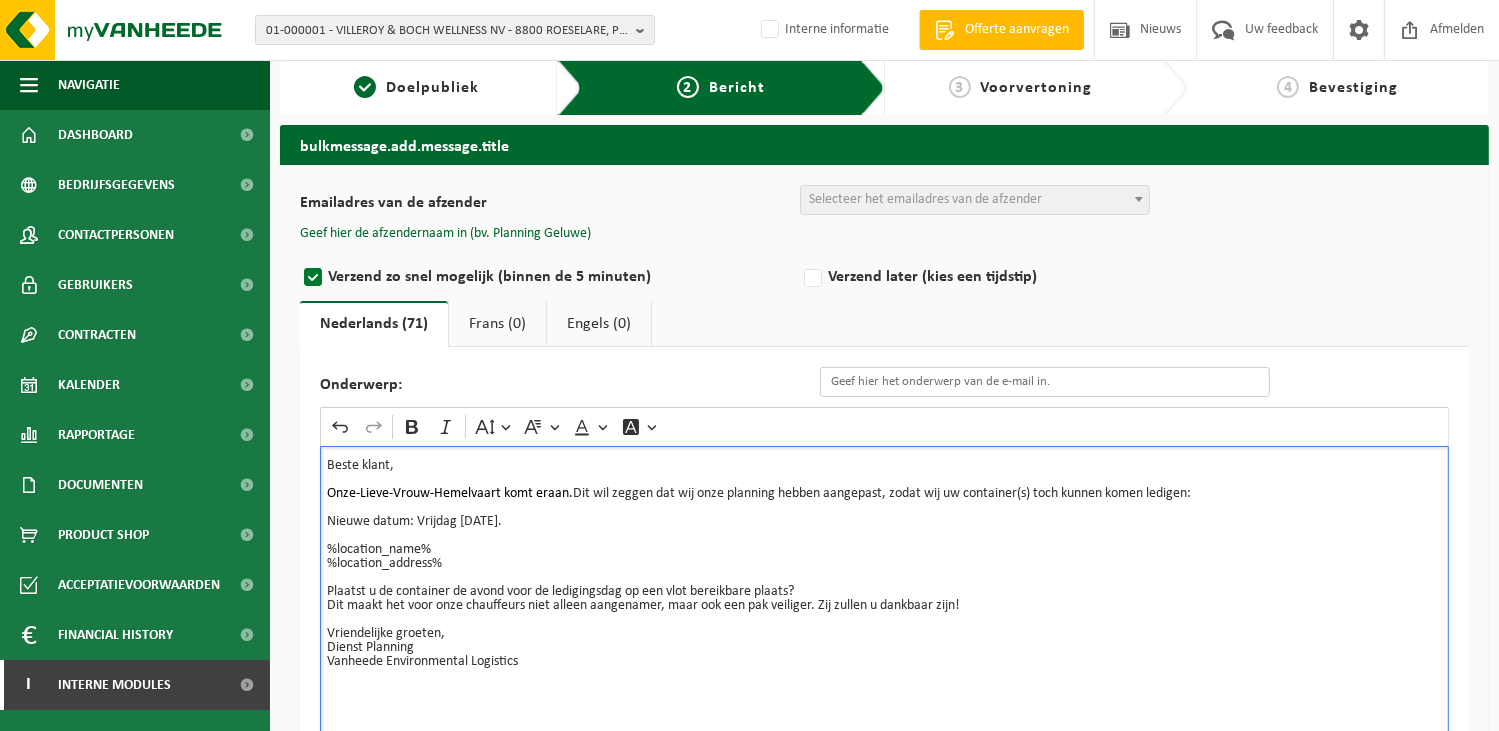 click on "Onderwerp:" at bounding box center (1045, 382) 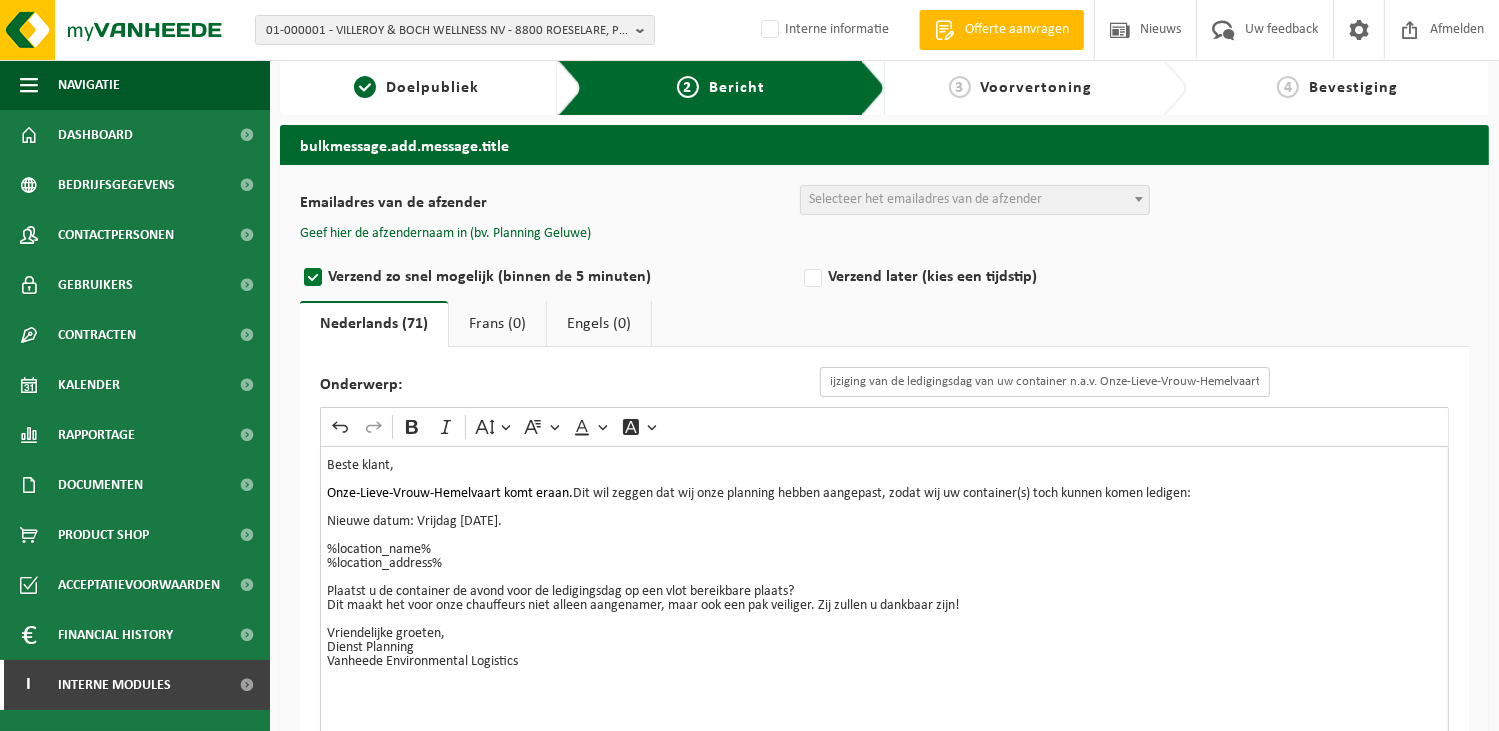 scroll, scrollTop: 0, scrollLeft: 16, axis: horizontal 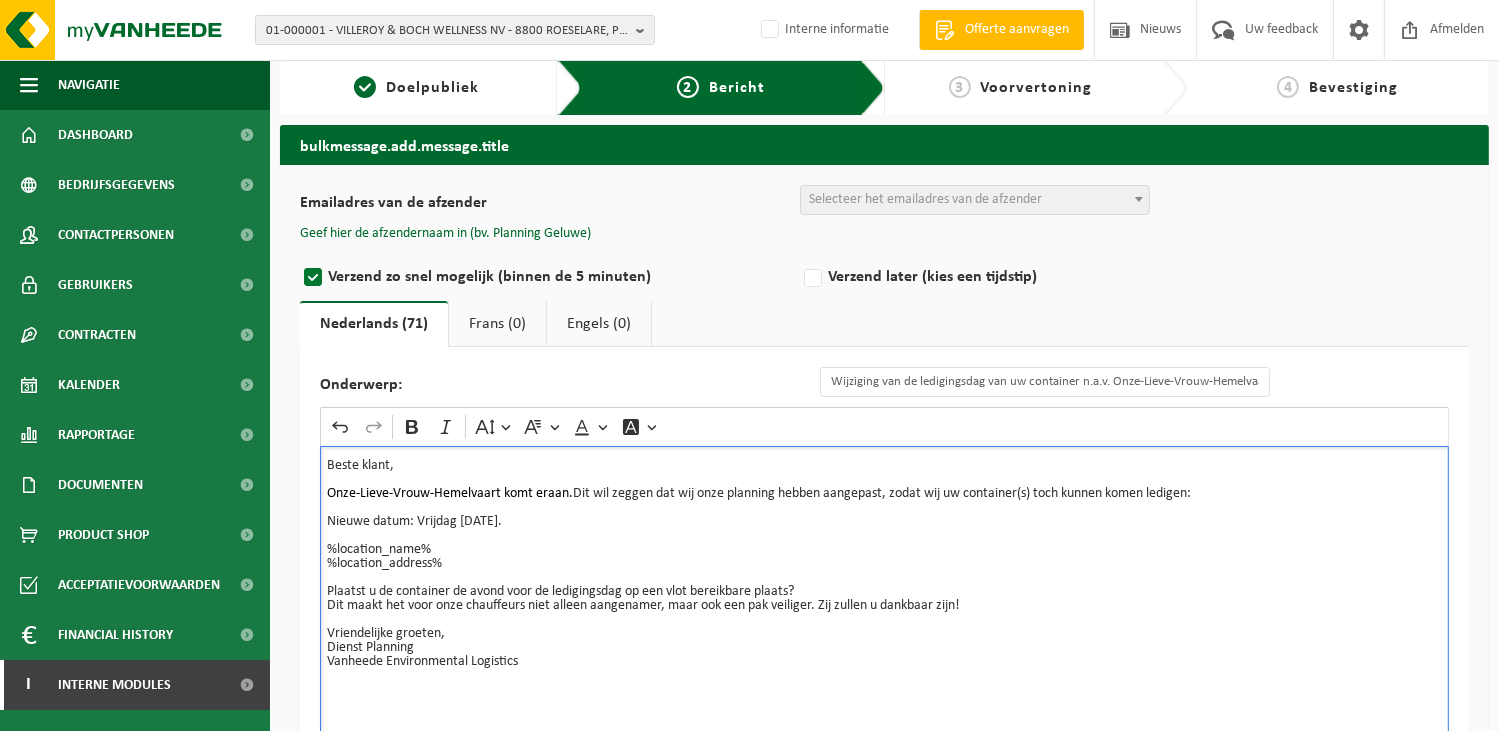 drag, startPoint x: 418, startPoint y: 518, endPoint x: 544, endPoint y: 524, distance: 126.14278 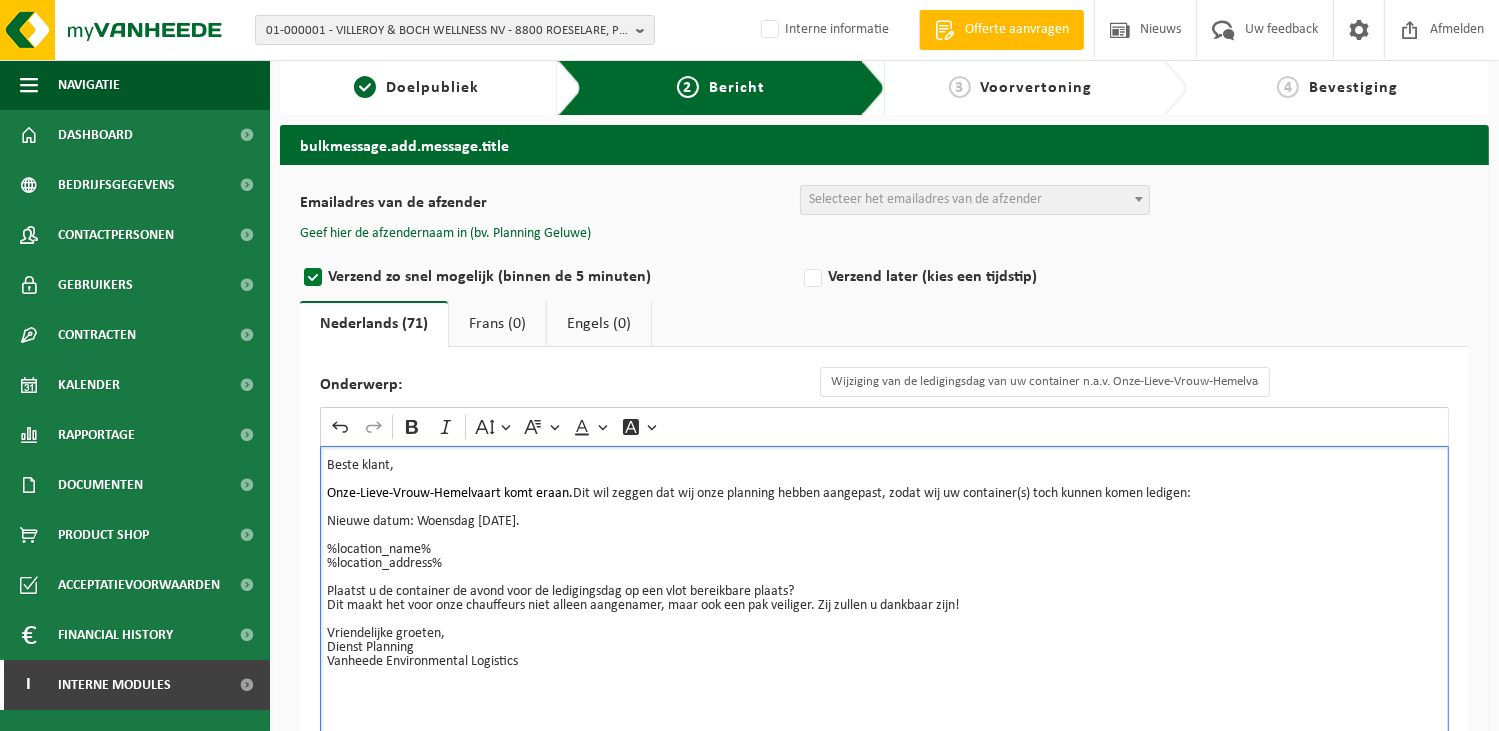 drag, startPoint x: 544, startPoint y: 522, endPoint x: 422, endPoint y: 522, distance: 122 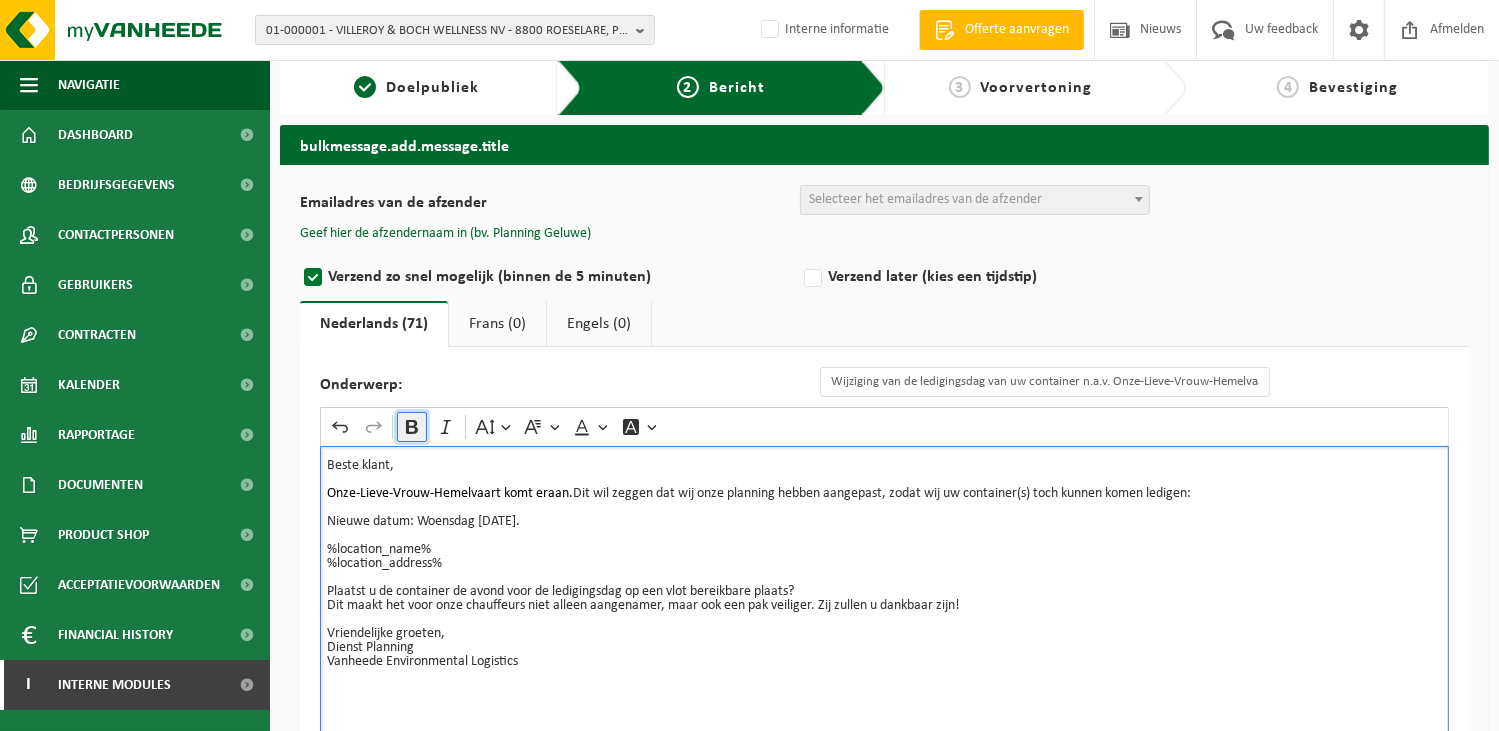 click 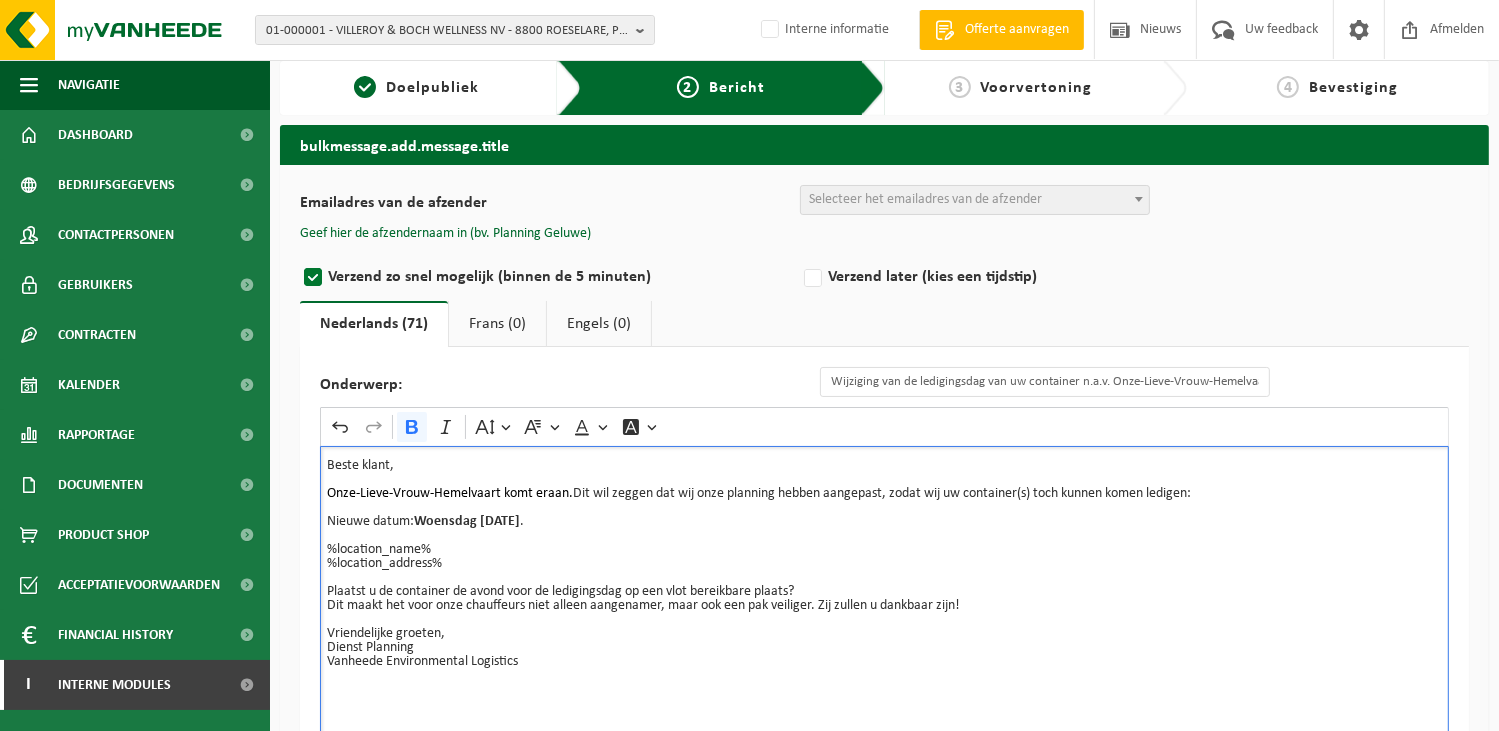 click on "%location_name% %location_address%" at bounding box center (884, 550) 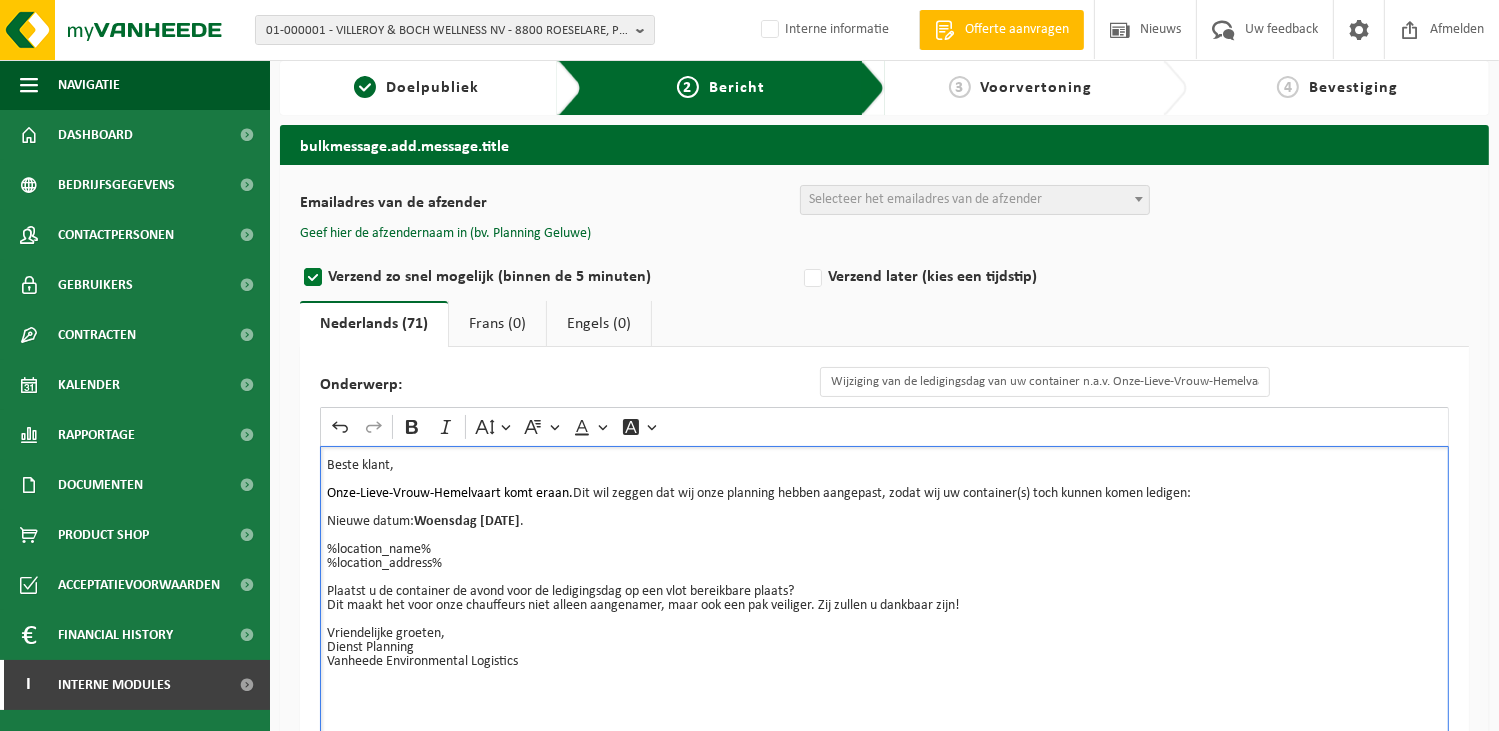 click on "Nieuwe datum:  Woensdag 13/08/2025 ." at bounding box center [884, 515] 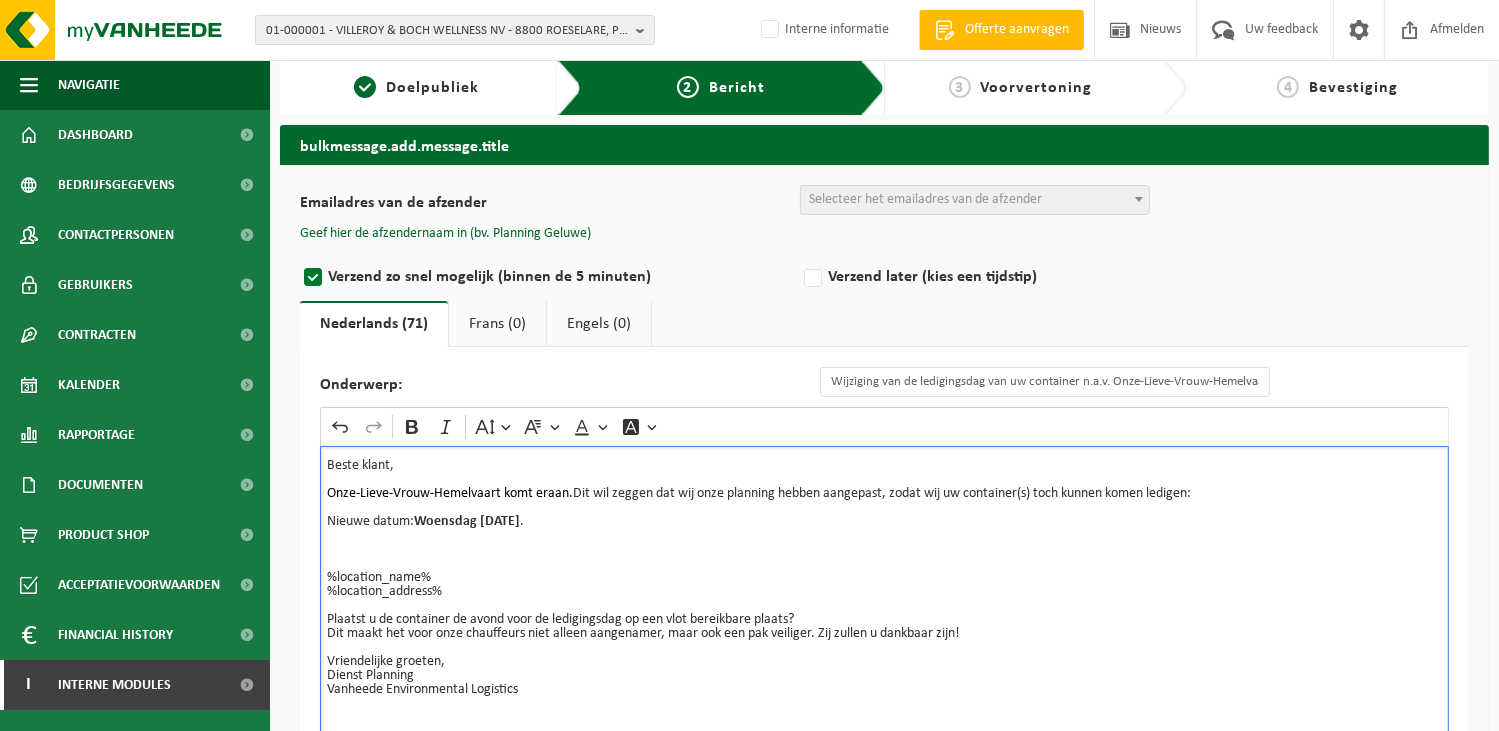 click on "%location_name% %location_address%" at bounding box center (884, 578) 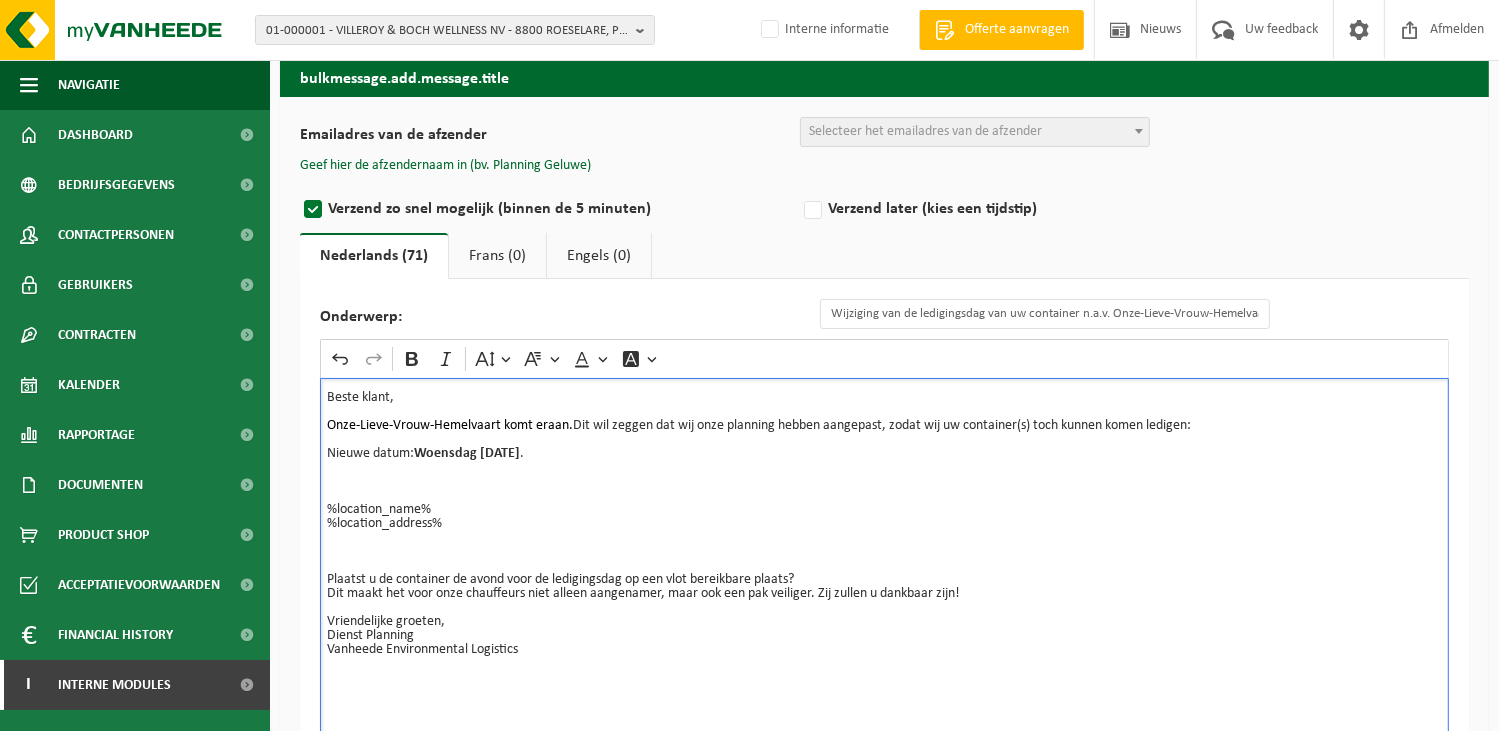 scroll, scrollTop: 210, scrollLeft: 0, axis: vertical 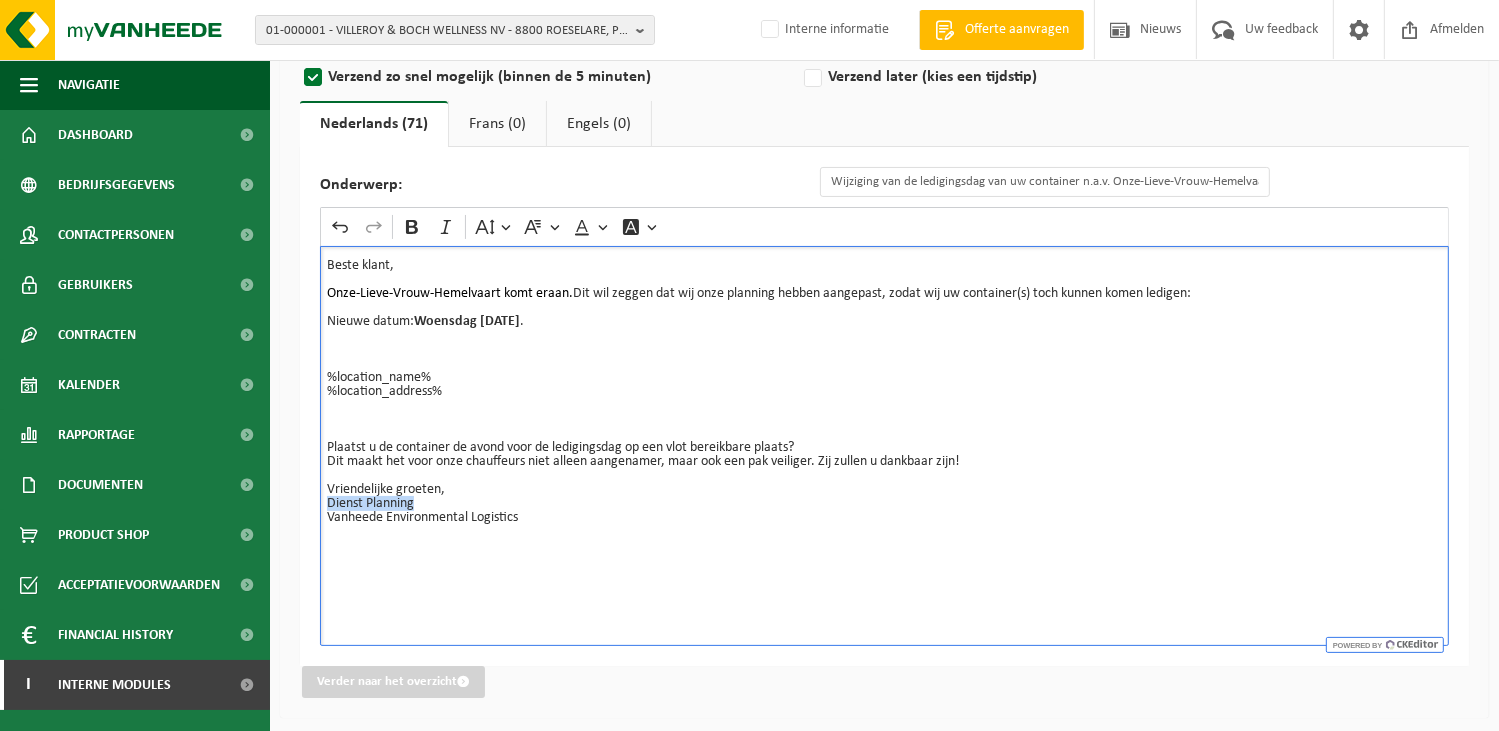 drag, startPoint x: 432, startPoint y: 502, endPoint x: 296, endPoint y: 497, distance: 136.09187 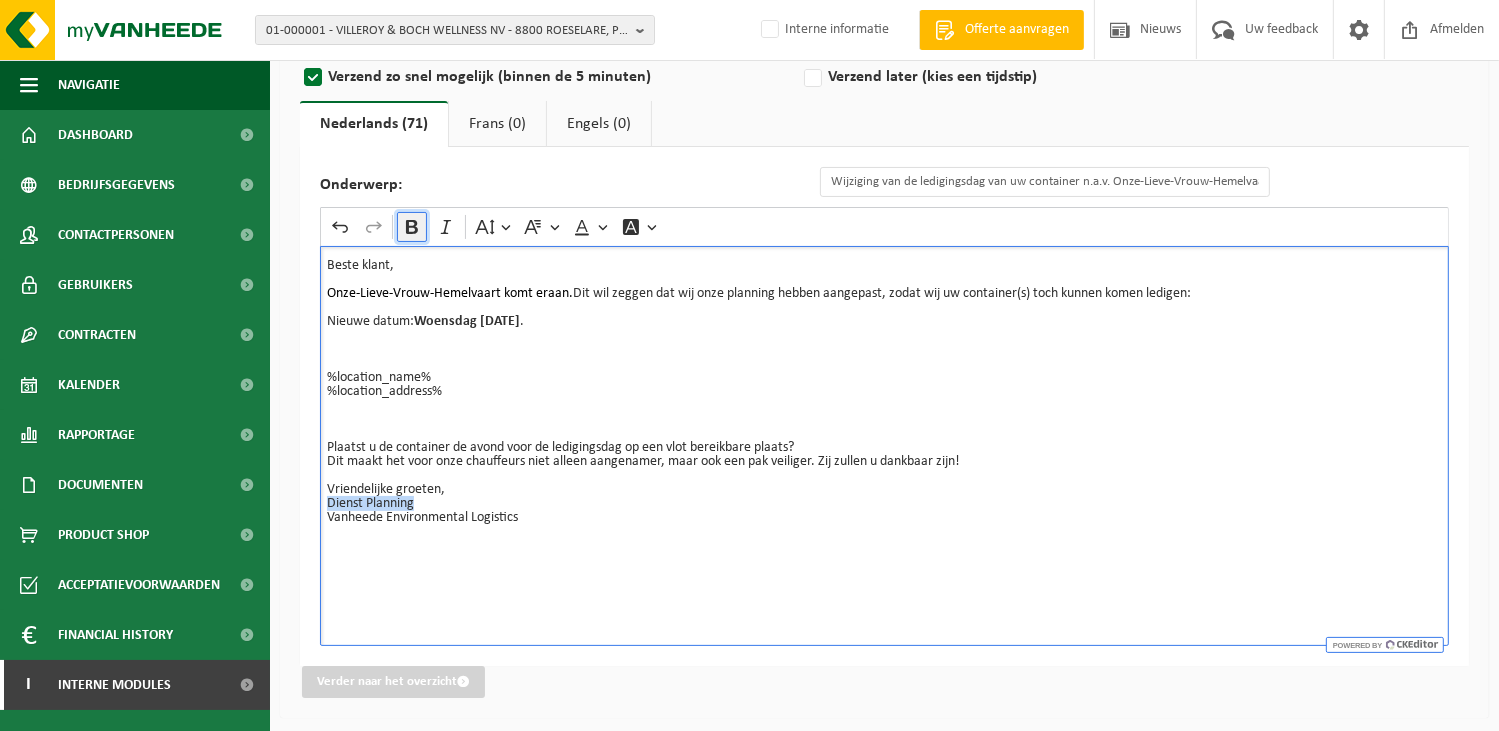 click 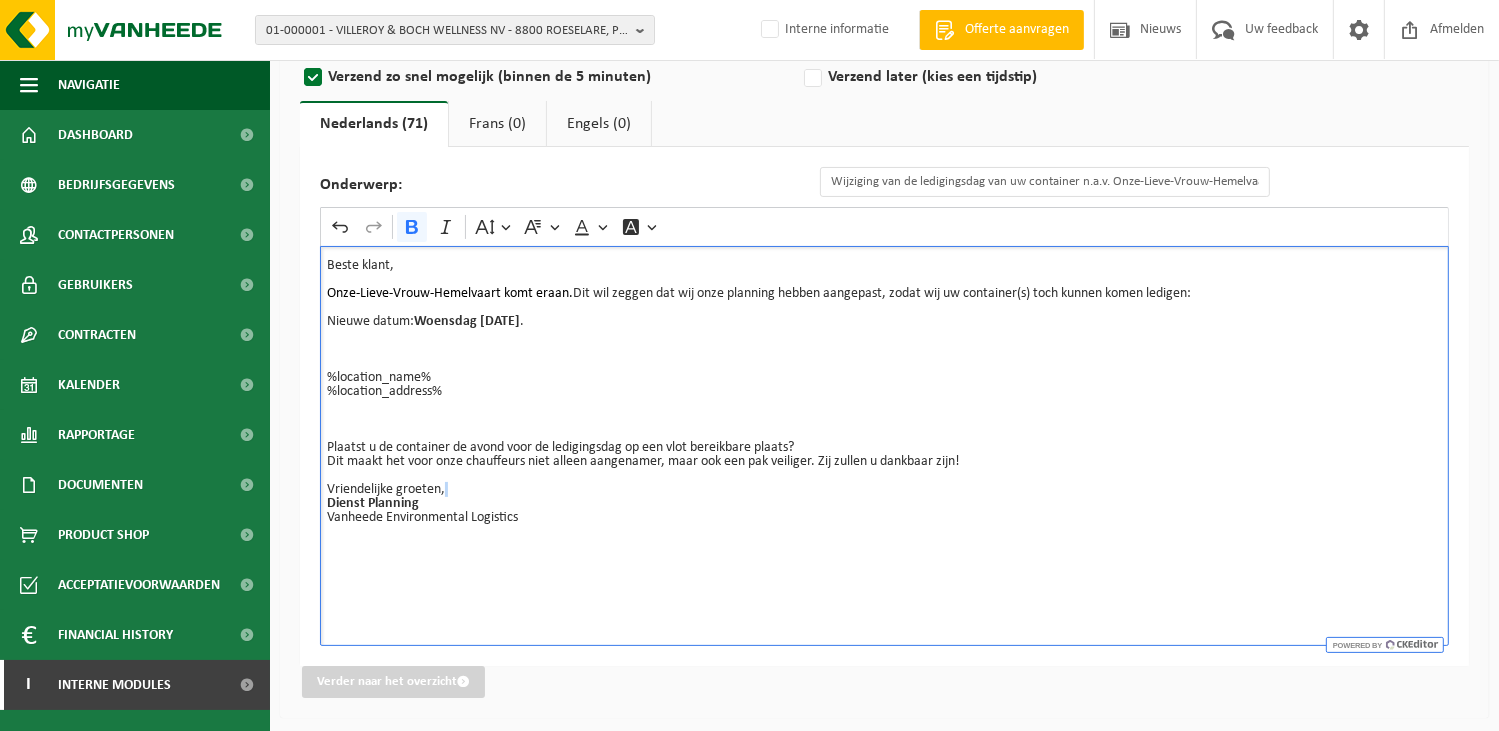 click on "Vriendelijke groeten, Dienst Planning Vanheede Environmental Logistics" at bounding box center (884, 504) 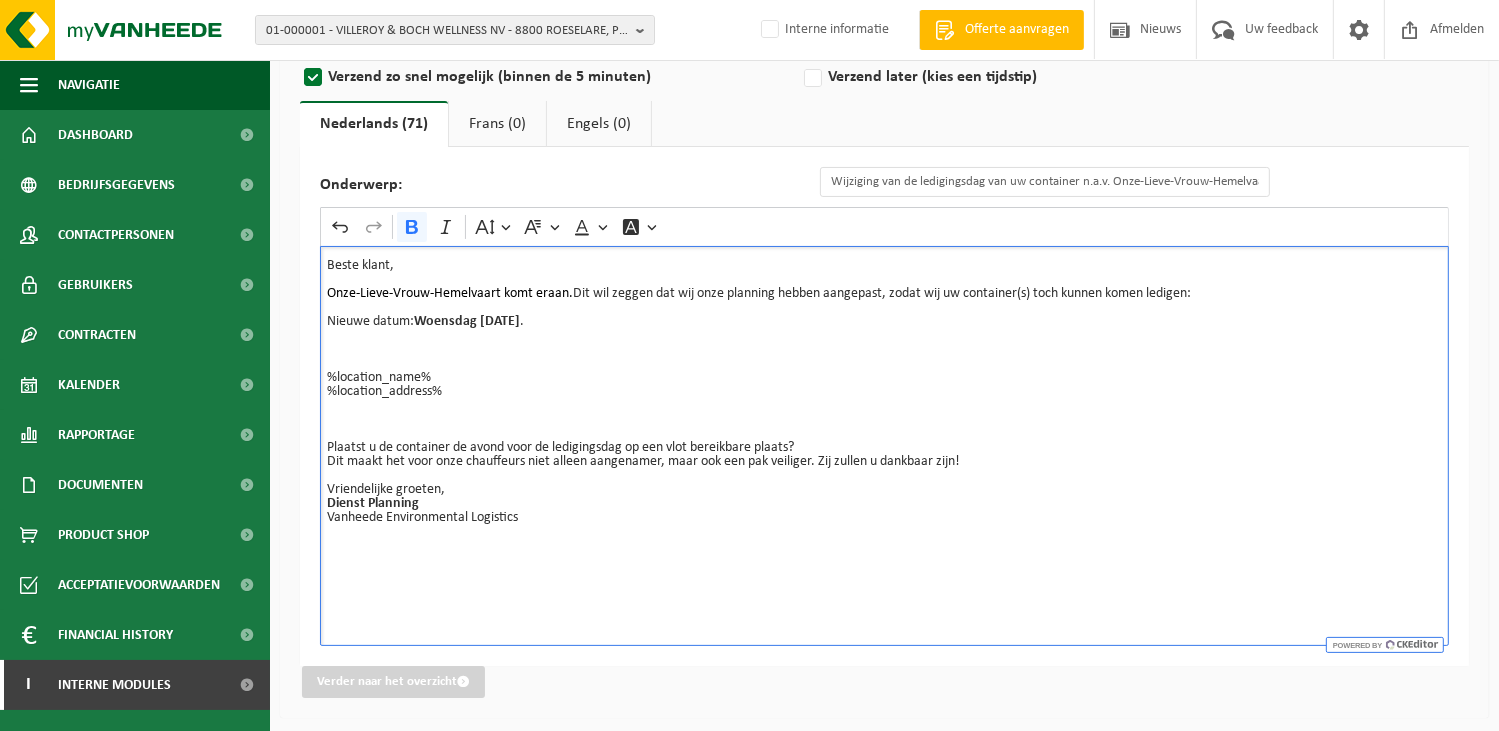 click on "Dit maakt het voor onze chauffeurs niet alleen aangenamer, maar ook een pak veiliger. Zij zullen u dankbaar zijn!" at bounding box center [884, 462] 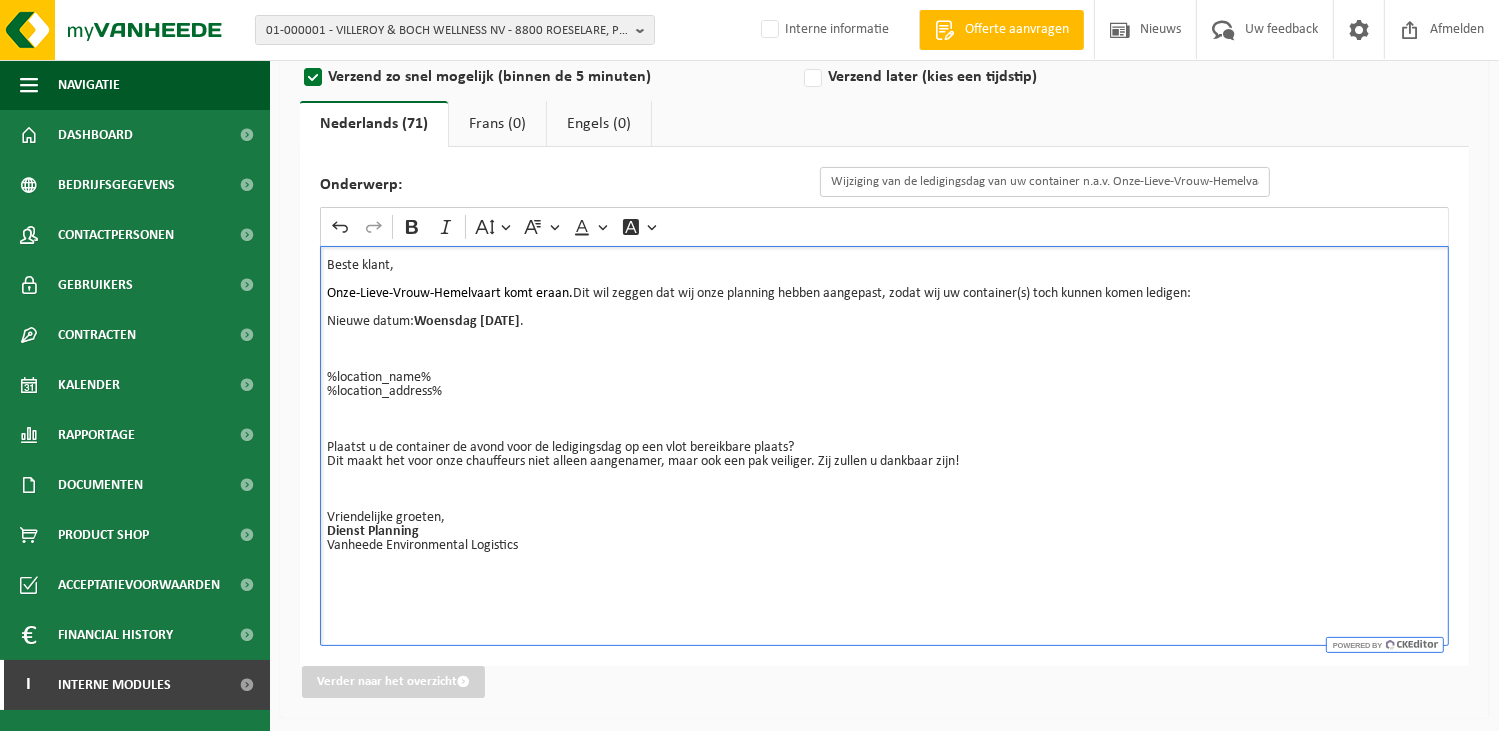 click on "Wijziging van de ledigingsdag van uw container n.a.v. Onze-Lieve-Vrouw-Hemelvaart." at bounding box center [1045, 182] 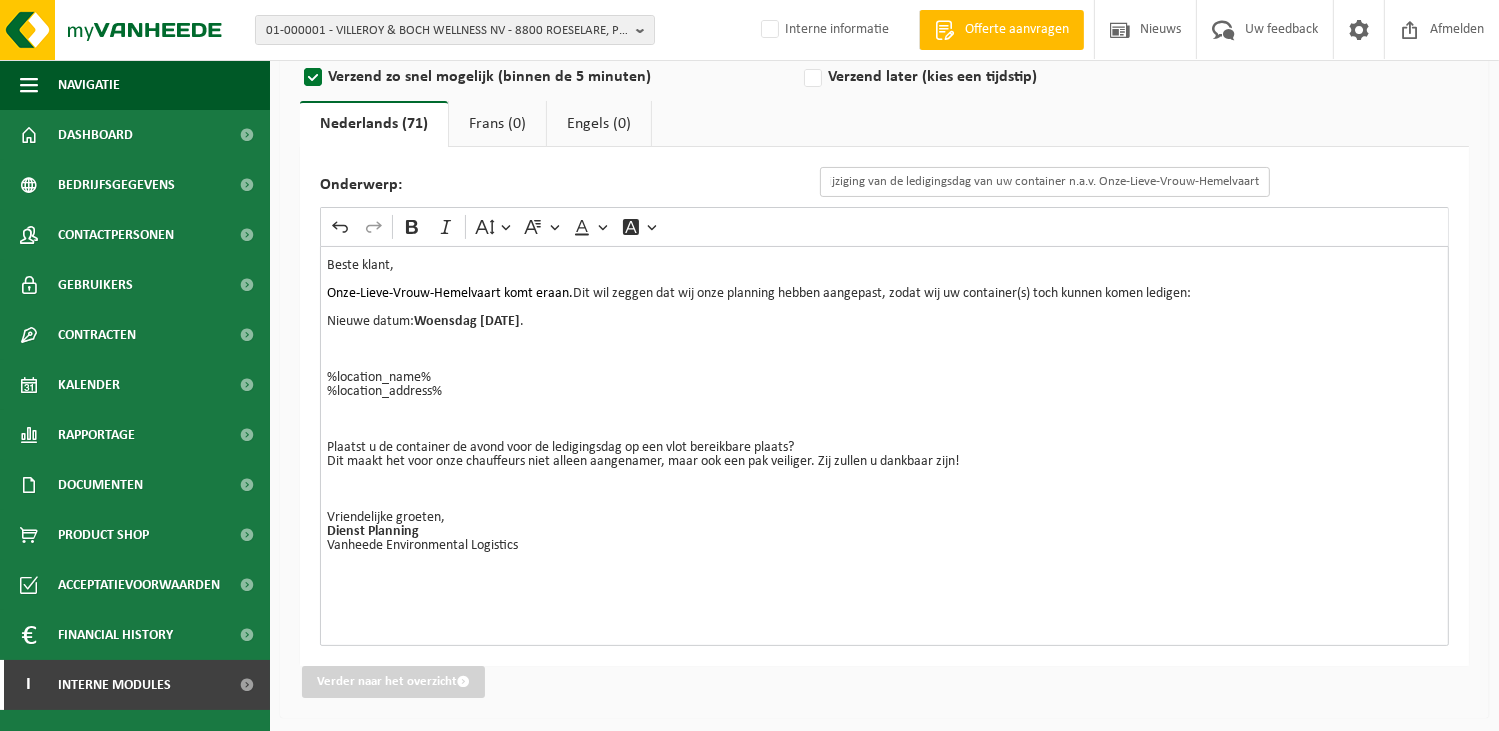 scroll, scrollTop: 0, scrollLeft: 13, axis: horizontal 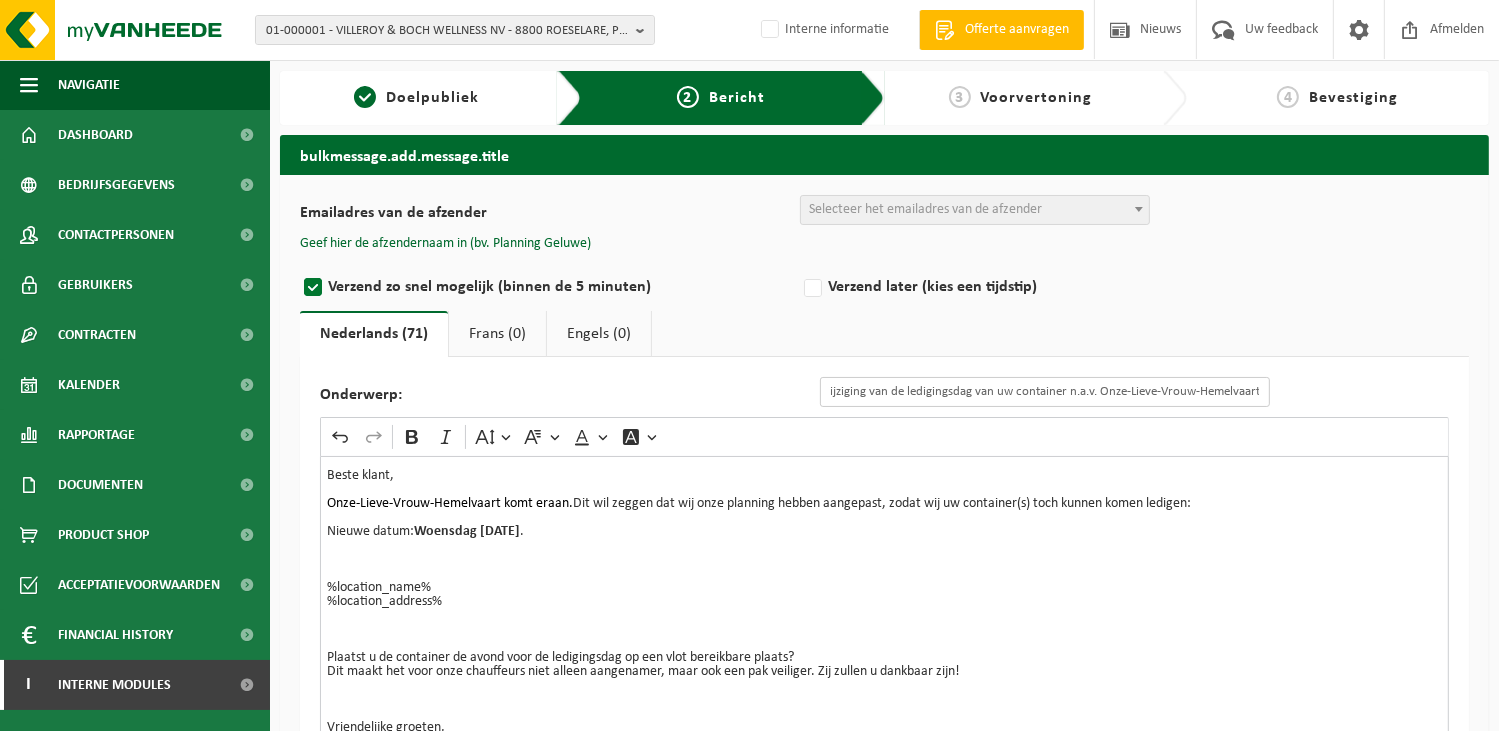 type on "Wijziging van de ledigingsdag van uw container n.a.v. Onze-Lieve-Vrouw-Hemelvaart" 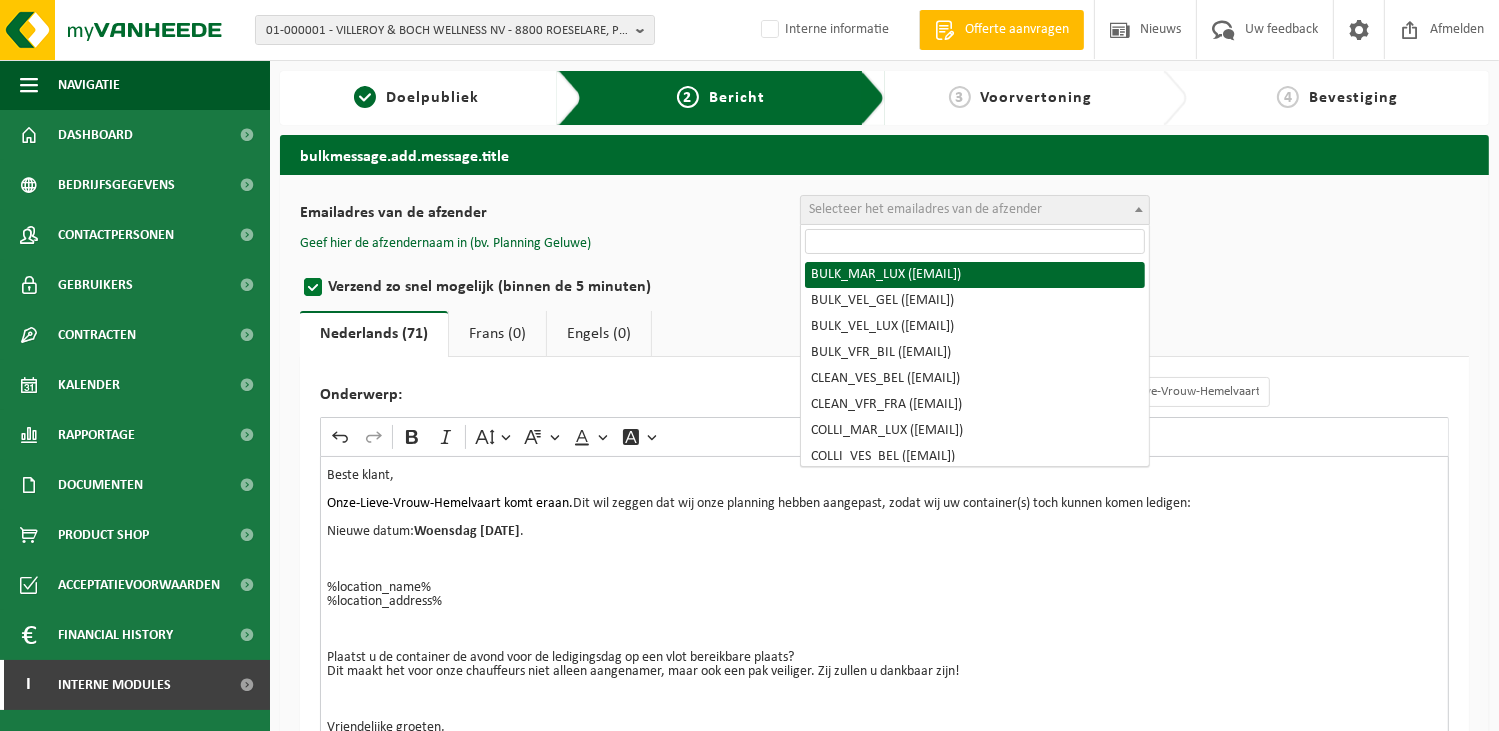click on "Selecteer het emailadres van de afzender" at bounding box center [925, 209] 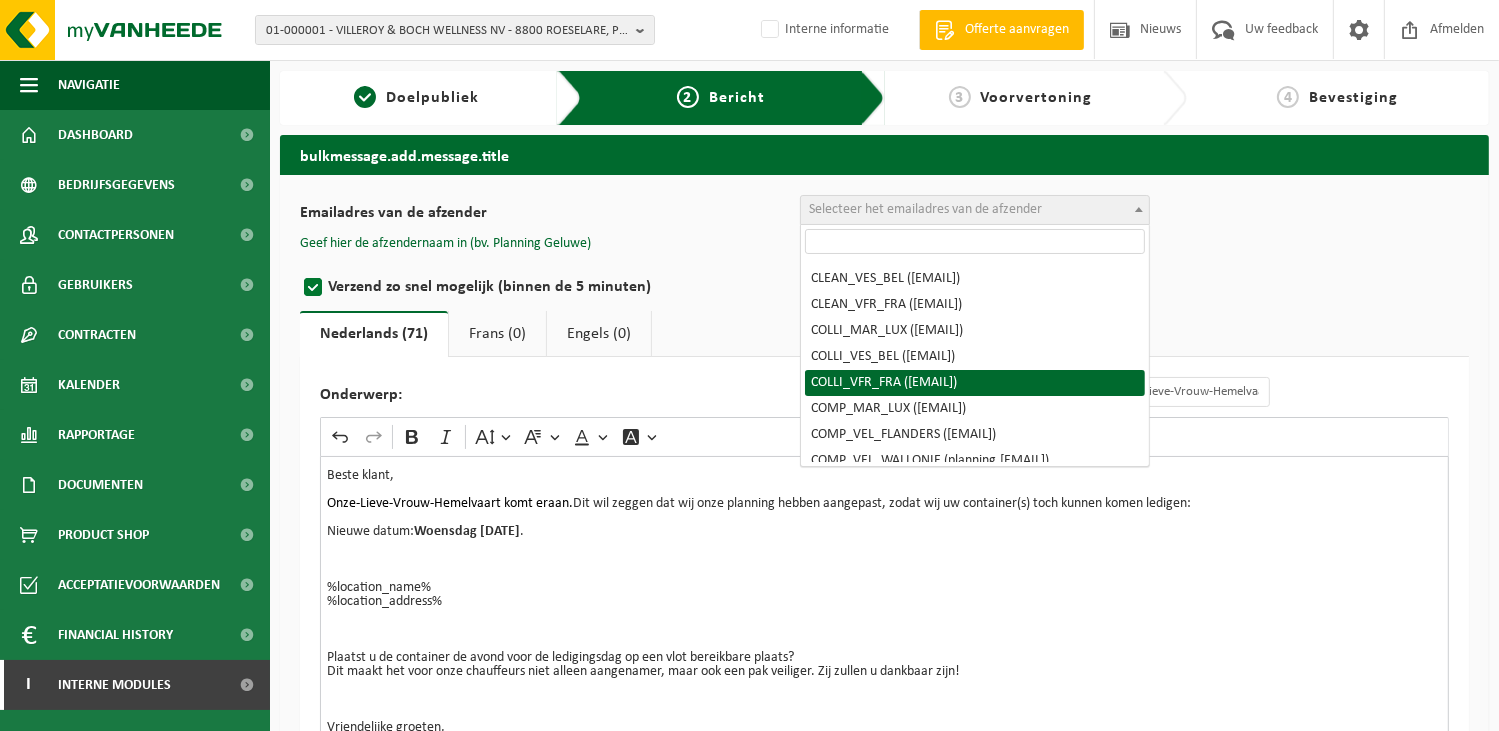 scroll, scrollTop: 200, scrollLeft: 0, axis: vertical 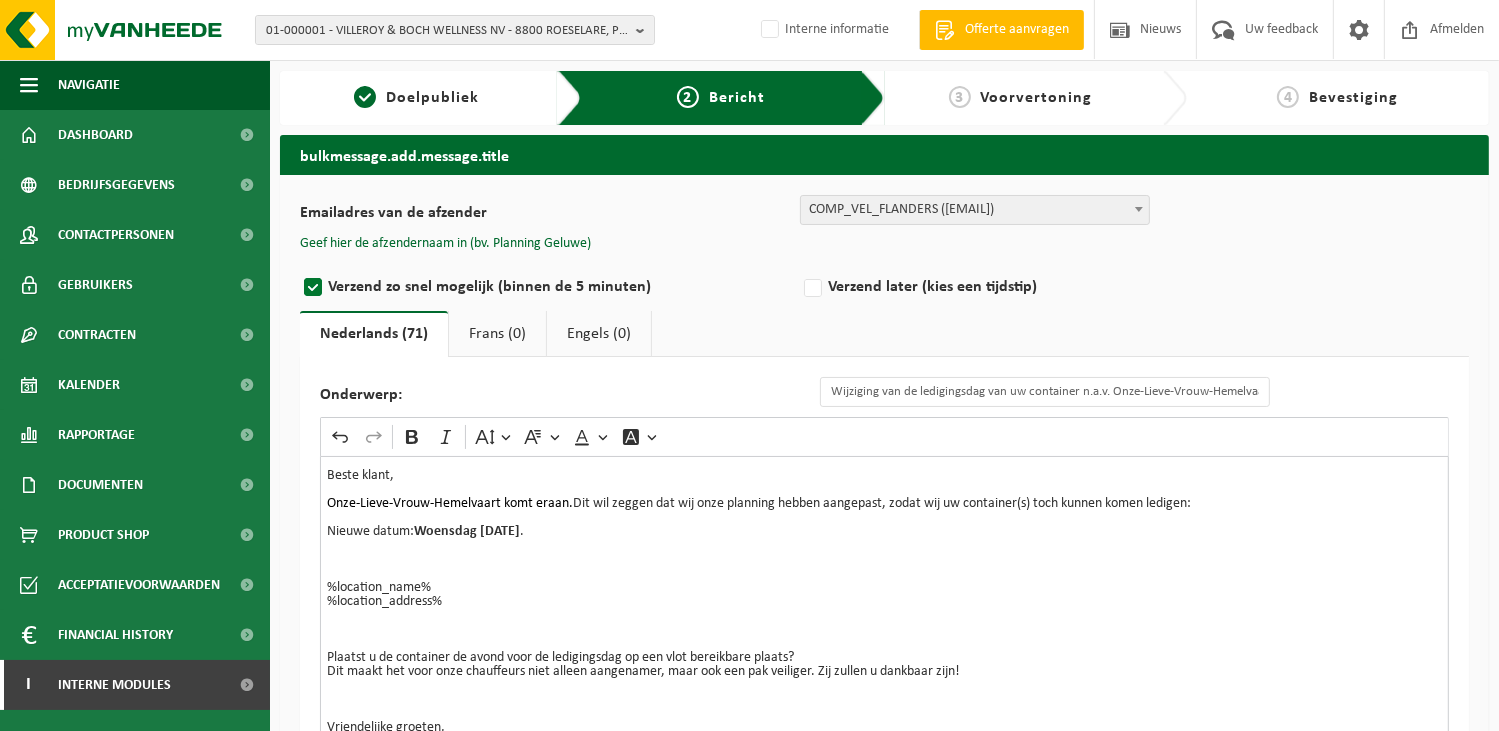 click on "Geef hier de afzendernaam in (bv. Planning Geluwe)" at bounding box center [884, 244] 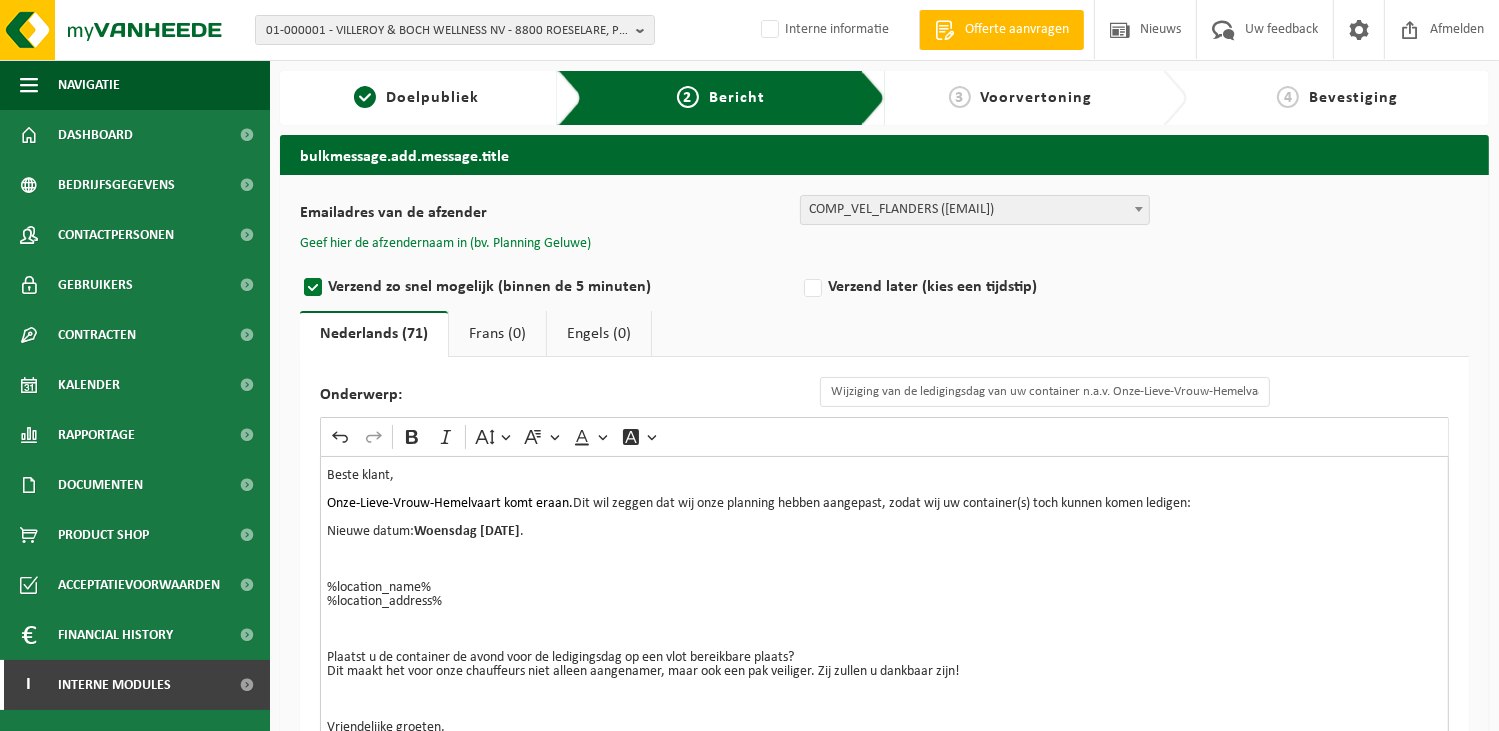 click on "Geef hier de afzendernaam in (bv. Planning Geluwe)" at bounding box center (445, 244) 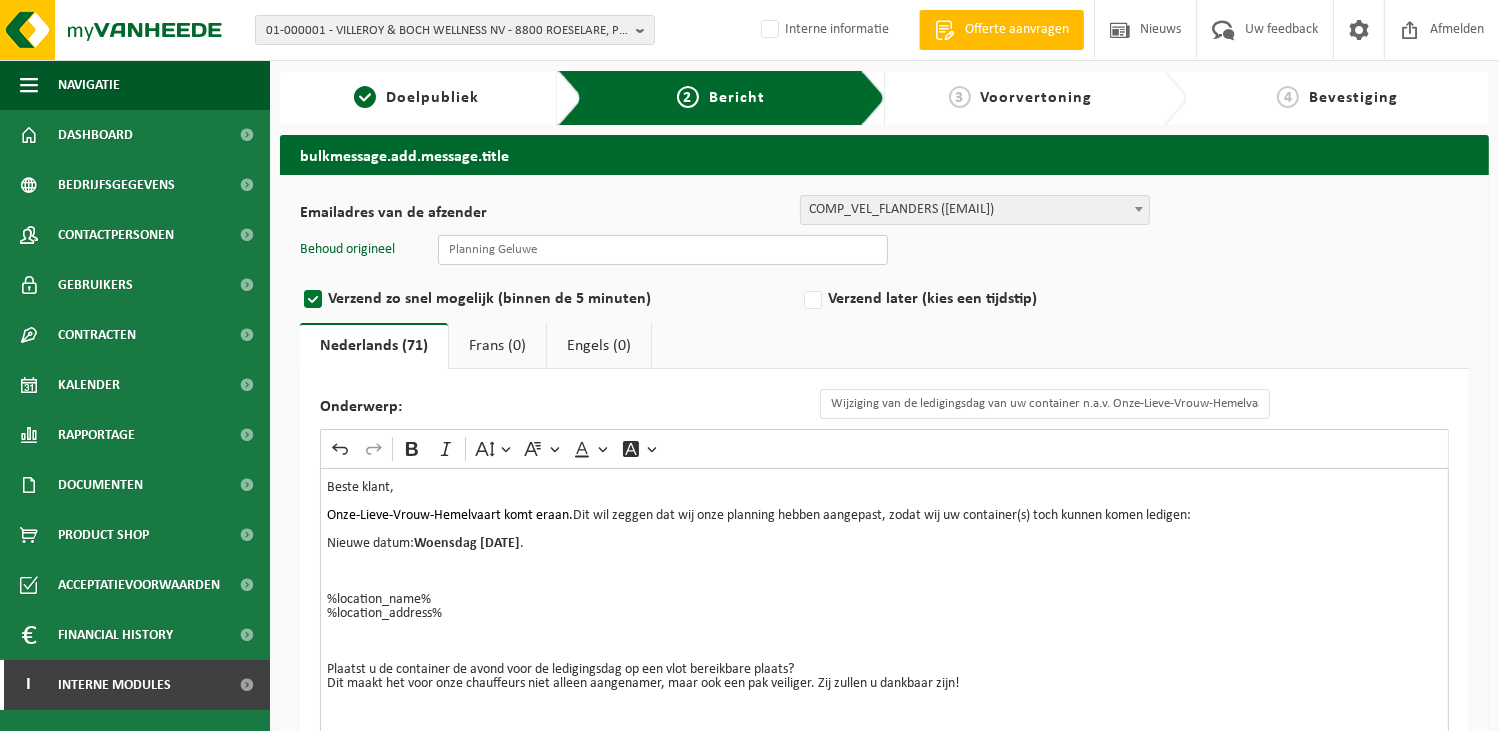 click at bounding box center [663, 250] 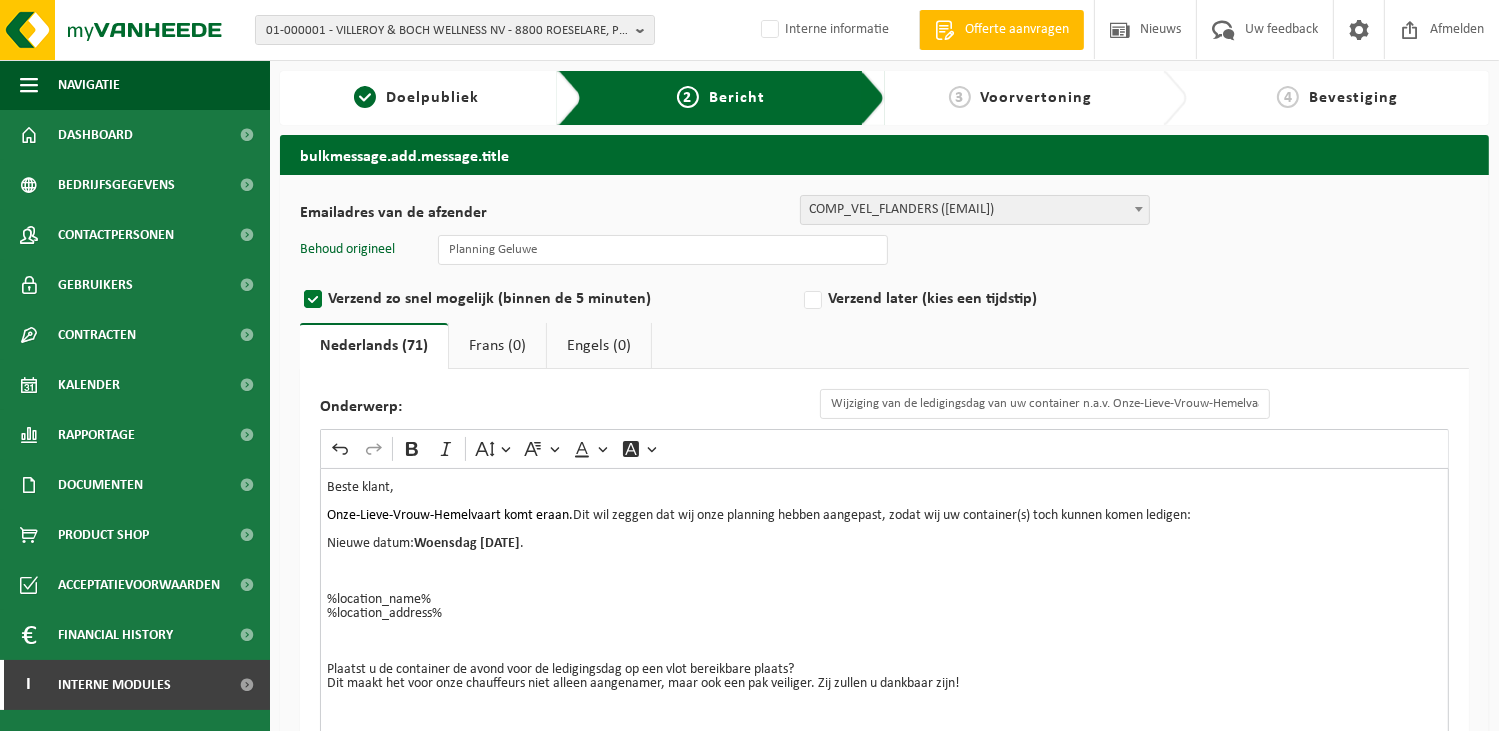 click on "Verzend zo snel mogelijk (binnen de 5 minuten)       Verzend later (kies een tijdstip)" at bounding box center [884, 294] 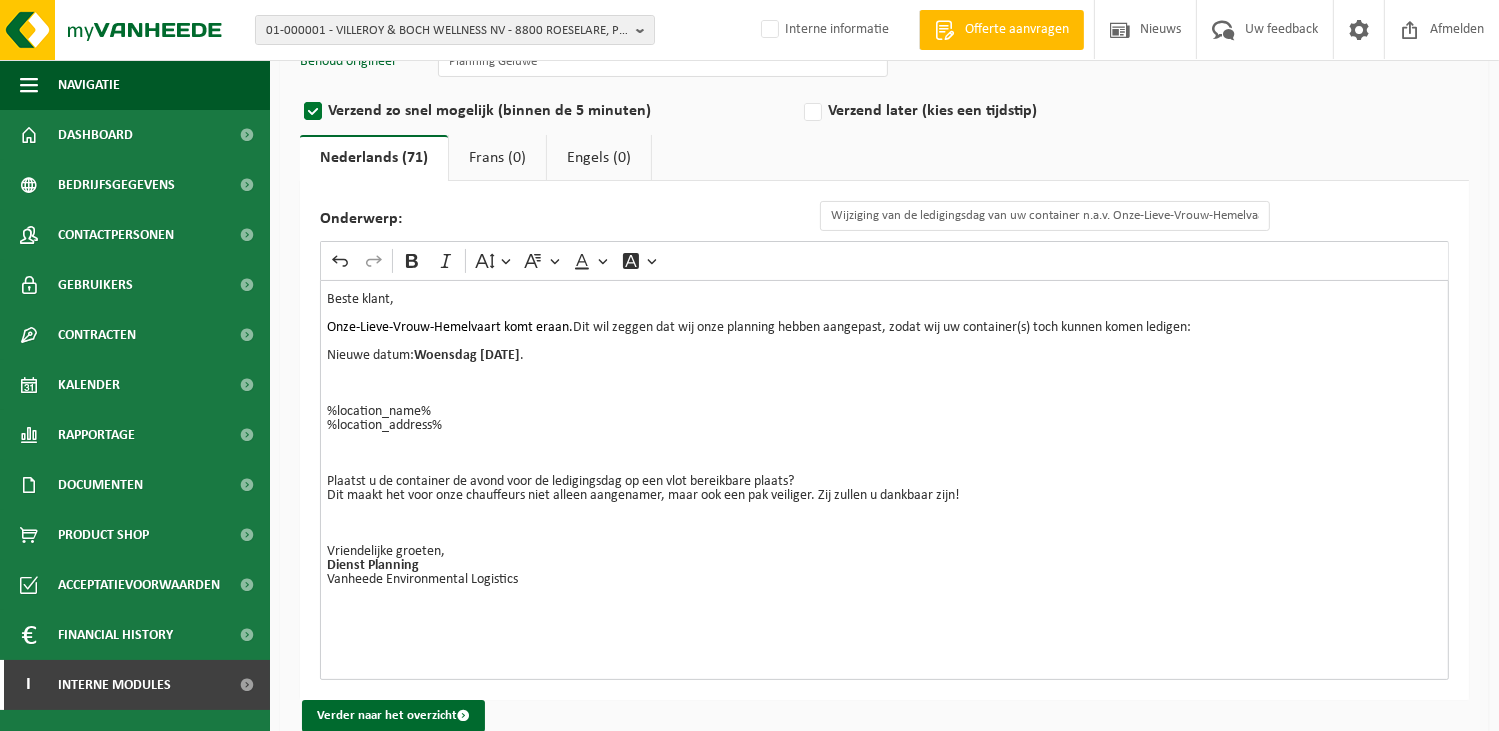 scroll, scrollTop: 200, scrollLeft: 0, axis: vertical 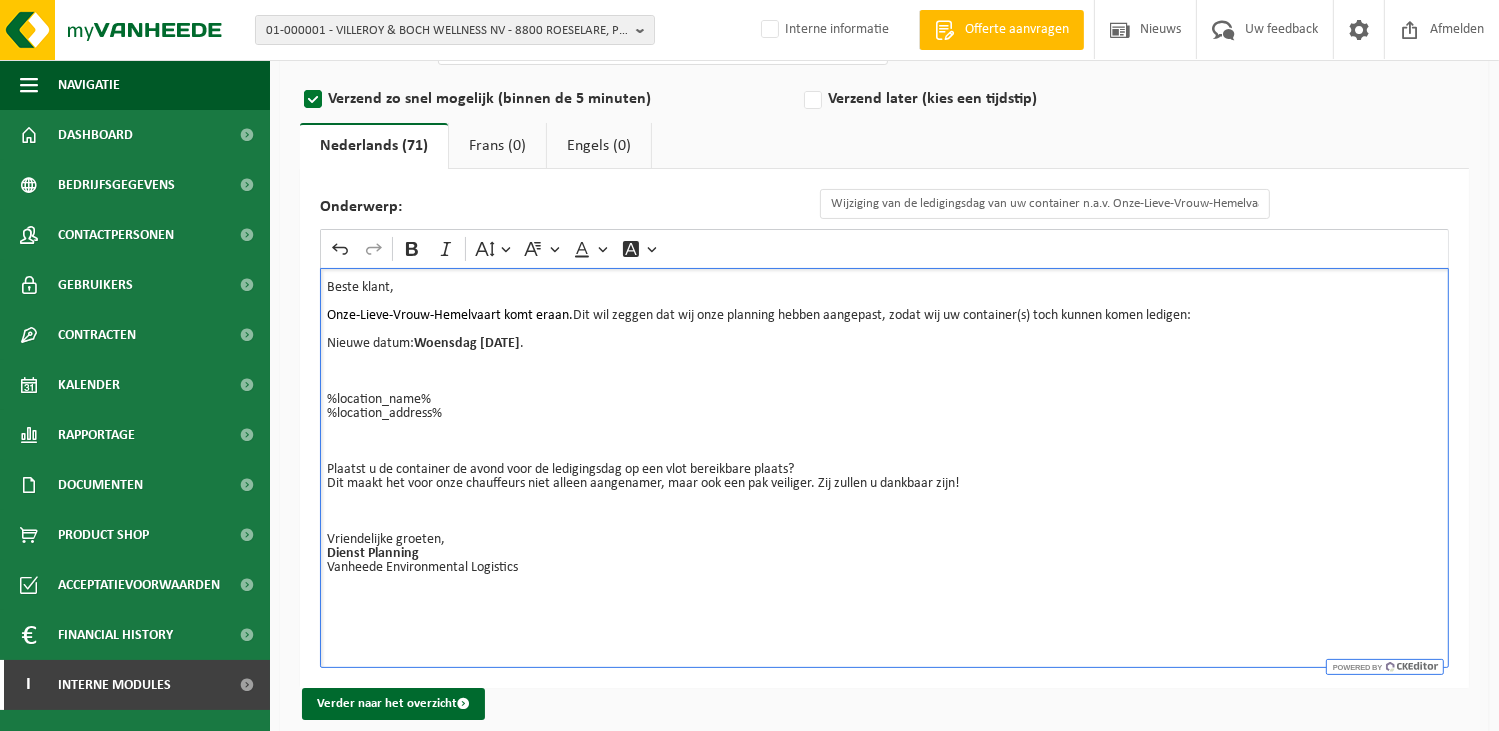 click on "Nieuwe datum:  Woensdag 13/08/2025 ." at bounding box center [884, 337] 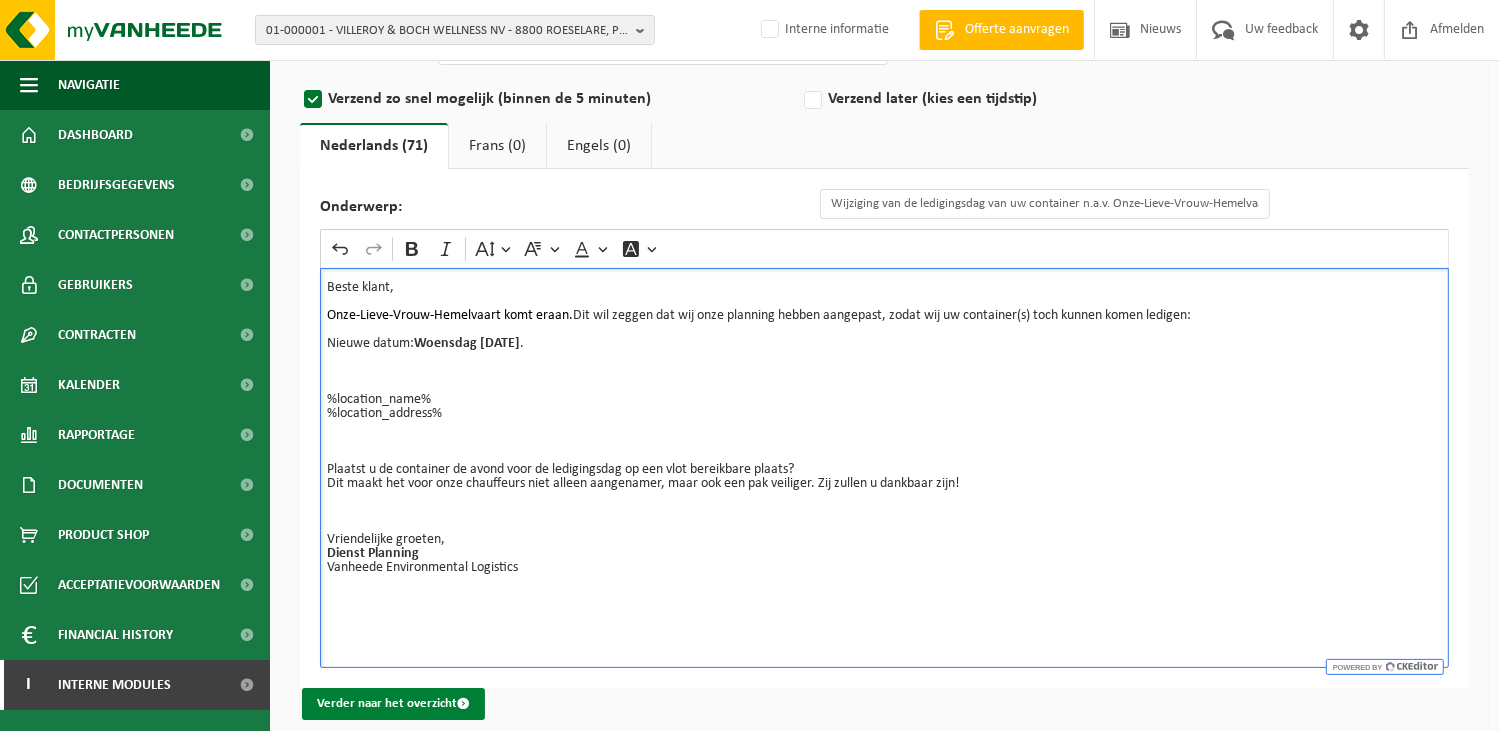 click on "Verder naar het overzicht" at bounding box center [393, 704] 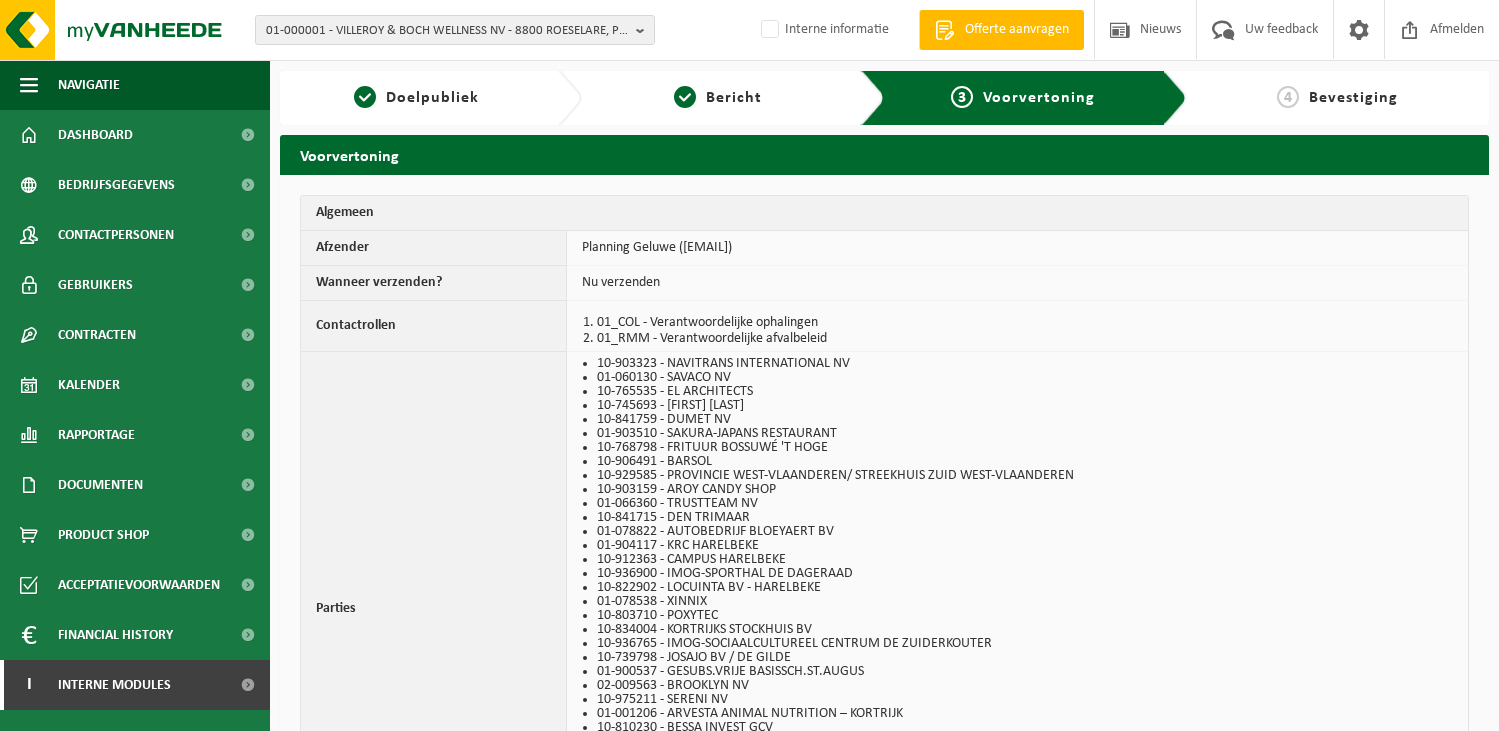 scroll, scrollTop: 0, scrollLeft: 0, axis: both 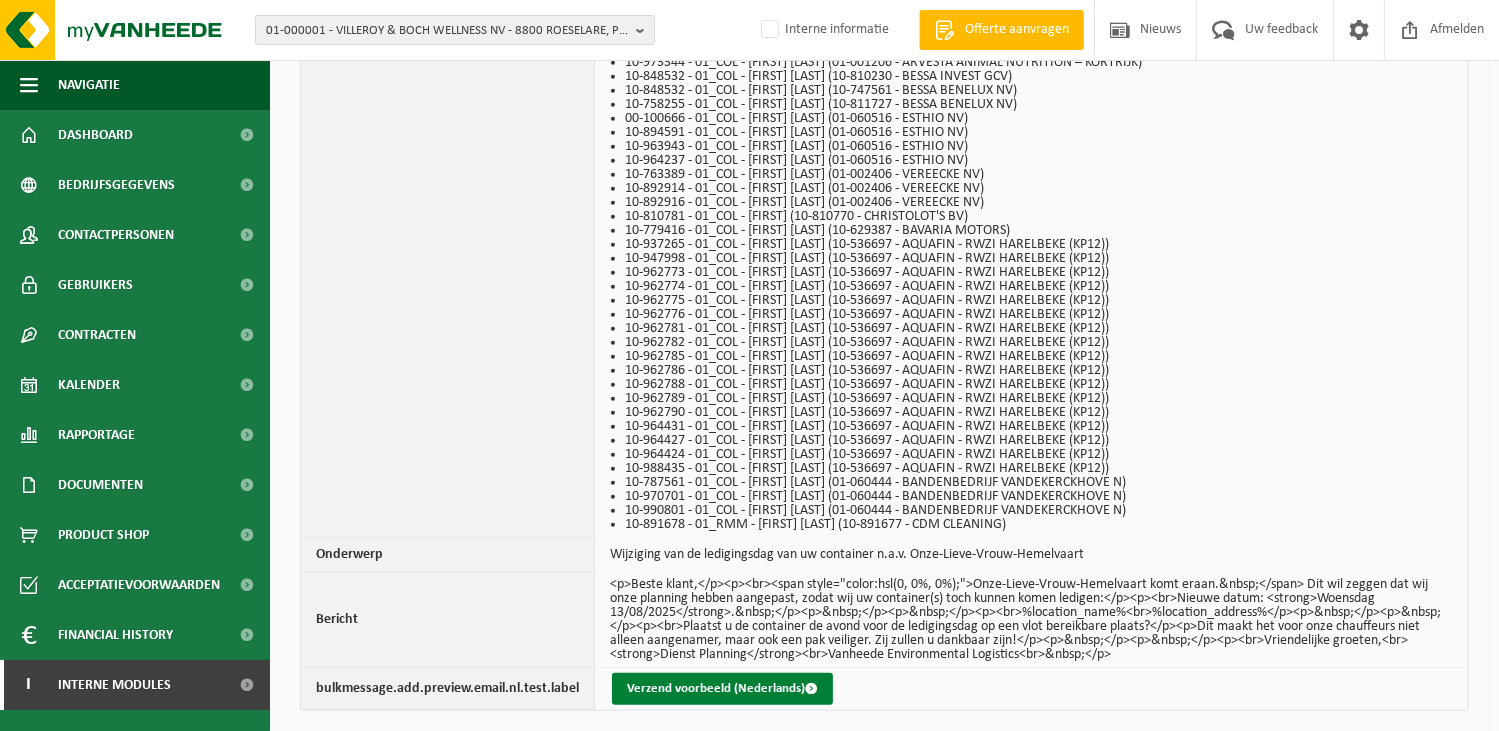 click on "Verzend voorbeeld (Nederlands)" at bounding box center [722, 689] 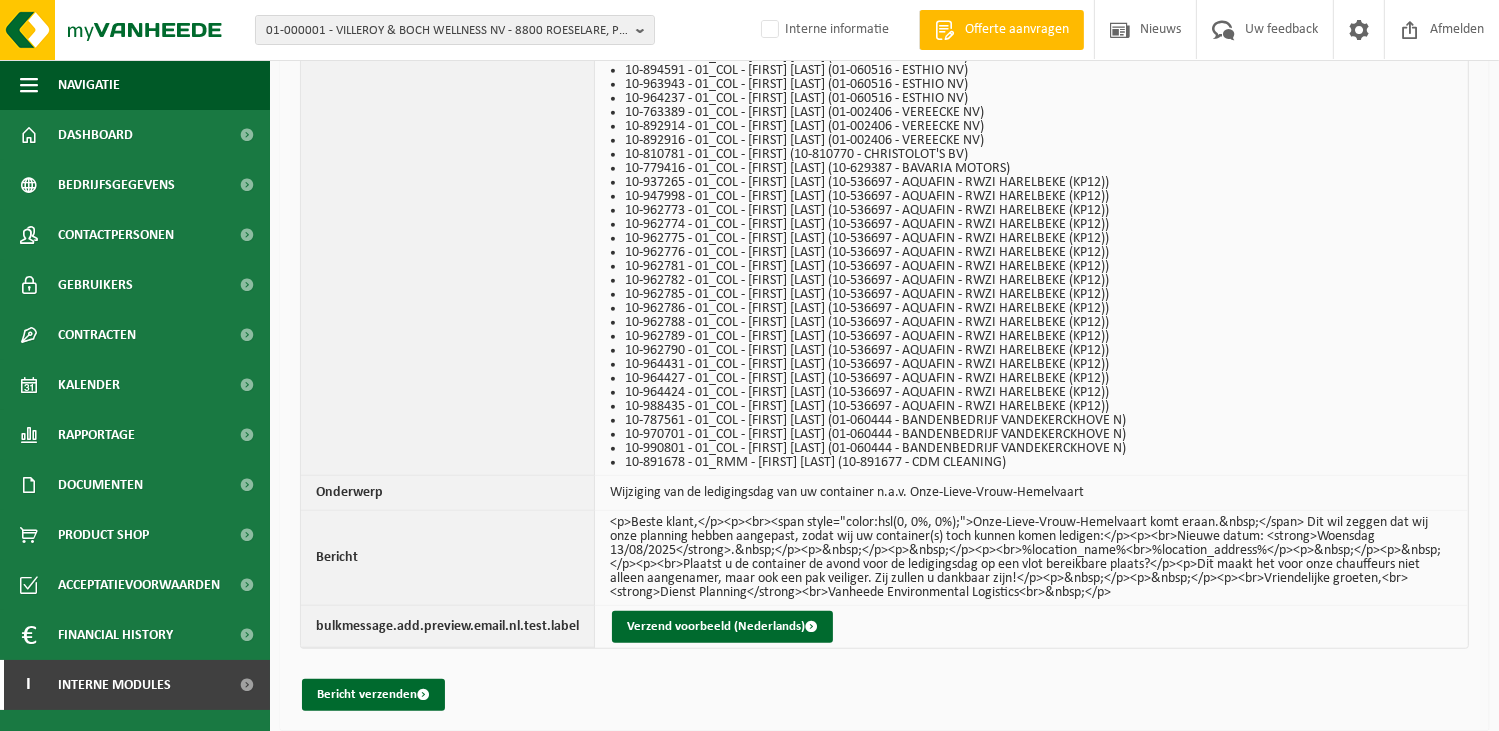 scroll, scrollTop: 1468, scrollLeft: 0, axis: vertical 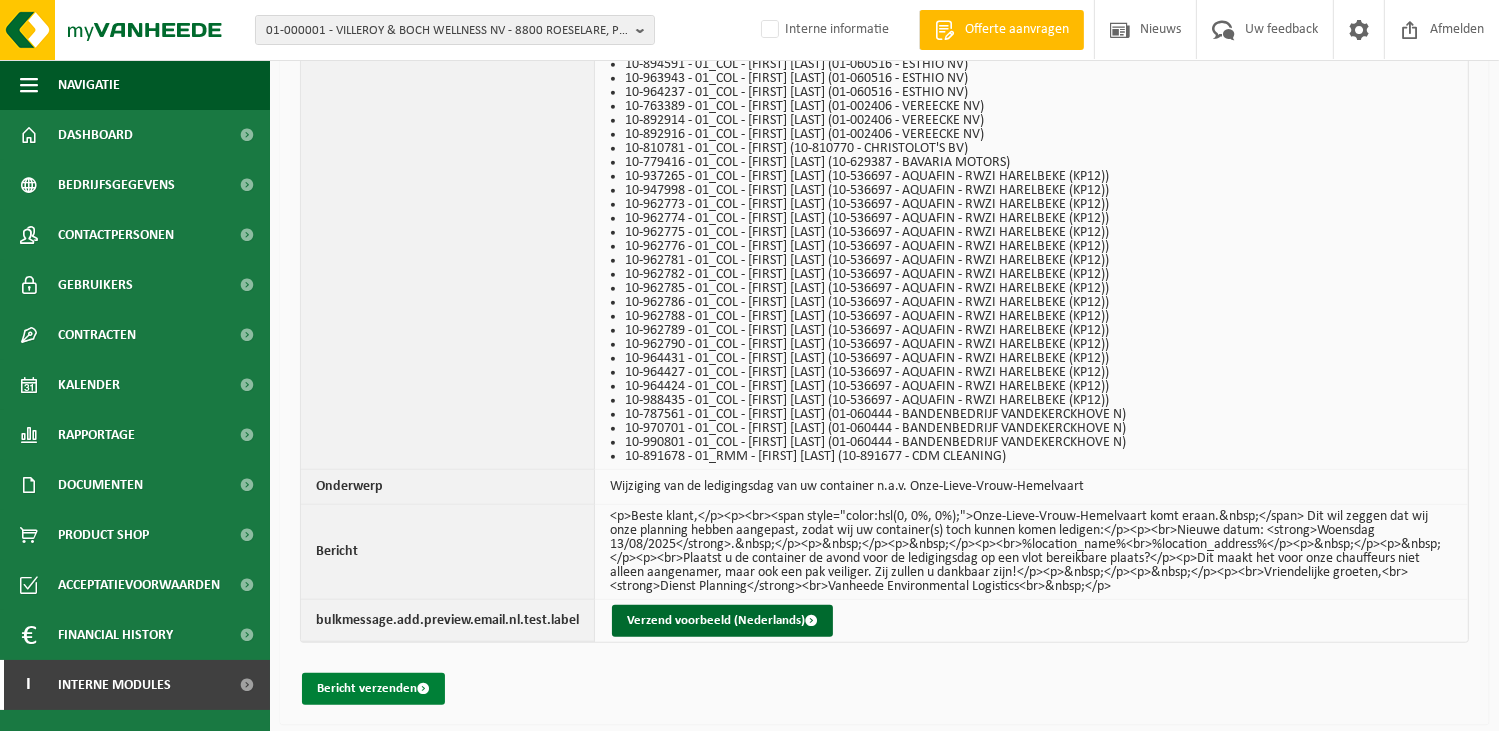 click on "Bericht verzenden" at bounding box center [373, 689] 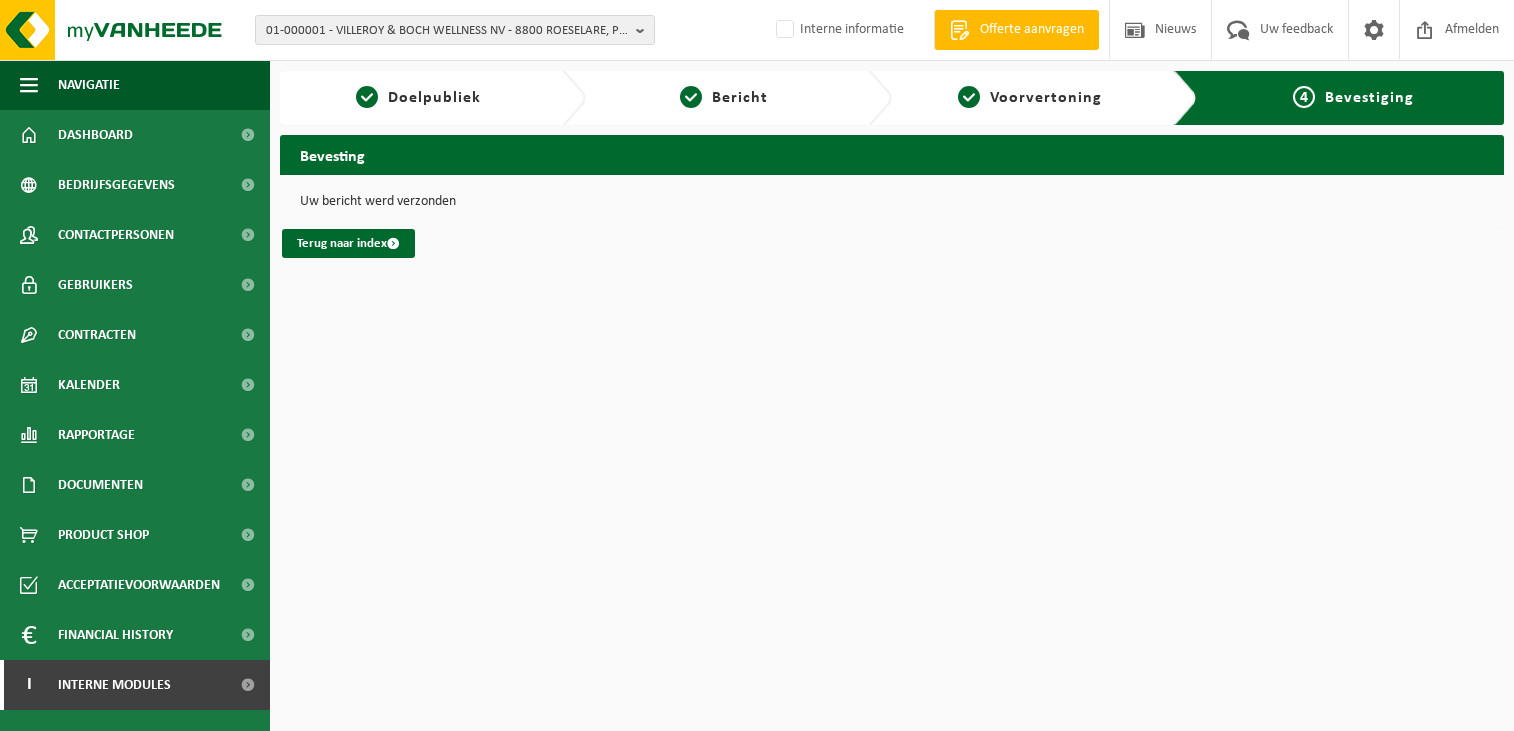 scroll, scrollTop: 0, scrollLeft: 0, axis: both 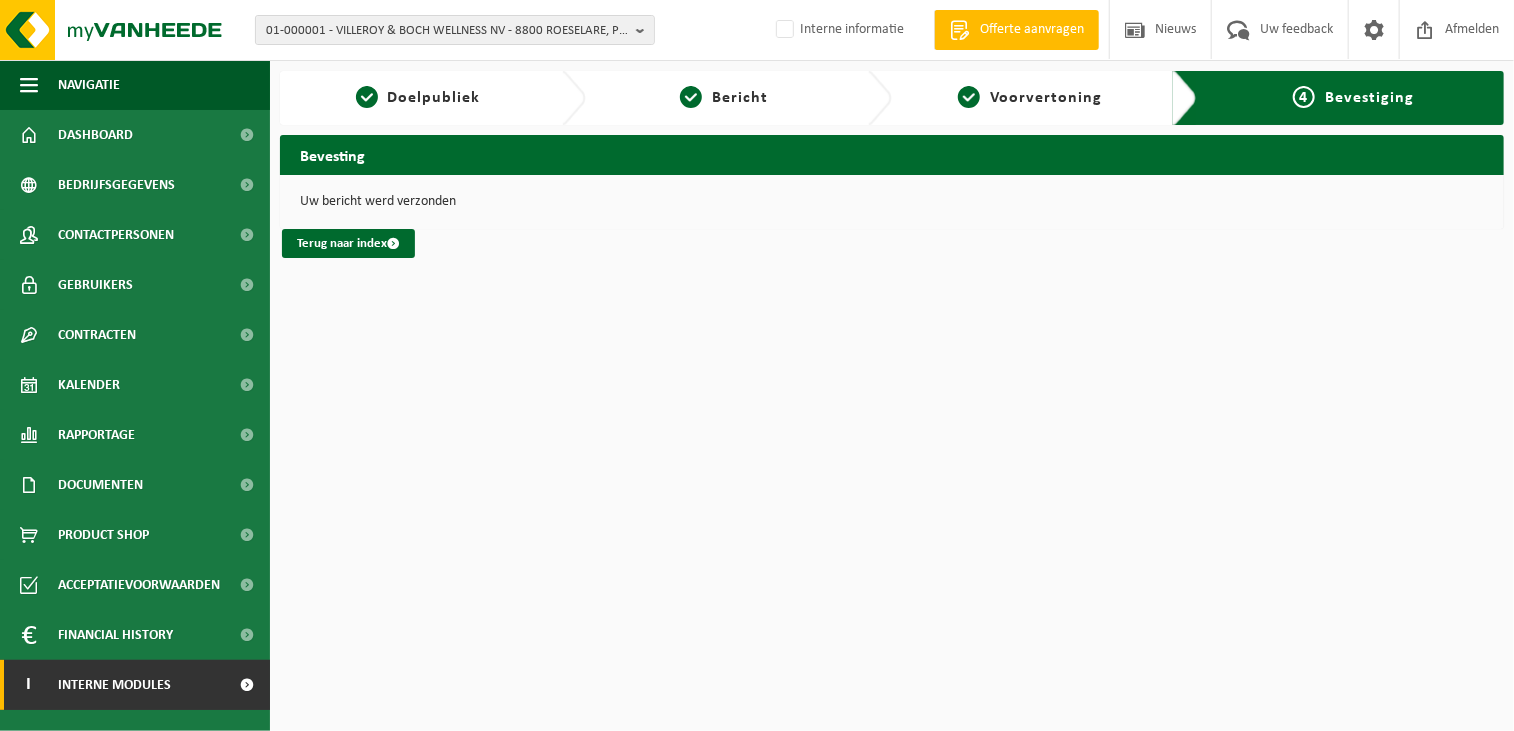 click on "Interne modules" at bounding box center (114, 685) 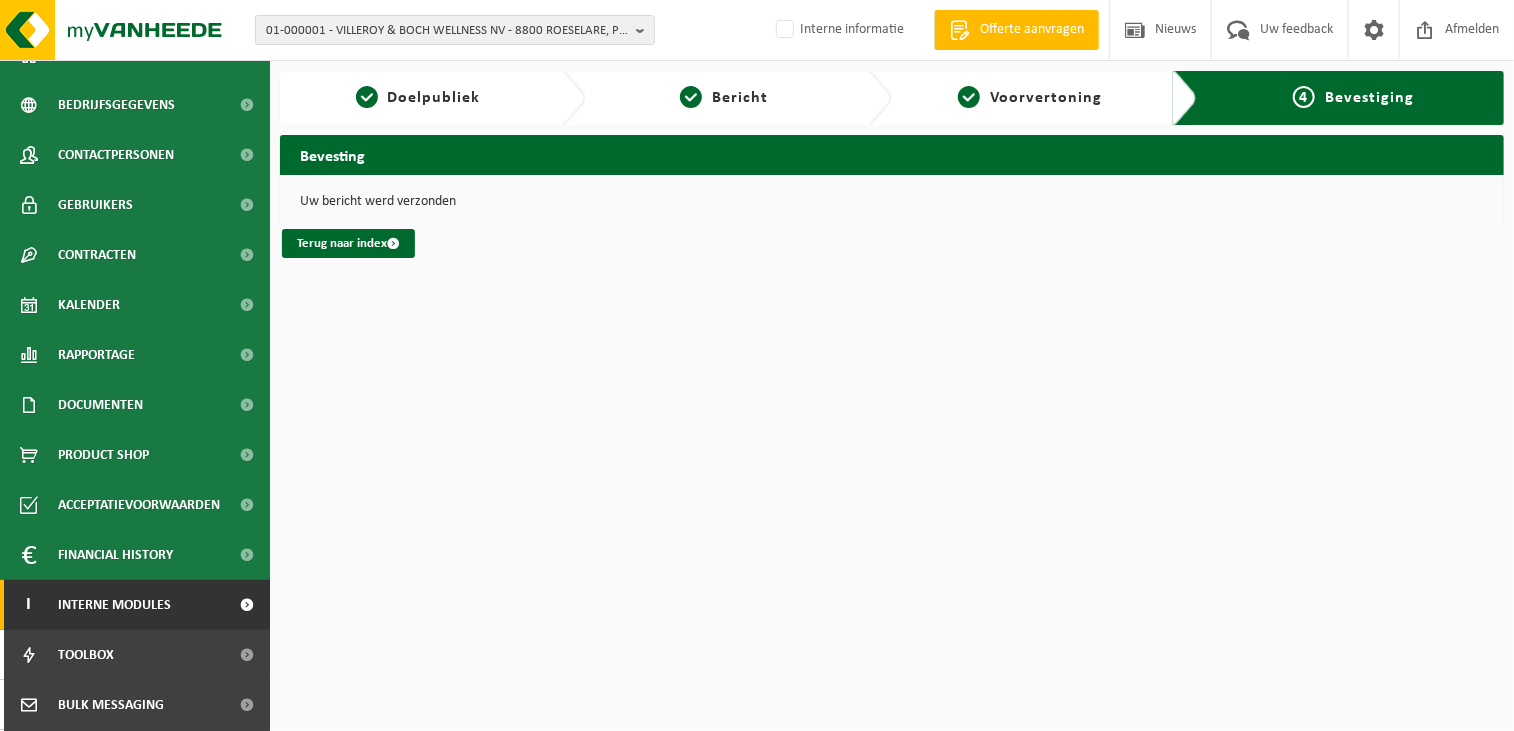 scroll, scrollTop: 179, scrollLeft: 0, axis: vertical 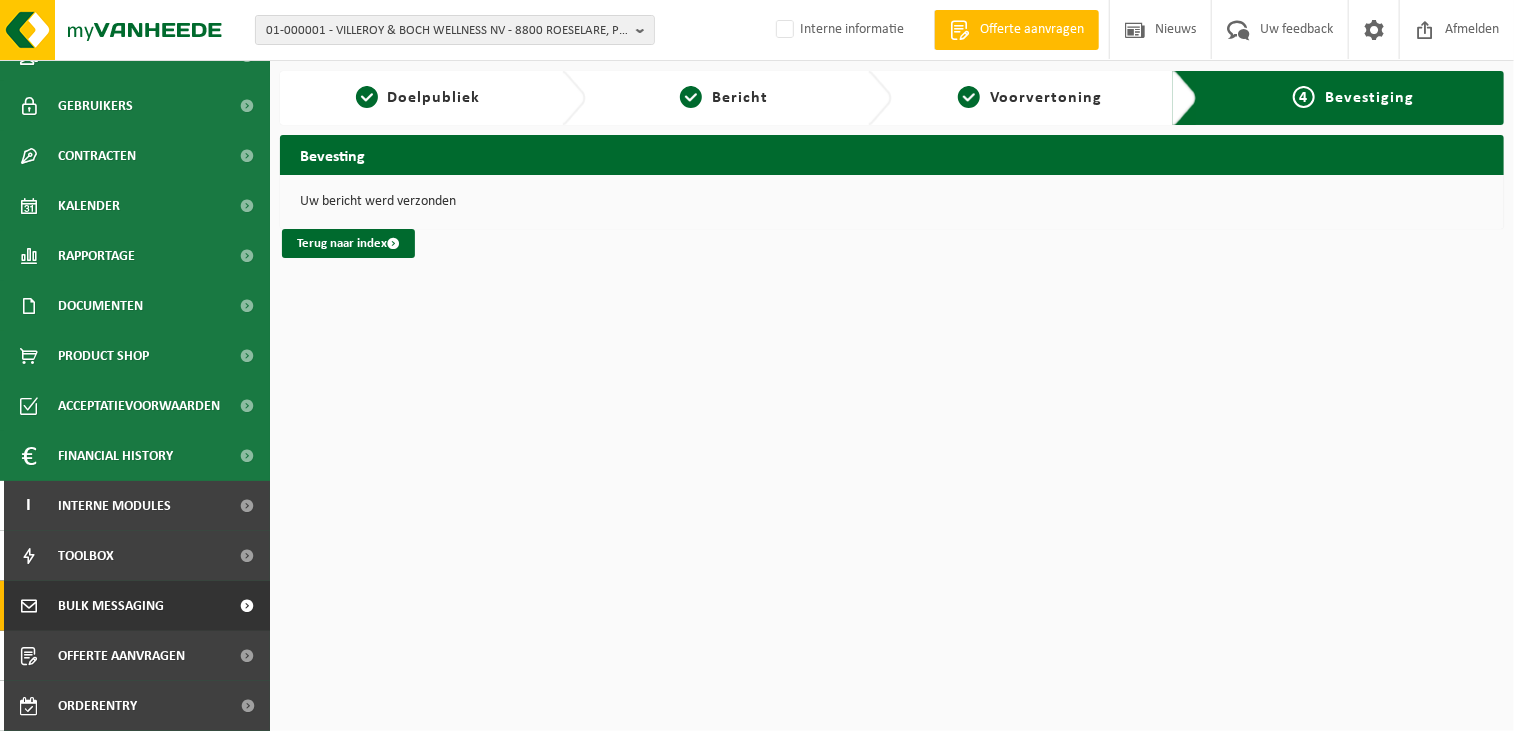 click on "Bulk Messaging" at bounding box center [111, 606] 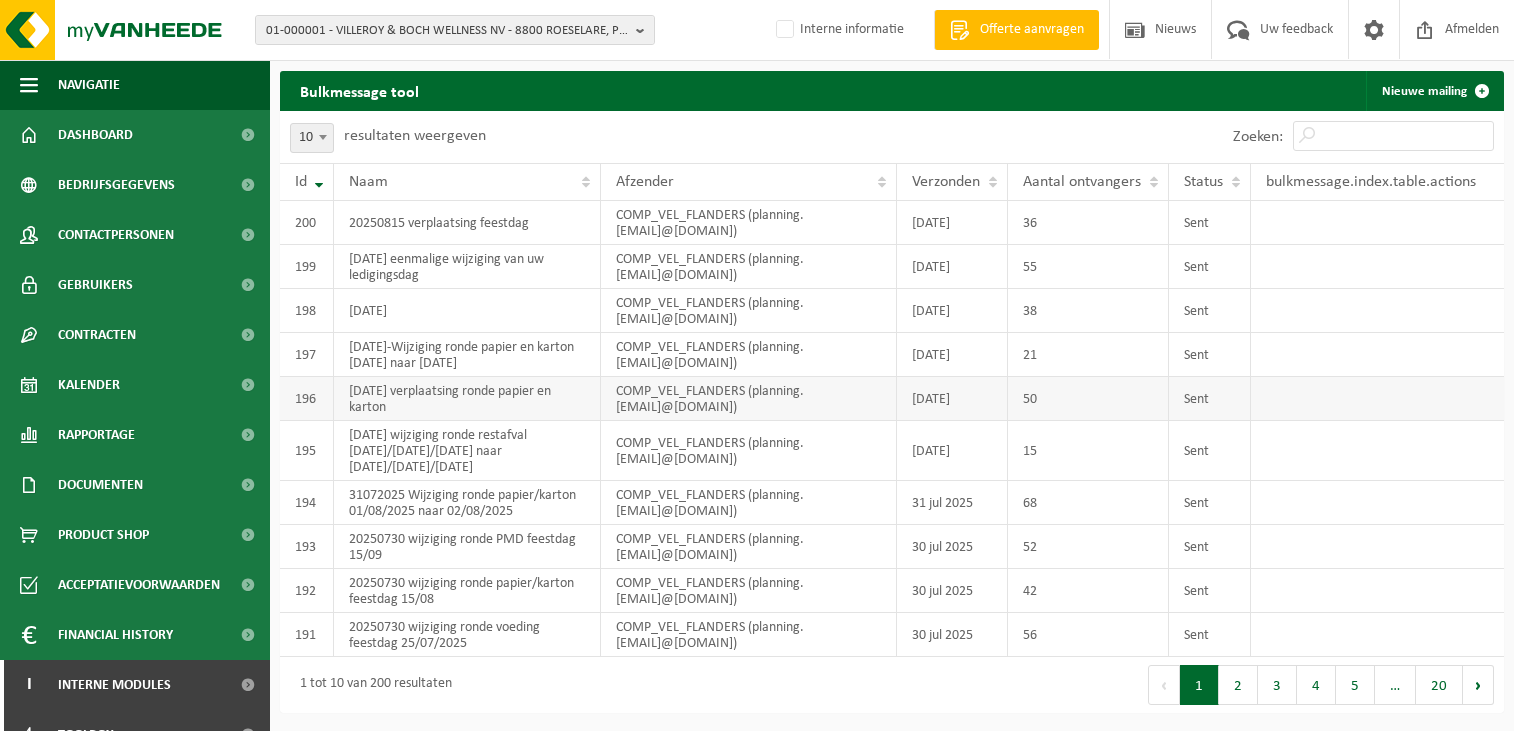 scroll, scrollTop: 0, scrollLeft: 0, axis: both 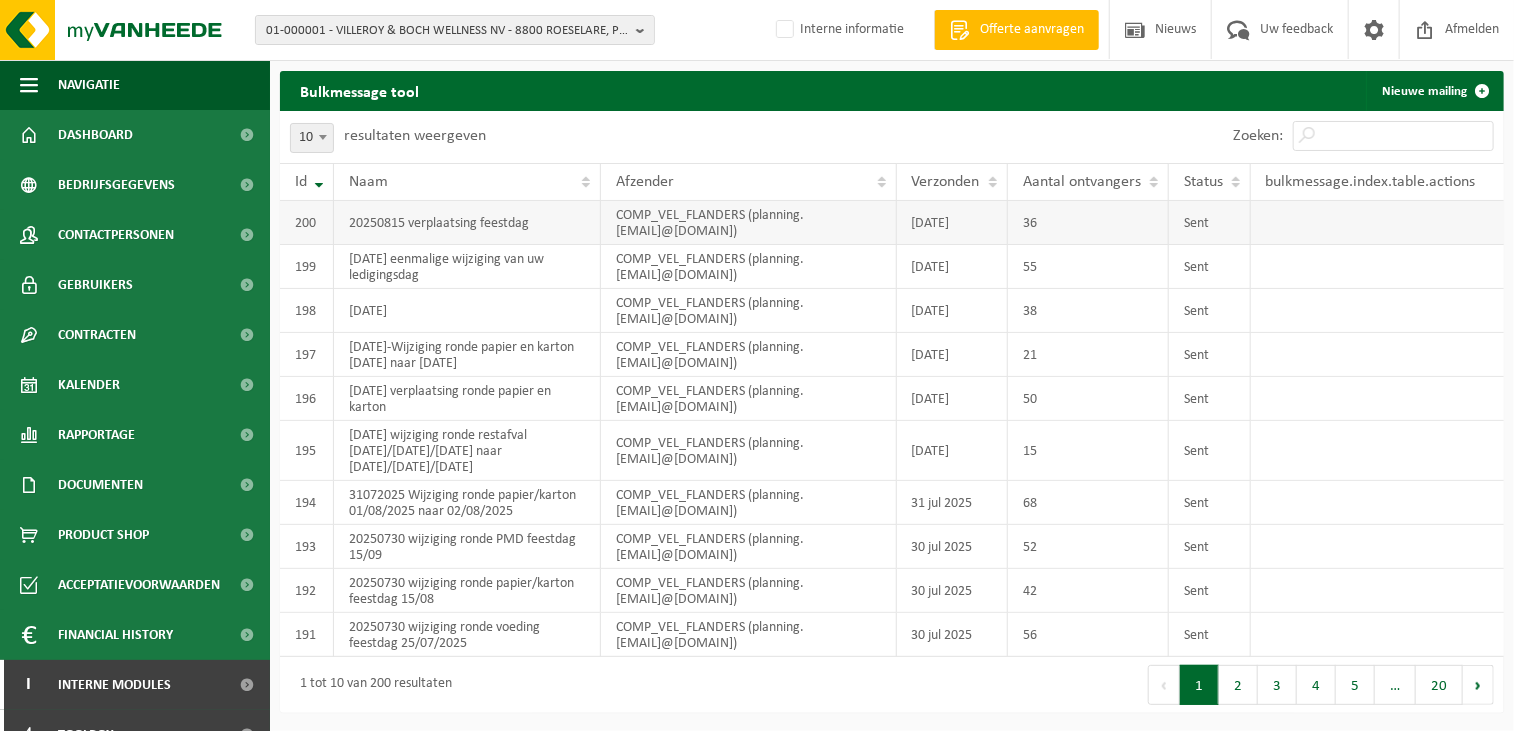 click on "20250815 verplaatsing feestdag" at bounding box center [467, 223] 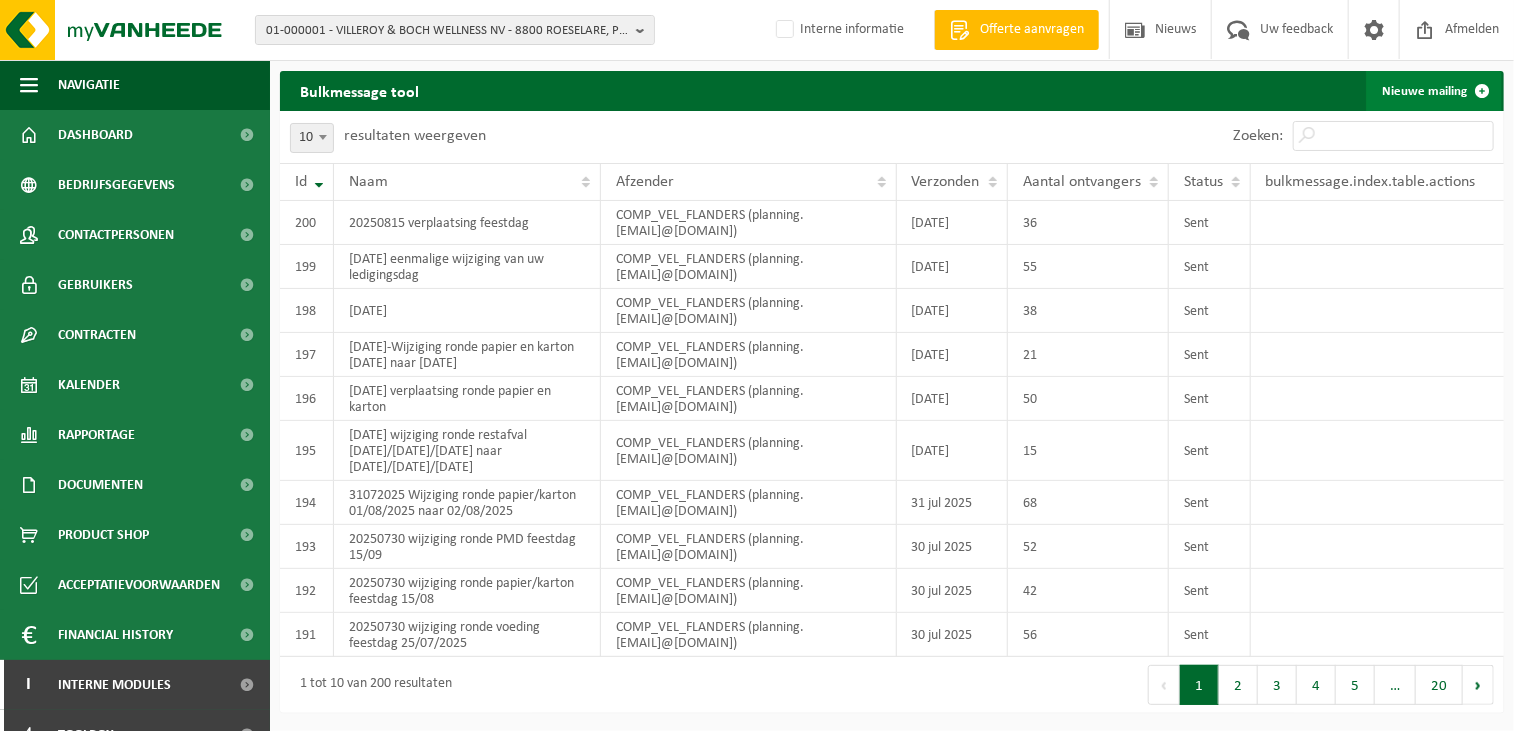 click on "Nieuwe mailing" at bounding box center [1434, 91] 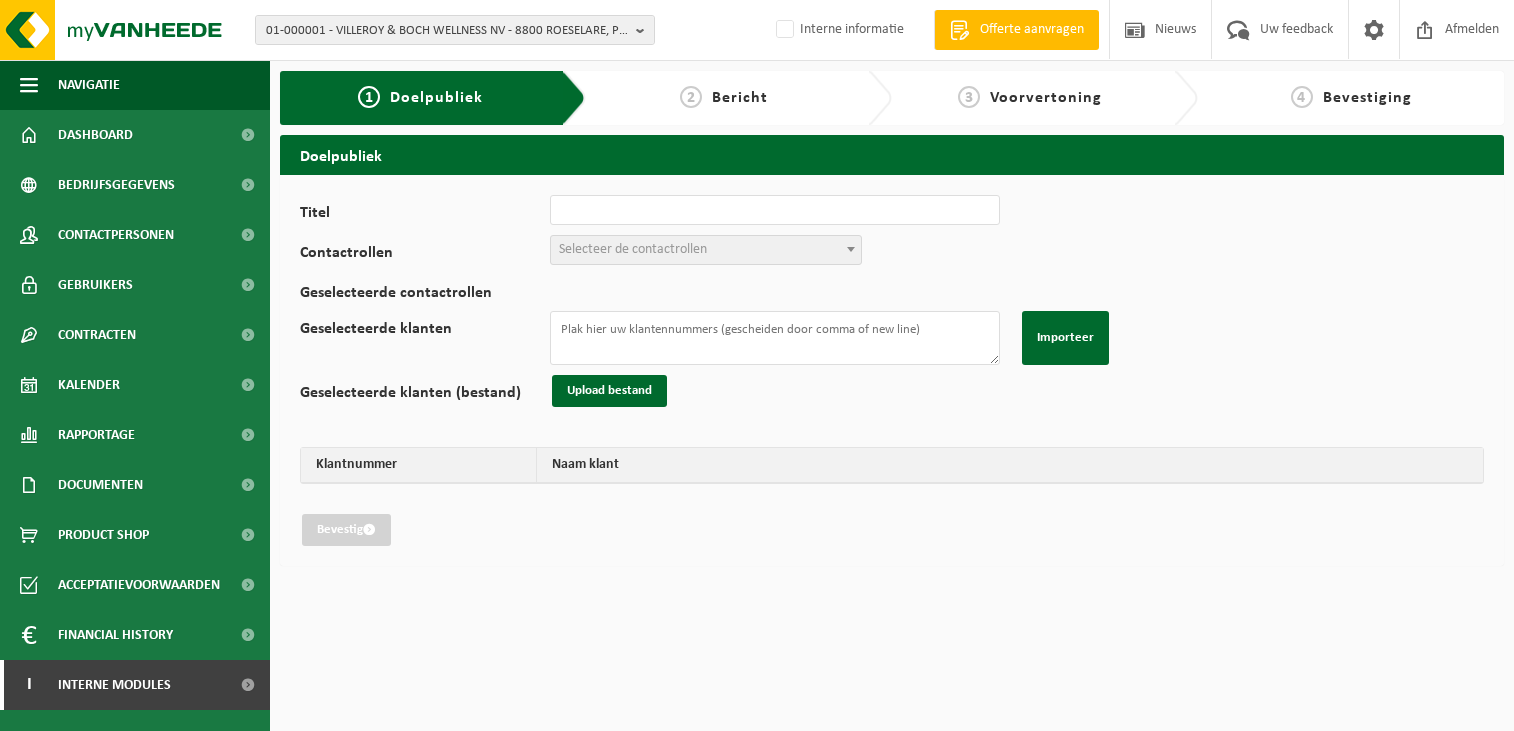 scroll, scrollTop: 0, scrollLeft: 0, axis: both 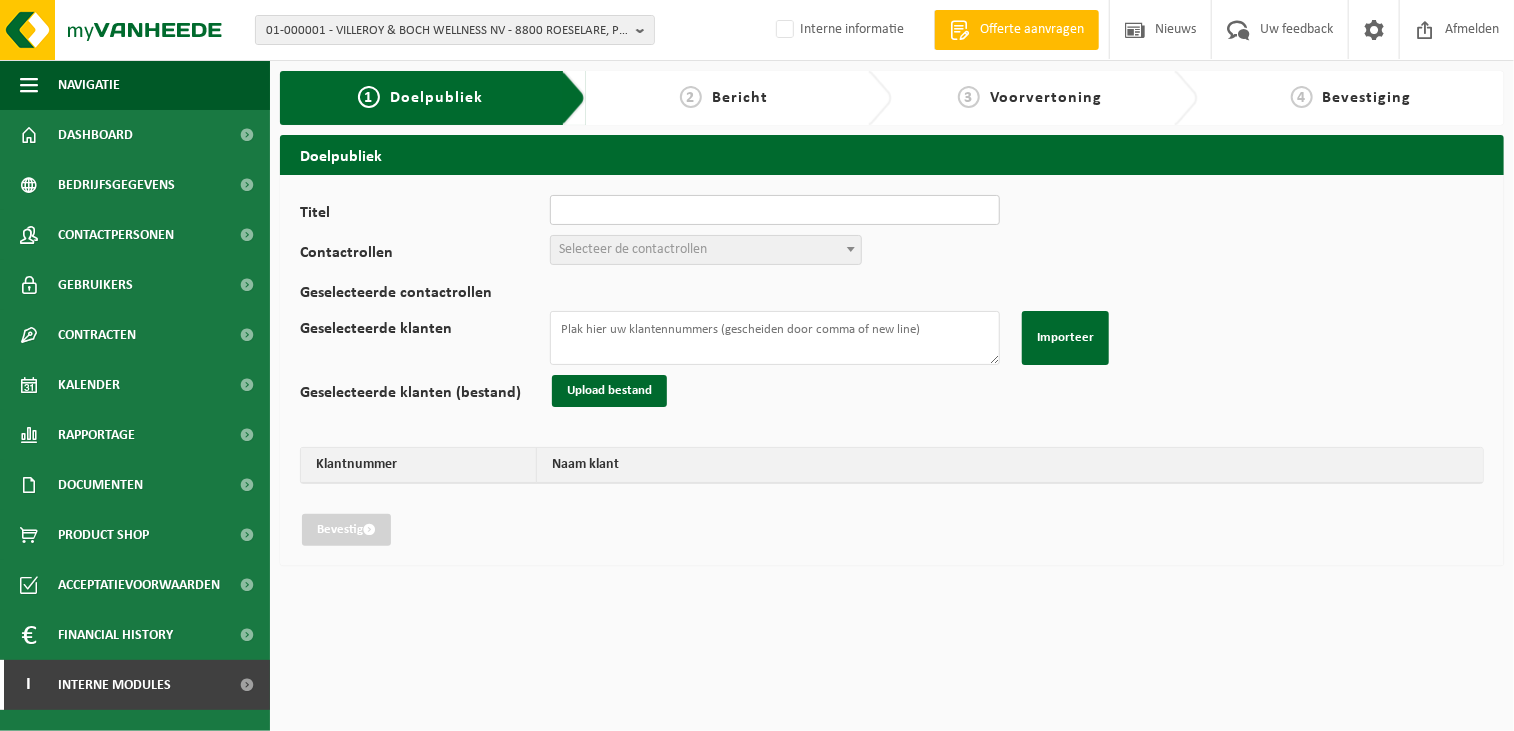 click on "Titel" at bounding box center (775, 210) 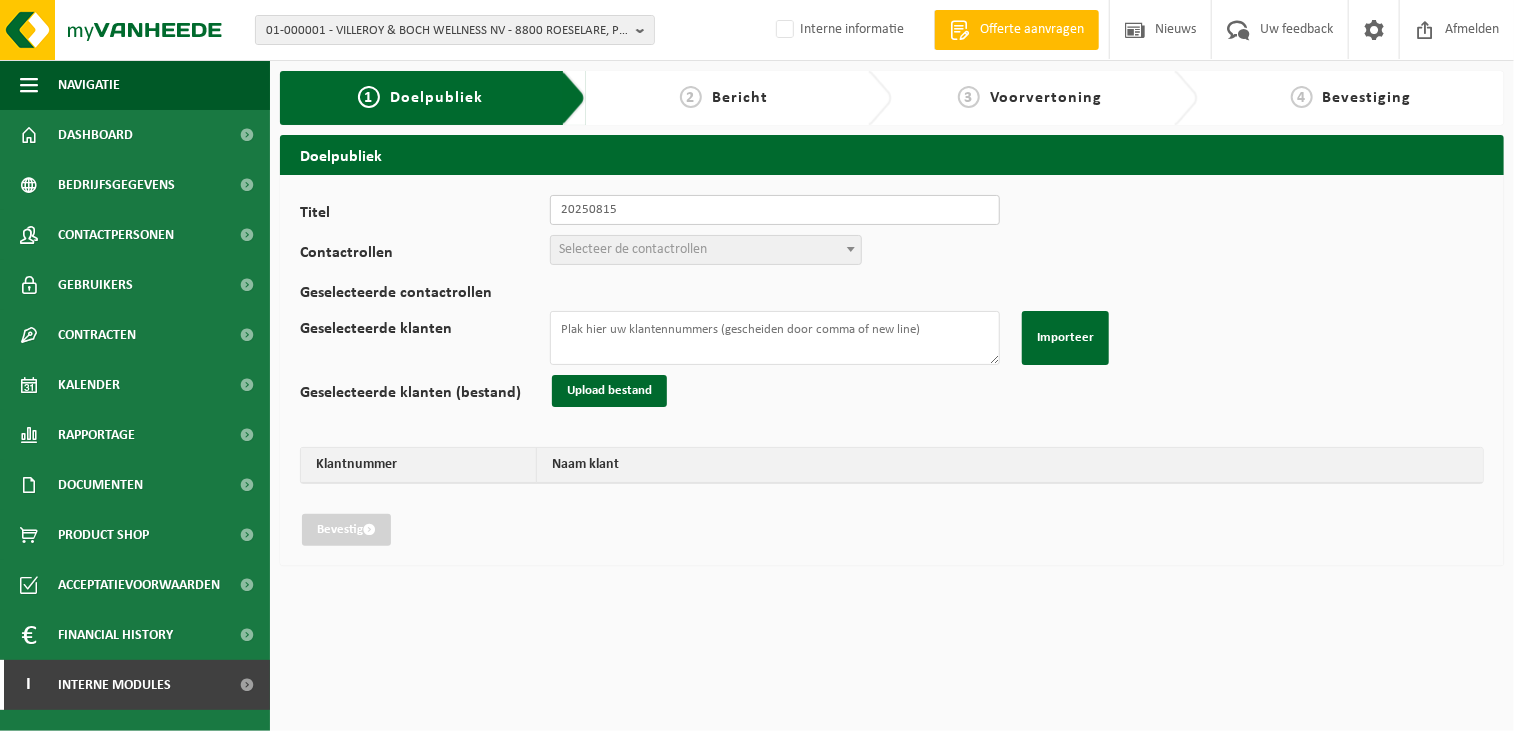 type on "20250815 verplaatsing feestdag" 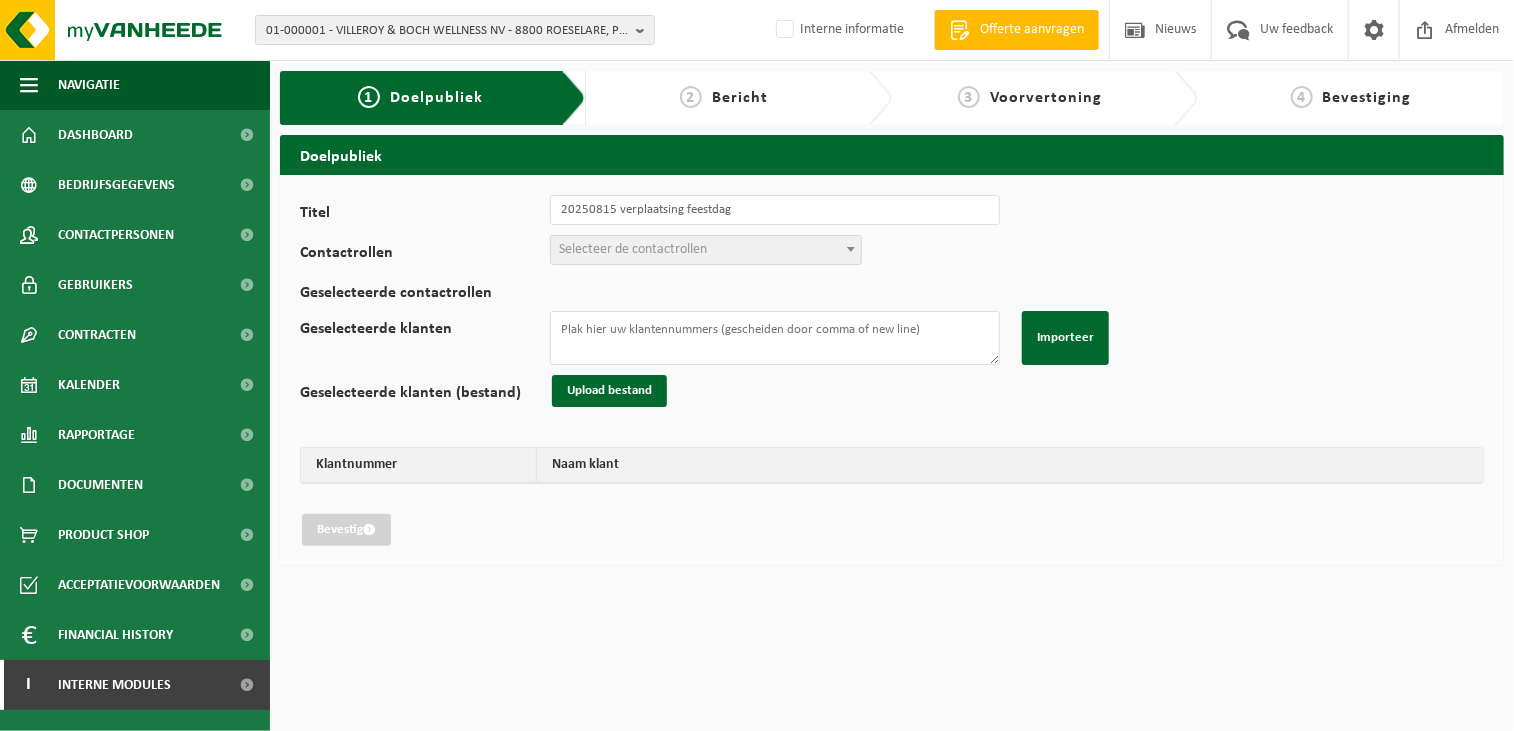 click on "Selecteer de contactrollen" at bounding box center (633, 249) 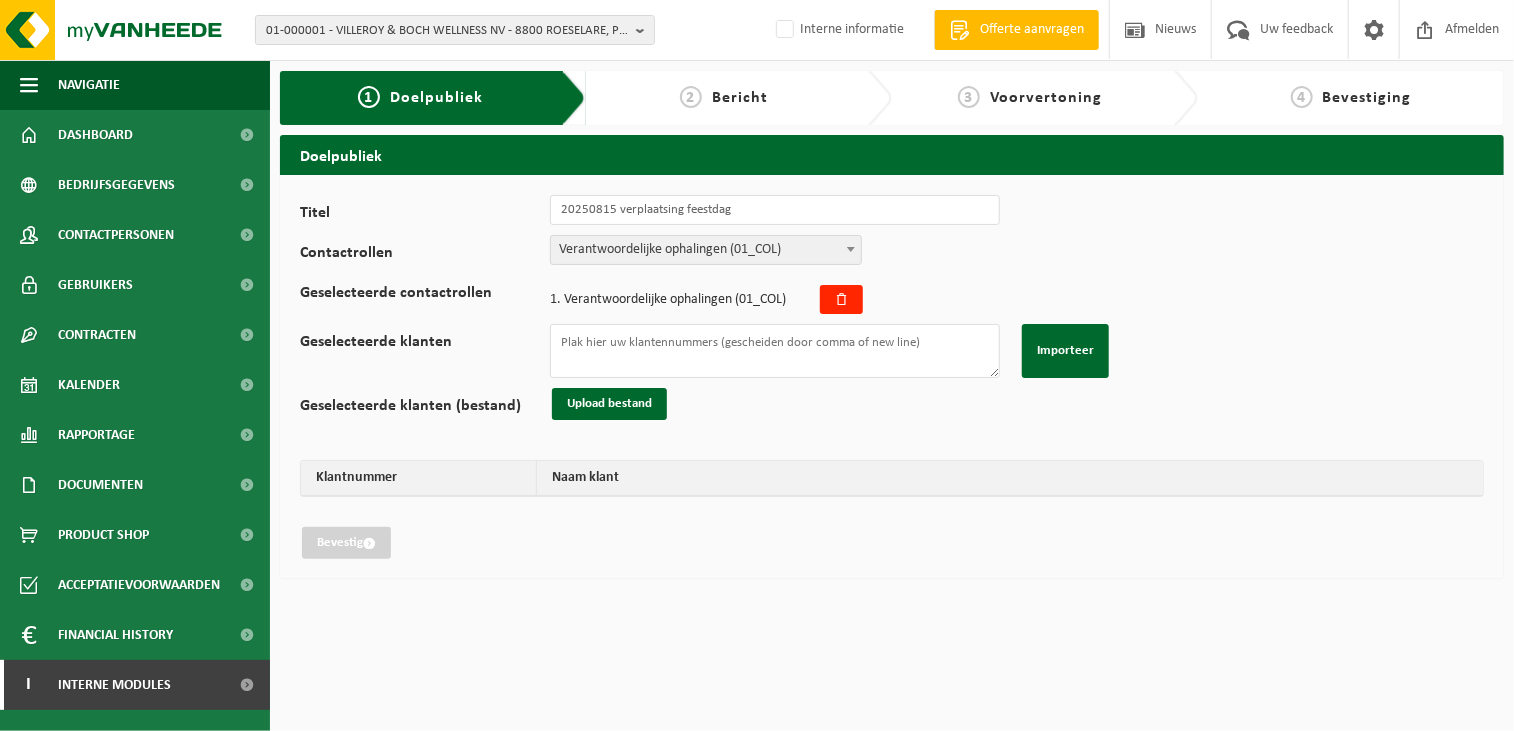 click on "Verantwoordelijke ophalingen (01_COL)" at bounding box center [706, 250] 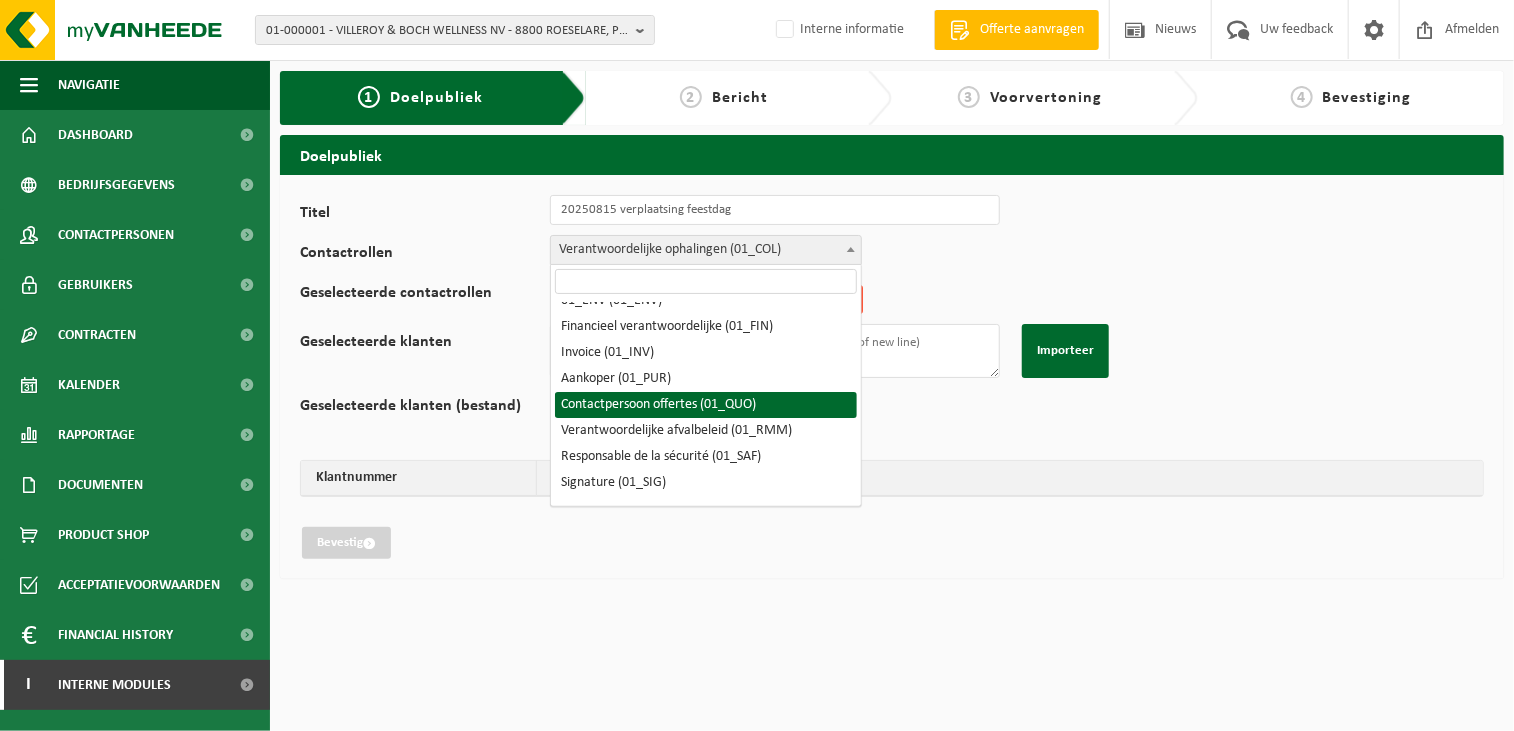 scroll, scrollTop: 100, scrollLeft: 0, axis: vertical 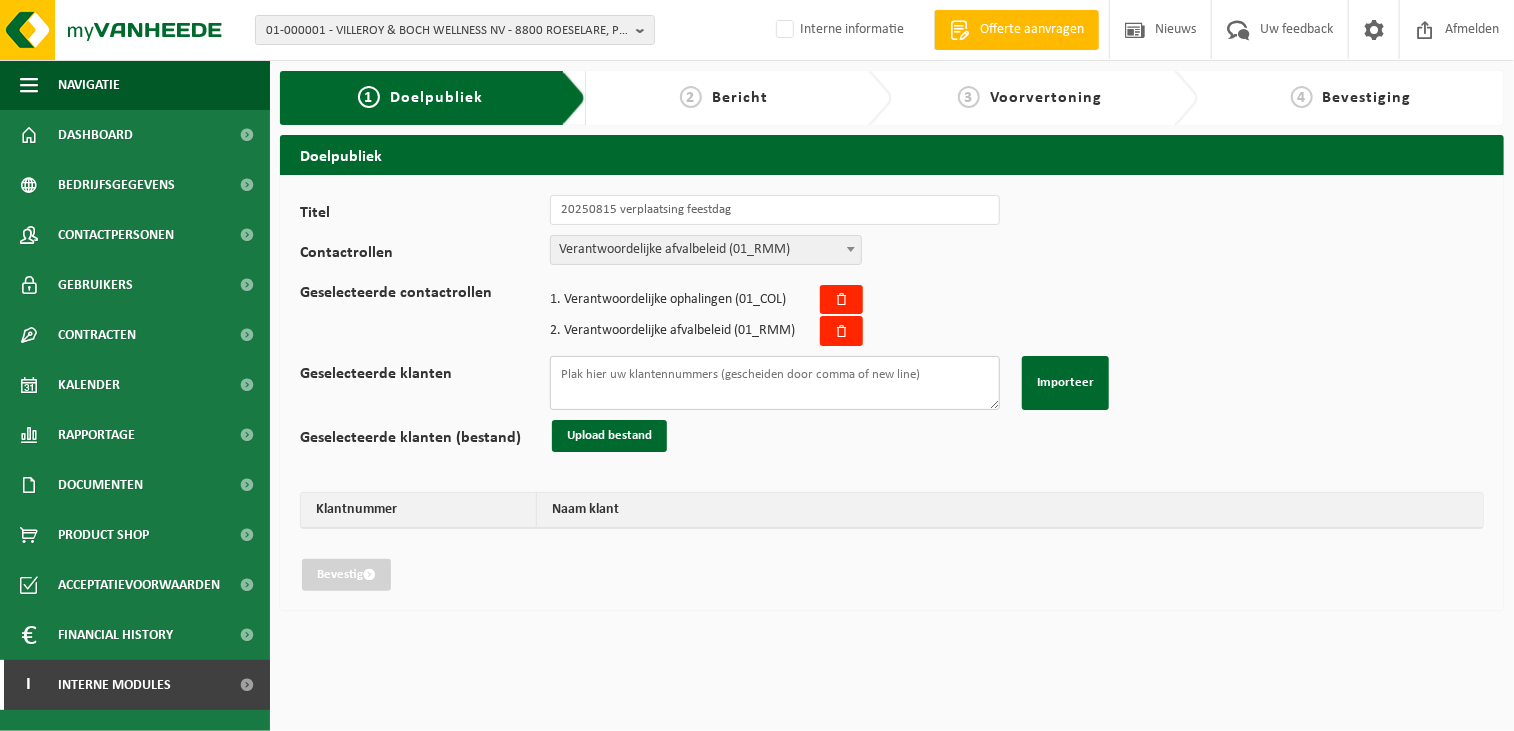 drag, startPoint x: 620, startPoint y: 381, endPoint x: 645, endPoint y: 375, distance: 25.70992 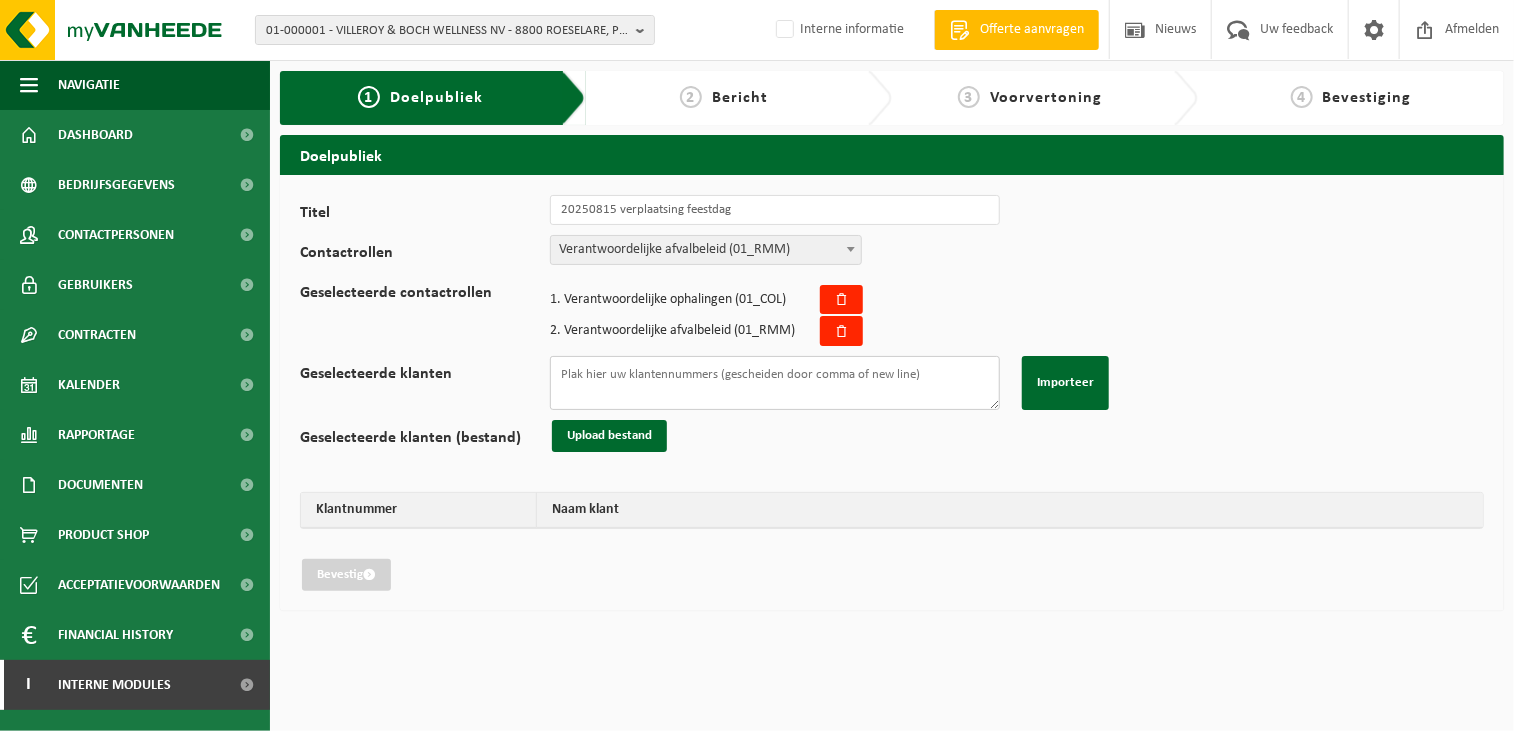 click on "Geselecteerde klanten" at bounding box center [775, 383] 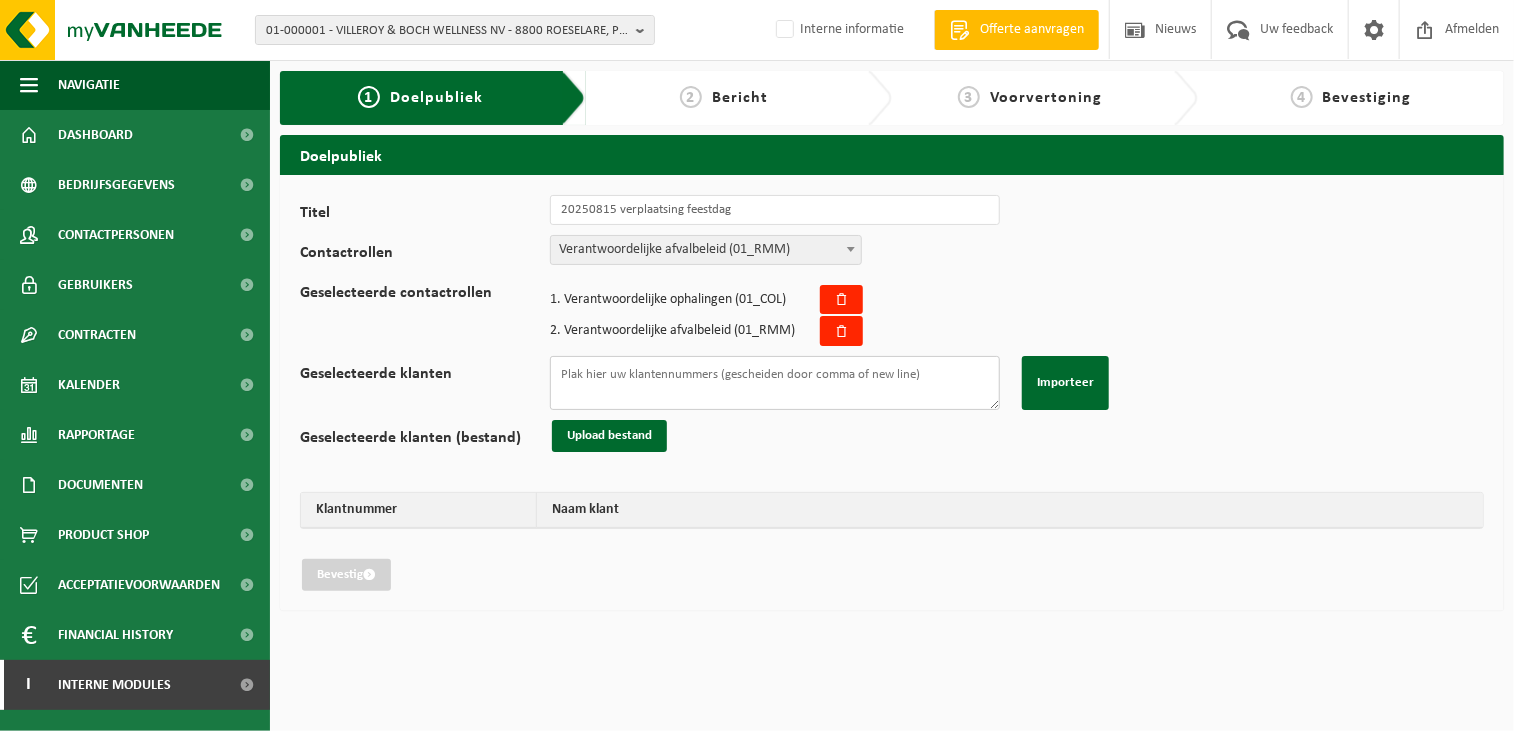 paste on "[ACCOUNT_NUMBER]
[ACCOUNT_NUMBER]
[ACCOUNT_NUMBER]
[ACCOUNT_NUMBER]
[ACCOUNT_NUMBER]
[ACCOUNT_NUMBER]
[ACCOUNT_NUMBER]" 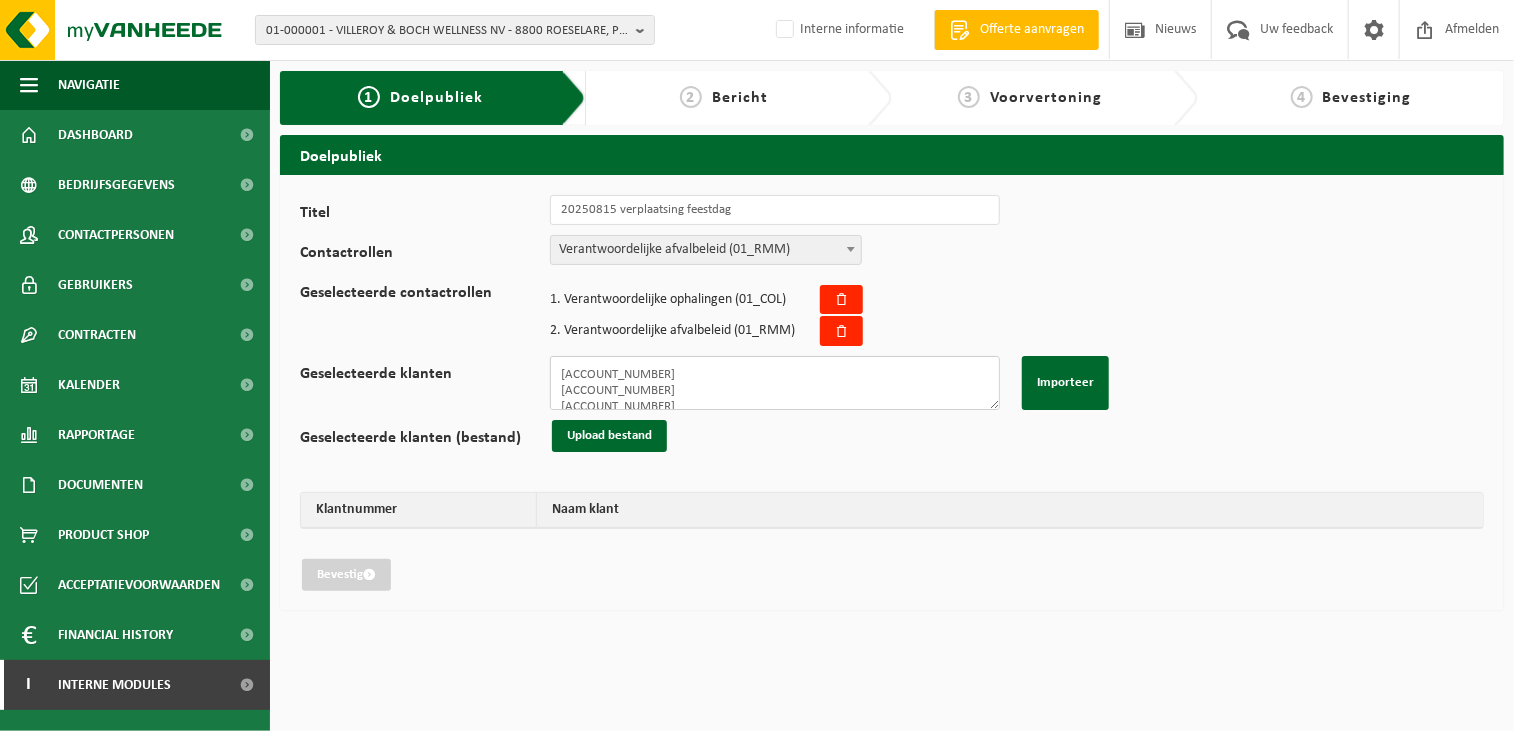 scroll, scrollTop: 81, scrollLeft: 0, axis: vertical 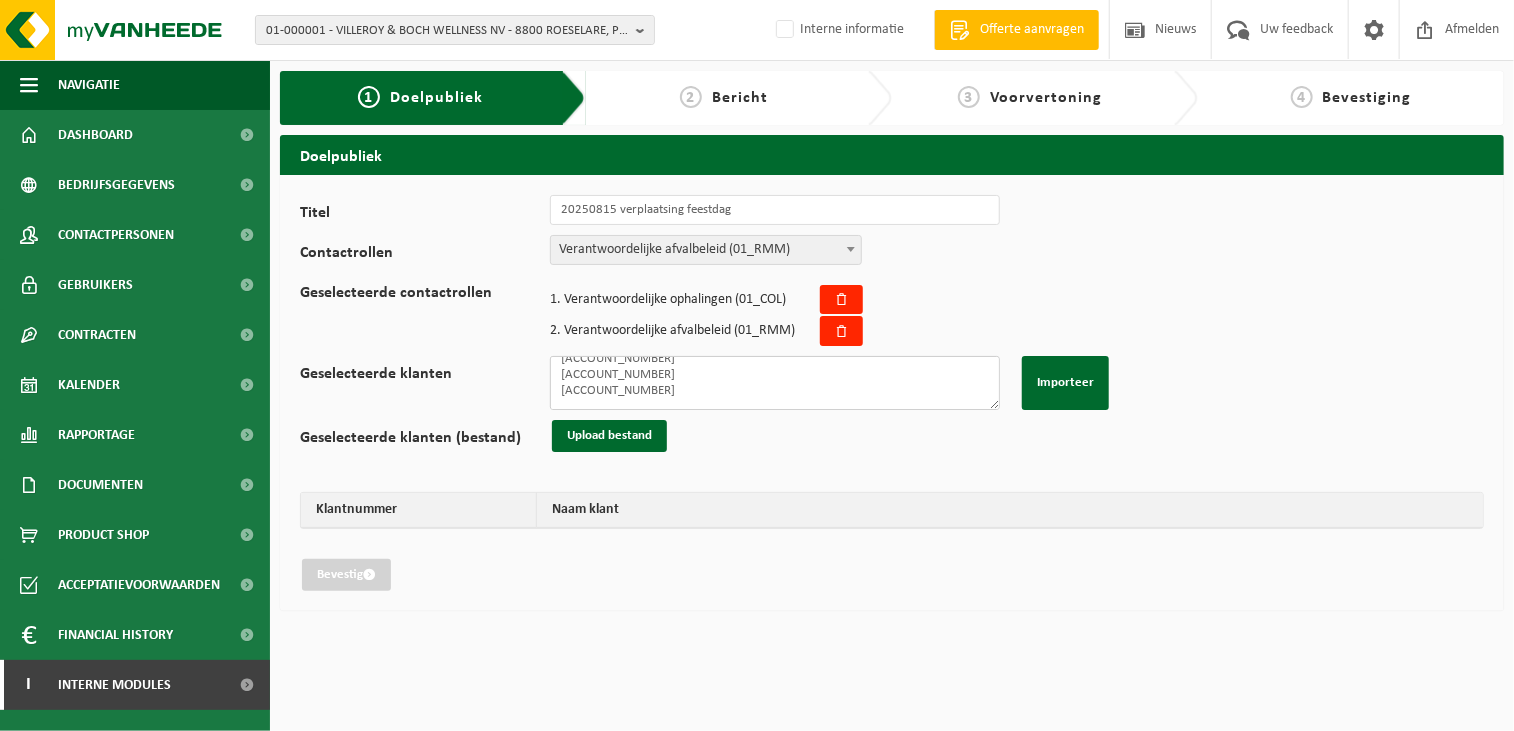 click on "[ACCOUNT_NUMBER]
[ACCOUNT_NUMBER]
[ACCOUNT_NUMBER]
[ACCOUNT_NUMBER]
[ACCOUNT_NUMBER]
[ACCOUNT_NUMBER]
[ACCOUNT_NUMBER]" at bounding box center [775, 383] 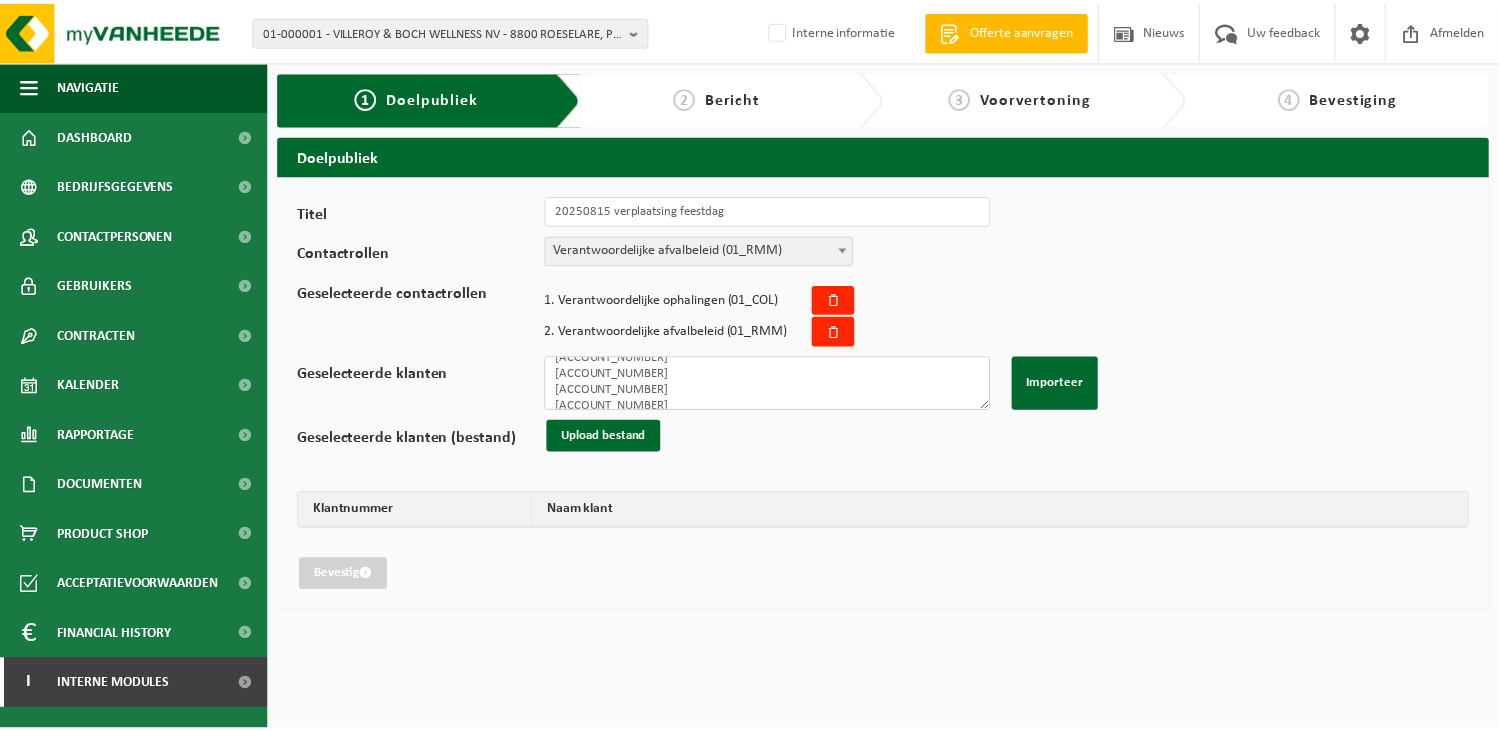 scroll, scrollTop: 416, scrollLeft: 0, axis: vertical 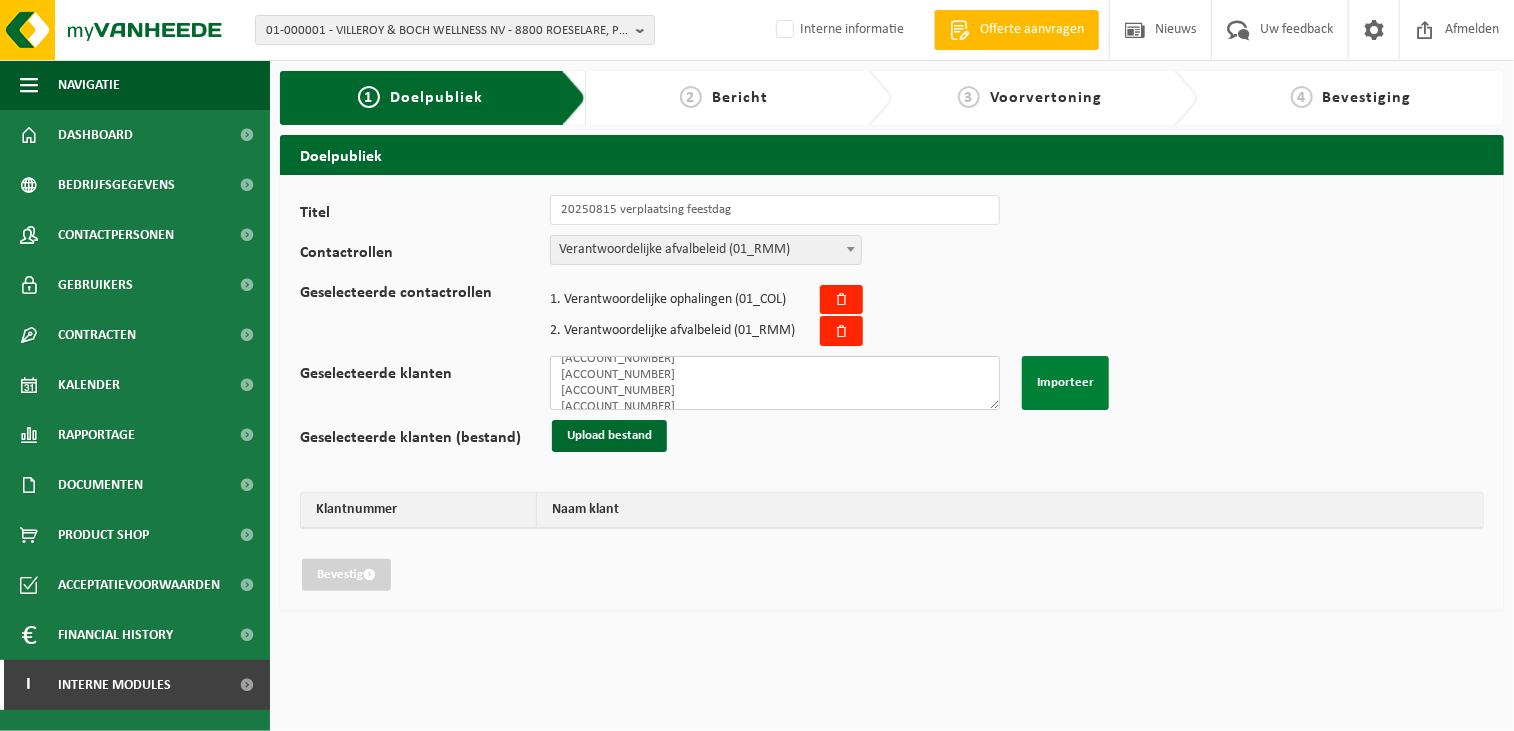 type on "[ACCOUNT_NUMBER]
[ACCOUNT_NUMBER]
[ACCOUNT_NUMBER]
[ACCOUNT_NUMBER]
[ACCOUNT_NUMBER]
[ACCOUNT_NUMBER]
[ACCOUNT_NUMBER]
[ACCOUNT_NUMBER]
[ACCOUNT_NUMBER]
[ACCOUNT_NUMBER]
[ACCOUNT_NUMBER]
[ACCOUNT_NUMBER]
[ACCOUNT_NUMBER]
[ACCOUNT_NUMBER]
[ACCOUNT_NUMBER]
[ACCOUNT_NUMBER]
[ACCOUNT_NUMBER]
[ACCOUNT_NUMBER]
[ACCOUNT_NUMBER]
[ACCOUNT_NUMBER]
[ACCOUNT_NUMBER]
[ACCOUNT_NUMBER]
[ACCOUNT_NUMBER]
[PHONE]
[ACCOUNT_NUMBER]
[ACCOUNT_NUMBER]
[ACCOUNT_NUMBER]
[ACCOUNT_NUMBER]
[ACCOUNT_NUMBER]" 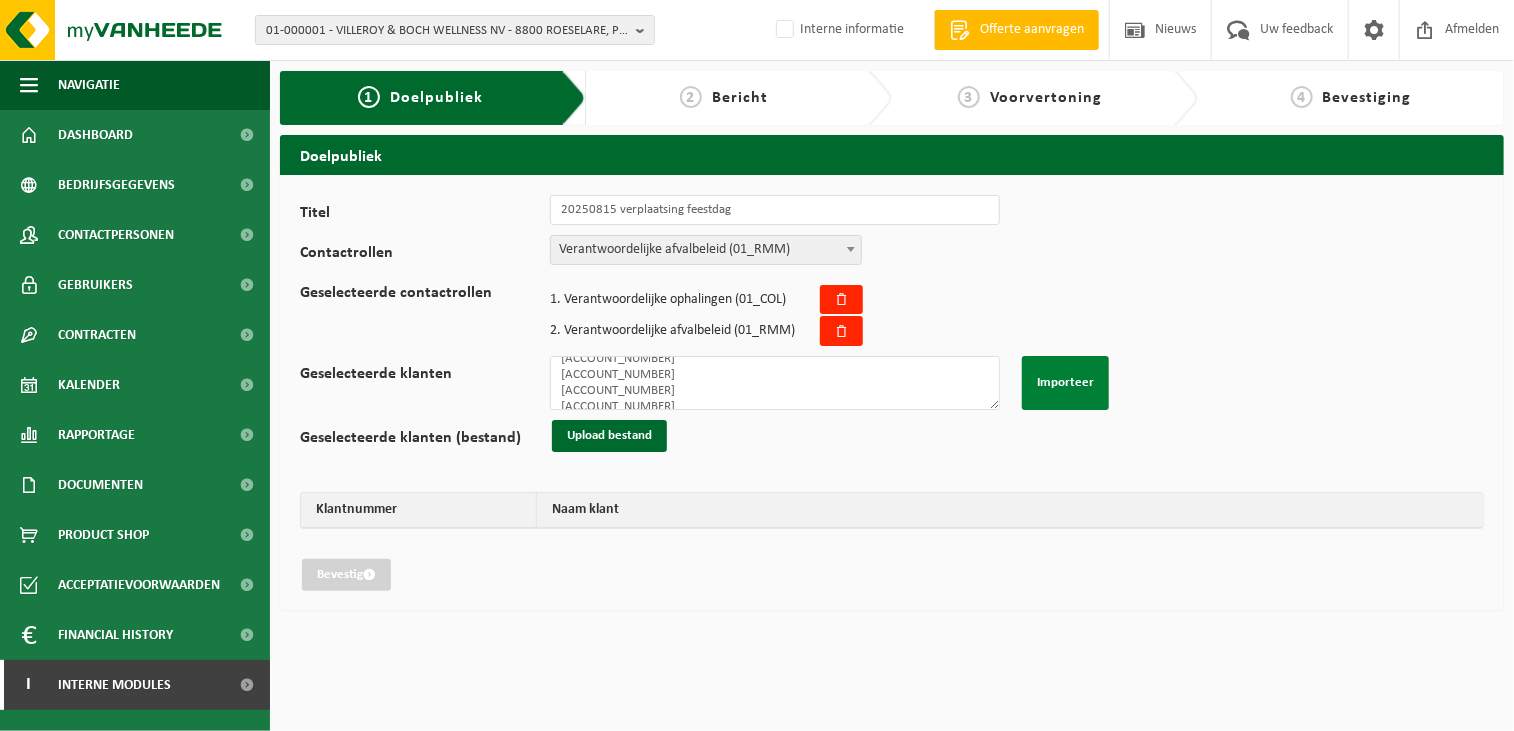 click on "Importeer" at bounding box center [1065, 383] 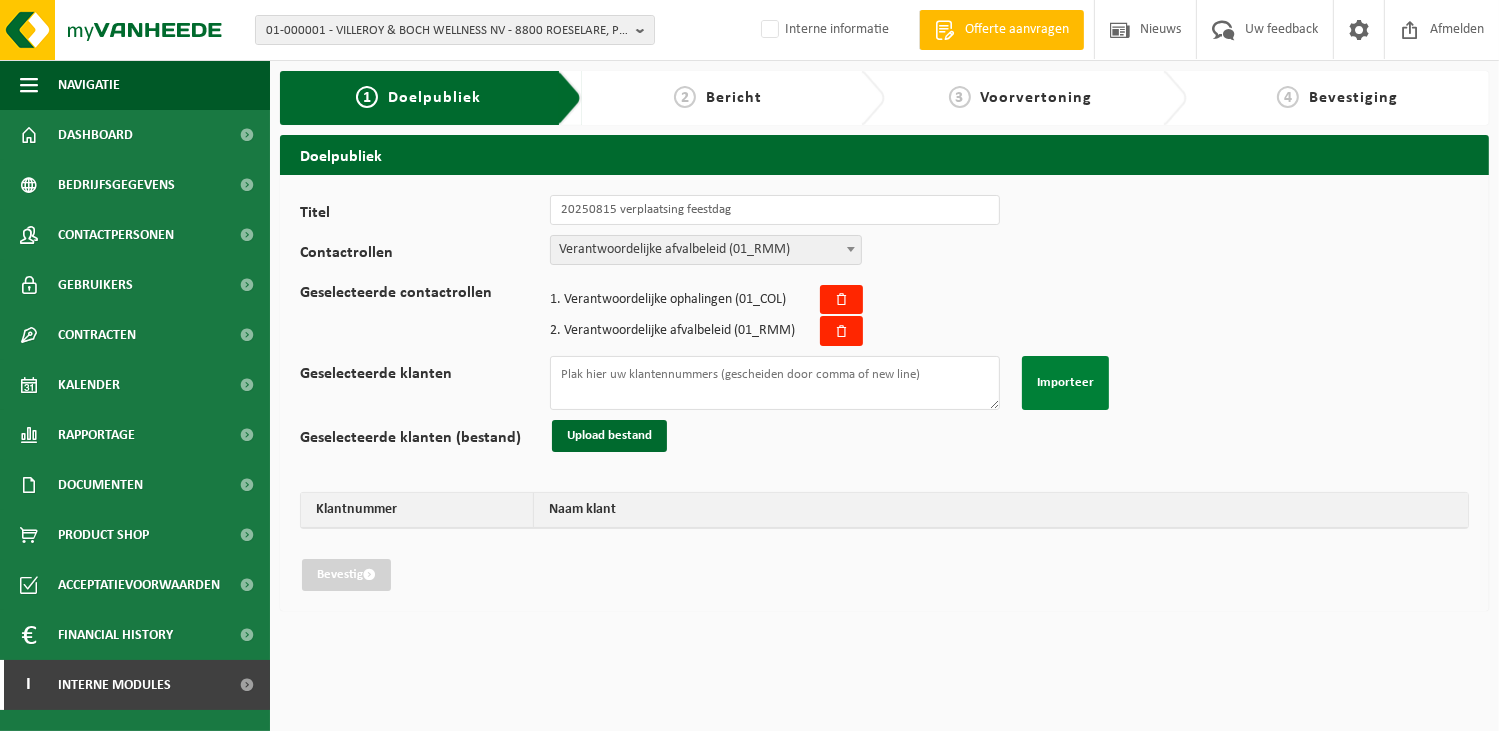 scroll, scrollTop: 0, scrollLeft: 0, axis: both 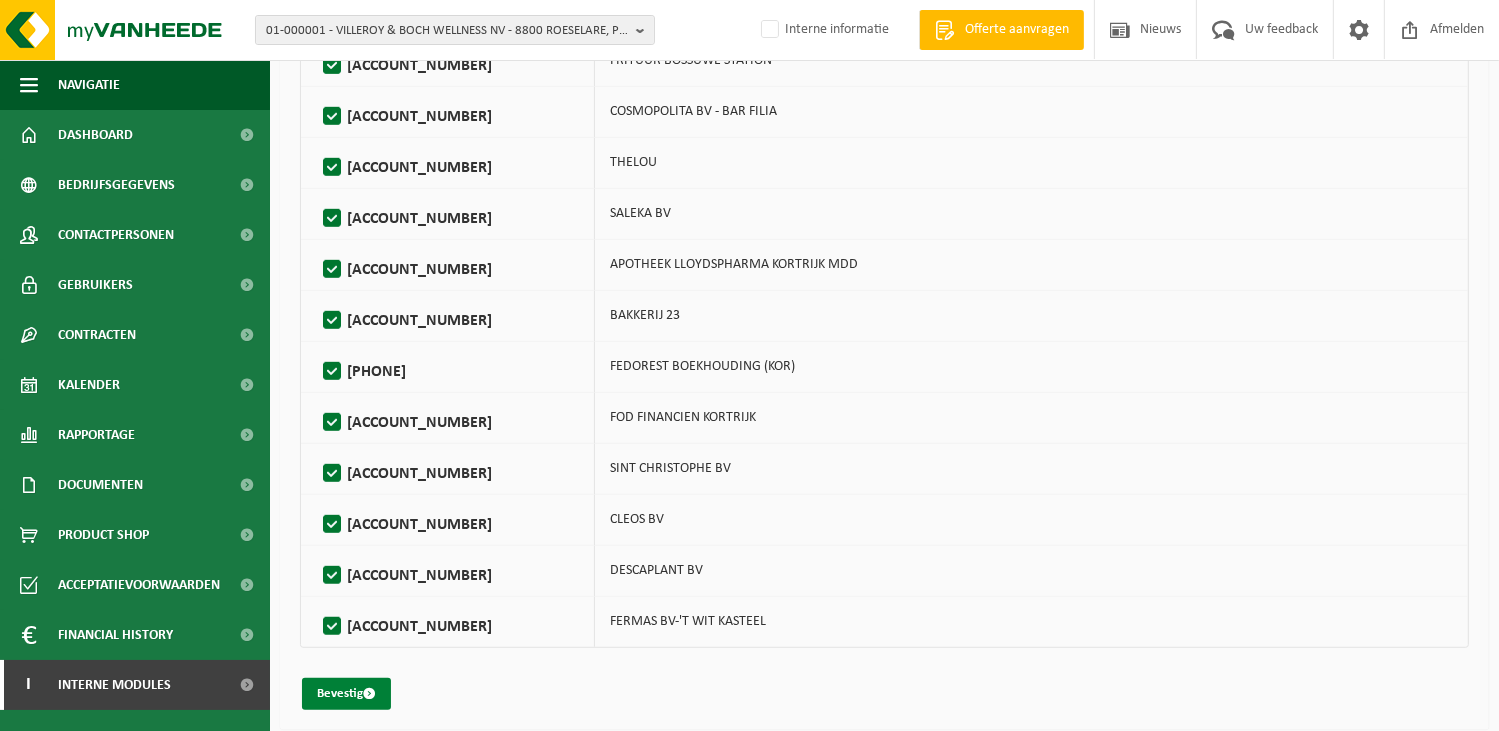 click on "Bevestig" at bounding box center (346, 694) 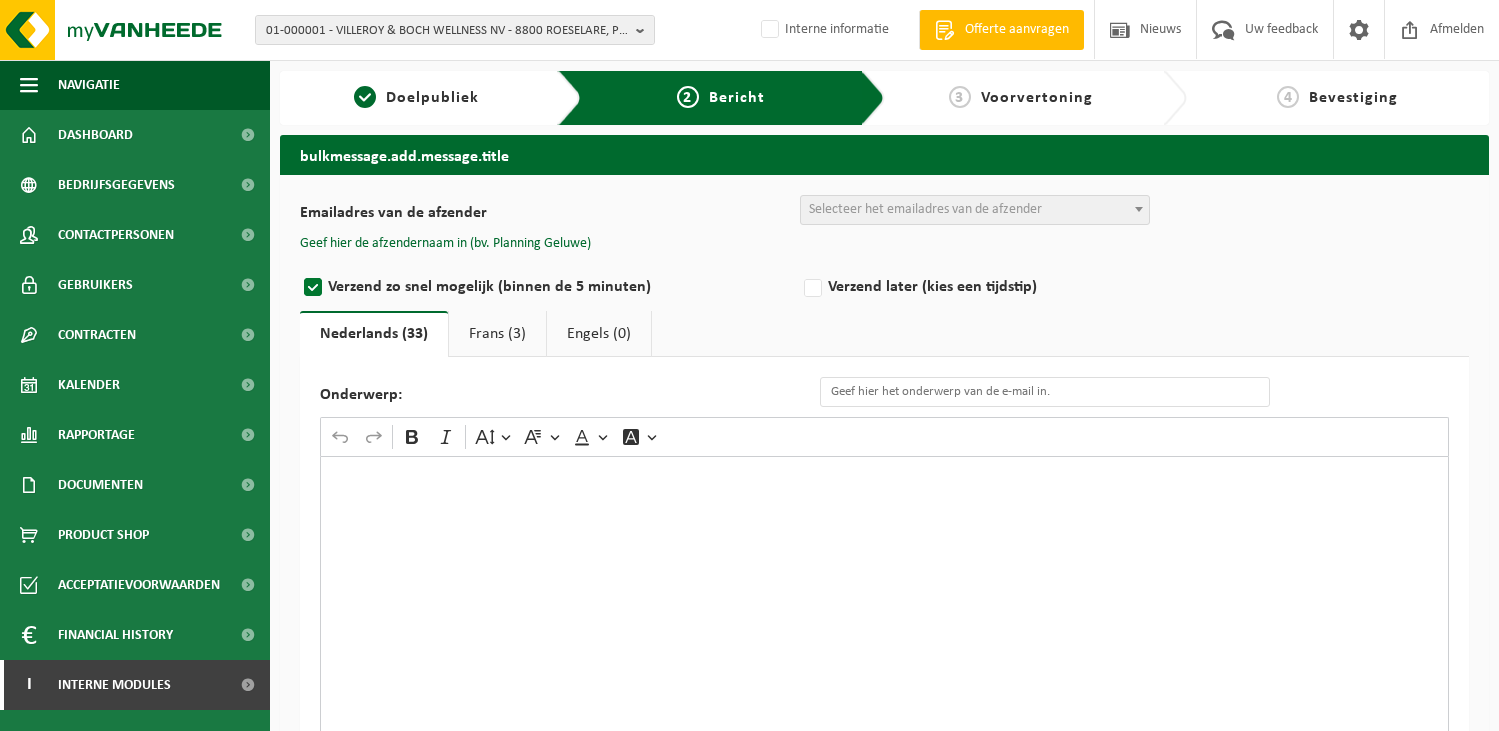 scroll, scrollTop: 0, scrollLeft: 0, axis: both 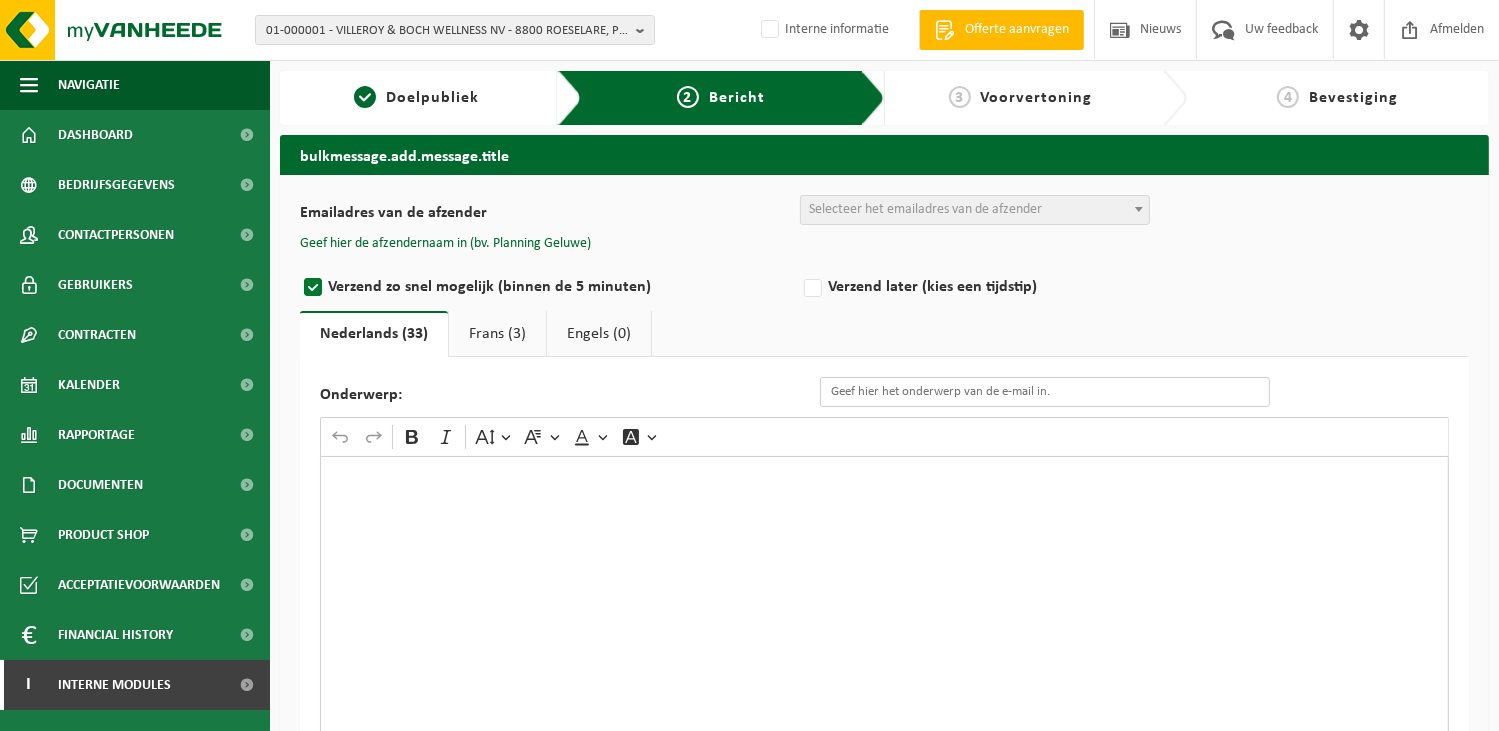 click on "Onderwerp:" at bounding box center (1045, 392) 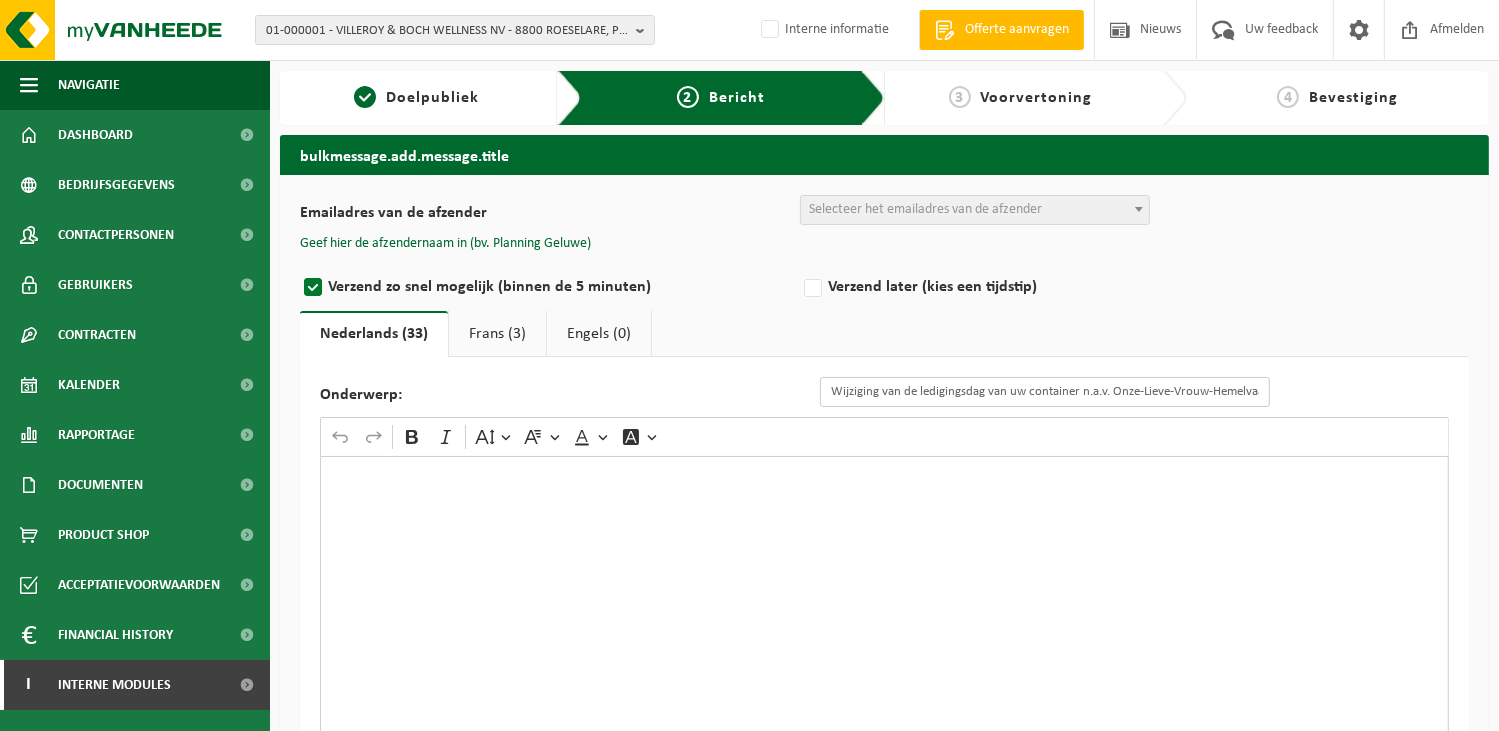 scroll, scrollTop: 0, scrollLeft: 13, axis: horizontal 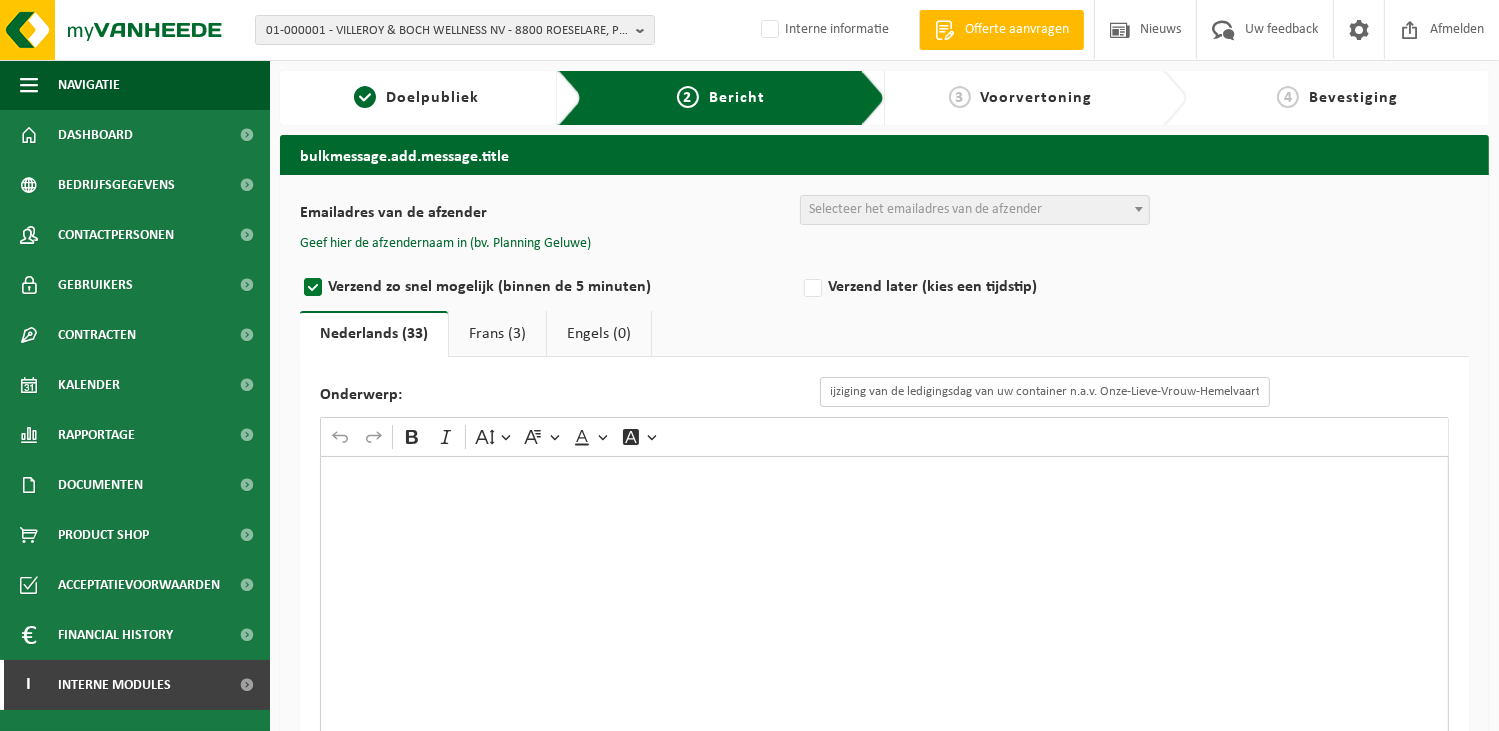 type on "Wijziging van de ledigingsdag van uw container n.a.v. Onze-Lieve-Vrouw-Hemelvaart" 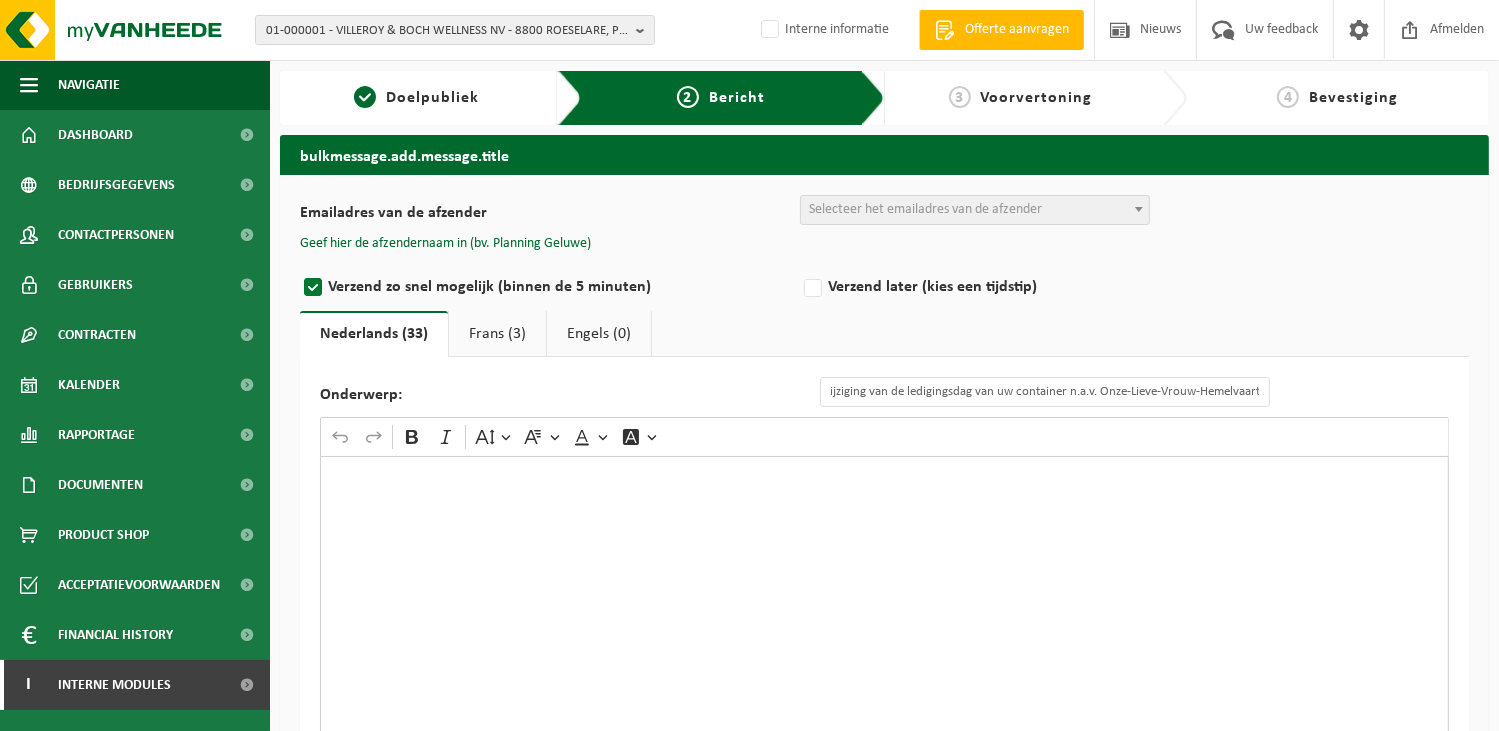 click at bounding box center [884, 656] 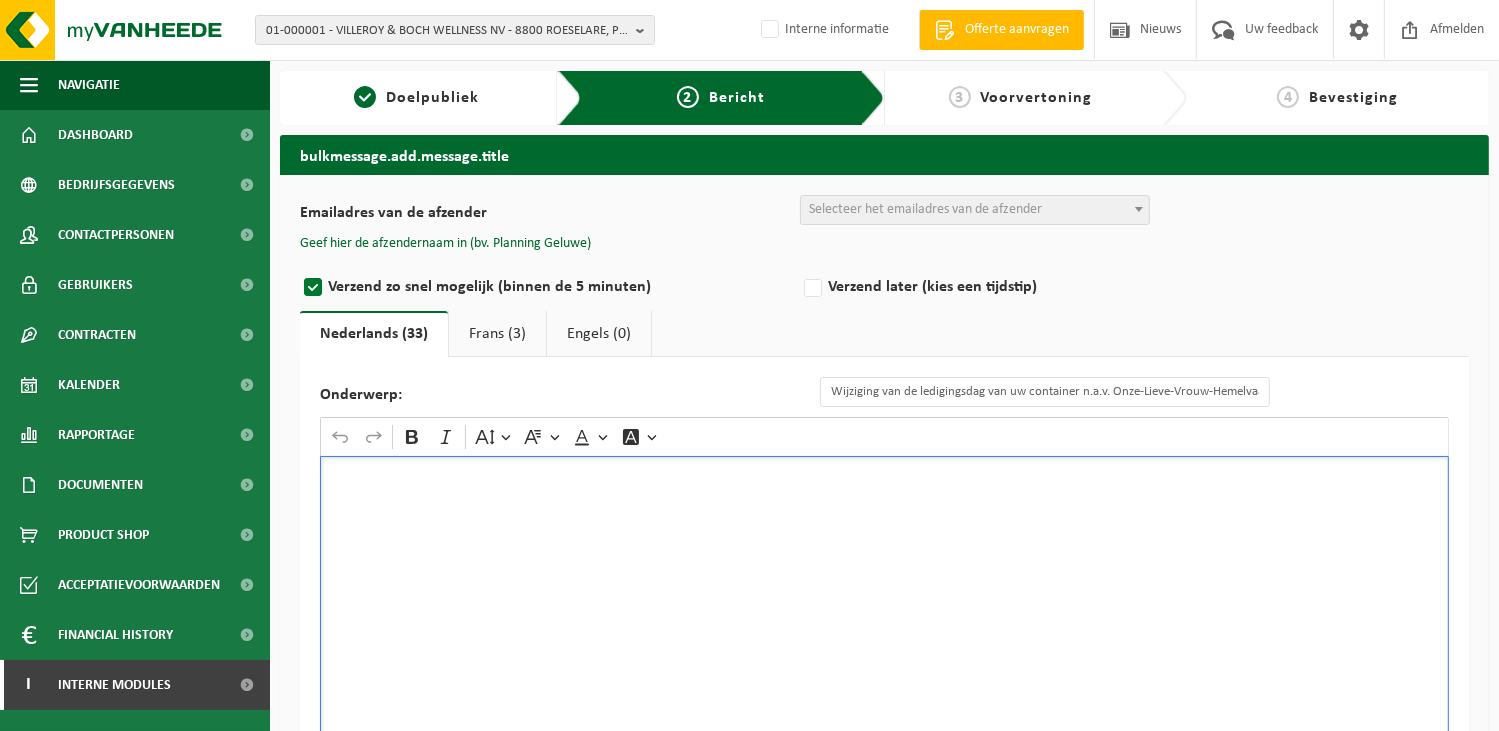 click at bounding box center (884, 656) 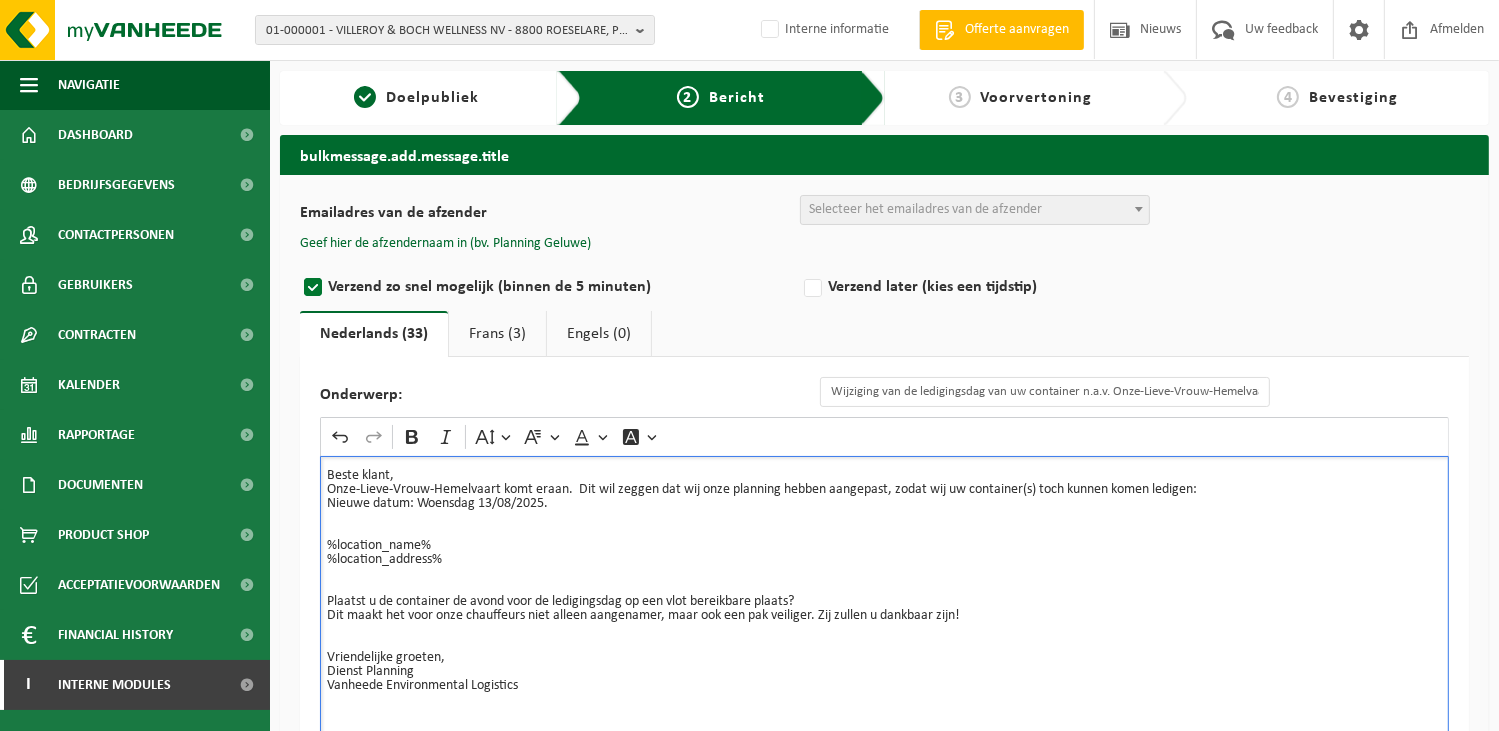 drag, startPoint x: 1241, startPoint y: 499, endPoint x: 1225, endPoint y: 499, distance: 16 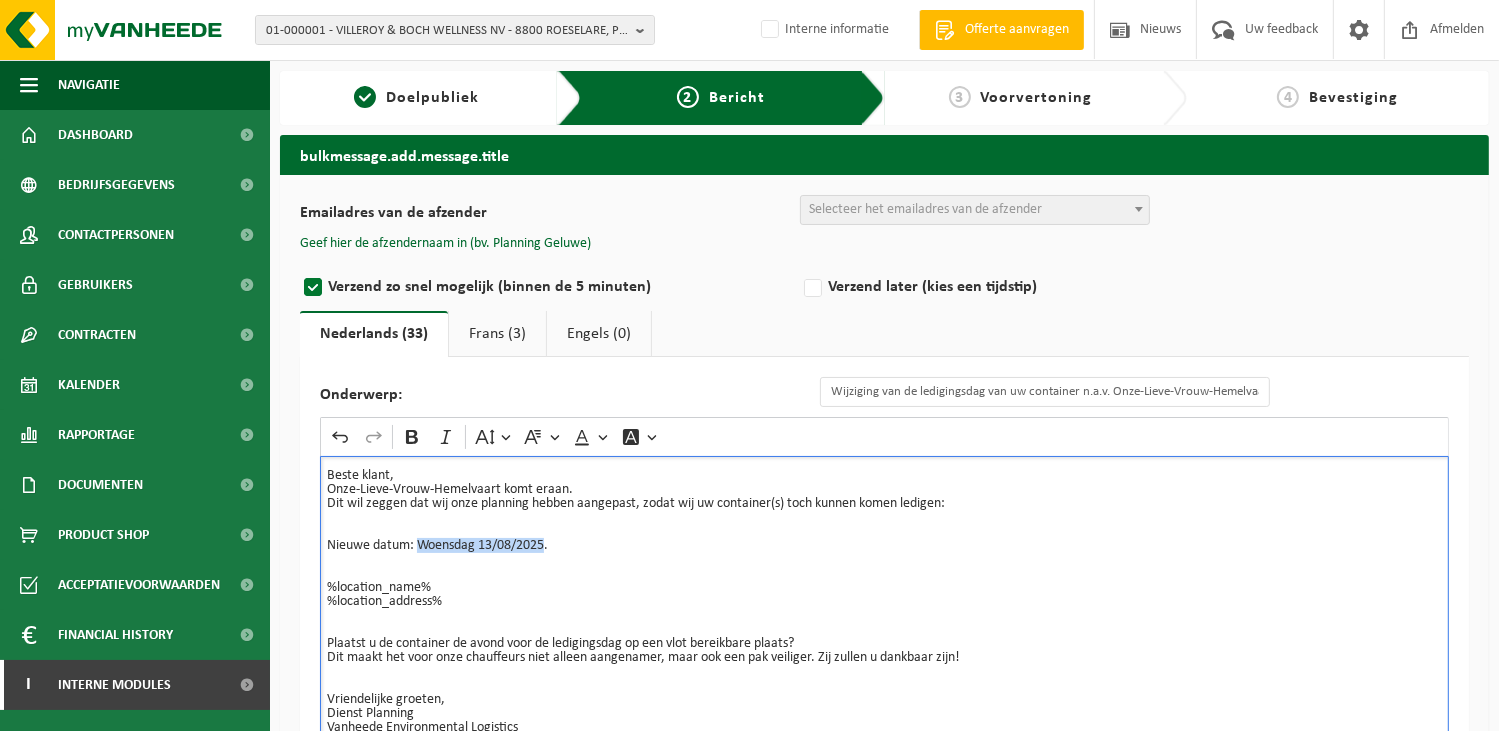 drag, startPoint x: 547, startPoint y: 547, endPoint x: 422, endPoint y: 553, distance: 125.14392 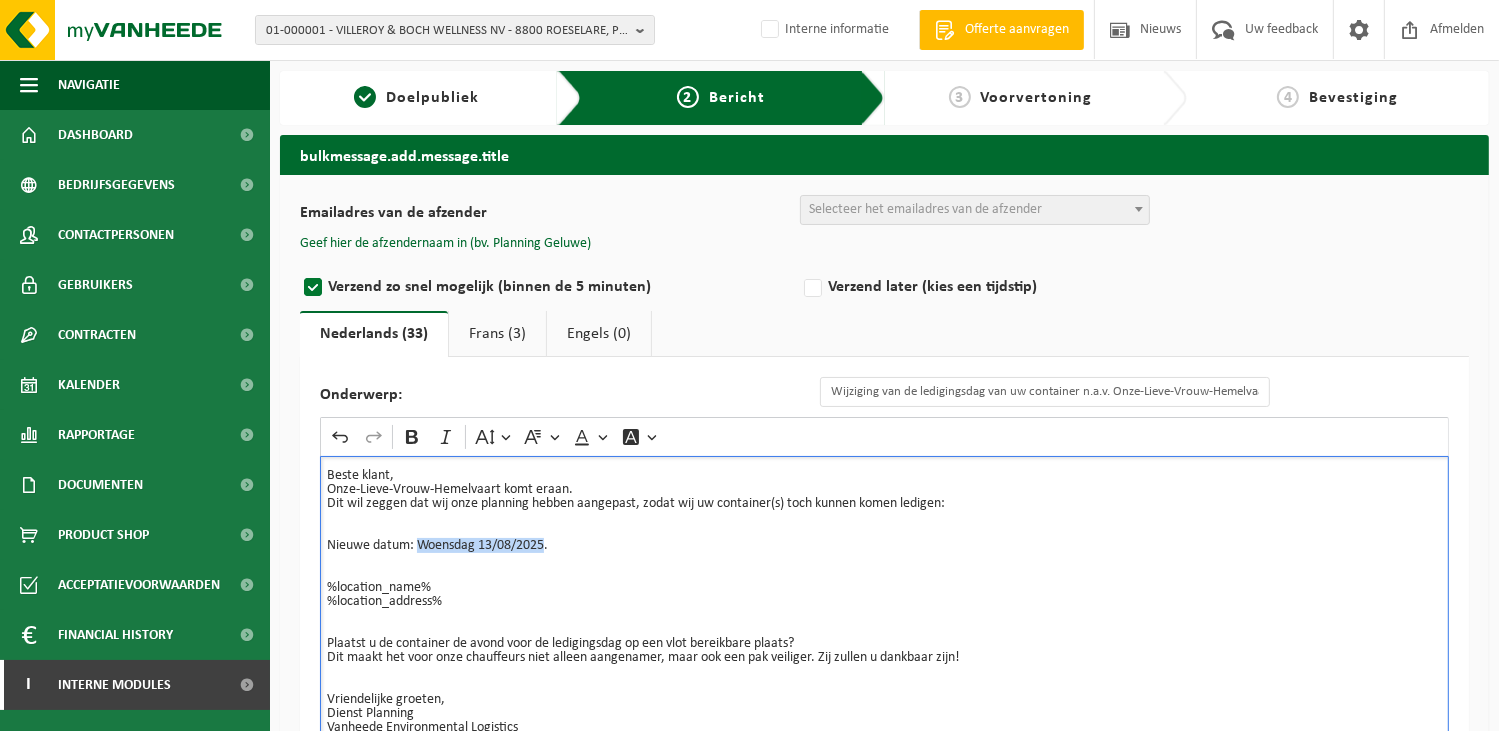 click on "Nieuwe datum: Woensdag 13/08/2025." at bounding box center (884, 560) 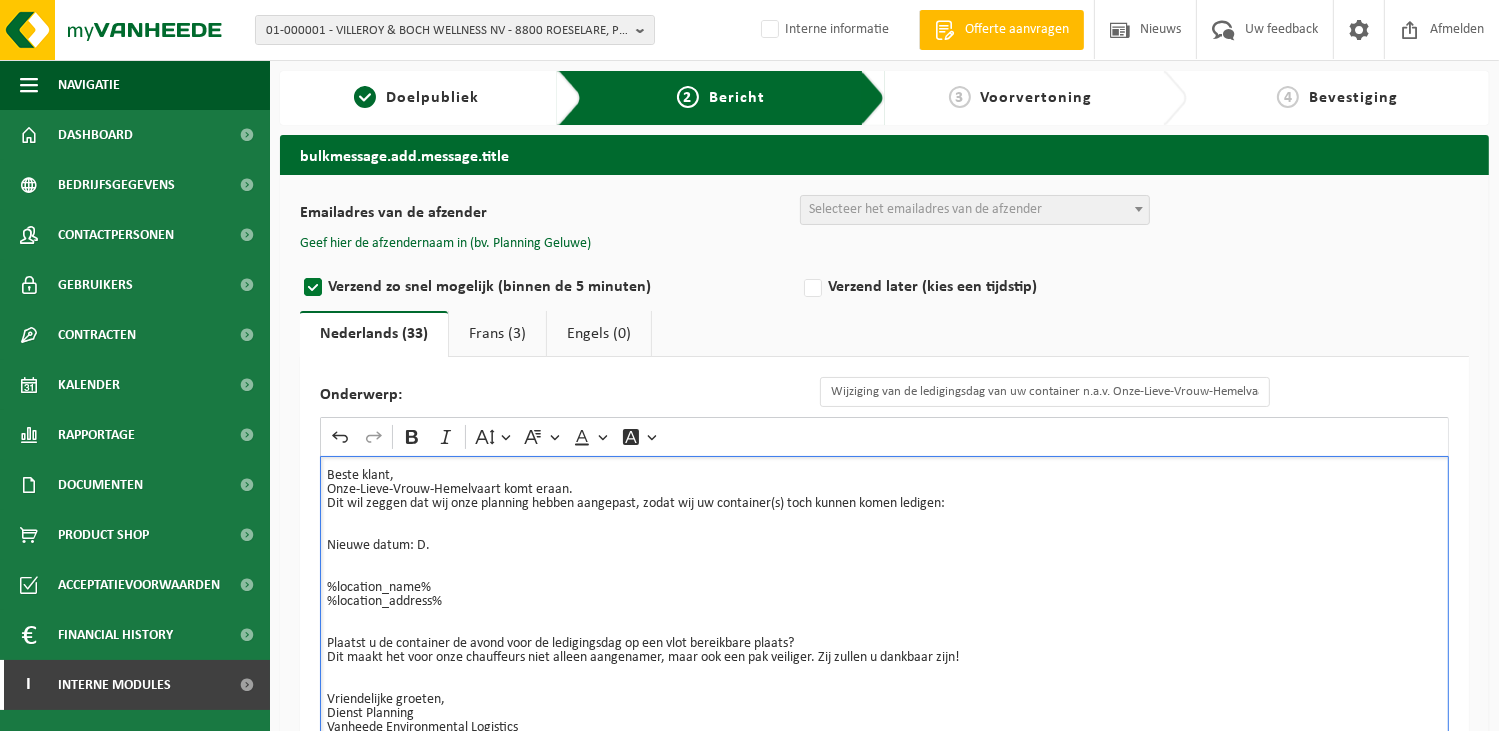 type 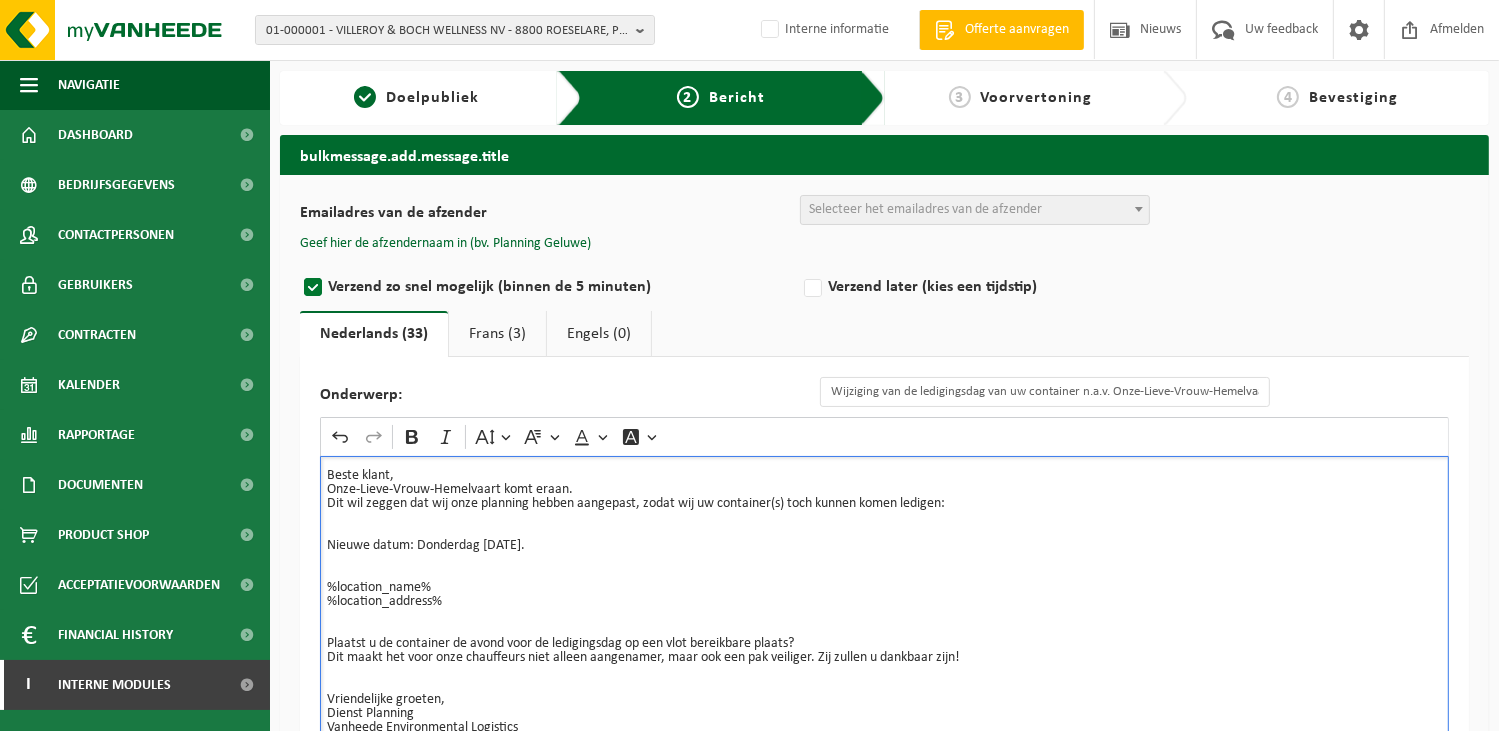 drag, startPoint x: 544, startPoint y: 547, endPoint x: 424, endPoint y: 544, distance: 120.03749 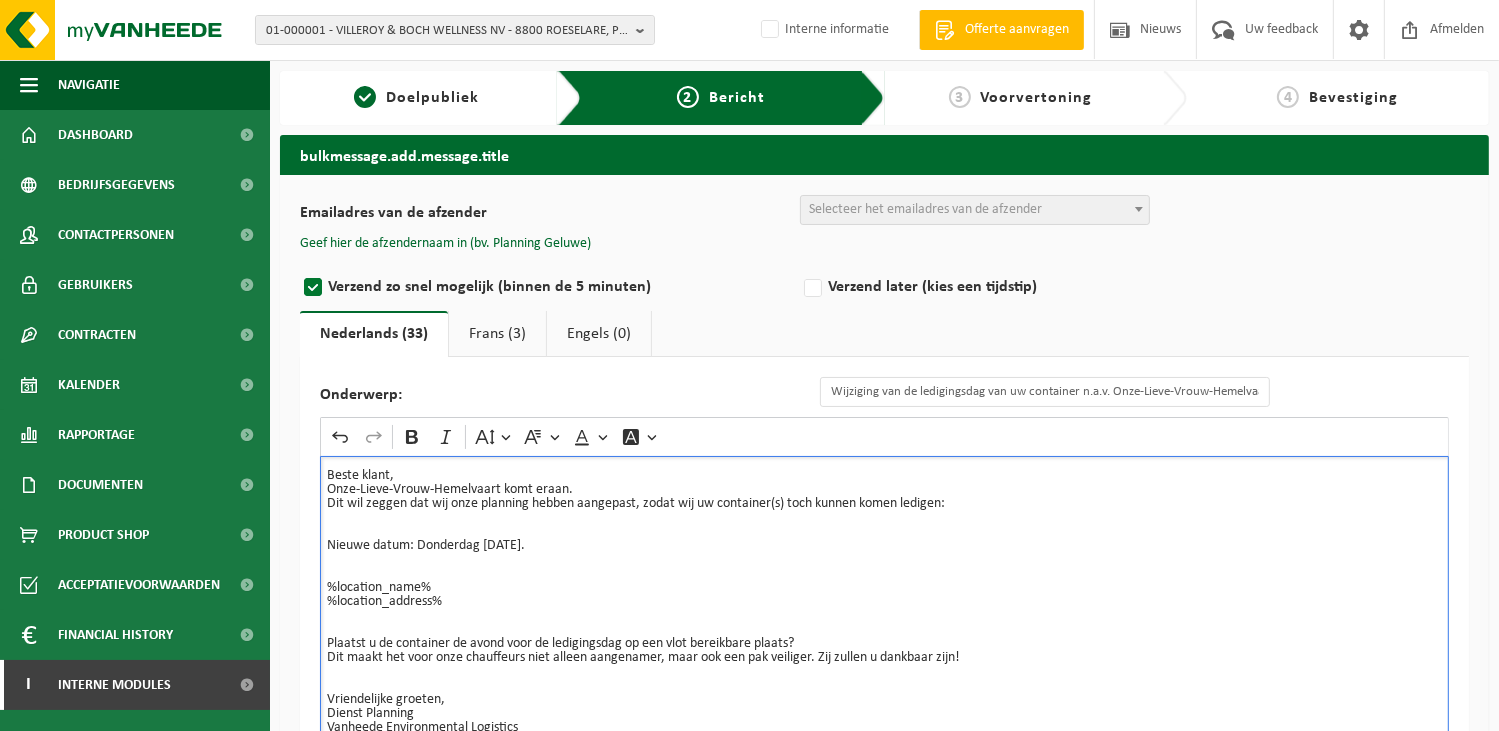 drag, startPoint x: 560, startPoint y: 548, endPoint x: 412, endPoint y: 548, distance: 148 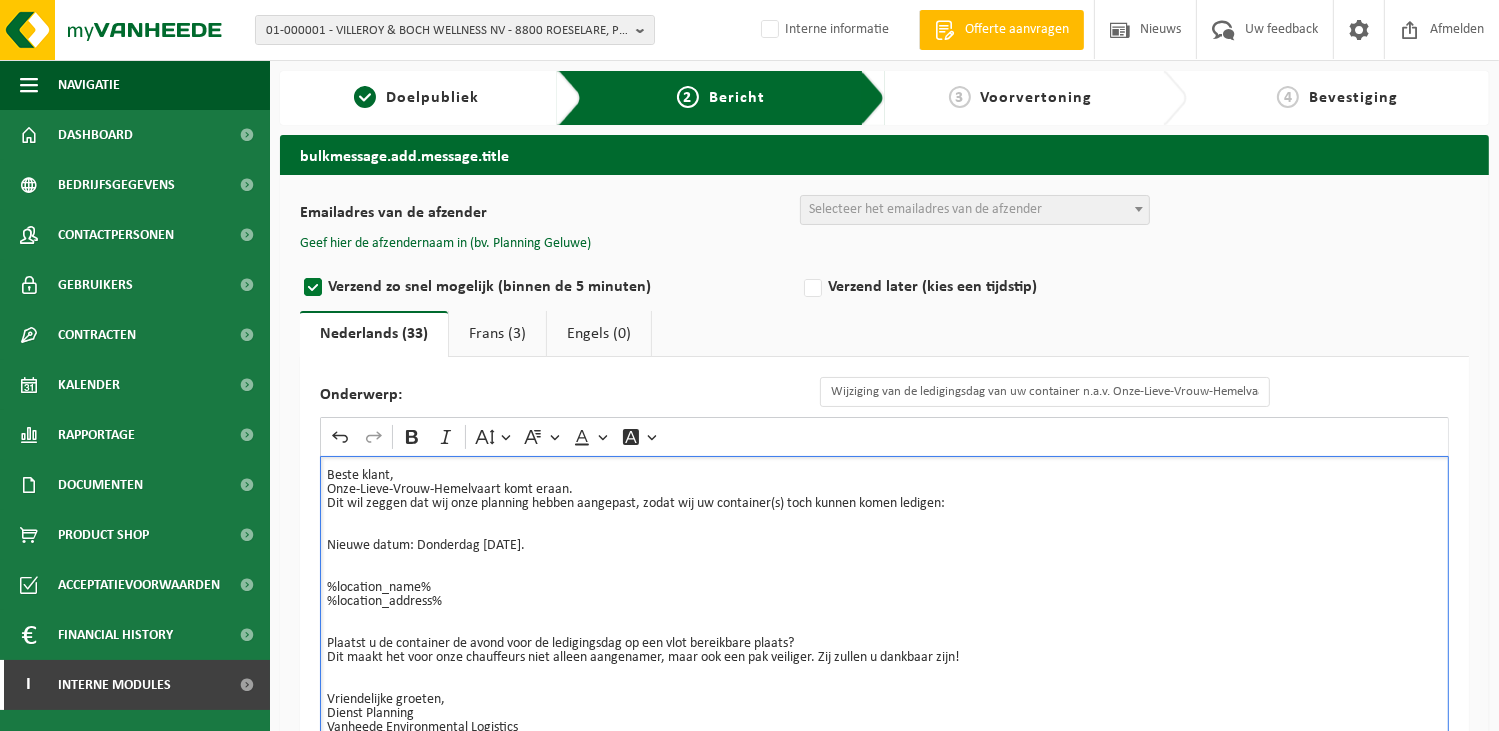 click on "Nieuwe datum: Donderdag 14/08/2025." at bounding box center [884, 560] 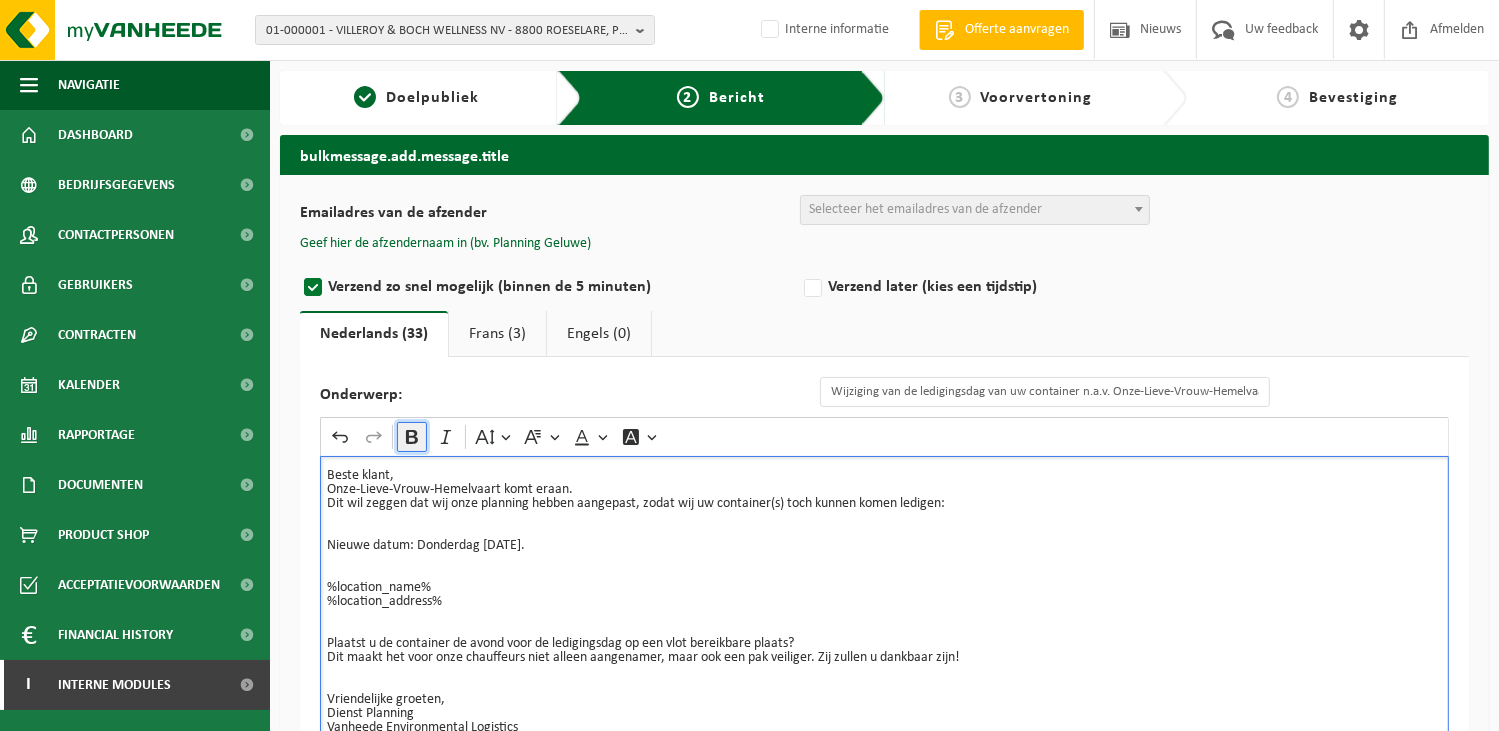 click 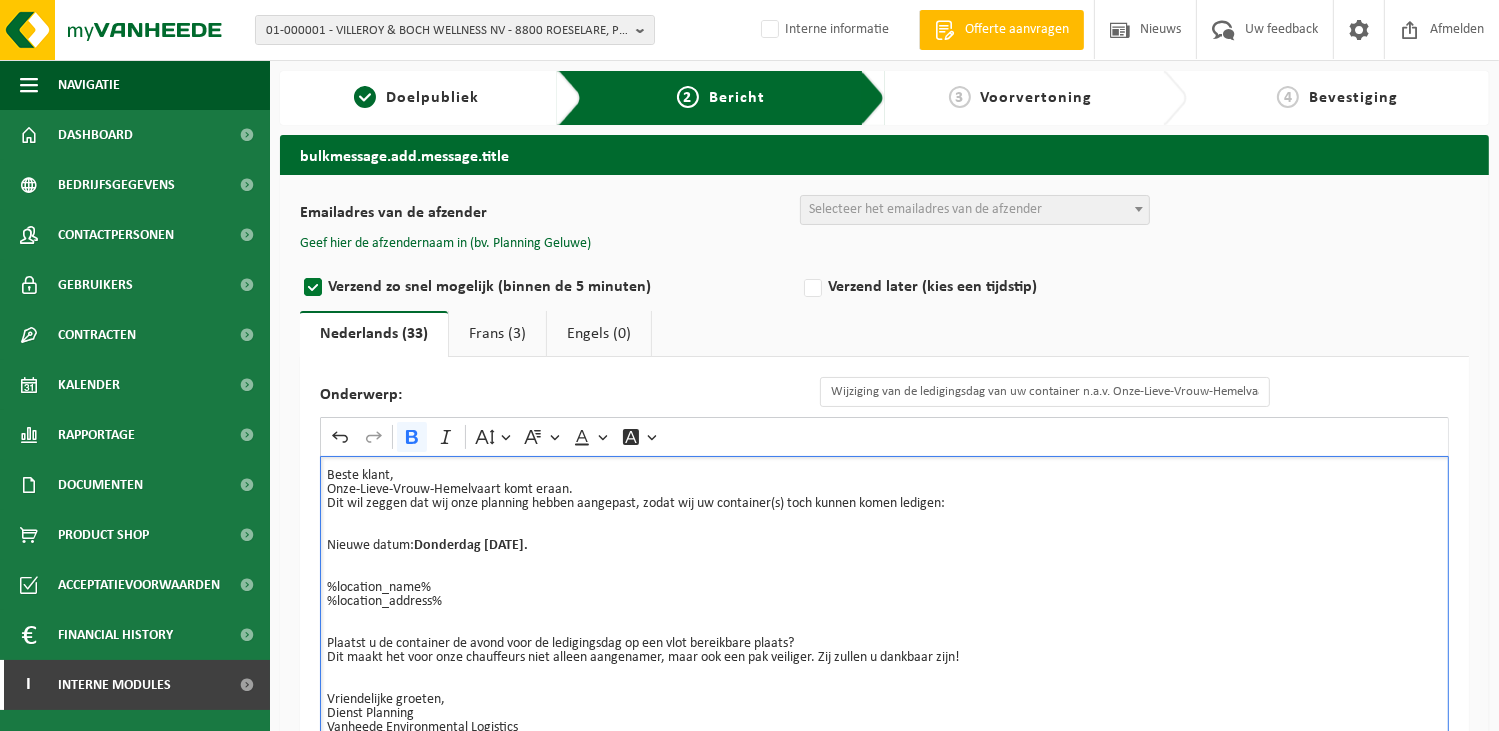 click on "%location_name% %location_address%" at bounding box center (884, 609) 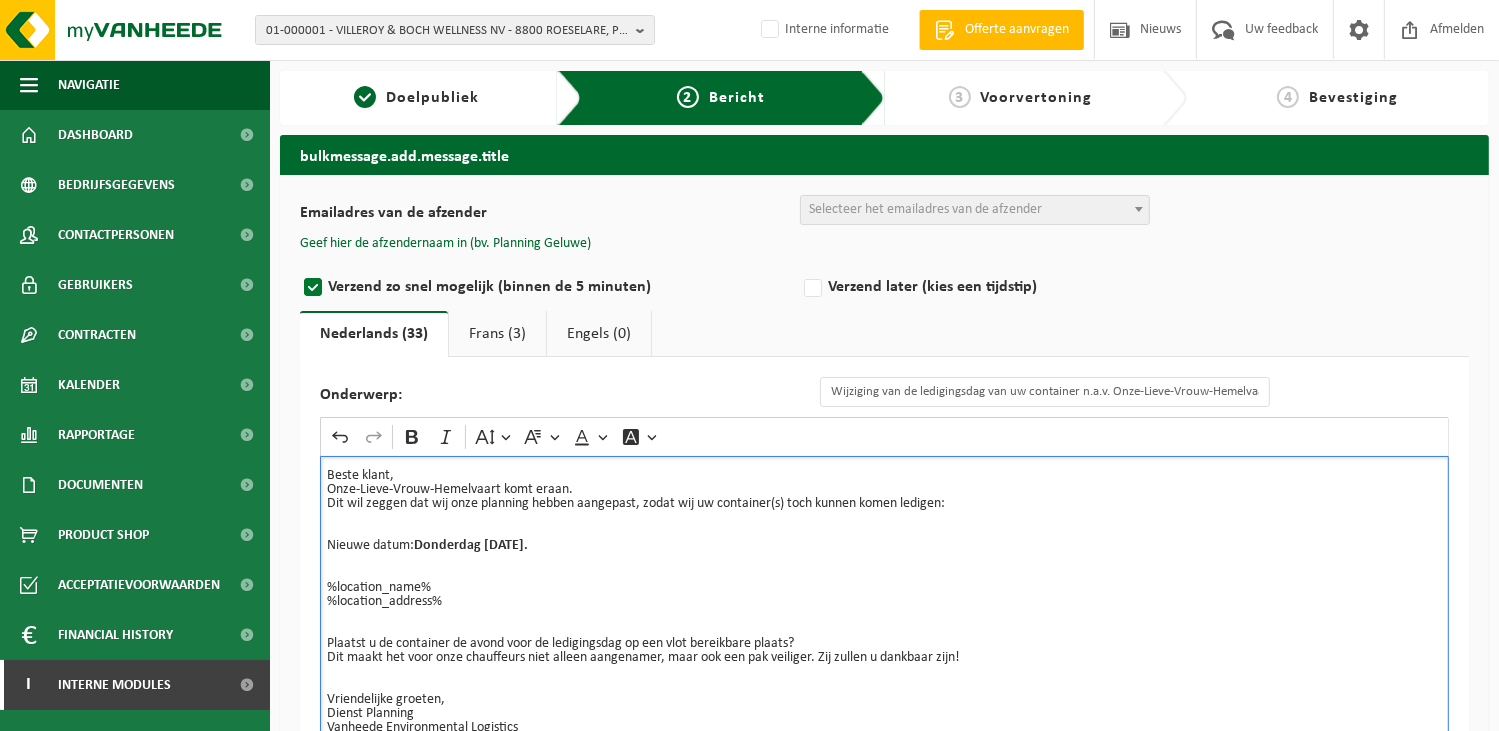 scroll, scrollTop: 100, scrollLeft: 0, axis: vertical 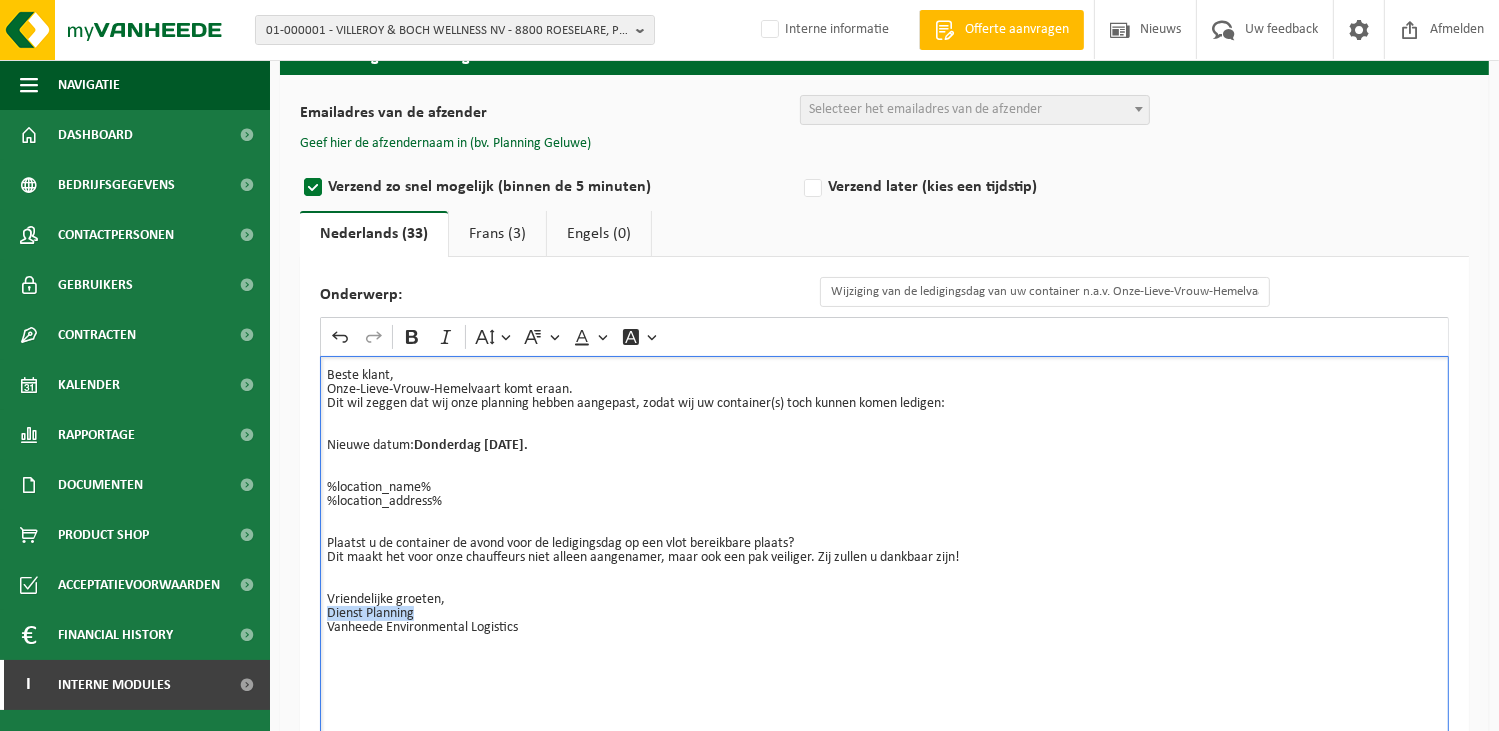 drag, startPoint x: 435, startPoint y: 611, endPoint x: 306, endPoint y: 611, distance: 129 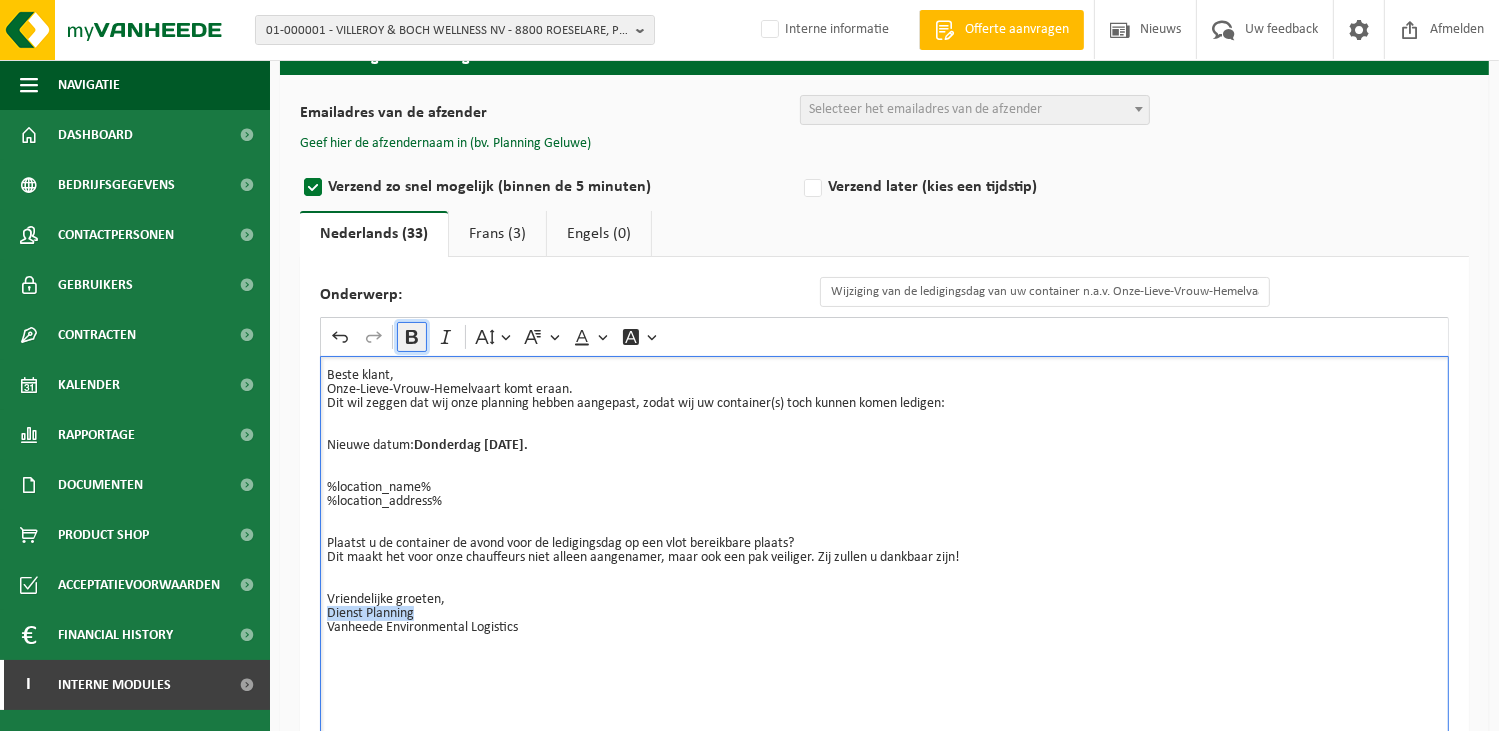 click 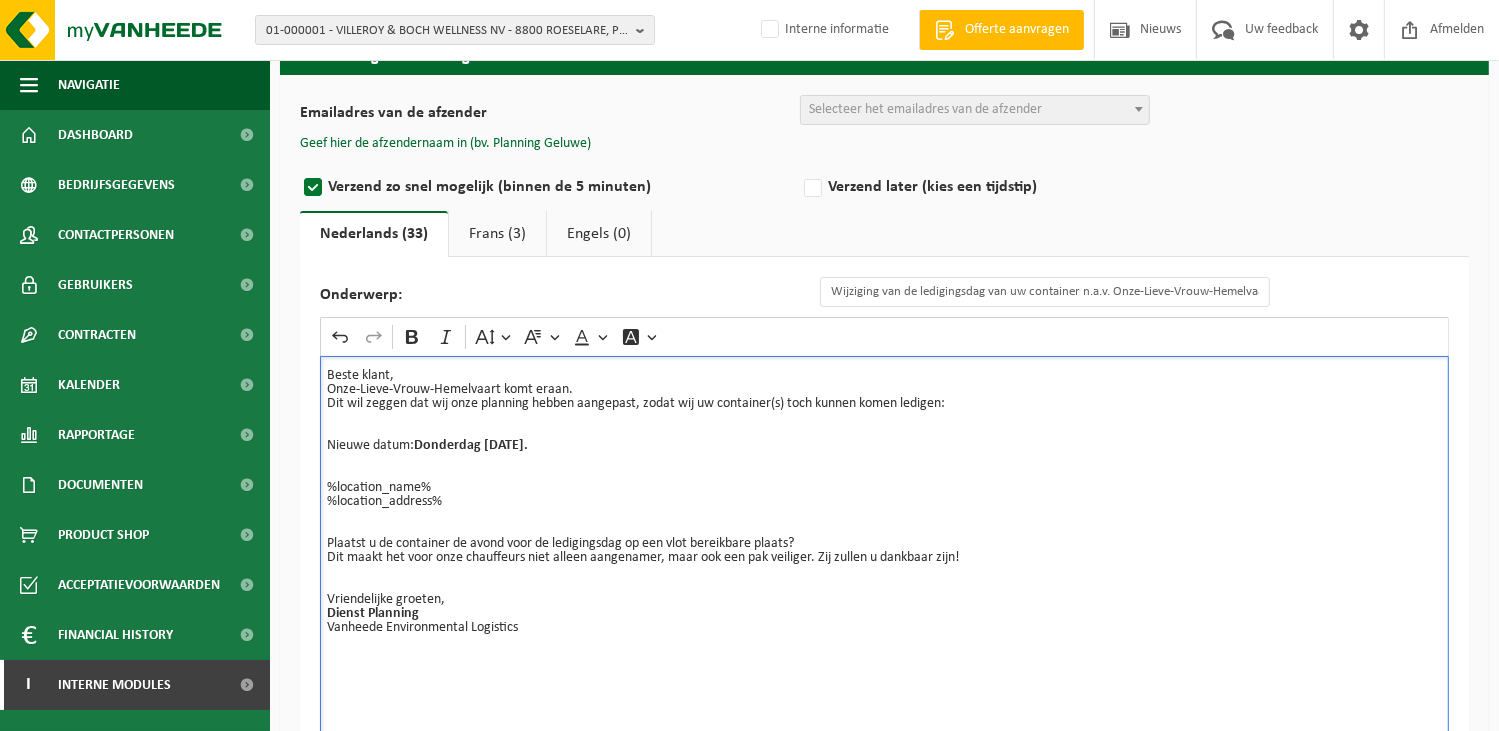 click on "Plaatst u de container de avond voor de ledigingsdag op een vlot bereikbare plaats? Dit maakt het voor onze chauffeurs niet alleen aangenamer, maar ook een pak veiliger. Zij zullen u dankbaar zijn!" at bounding box center (884, 565) 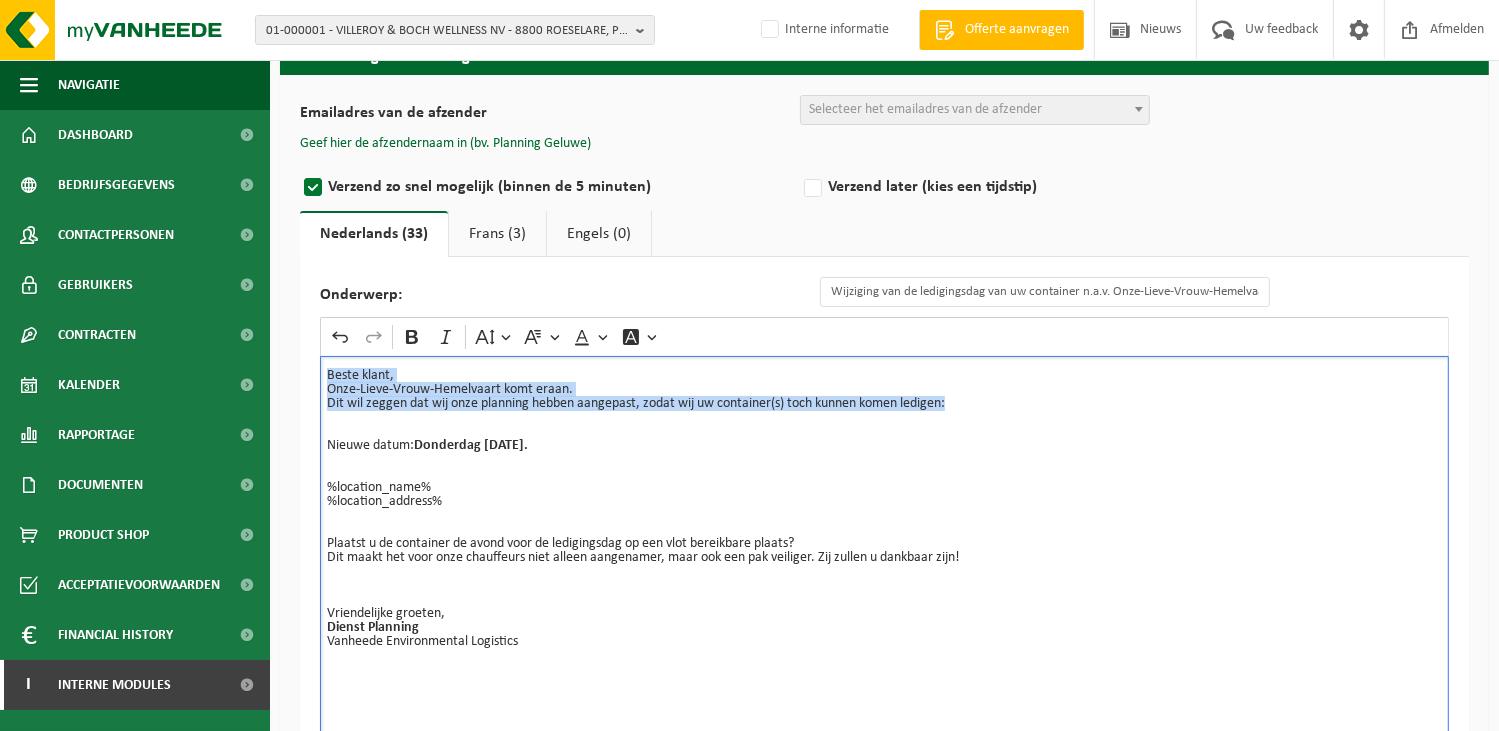 drag, startPoint x: 977, startPoint y: 408, endPoint x: 330, endPoint y: 360, distance: 648.7781 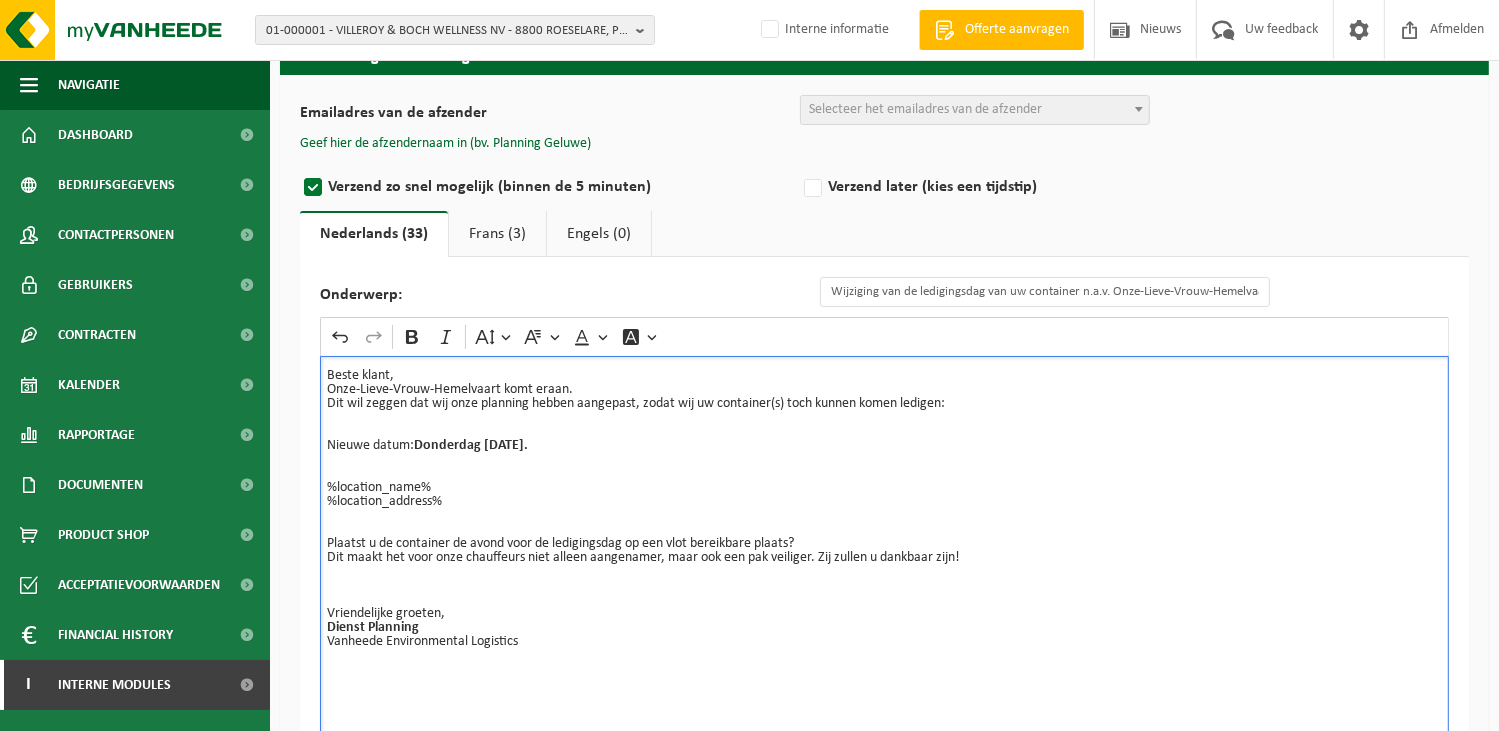 drag, startPoint x: 664, startPoint y: 439, endPoint x: 590, endPoint y: 376, distance: 97.18539 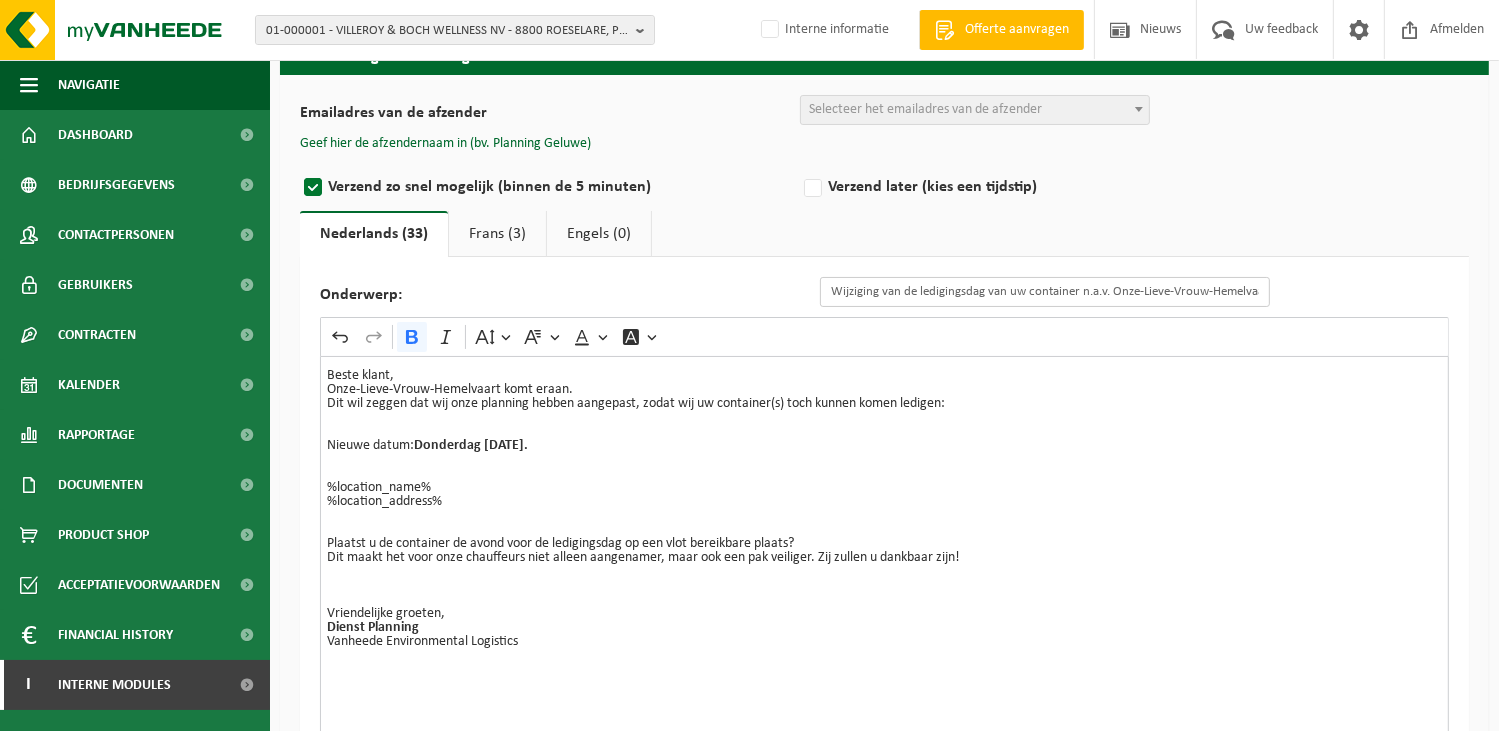 scroll, scrollTop: 0, scrollLeft: 13, axis: horizontal 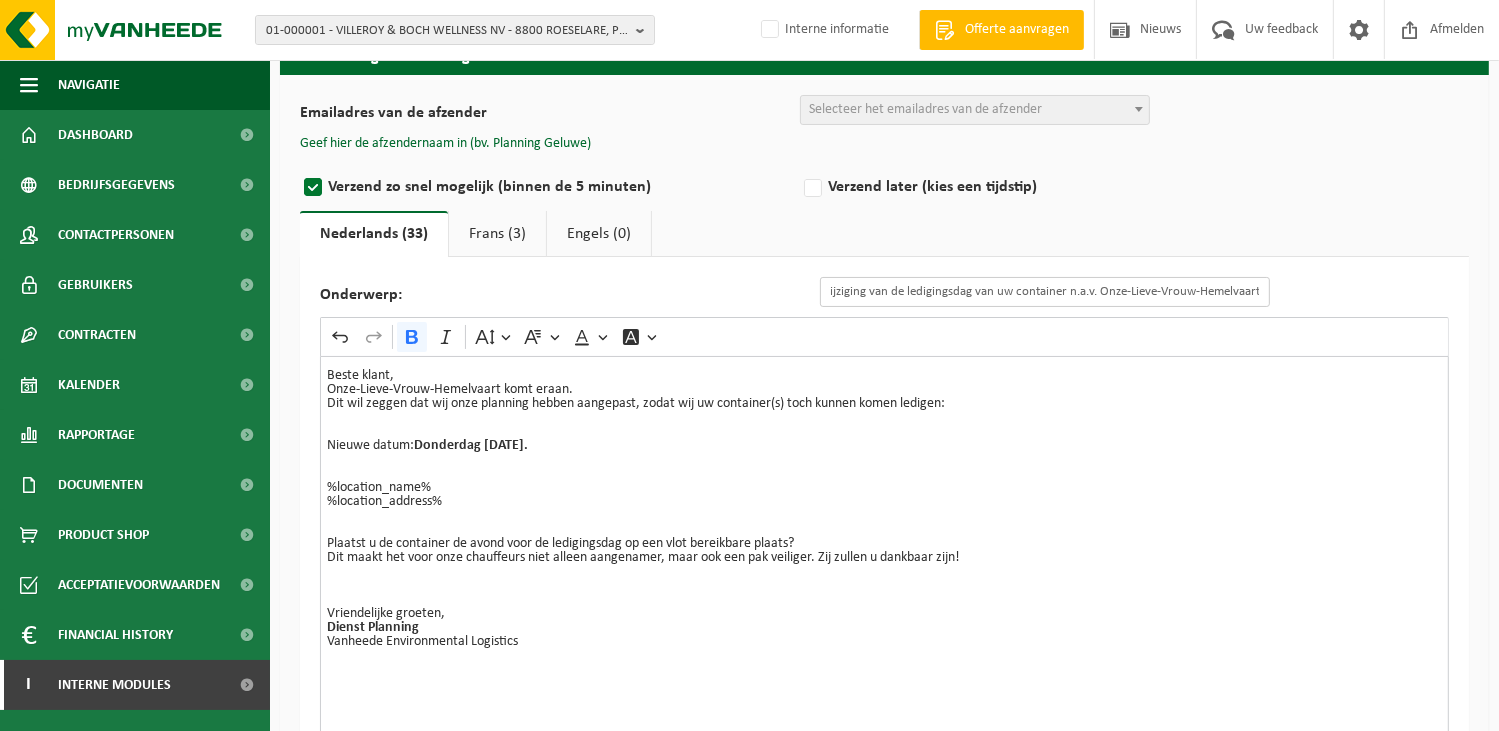 drag, startPoint x: 1112, startPoint y: 291, endPoint x: 1330, endPoint y: 296, distance: 218.05733 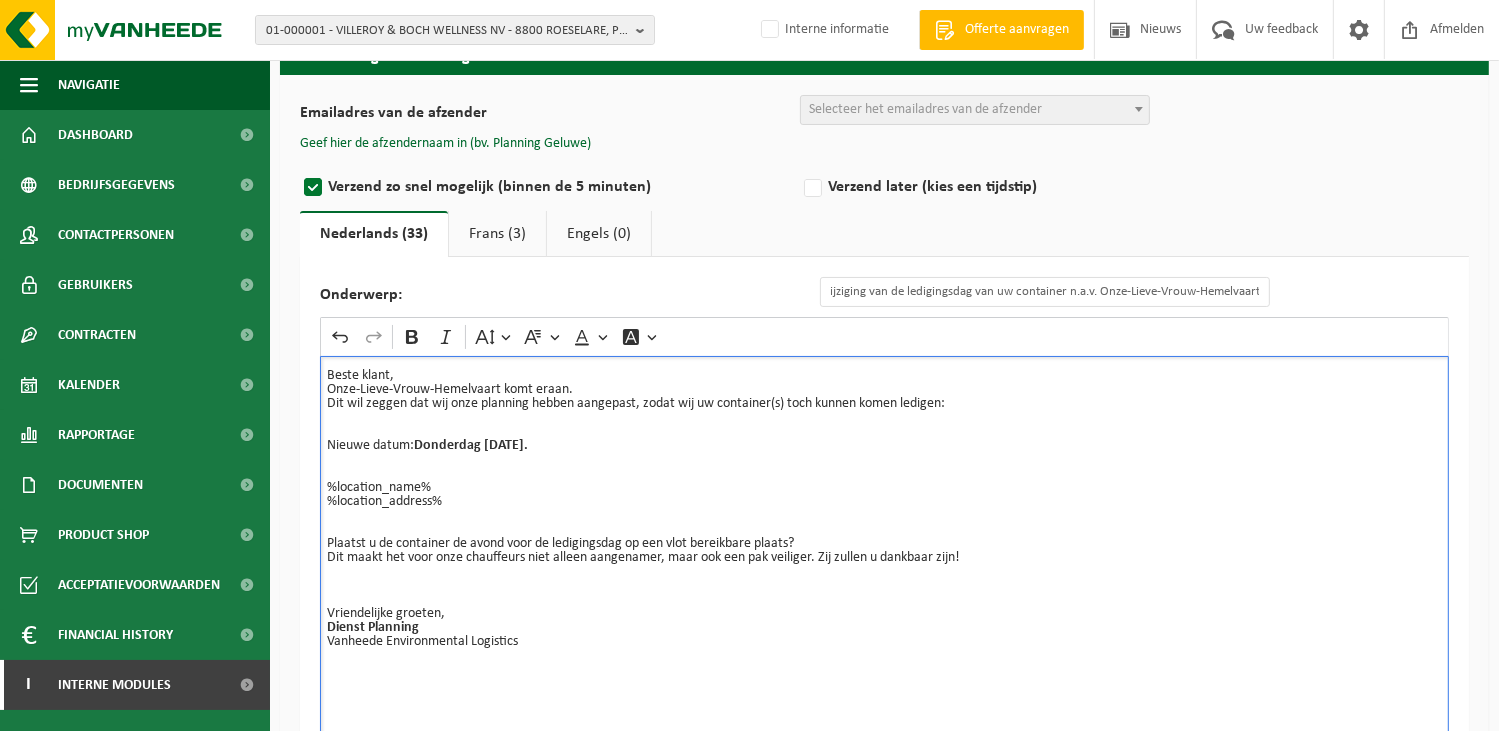 click on "Nieuwe datum:  Donderdag 14/08/2025." at bounding box center (884, 460) 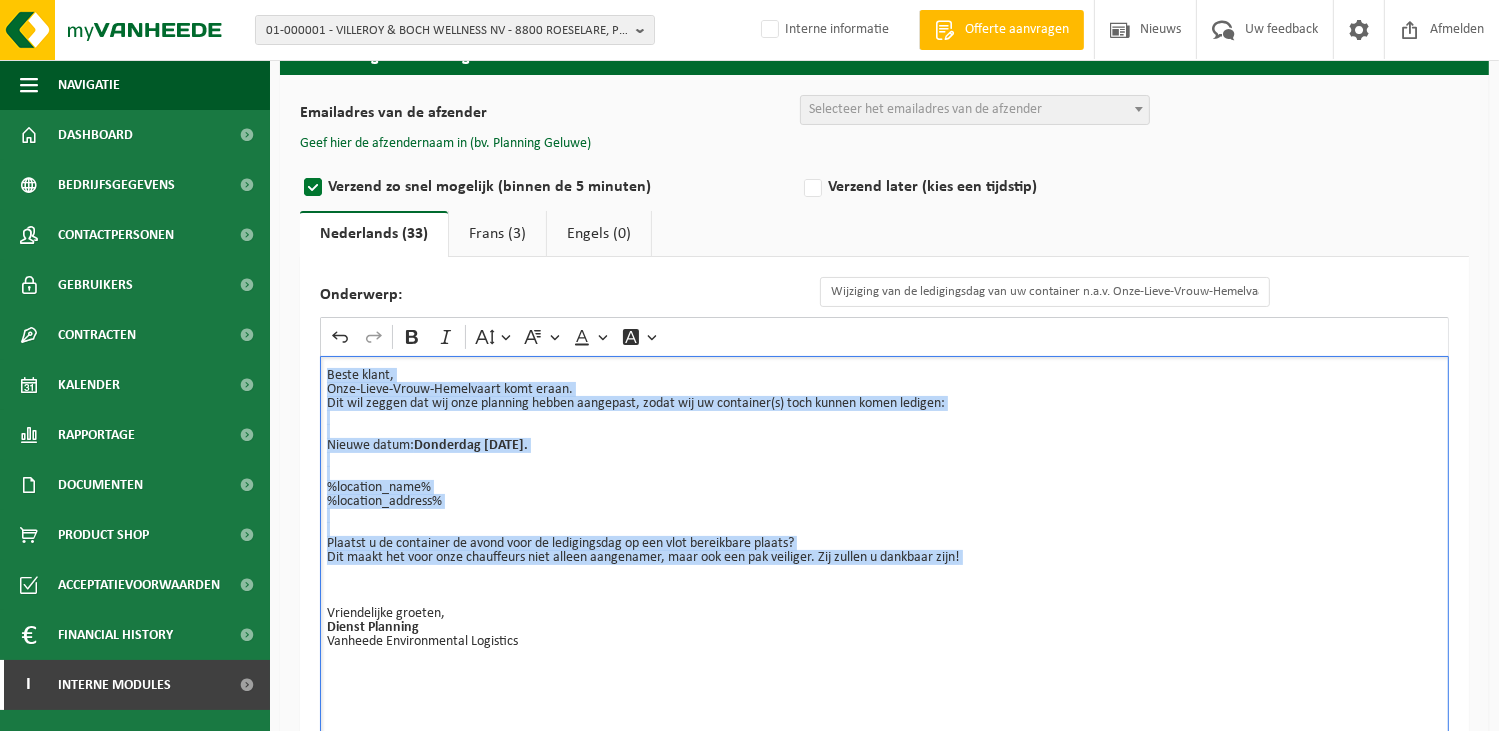 drag, startPoint x: 992, startPoint y: 567, endPoint x: 330, endPoint y: 355, distance: 695.11725 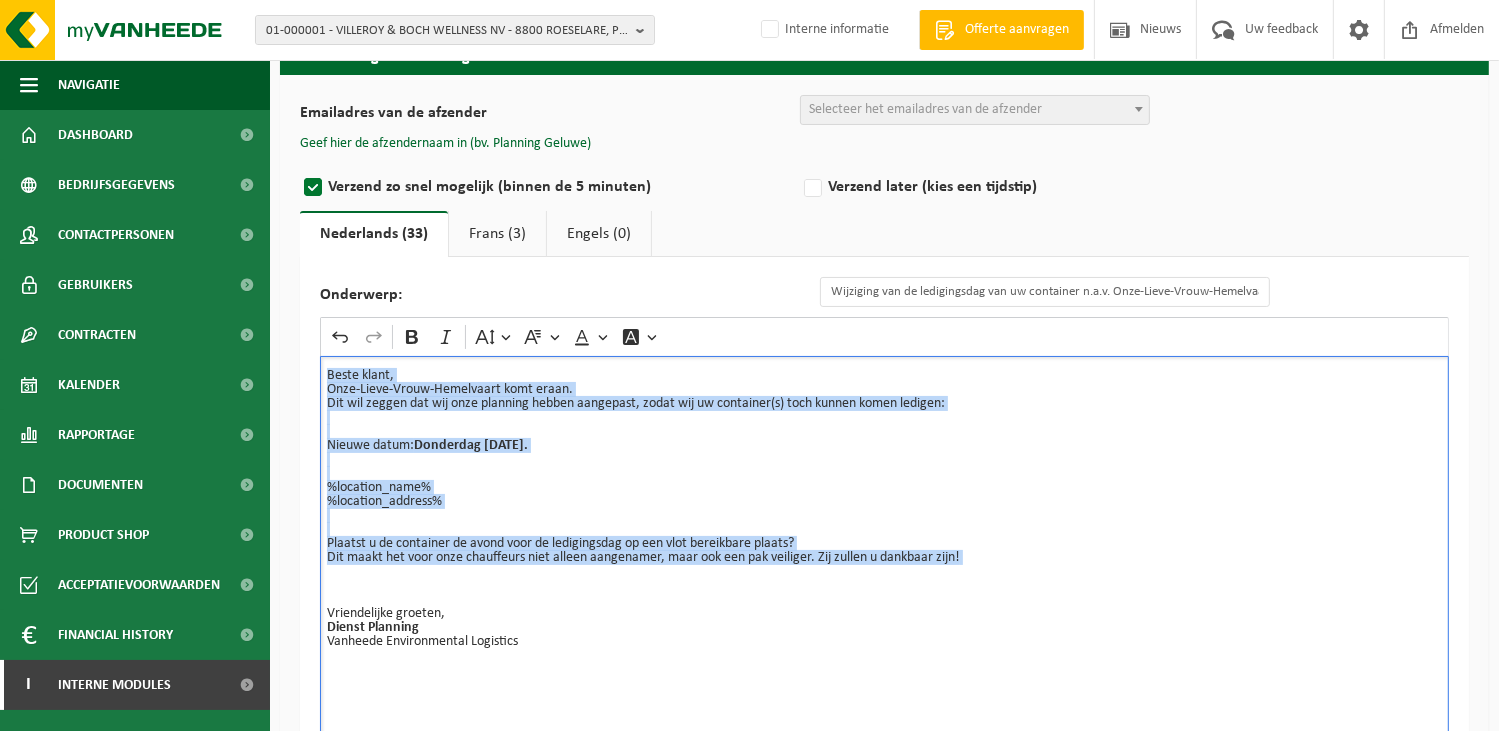 copy on "Beste klant, Onze-Lieve-Vrouw-Hemelvaart komt eraan.  Dit wil zeggen dat wij onze planning hebben aangepast, zodat wij uw container(s) toch kunnen komen ledigen: Nieuwe datum:  Donderdag 14/08/2025.  ⁠⁠⁠⁠⁠⁠⁠ %location_name% %location_address% Plaatst u de container de avond voor de ledigingsdag op een vlot bereikbare plaats? Dit maakt het voor onze chauffeurs niet alleen aangenamer, maar ook een pak veiliger. Zij zullen u dankbaar zijn!" 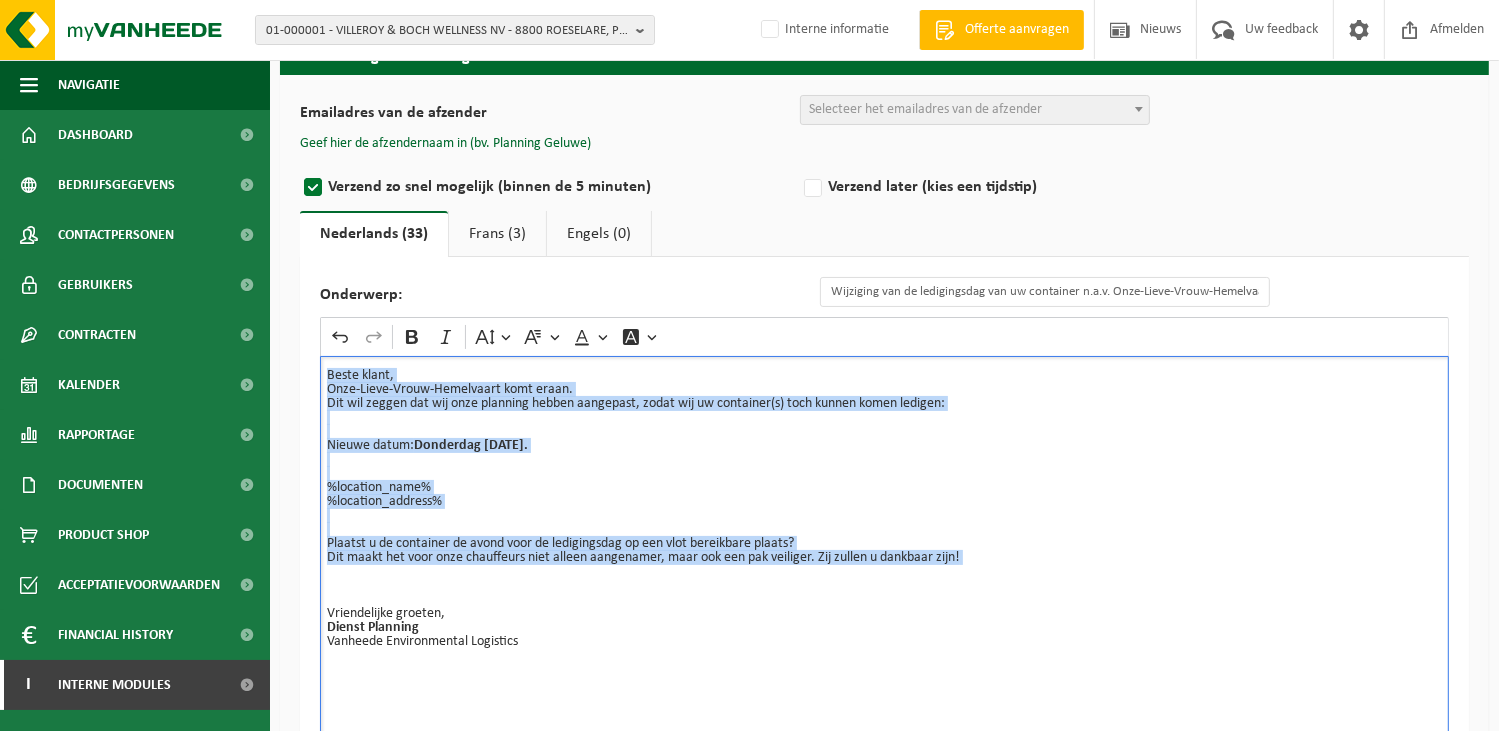 click on "Frans (3)" at bounding box center (497, 234) 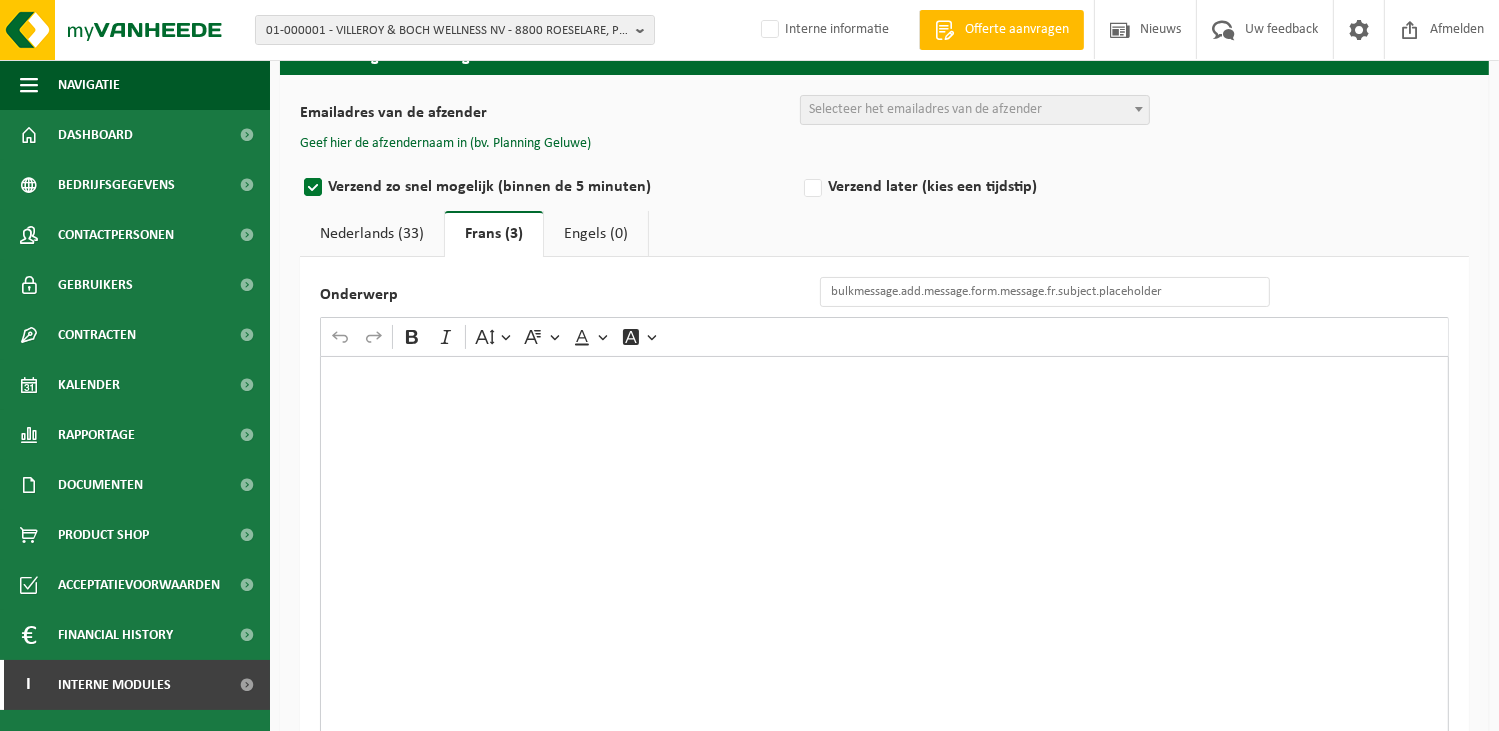 click at bounding box center [884, 556] 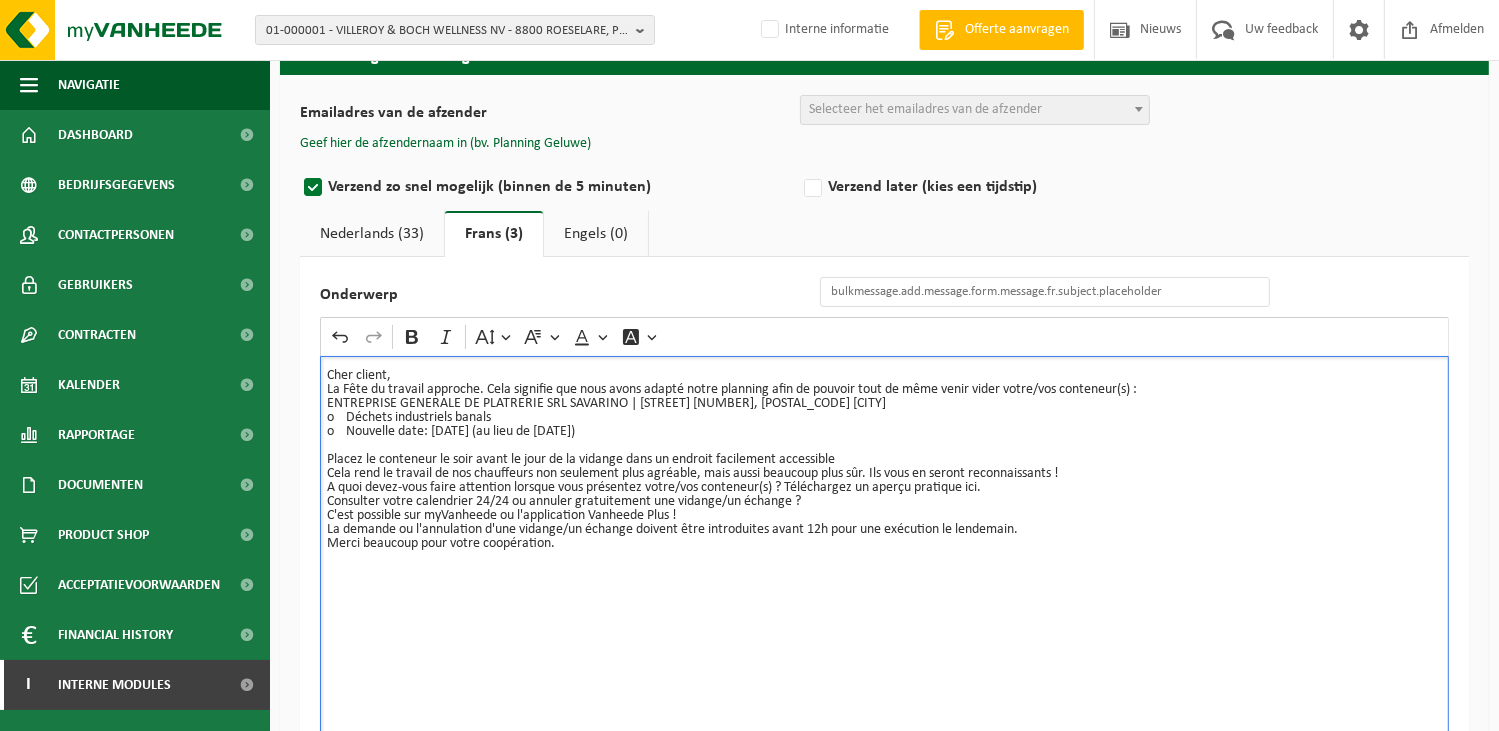 click on "Cher client," at bounding box center [884, 376] 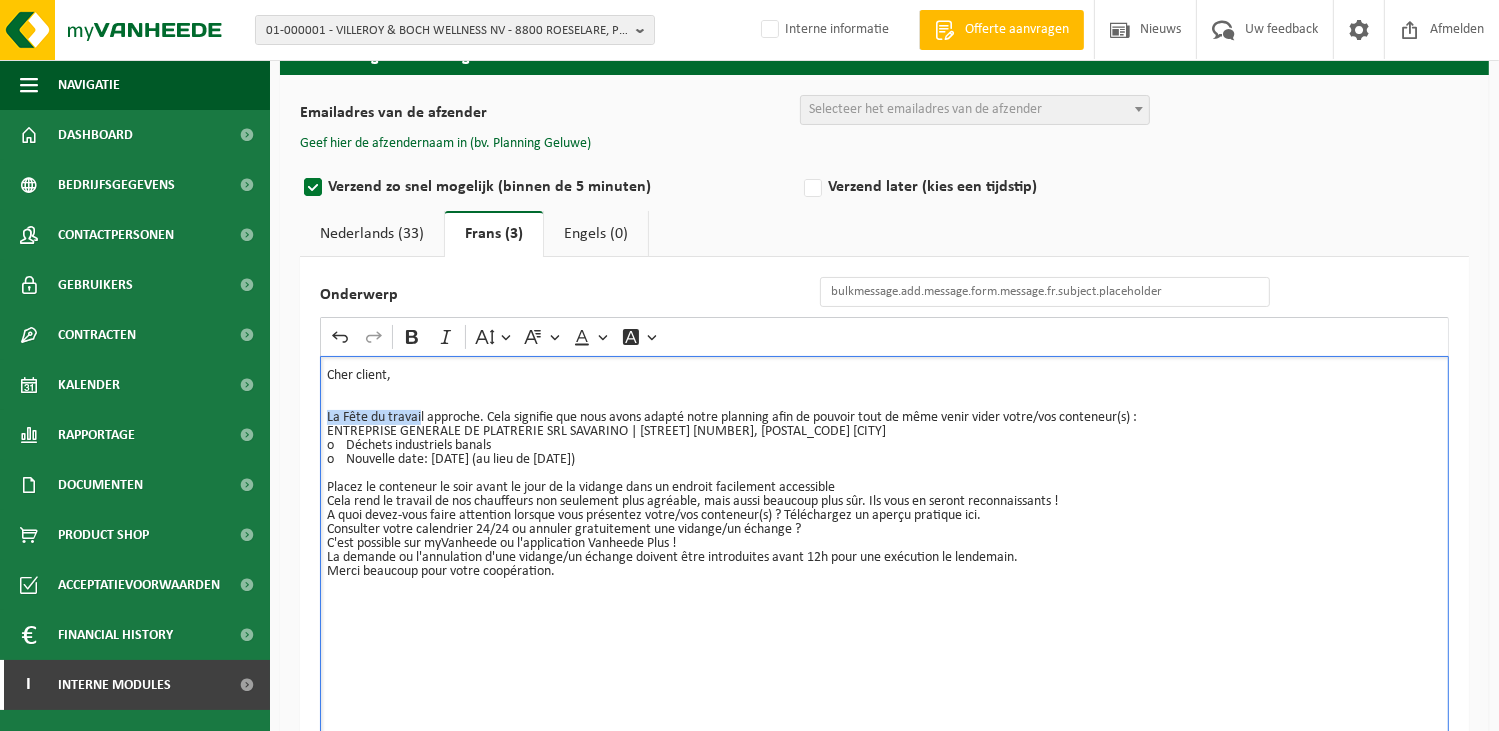 drag, startPoint x: 421, startPoint y: 416, endPoint x: 285, endPoint y: 416, distance: 136 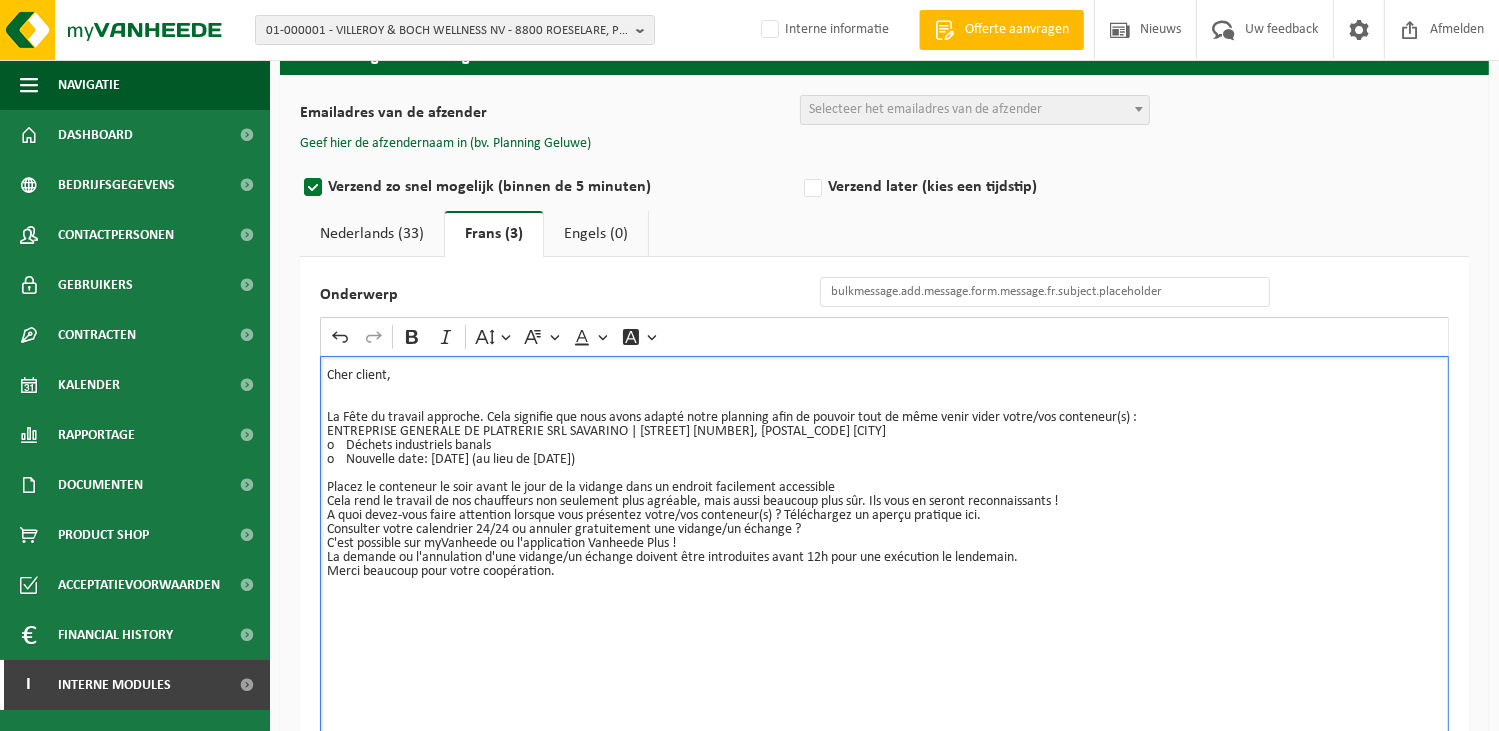 type 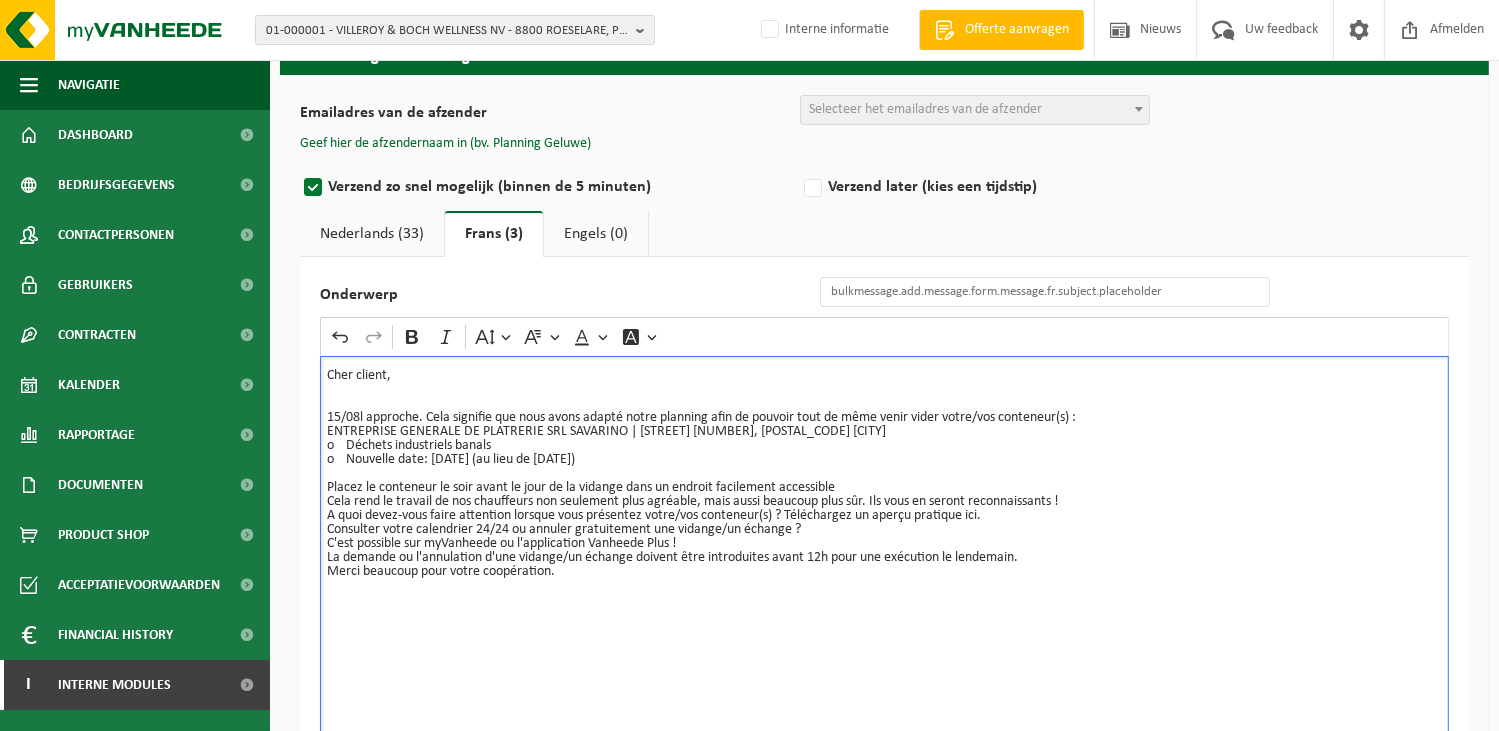 click on "15/08l approche. Cela signifie que nous avons adapté notre planning afin de pouvoir tout de même venir vider votre/vos conteneur(s) :" at bounding box center [884, 418] 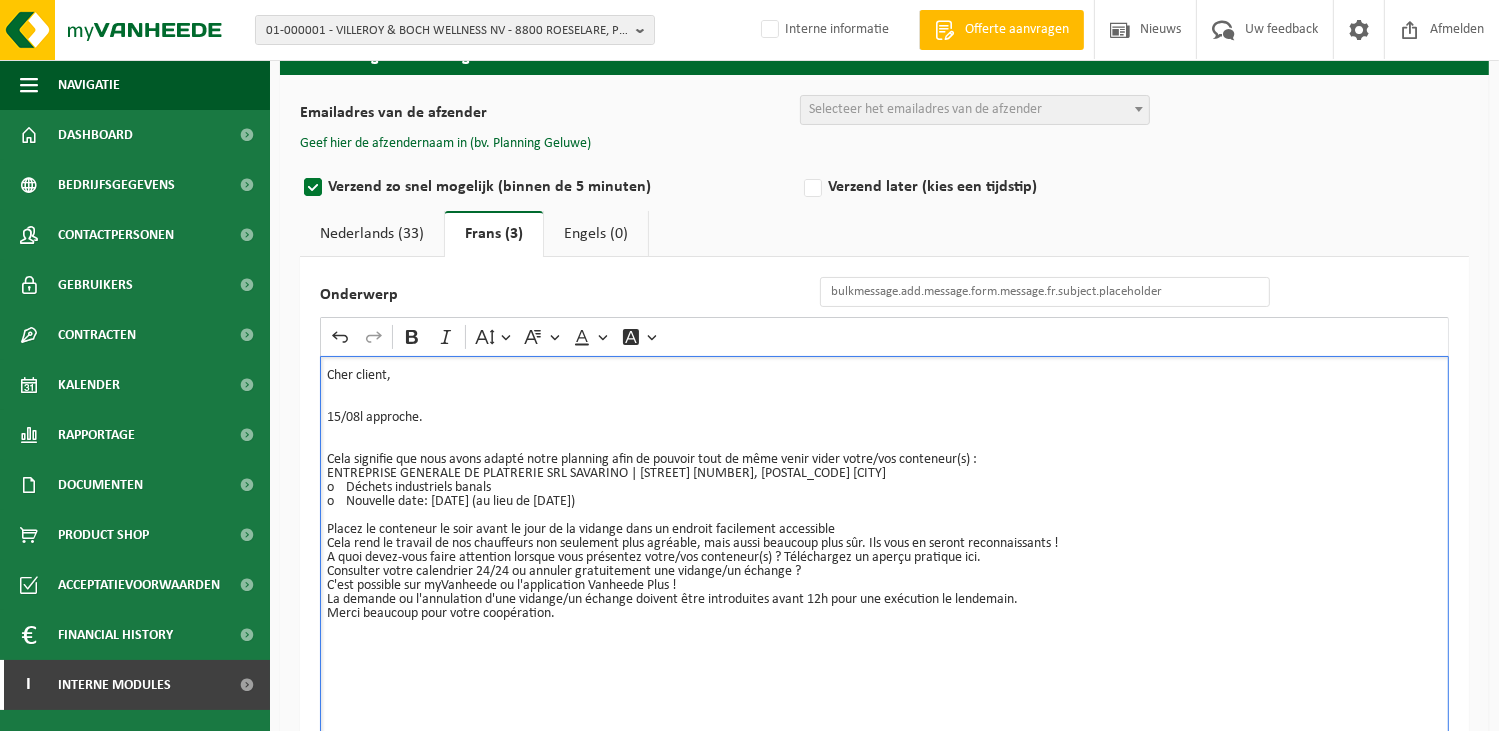drag, startPoint x: 661, startPoint y: 506, endPoint x: 308, endPoint y: 469, distance: 354.9338 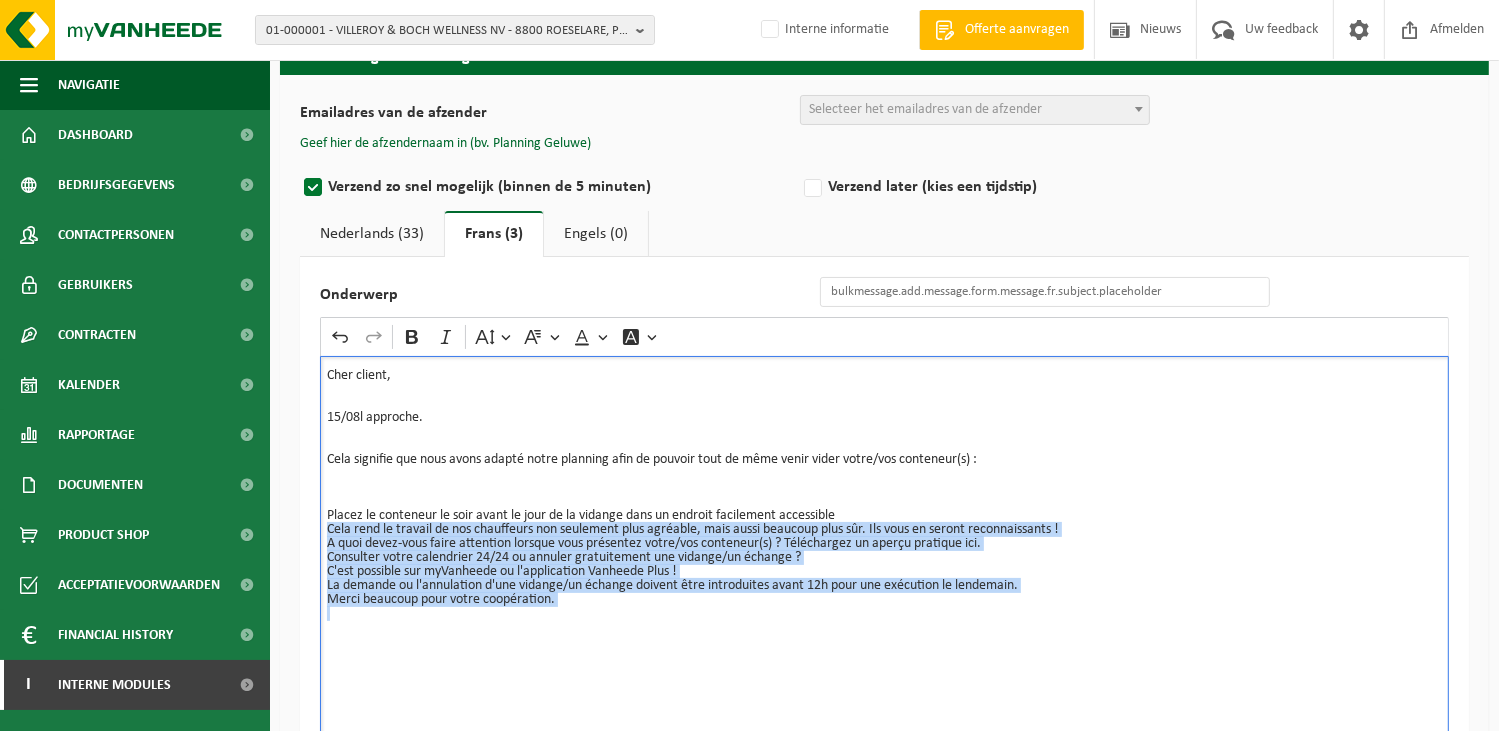 drag, startPoint x: 603, startPoint y: 614, endPoint x: 329, endPoint y: 520, distance: 289.6757 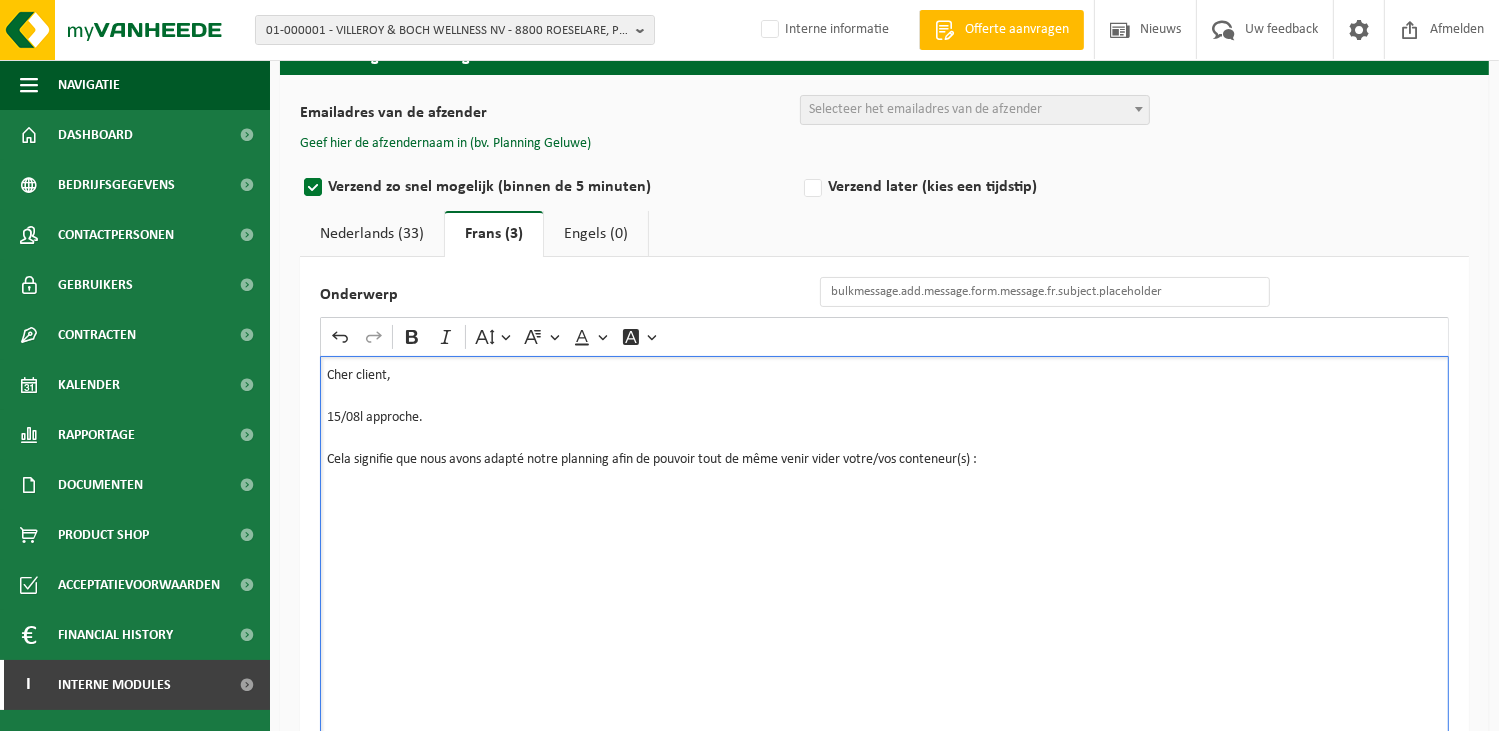 click on "15/08l approche." at bounding box center (884, 418) 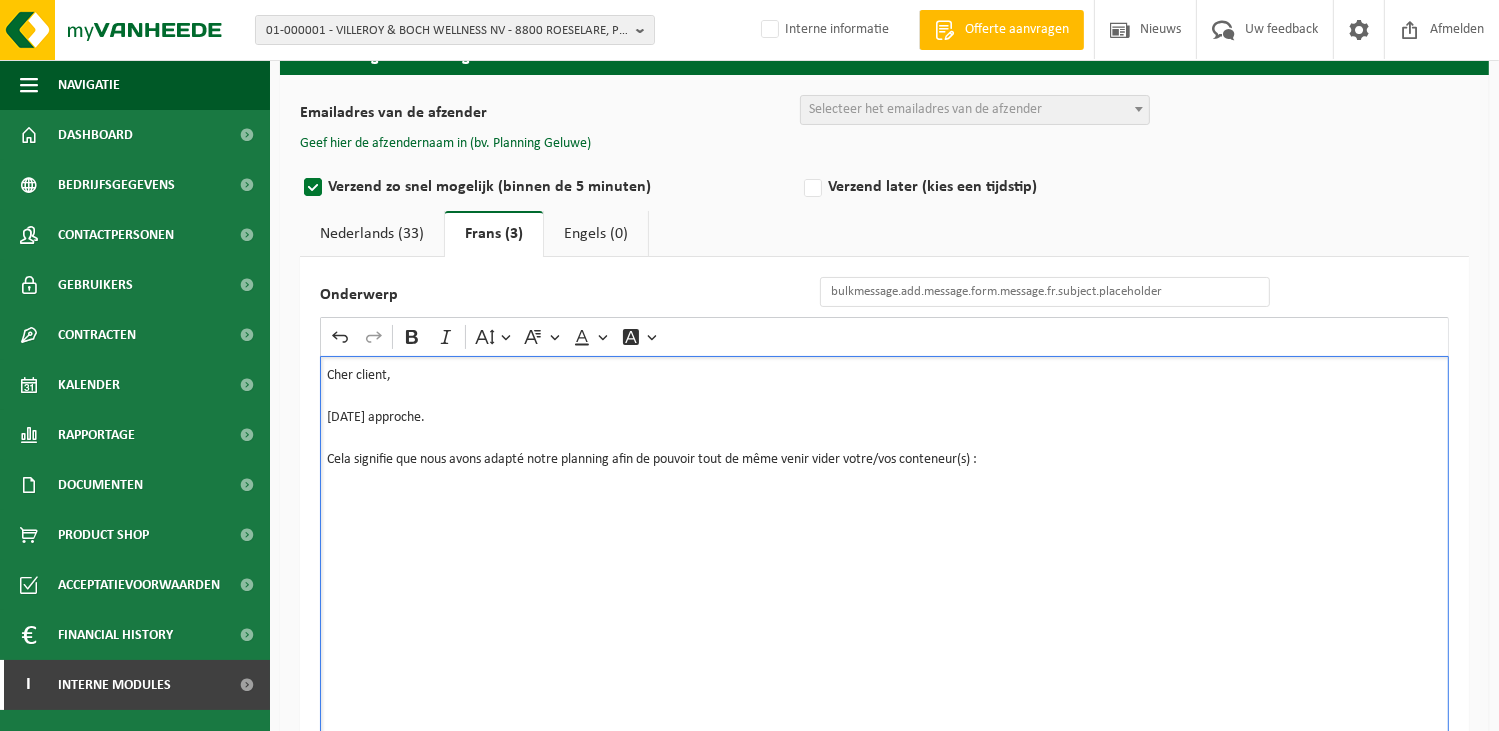 click at bounding box center [884, 516] 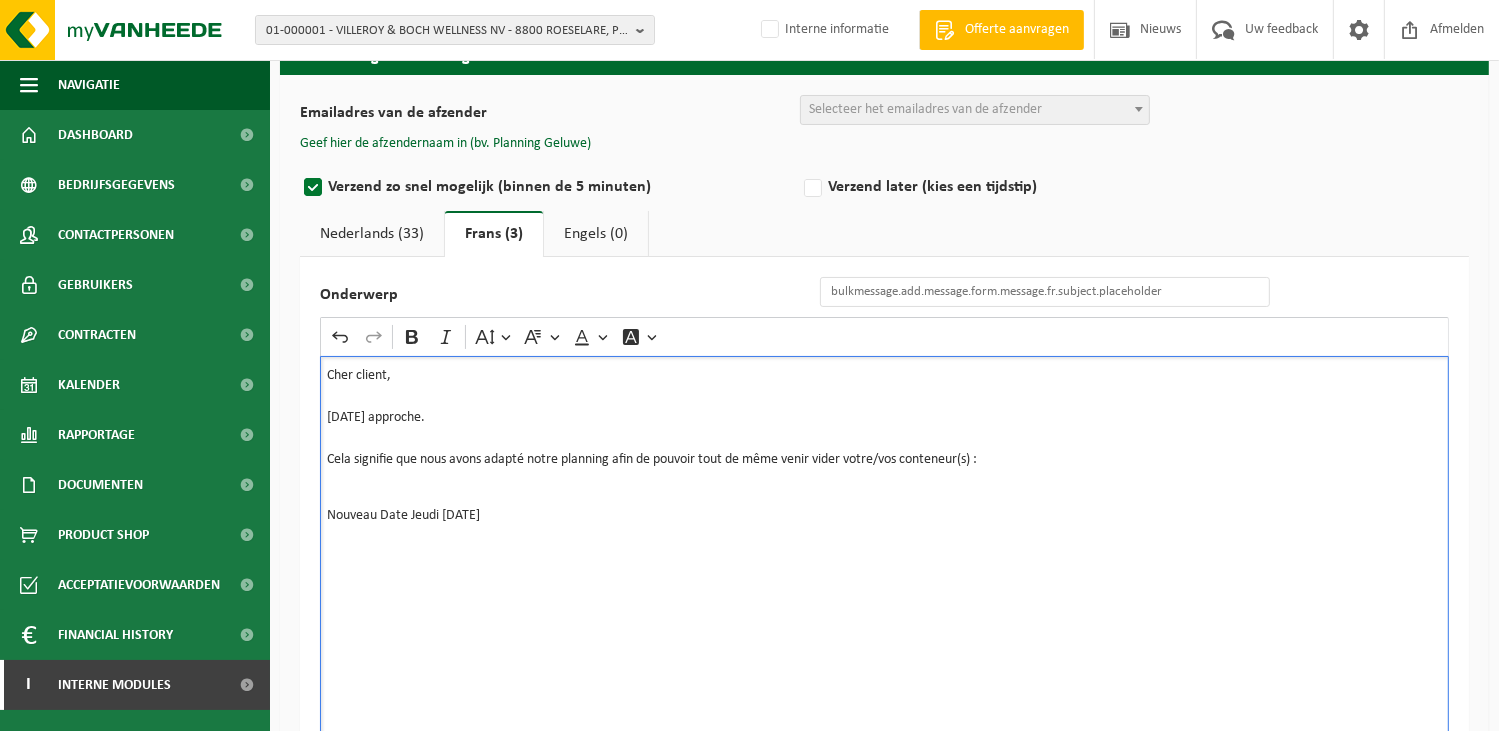 drag, startPoint x: 519, startPoint y: 510, endPoint x: 412, endPoint y: 512, distance: 107.01869 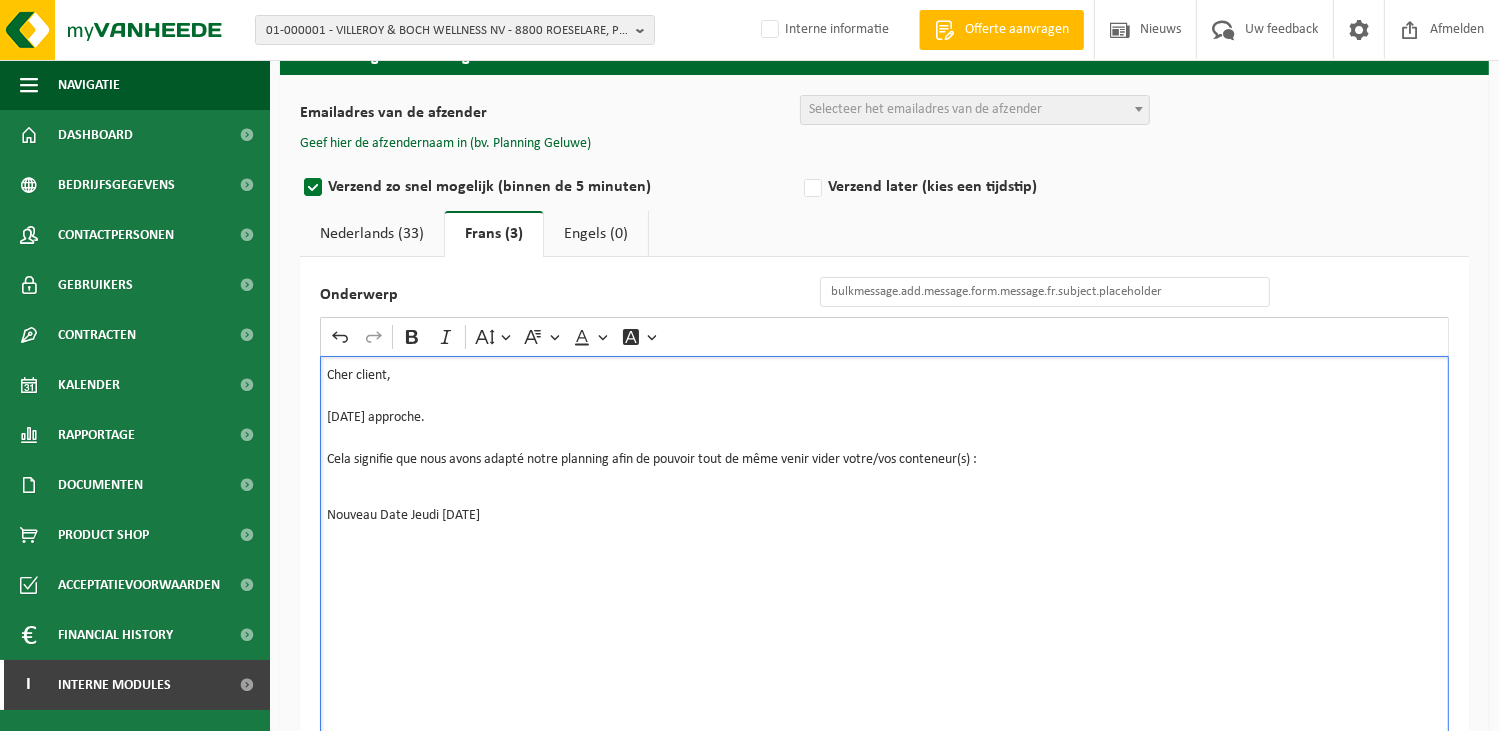 click on "Nouveau Date Jeudi 14/08/2025" at bounding box center [884, 516] 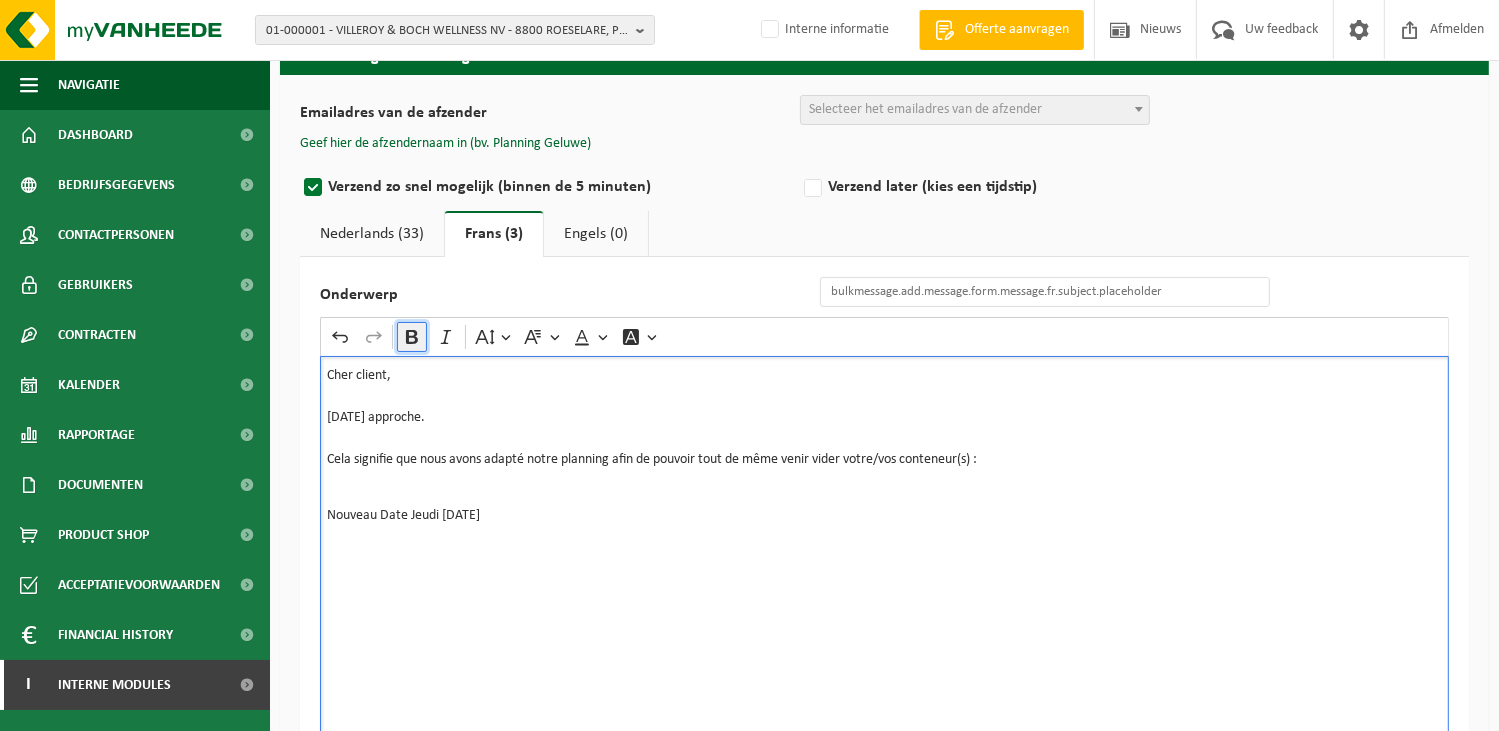 click 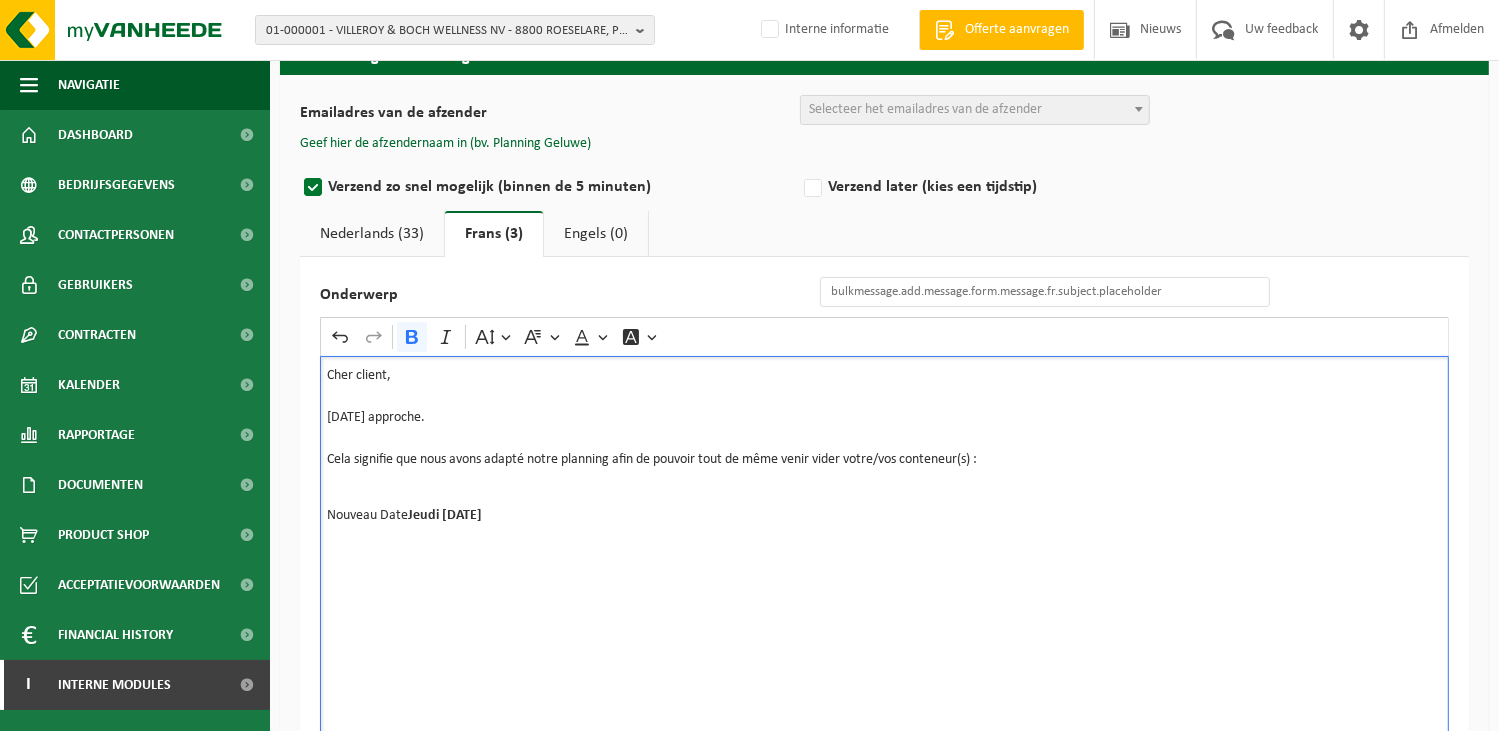 click on "Cher client, 15/08 approche.  Cela signifie que nous avons adapté notre planning afin de pouvoir tout de même venir vider votre/vos conteneur(s) : Nouveau Date  Jeudi 14/08/2025" at bounding box center (884, 556) 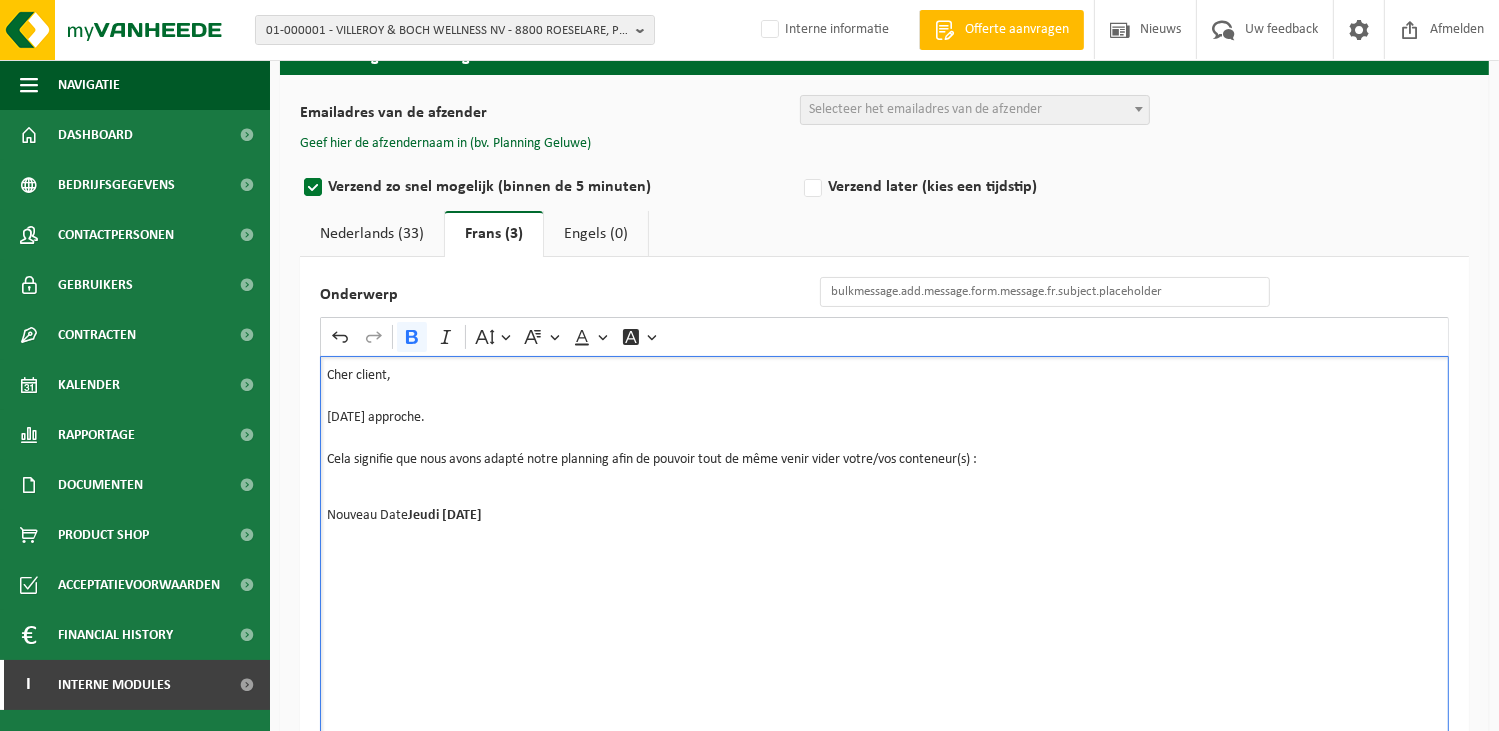 click on "Nederlands (33)" at bounding box center [372, 234] 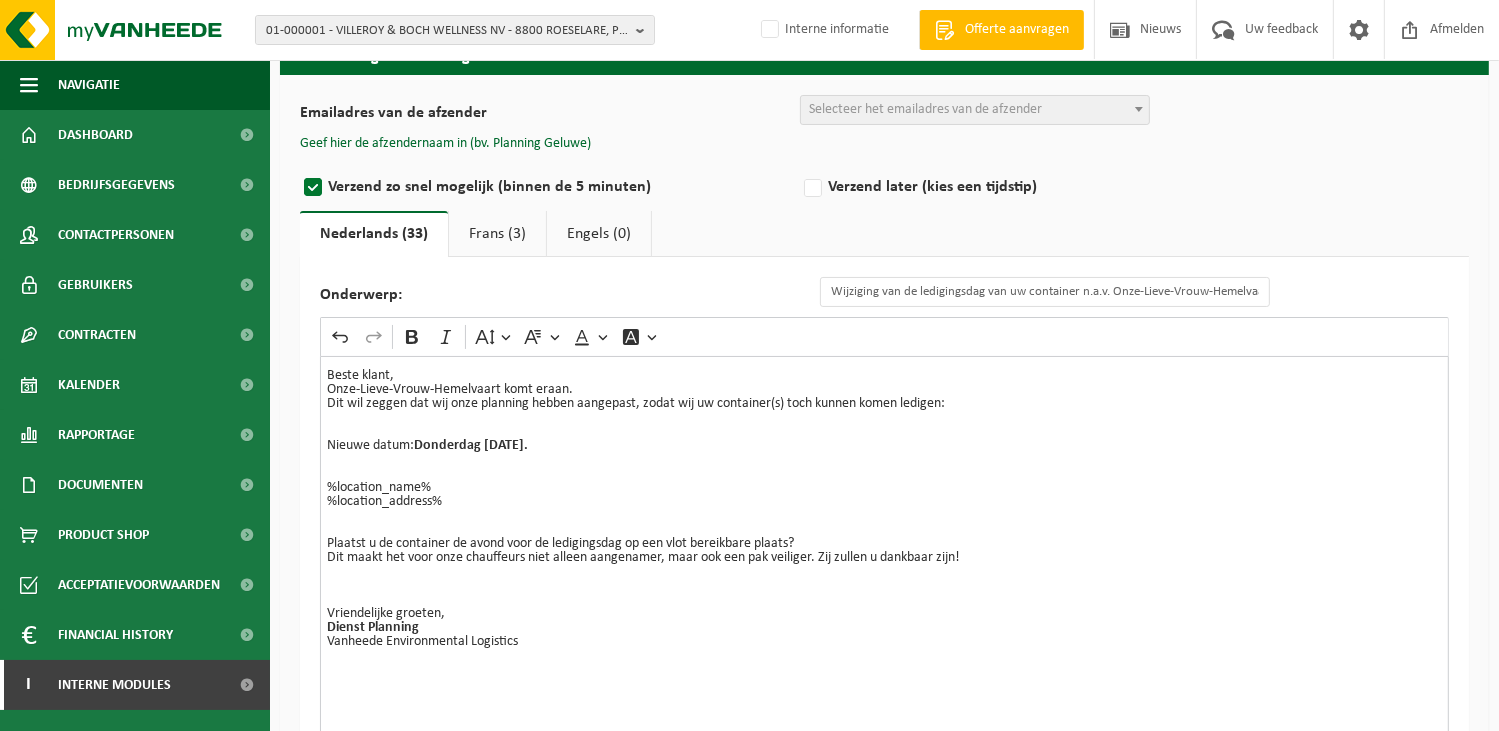 click on "Frans (3)" at bounding box center (497, 234) 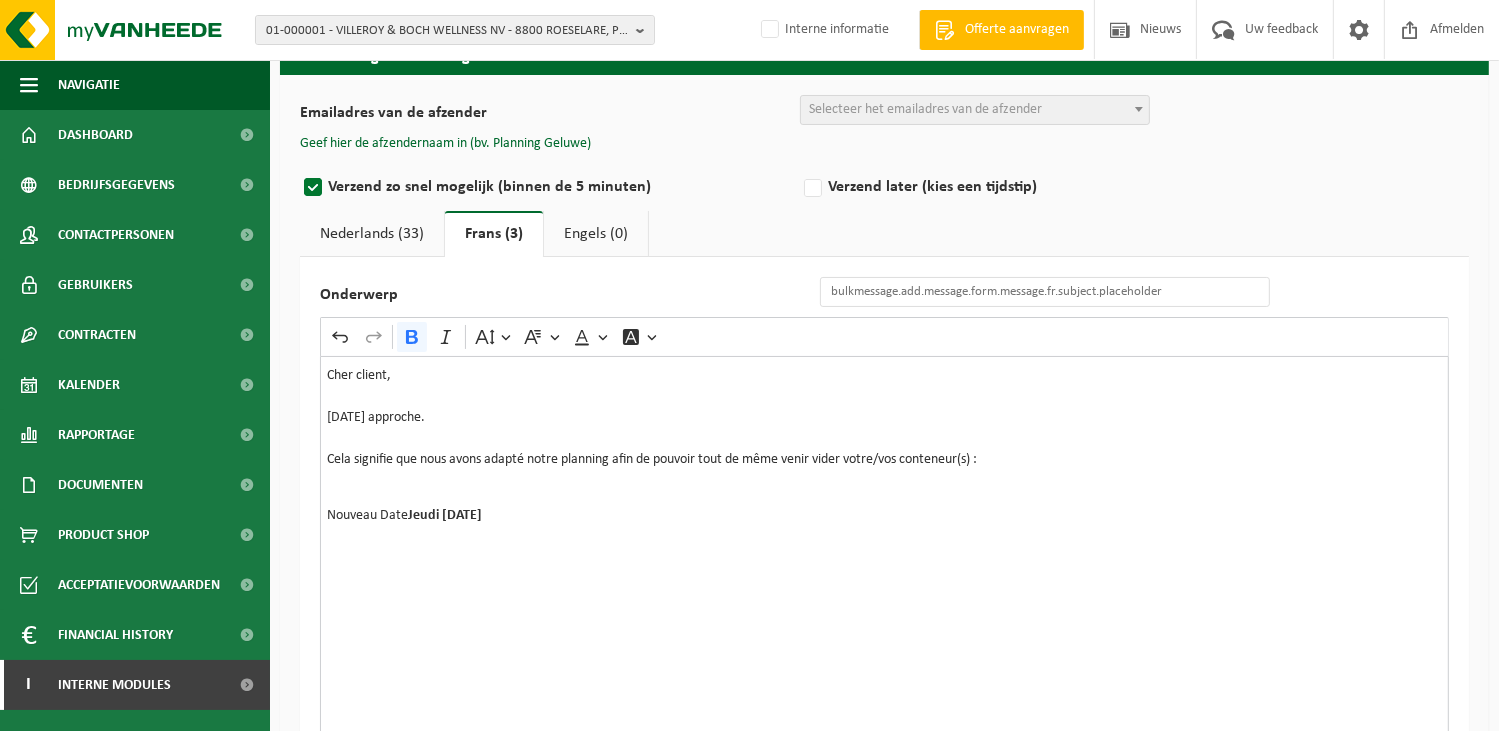 click on "Jeudi 14/08/2025" at bounding box center (445, 515) 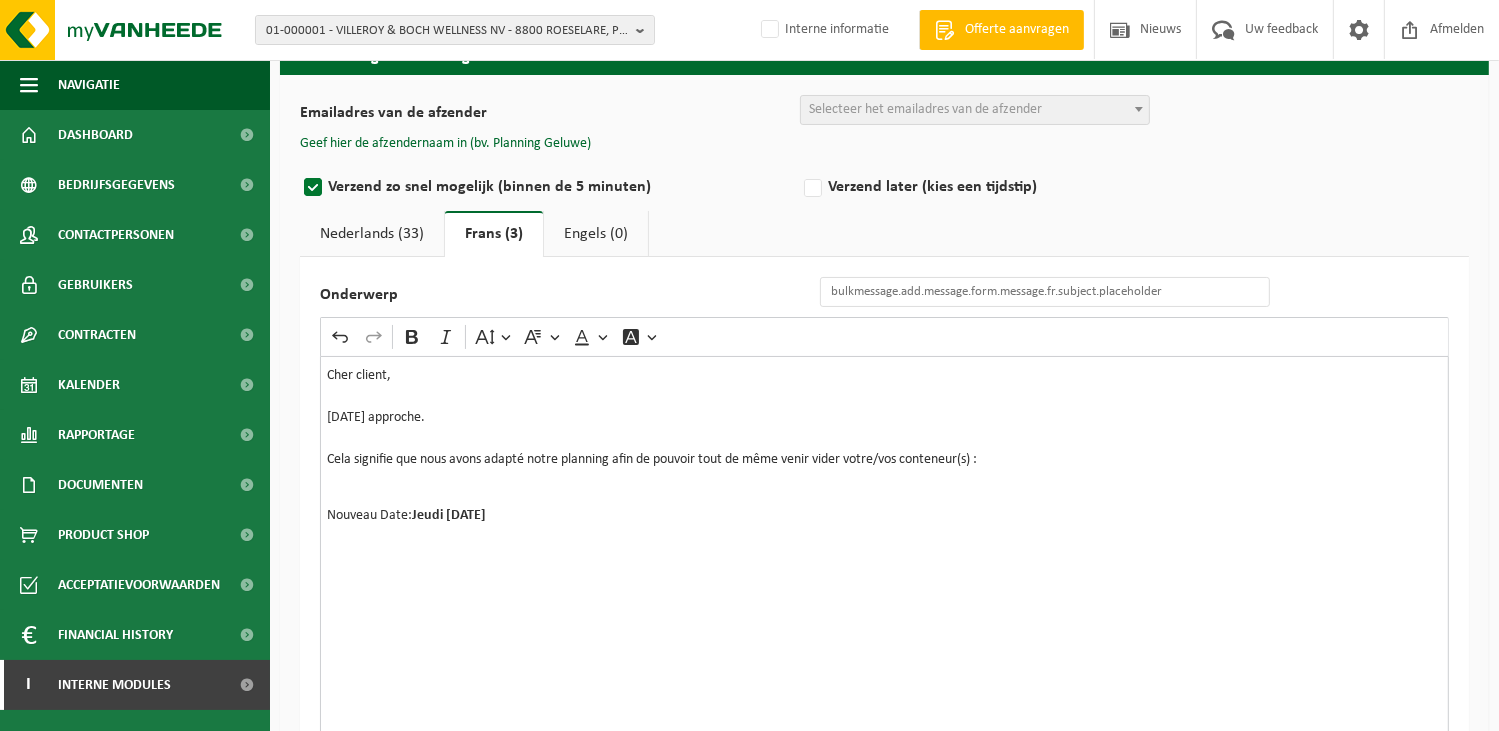 click on "Nederlands (33)" at bounding box center [372, 234] 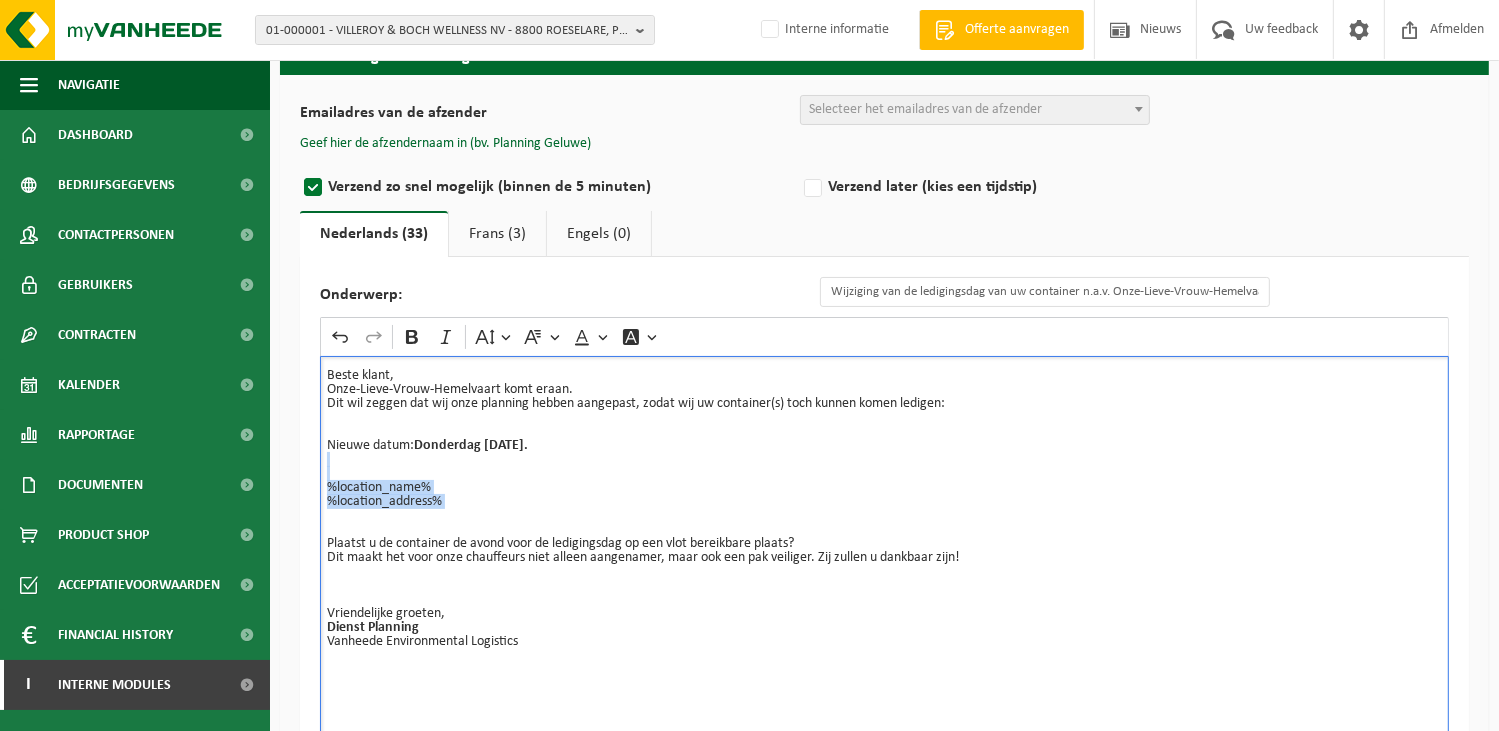 drag, startPoint x: 465, startPoint y: 511, endPoint x: 306, endPoint y: 474, distance: 163.24828 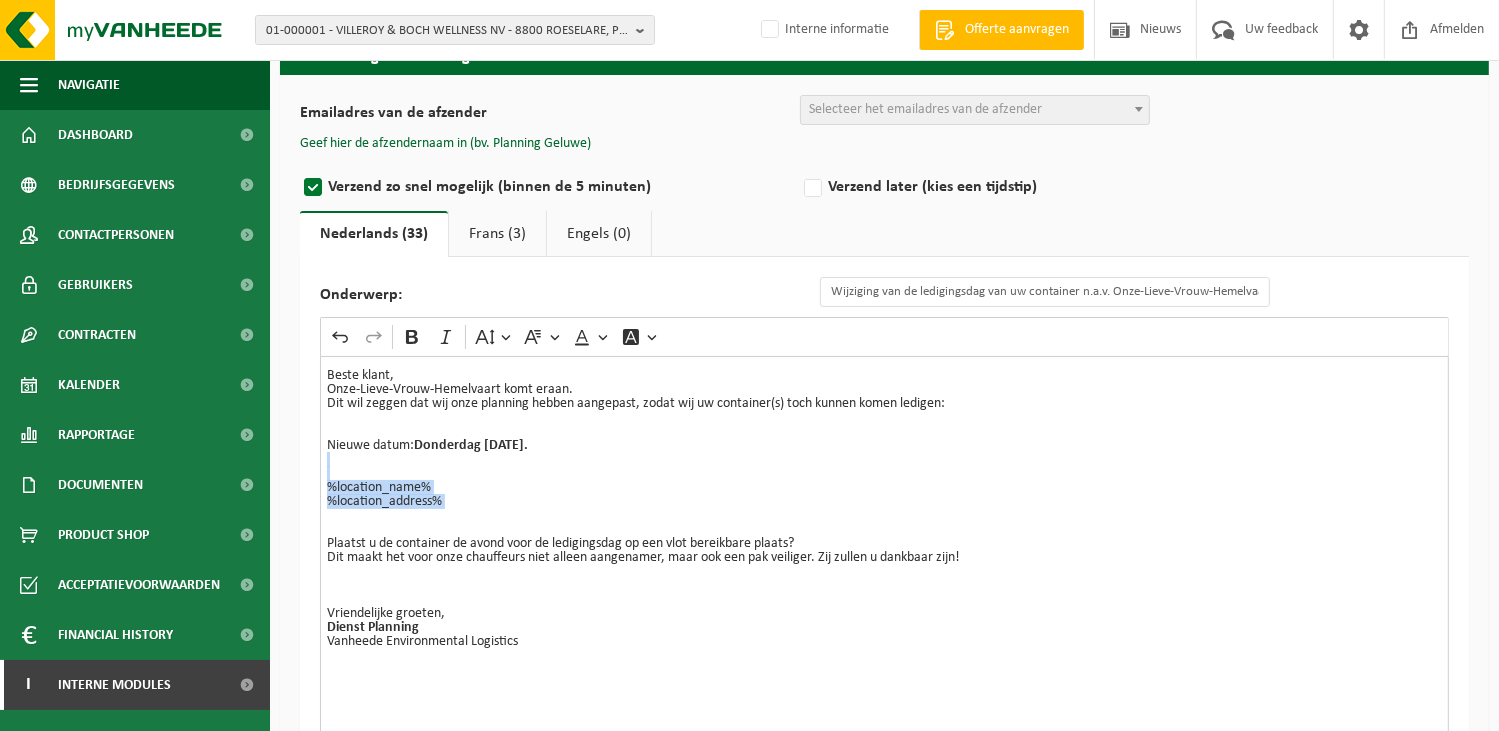 click on "Frans (3)" at bounding box center (497, 234) 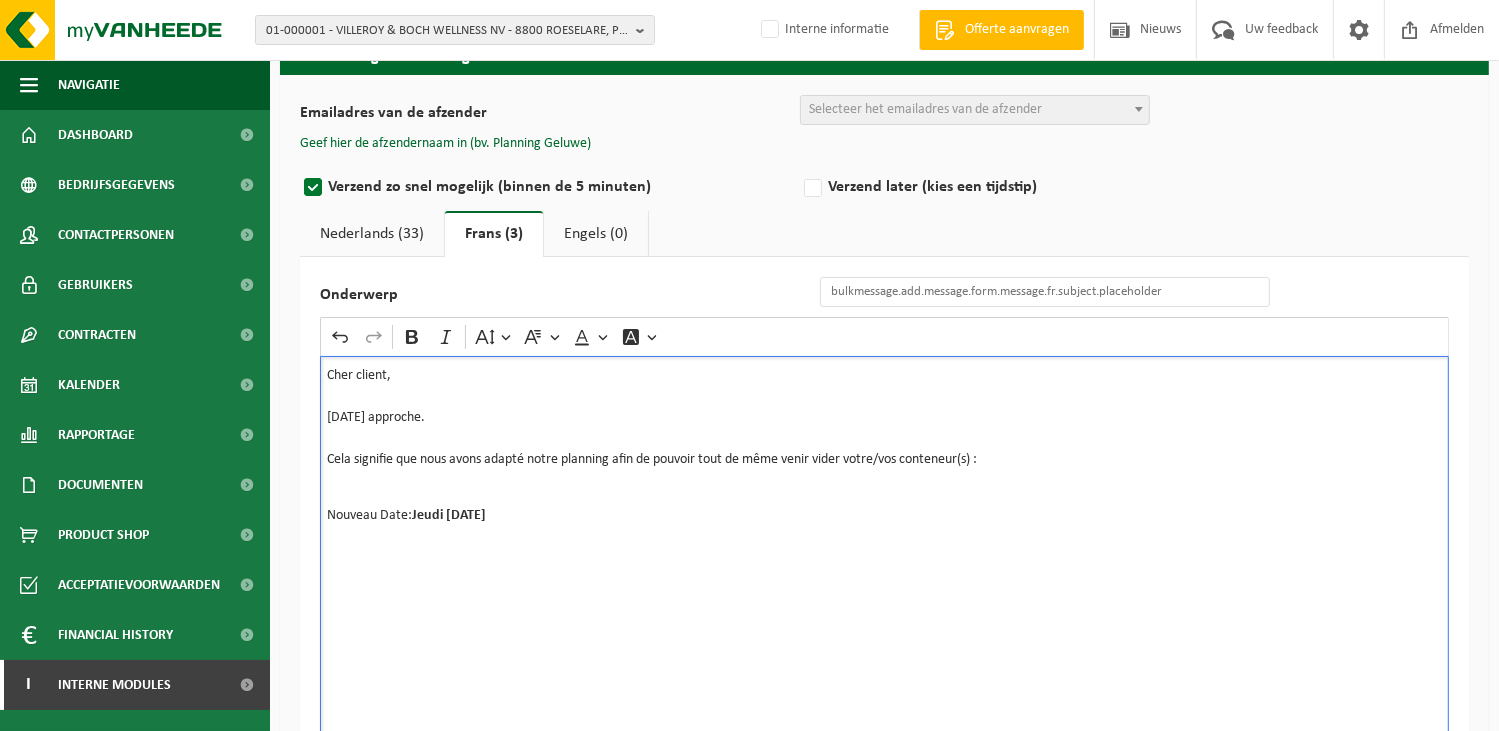 click on "Cher client, 15/08 approche.  Cela signifie que nous avons adapté notre planning afin de pouvoir tout de même venir vider votre/vos conteneur(s) : Nouveau Date:  Jeudi 14/08/2025" at bounding box center [884, 556] 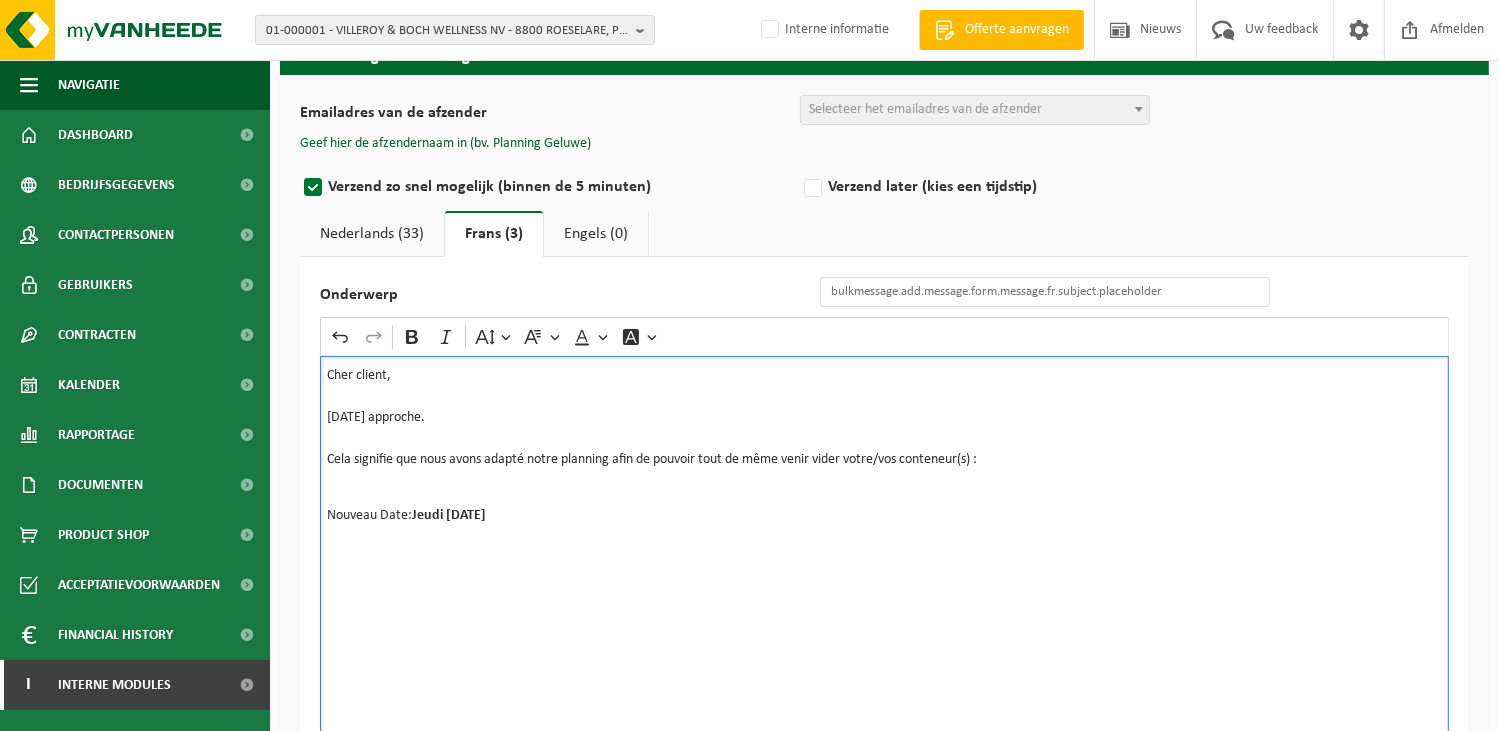 click on "Nouveau Date:  Jeudi 14/08/2025" at bounding box center [884, 516] 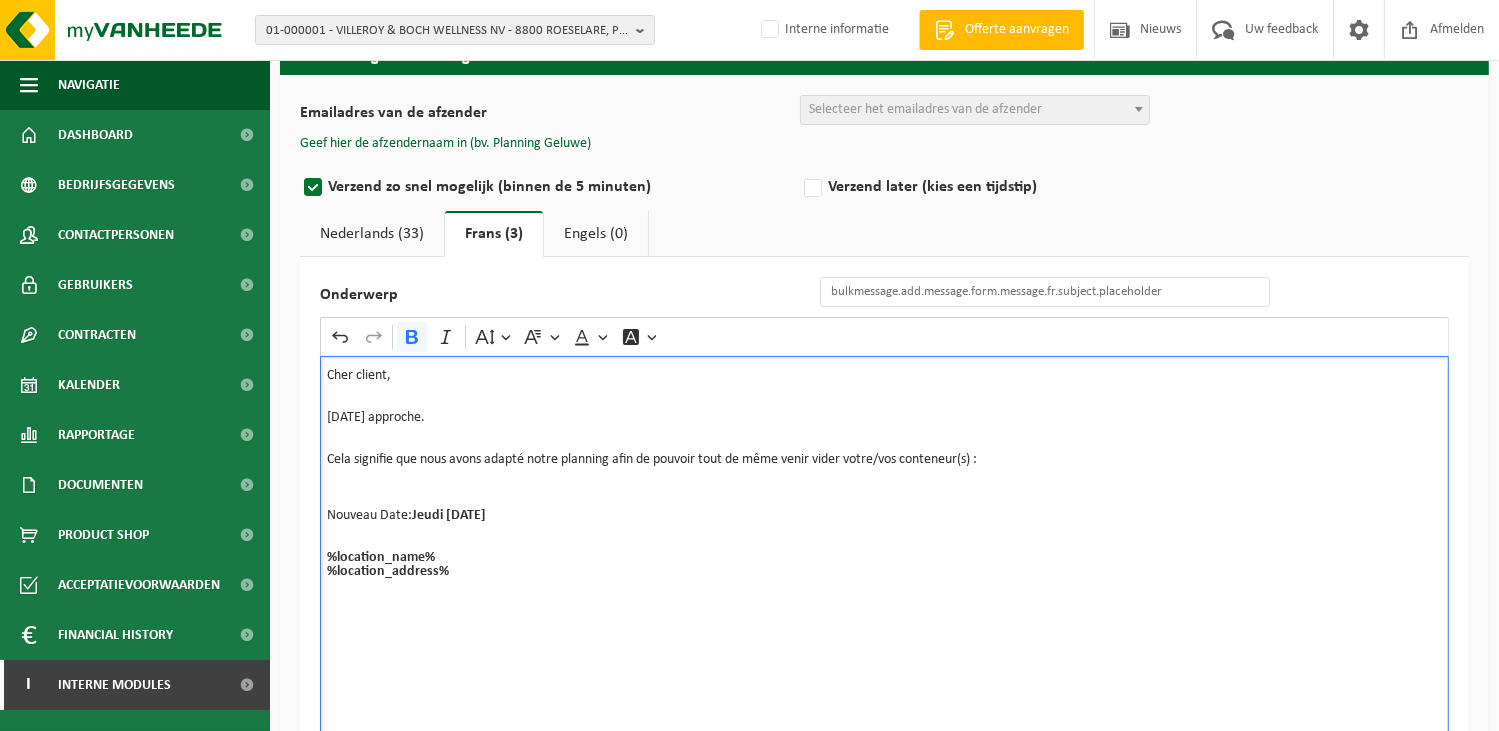 click on "Cher client, 15/08 approche.  Cela signifie que nous avons adapté notre planning afin de pouvoir tout de même venir vider votre/vos conteneur(s) : Nouveau Date:  Jeudi 14/08/2025 %location_name% %location_address%" at bounding box center [884, 556] 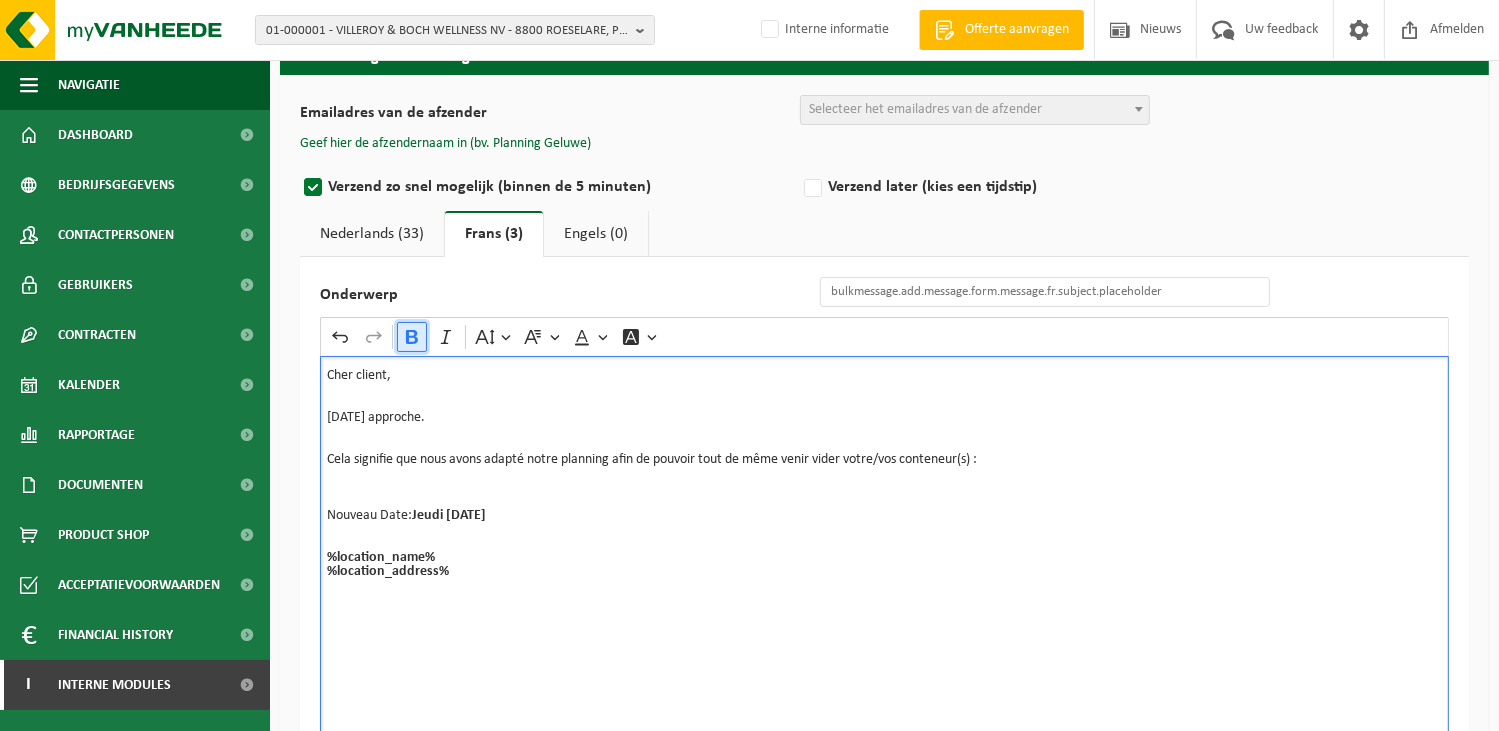 click 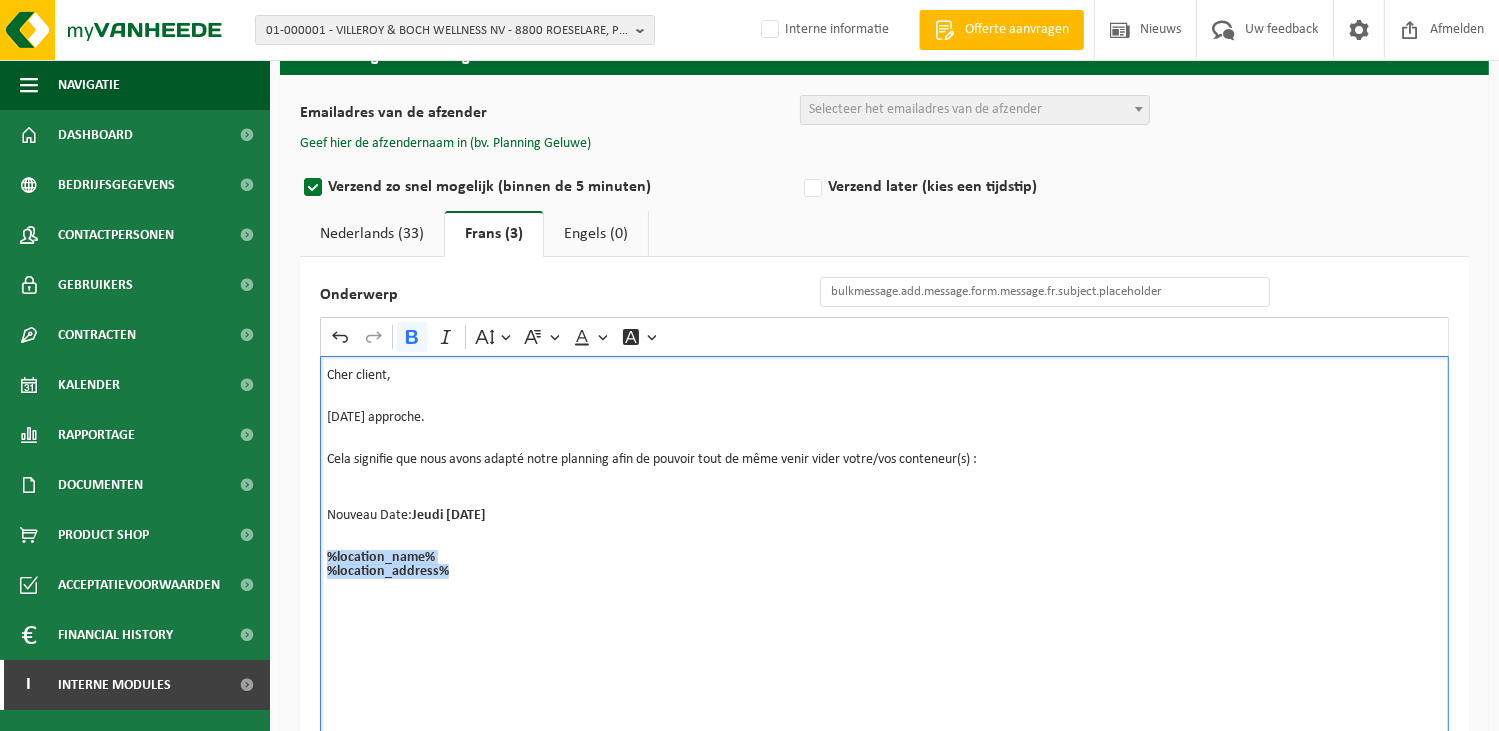 drag, startPoint x: 463, startPoint y: 577, endPoint x: 311, endPoint y: 558, distance: 153.18289 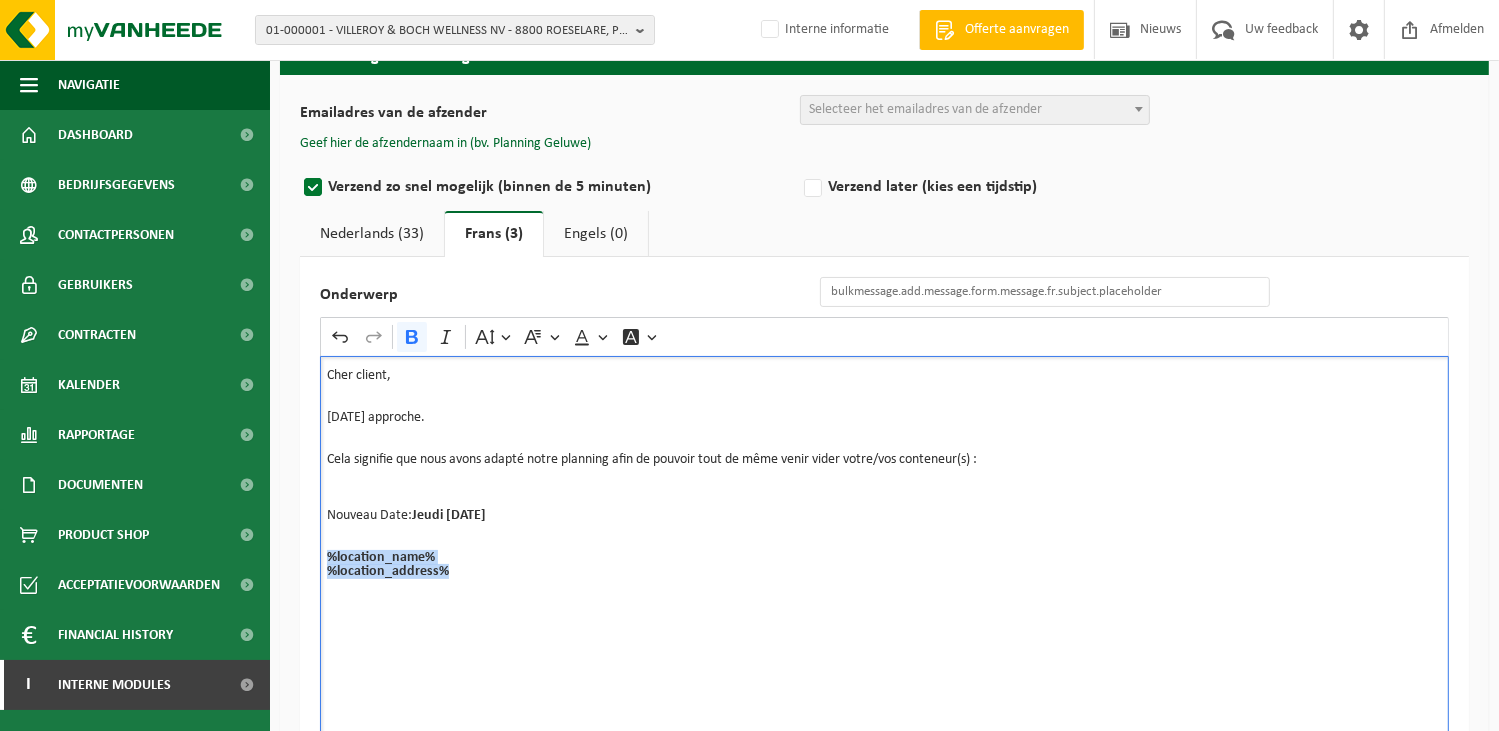 click on "Onderwerp       Rich Text Editor Undo Redo Bold Italic Font Size Font Family Font Color Font Background Color Cher client, 15/08 approche.  Cela signifie que nous avons adapté notre planning afin de pouvoir tout de même venir vider votre/vos conteneur(s) : Nouveau Date:  Jeudi 14/08/2025 %location_name% %location_address%" at bounding box center (884, 516) 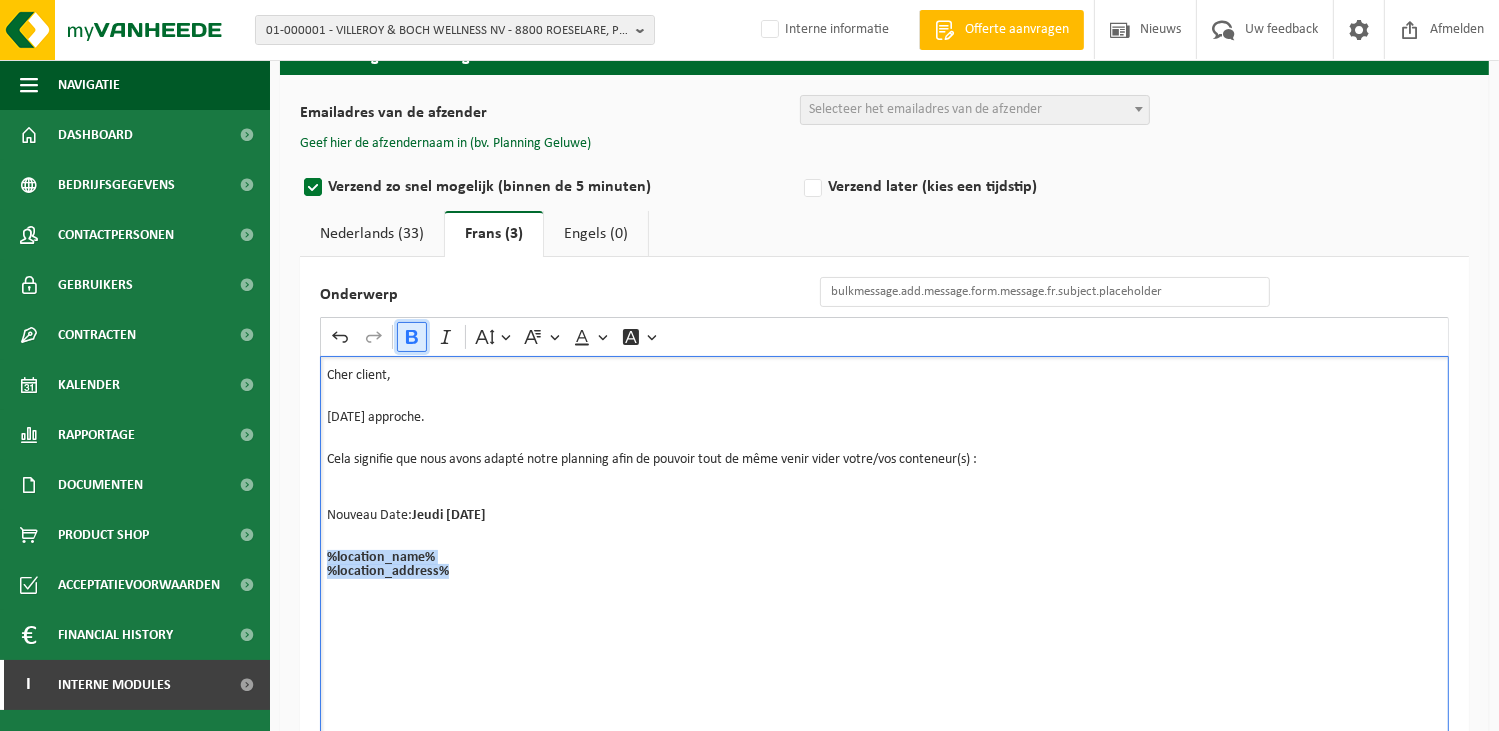 click 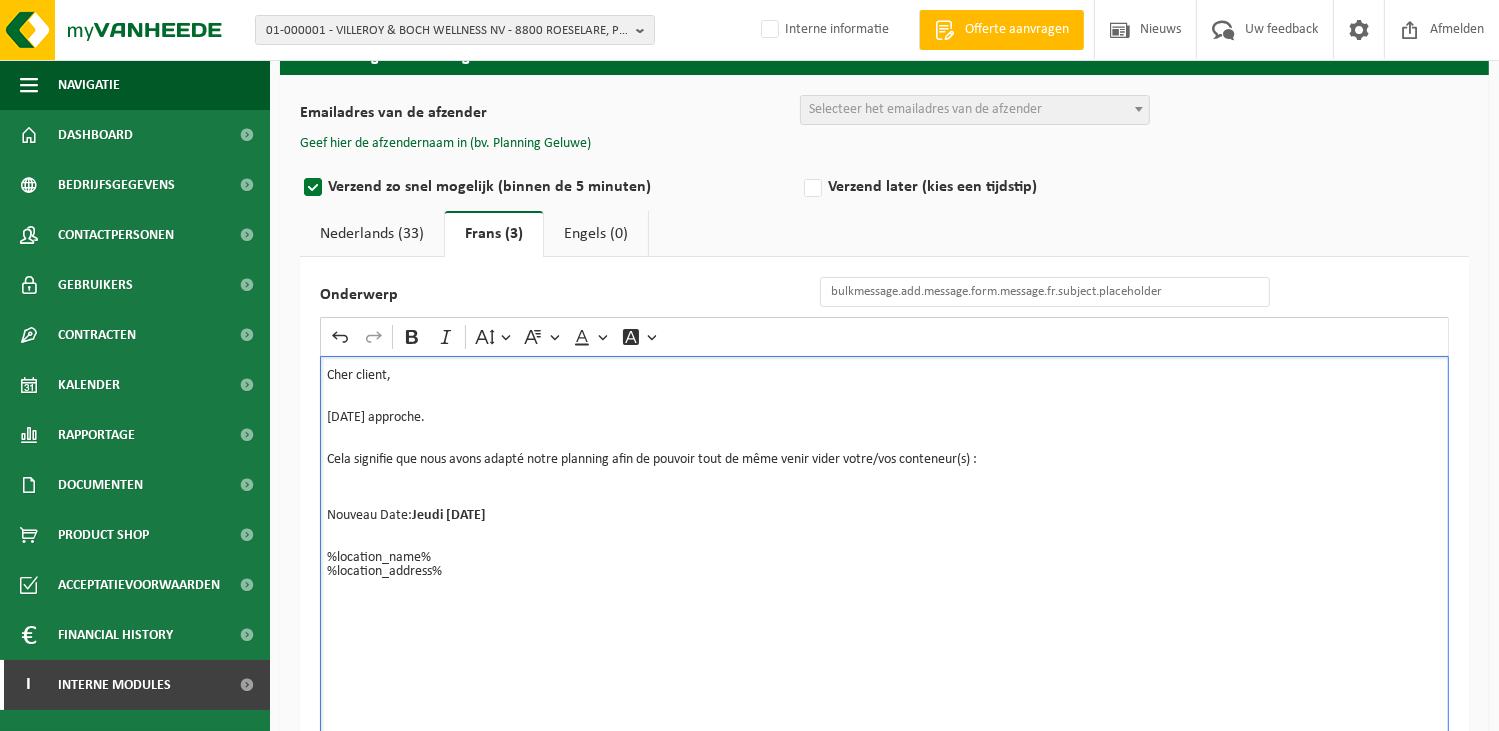 click on "Cher client, 15/08 approche.  Cela signifie que nous avons adapté notre planning afin de pouvoir tout de même venir vider votre/vos conteneur(s) : Nouveau Date:  Jeudi 14/08/2025 %location_name% %location_address%" at bounding box center [884, 556] 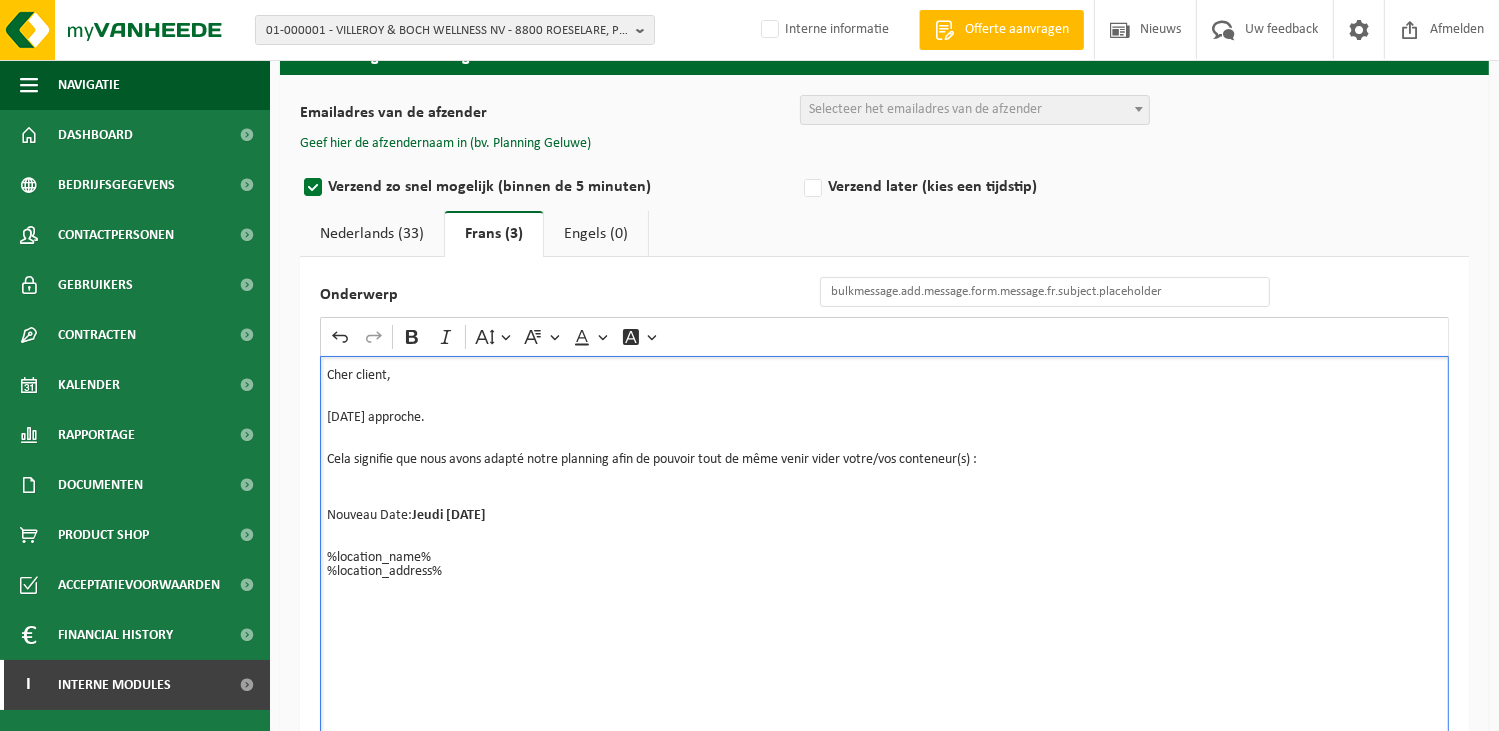 click on "Cher client, 15/08 approche.  Cela signifie que nous avons adapté notre planning afin de pouvoir tout de même venir vider votre/vos conteneur(s) : Nouveau Date:  Jeudi 14/08/2025 %location_name% %location_address%" at bounding box center (884, 556) 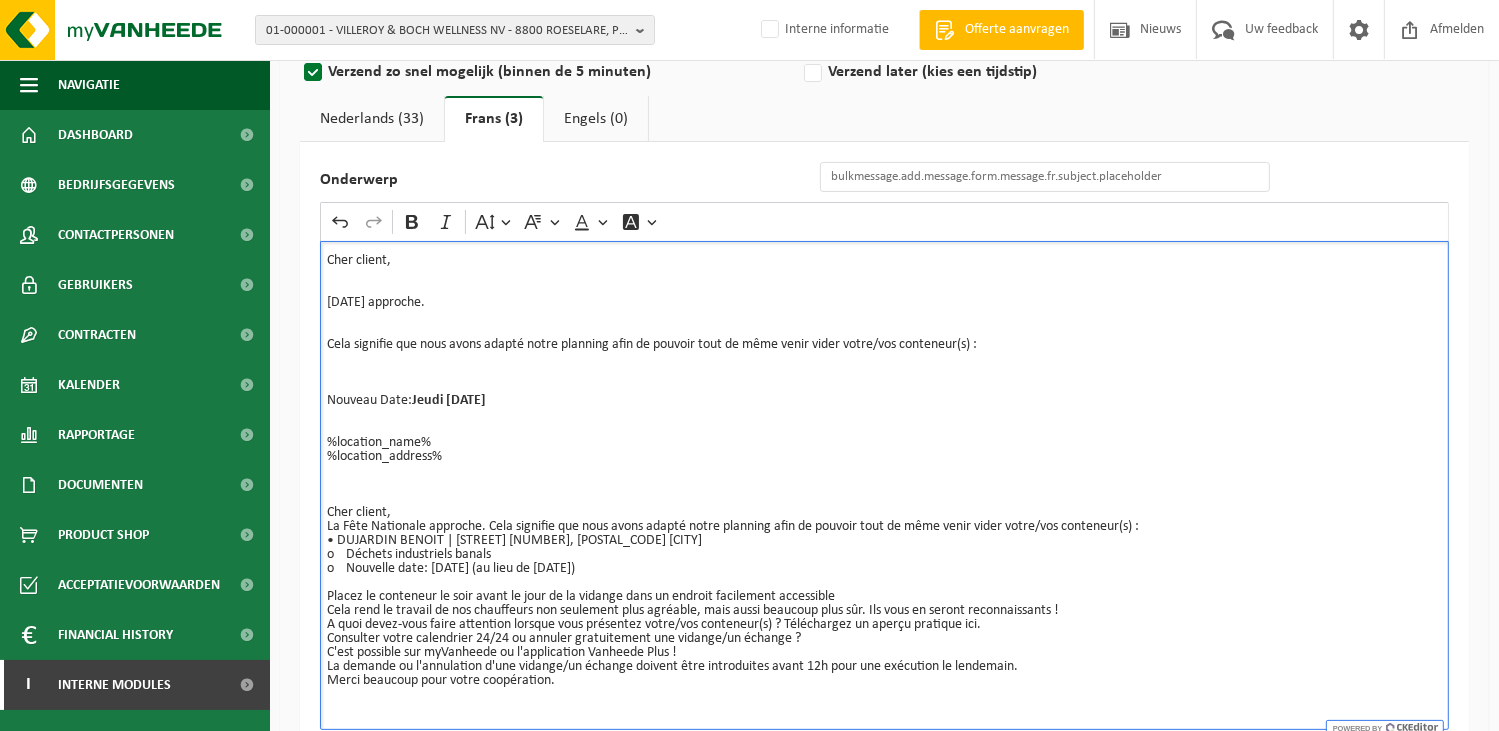scroll, scrollTop: 220, scrollLeft: 0, axis: vertical 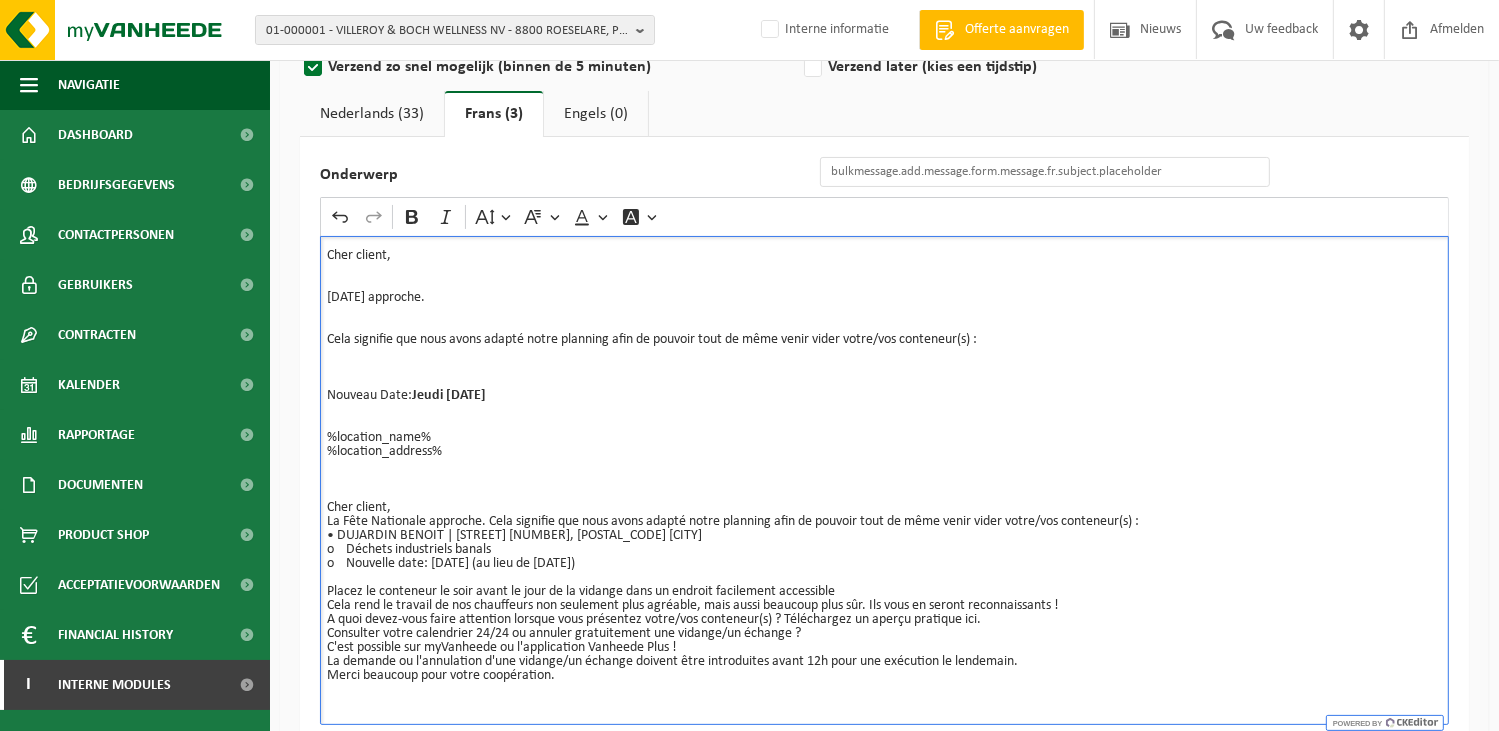 drag, startPoint x: 664, startPoint y: 563, endPoint x: 308, endPoint y: 507, distance: 360.3776 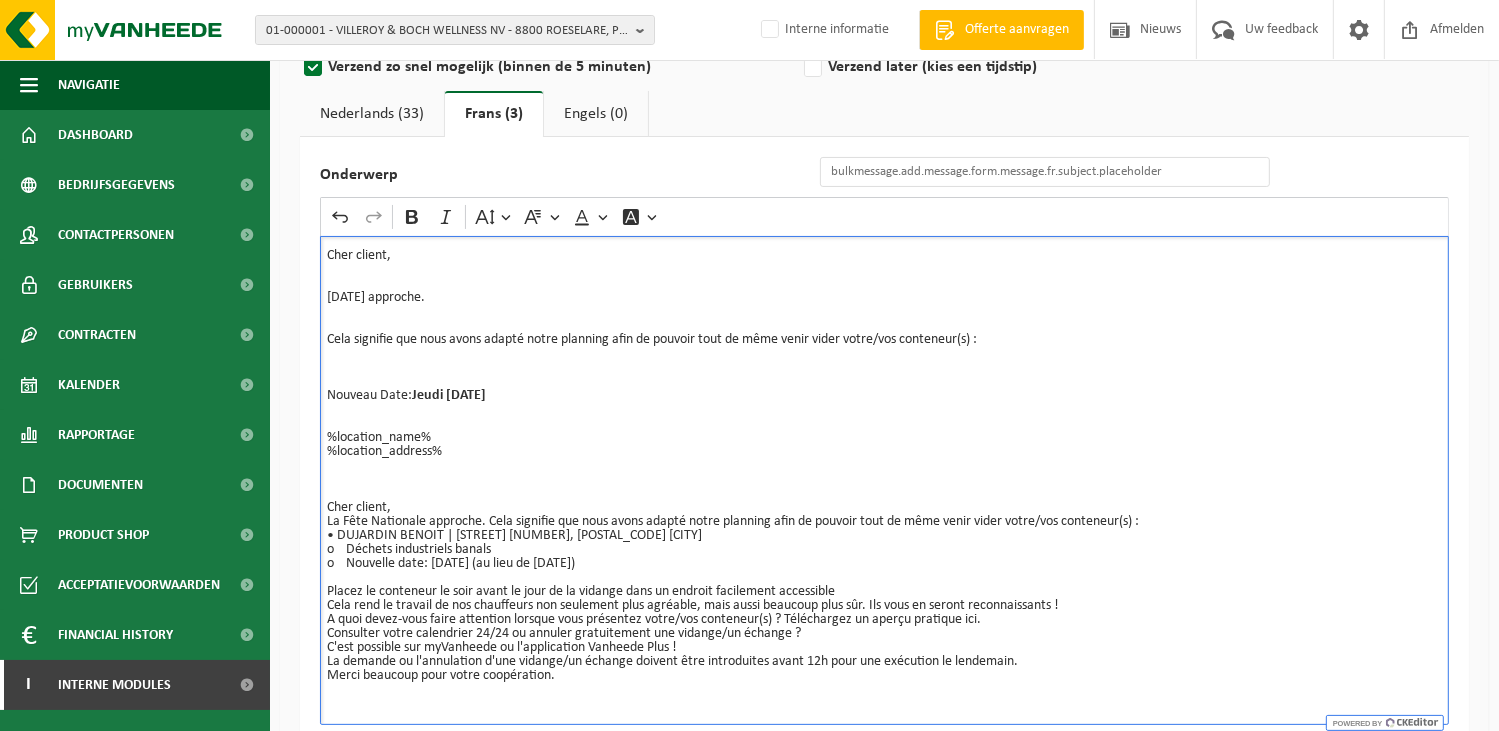 click on "Onderwerp       Rich Text Editor Undo Redo Bold Italic Font Size Font Family Font Color Font Background Color Cher client, 15/08 approche.  Cela signifie que nous avons adapté notre planning afin de pouvoir tout de même venir vider votre/vos conteneur(s) : Nouveau Date:  Jeudi 14/08/2025 %location_name% %location_address%   Cher client, La Fête Nationale approche. Cela signifie que nous avons adapté notre planning afin de pouvoir tout de même venir vider votre/vos conteneur(s) : •    DUJARDIN BENOIT | RUE DU FORT 12, 7780 COMINES o    Déchets industriels banals o    Nouvelle date: 23-07-2025 (au lieu de 22-07-2025) Placez le conteneur le soir avant le jour de la vidange dans un endroit facilement accessible Cela rend le travail de nos chauffeurs non seulement plus agréable, mais aussi beaucoup plus sûr. Ils vous en seront reconnaissants ! A quoi devez-vous faire attention lorsque vous présentez votre/vos conteneur(s) ? Téléchargez un aperçu pratique ici." at bounding box center (884, 441) 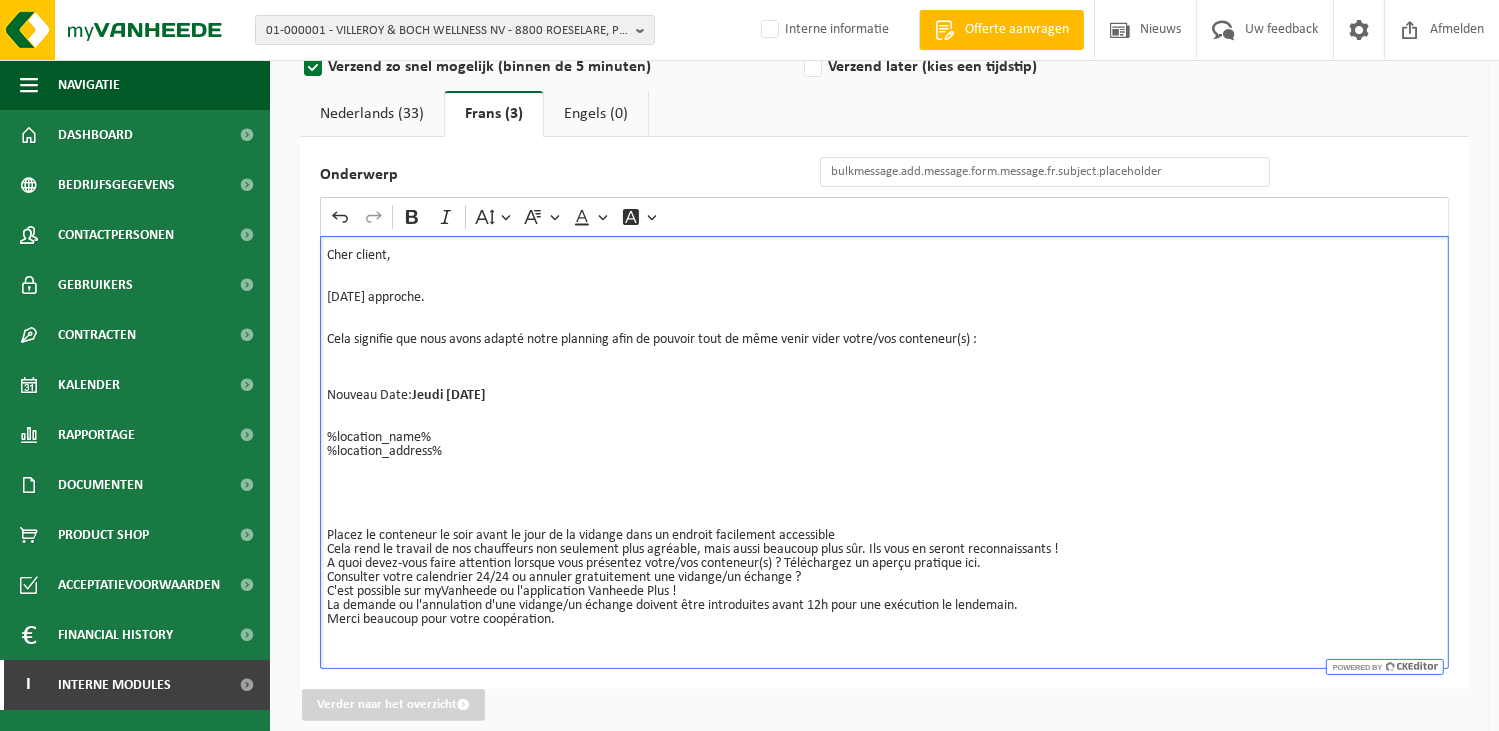 click at bounding box center [884, 480] 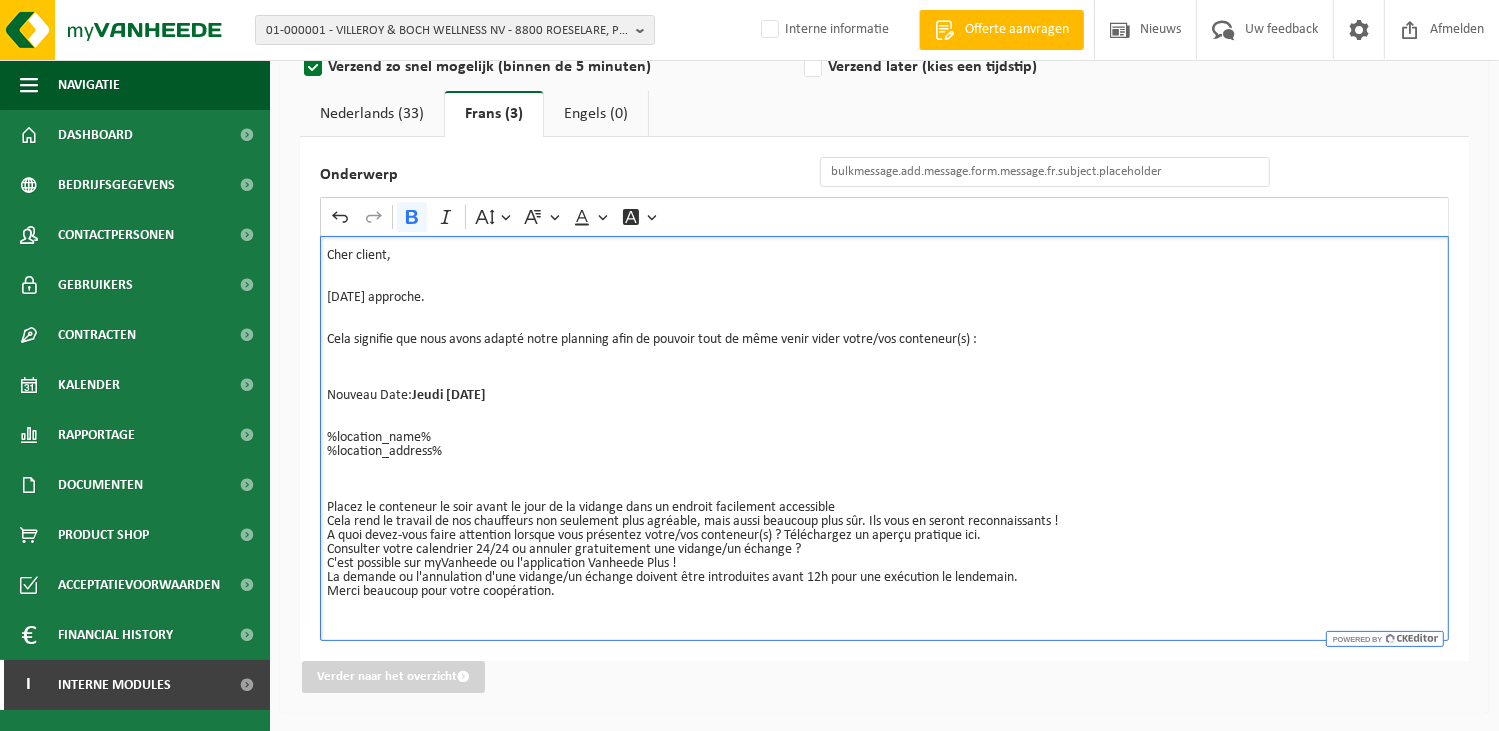 scroll, scrollTop: 220, scrollLeft: 0, axis: vertical 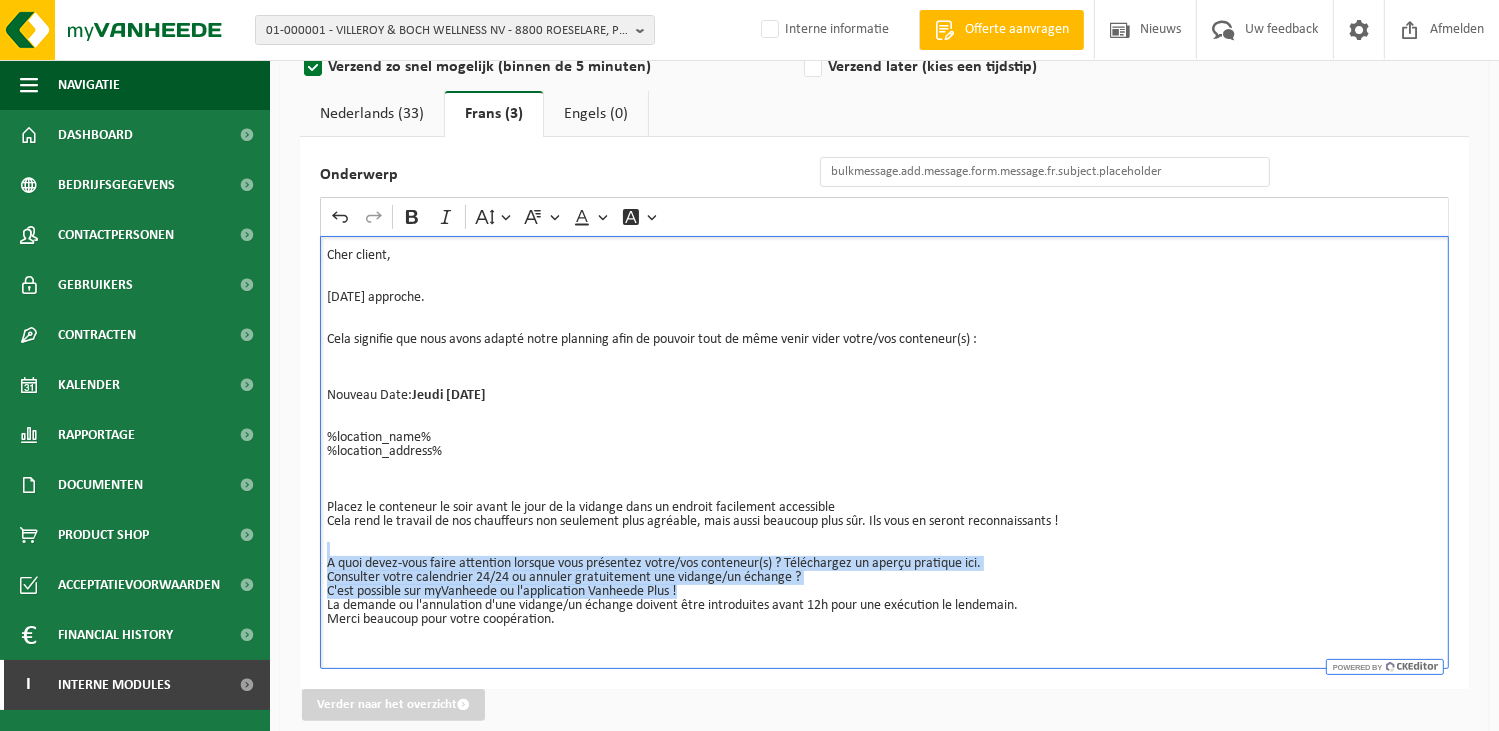 drag, startPoint x: 698, startPoint y: 590, endPoint x: 314, endPoint y: 555, distance: 385.59177 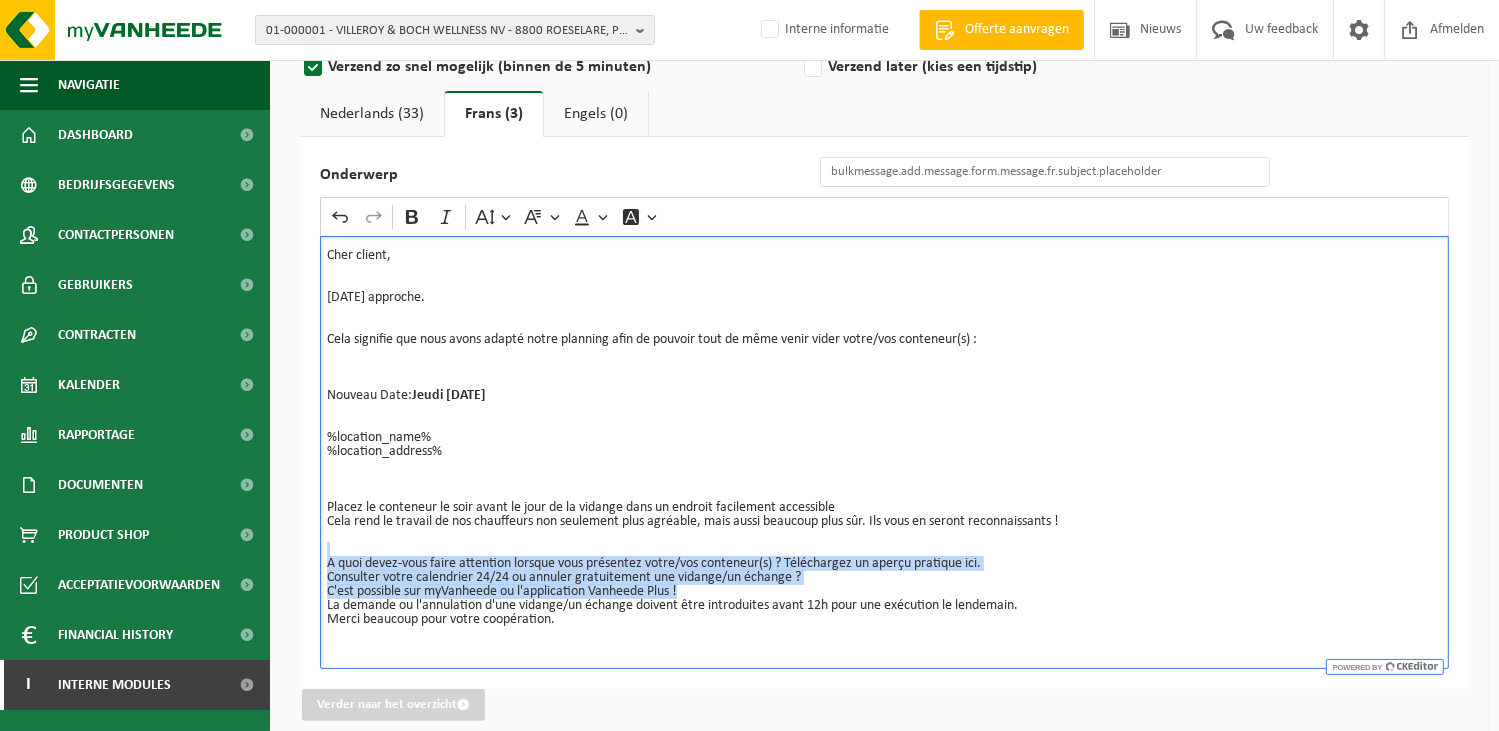 click on "Onderwerp       Rich Text Editor Undo Redo Bold Italic Font Size Font Family Font Color Font Background Color Cher client, 15/08 approche.  Cela signifie que nous avons adapté notre planning afin de pouvoir tout de même venir vider votre/vos conteneur(s) : Nouveau Date:  Jeudi 14/08/2025 %location_name% %location_address%   Placez le conteneur le soir avant le jour de la vidange dans un endroit facilement accessible Cela rend le travail de nos chauffeurs non seulement plus agréable, mais aussi beaucoup plus sûr. Ils vous en seront reconnaissants ! A quoi devez-vous faire attention lorsque vous présentez votre/vos conteneur(s) ? Téléchargez un aperçu pratique ici. Consulter votre calendrier 24/24 ou annuler gratuitement une vidange/un échange ? C'est possible sur myVanheede ou l'application Vanheede Plus ! La demande ou l'annulation d'une vidange/un échange doivent être introduites avant 12h pour une exécution le lendemain. Merci beaucoup pour votre coopération." at bounding box center (884, 413) 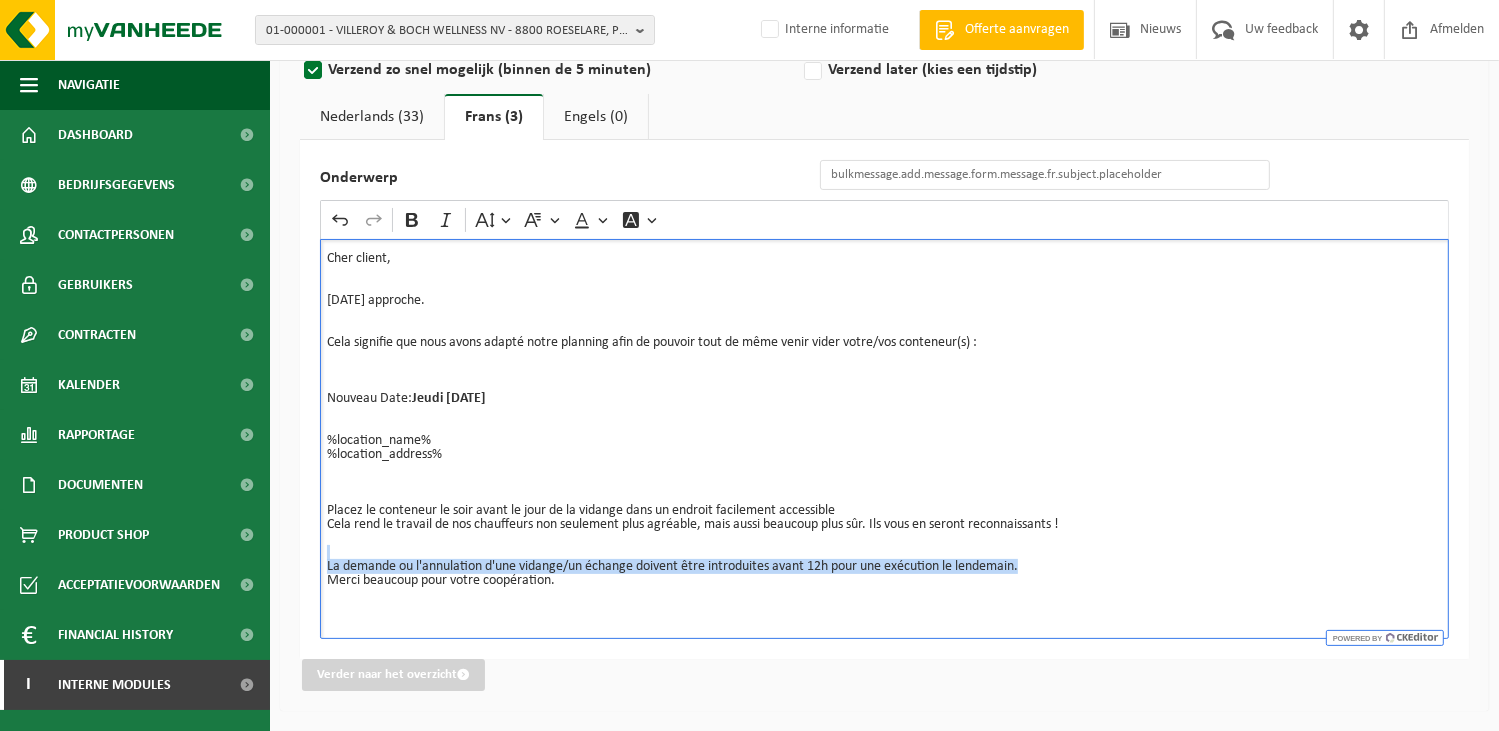 scroll, scrollTop: 215, scrollLeft: 0, axis: vertical 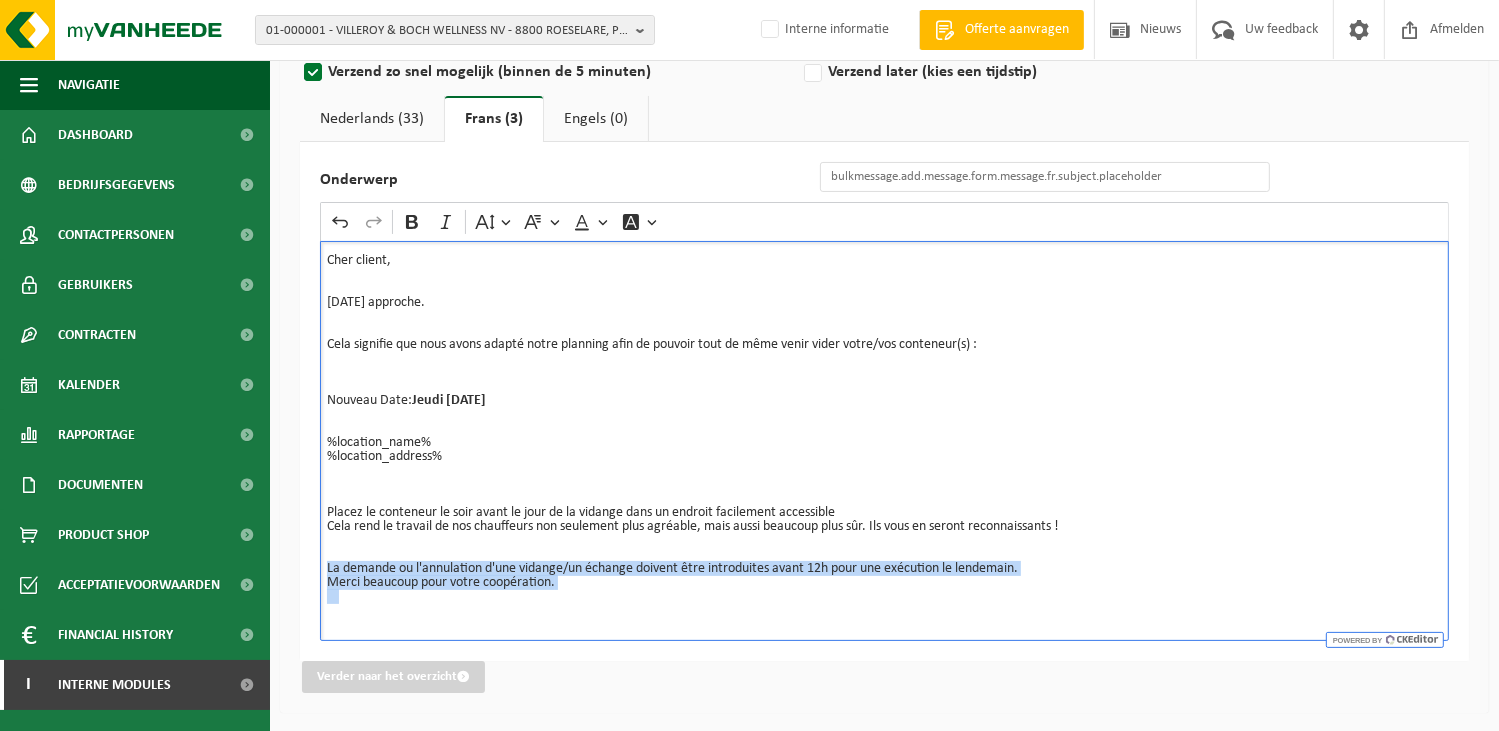 drag, startPoint x: 616, startPoint y: 593, endPoint x: 327, endPoint y: 559, distance: 290.99313 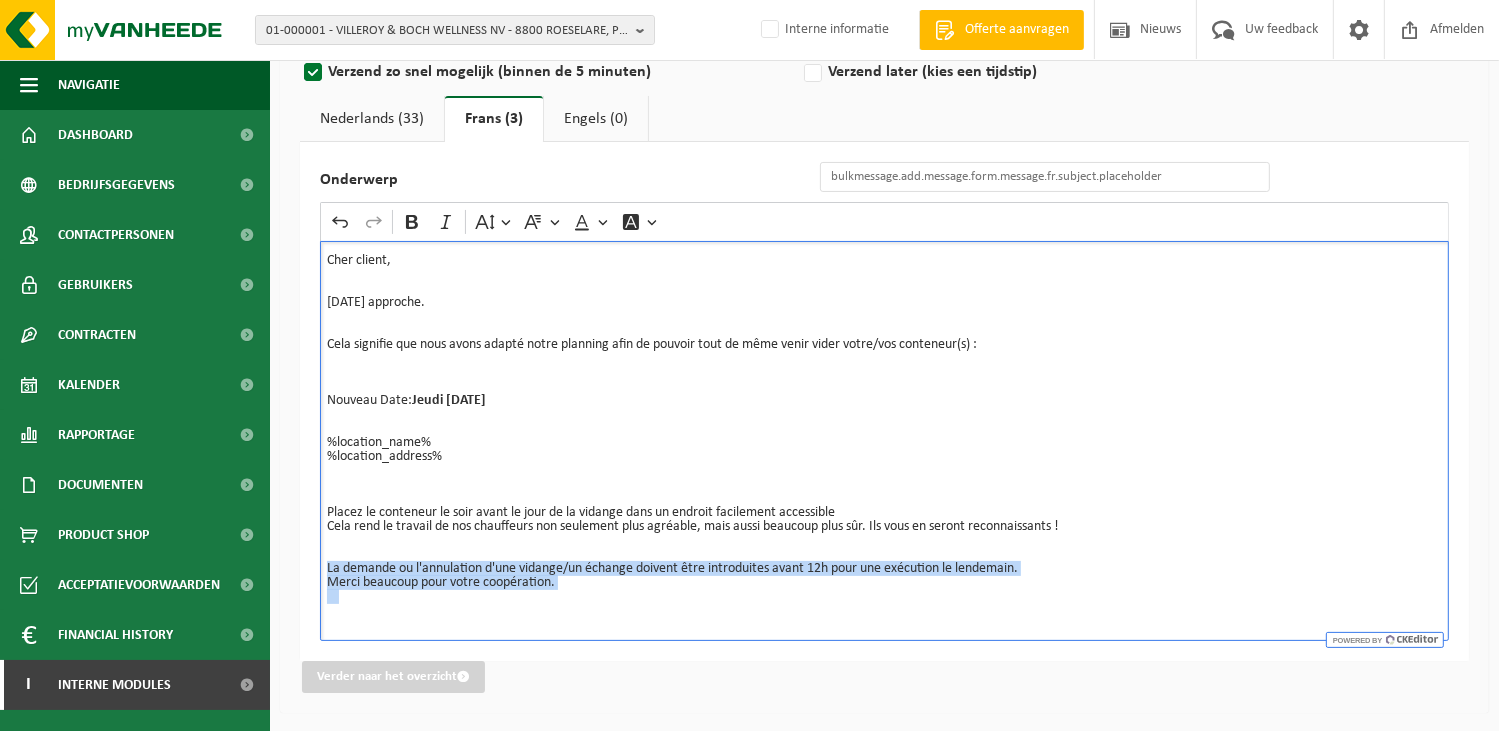 click on "Cher client, 15/08 approche.  Cela signifie que nous avons adapté notre planning afin de pouvoir tout de même venir vider votre/vos conteneur(s) : Nouveau Date:  Jeudi 14/08/2025 %location_name% %location_address%   Placez le conteneur le soir avant le jour de la vidange dans un endroit facilement accessible Cela rend le travail de nos chauffeurs non seulement plus agréable, mais aussi beaucoup plus sûr. Ils vous en seront reconnaissants ! ⁠⁠⁠⁠⁠⁠⁠ La demande ou l'annulation d'une vidange/un échange doivent être introduites avant 12h pour une exécution le lendemain. Merci beaucoup pour votre coopération." at bounding box center [884, 441] 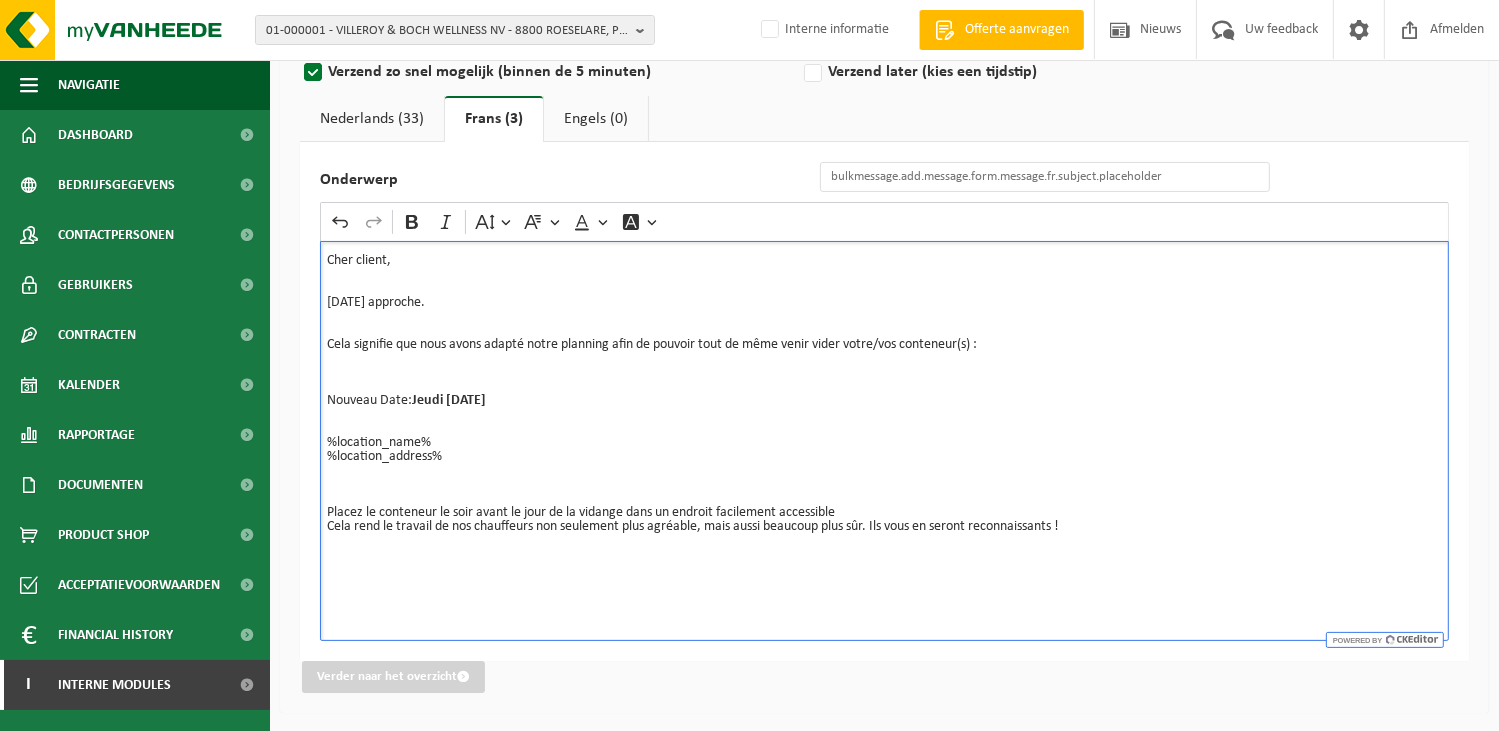 click at bounding box center [884, 541] 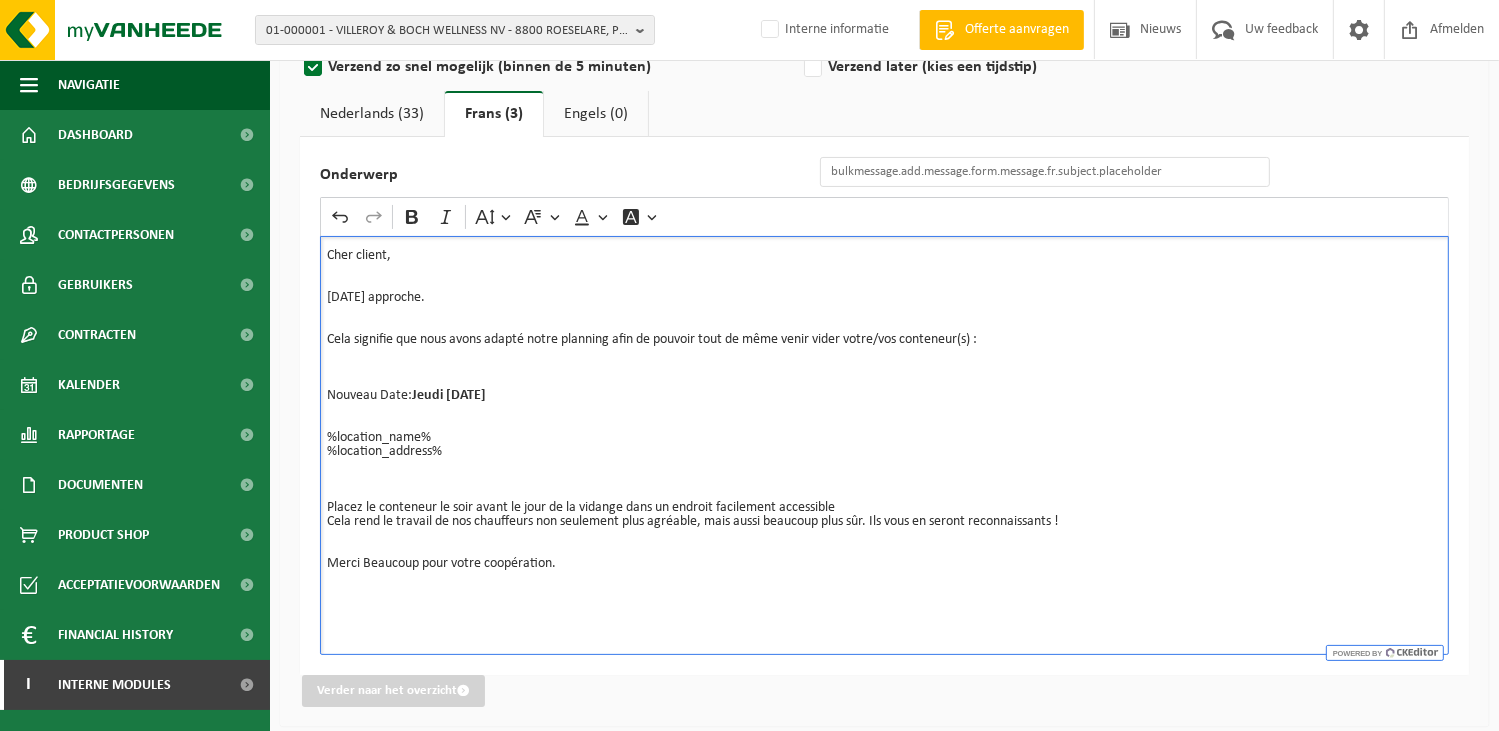 scroll, scrollTop: 220, scrollLeft: 0, axis: vertical 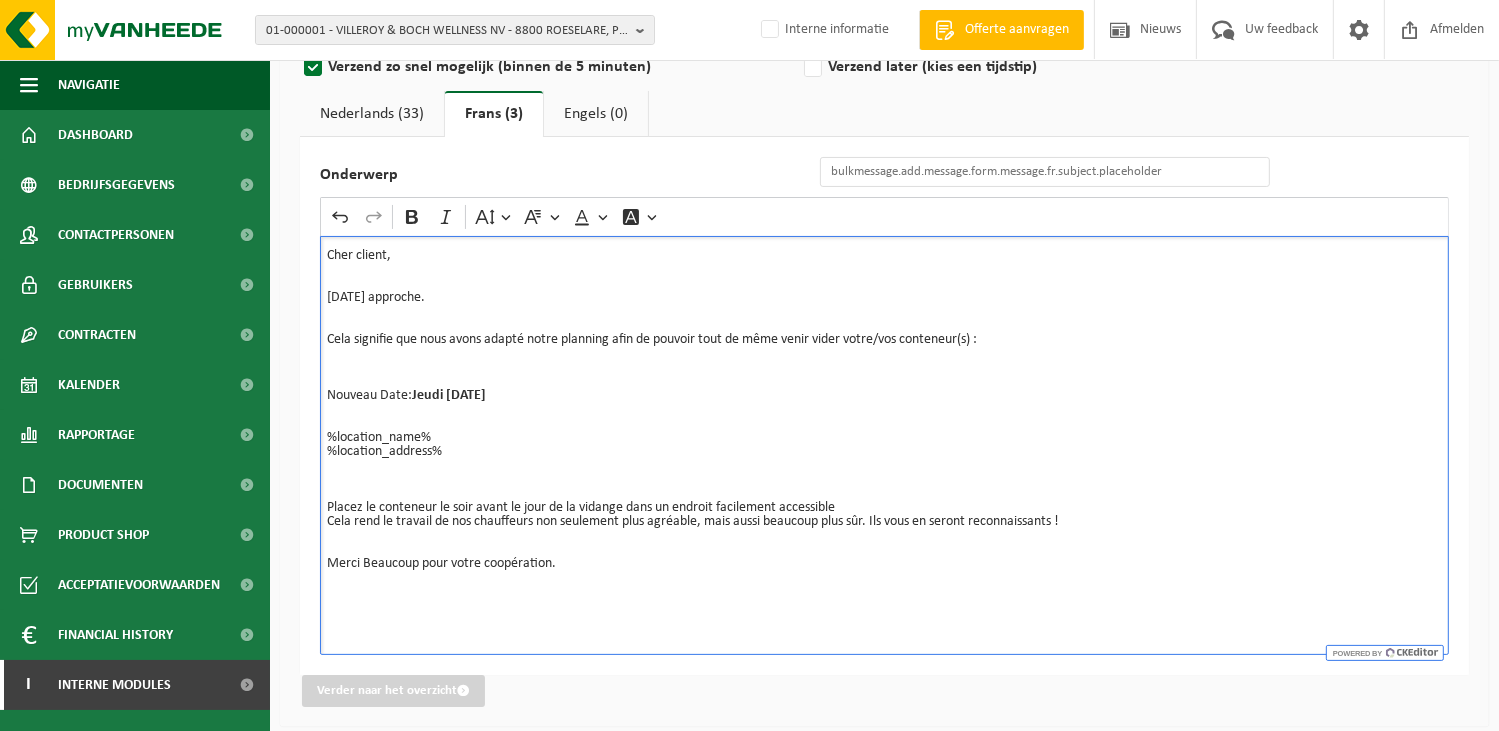 click at bounding box center [884, 592] 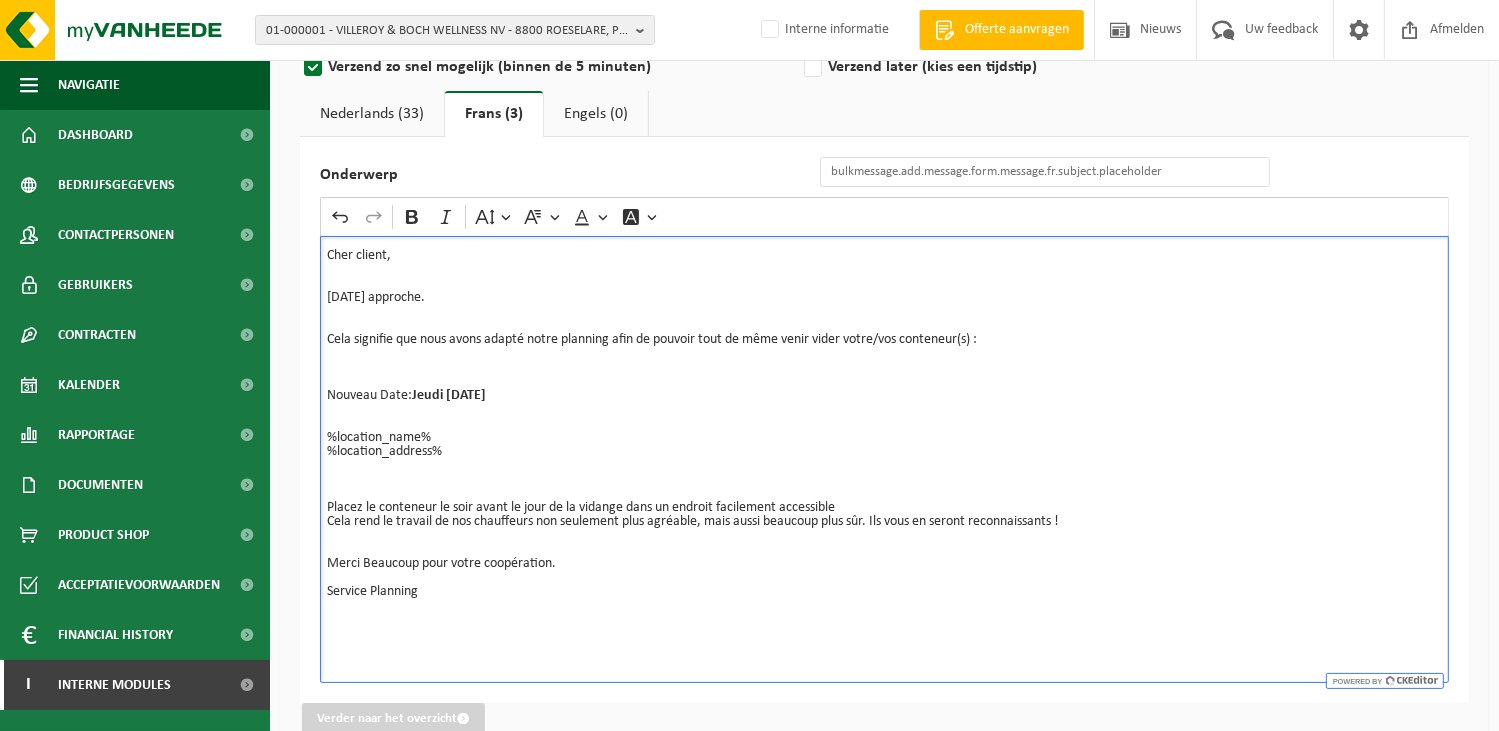 click at bounding box center [884, 606] 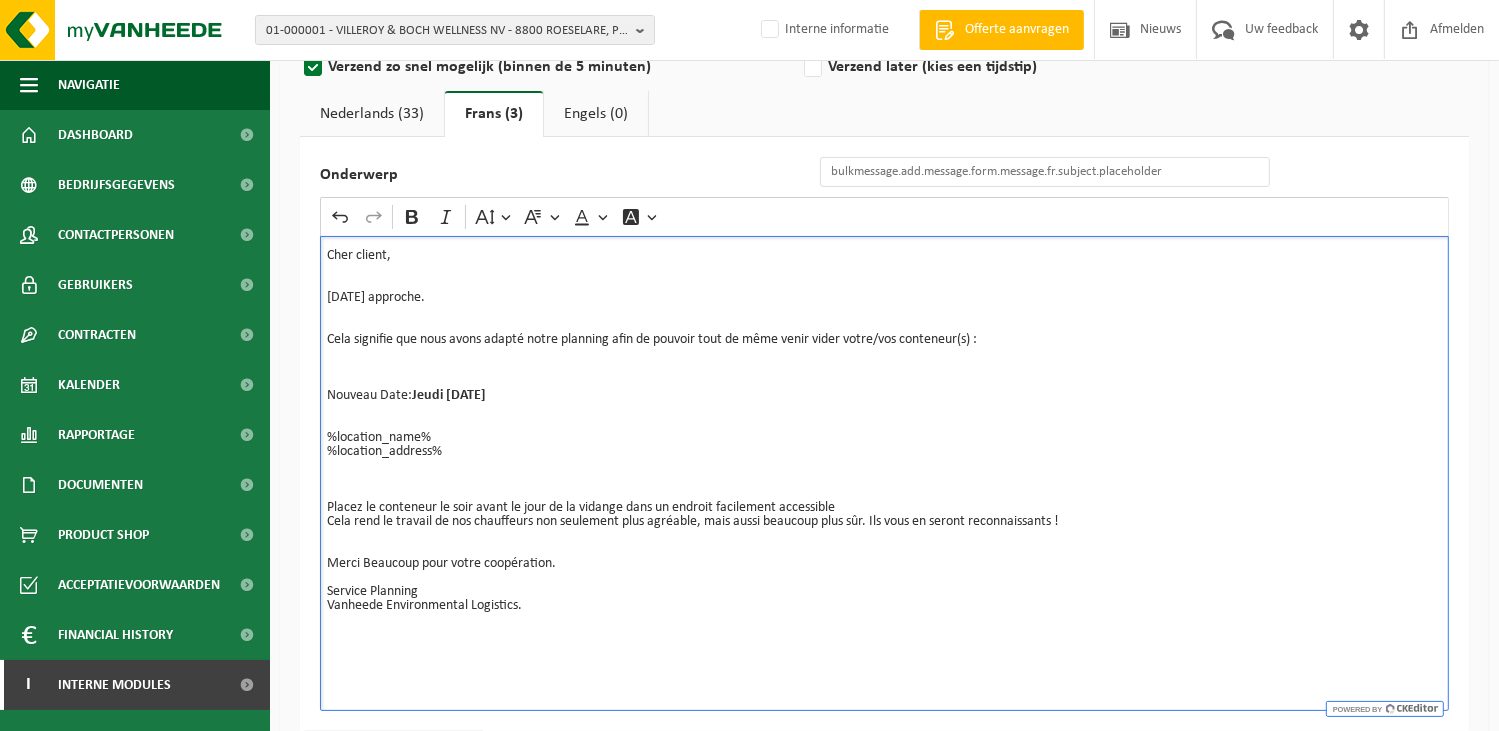drag, startPoint x: 433, startPoint y: 592, endPoint x: 310, endPoint y: 583, distance: 123.32883 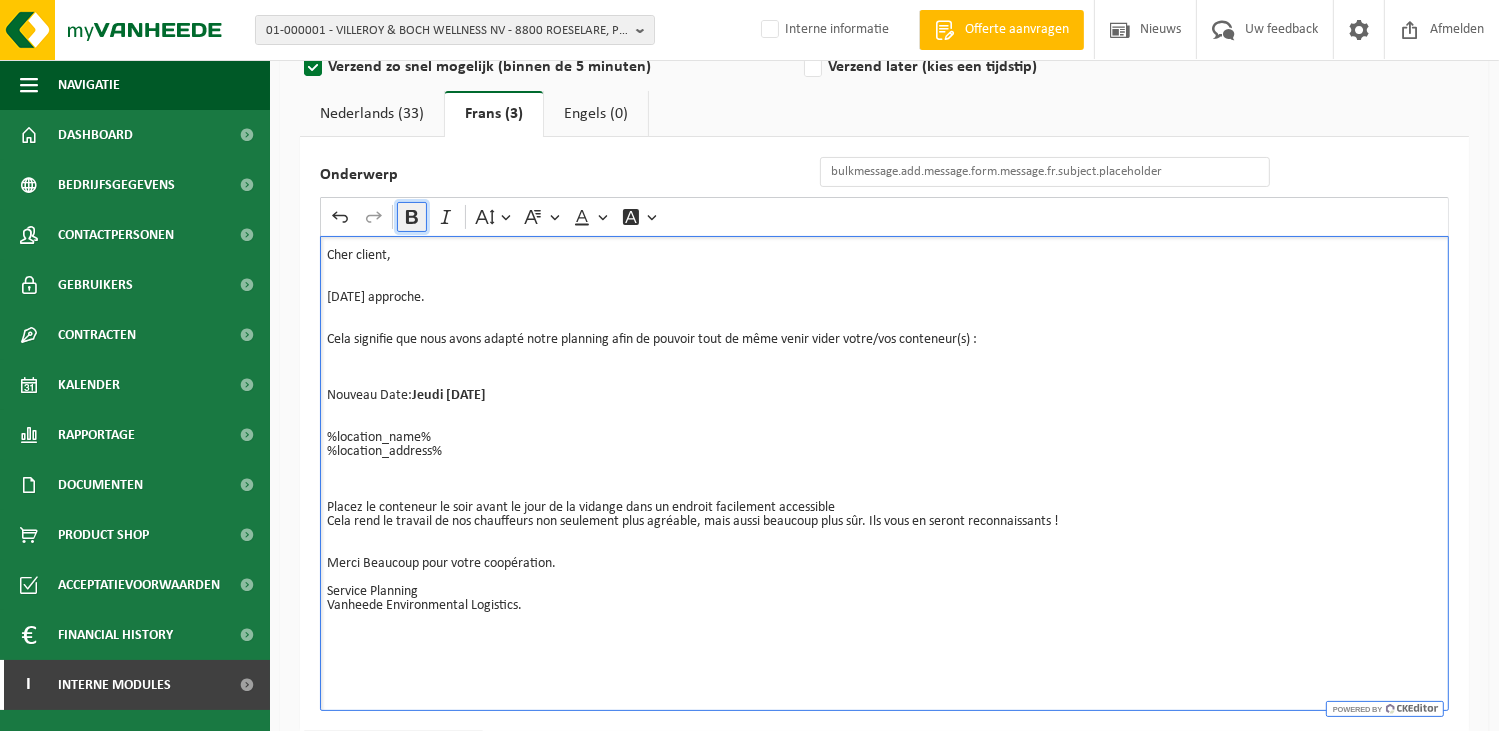 click 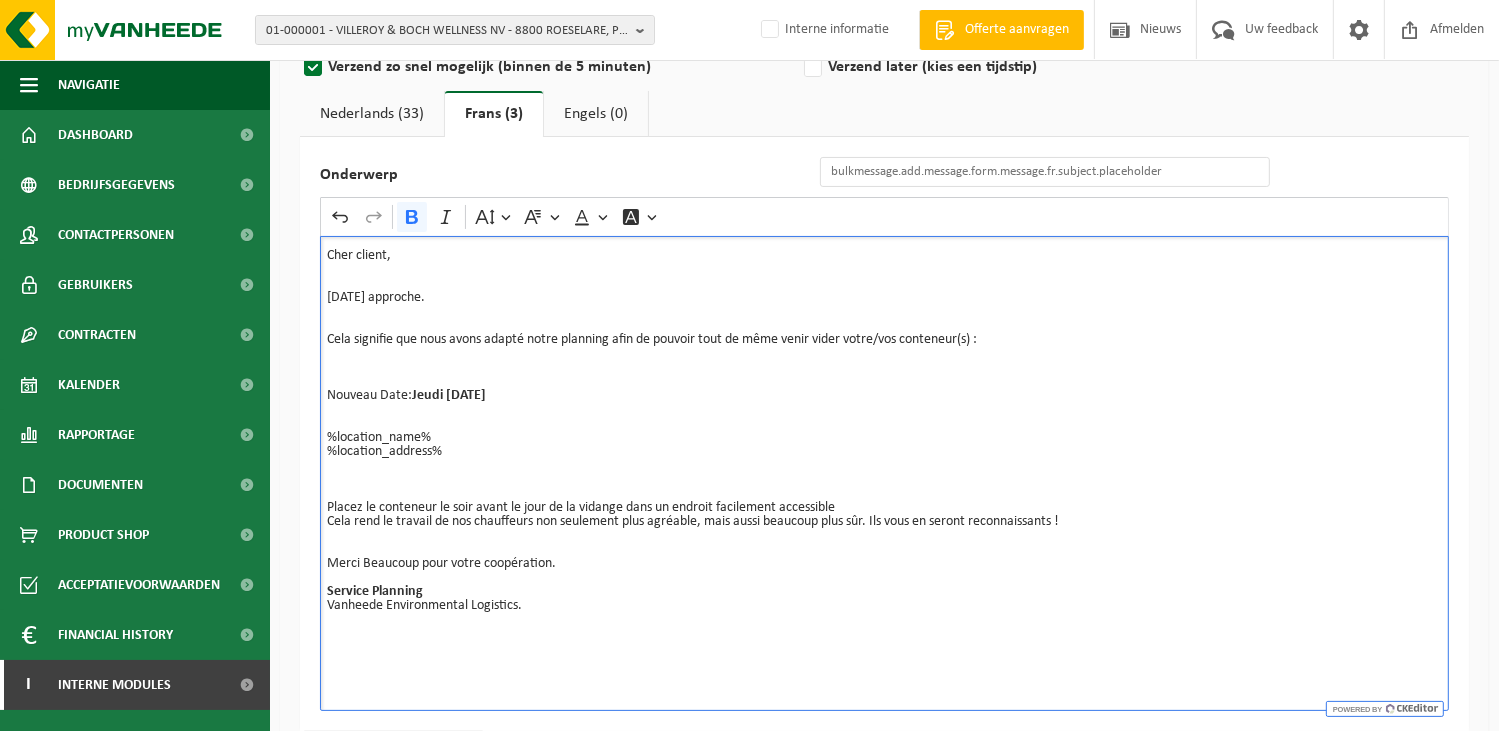 click at bounding box center [884, 634] 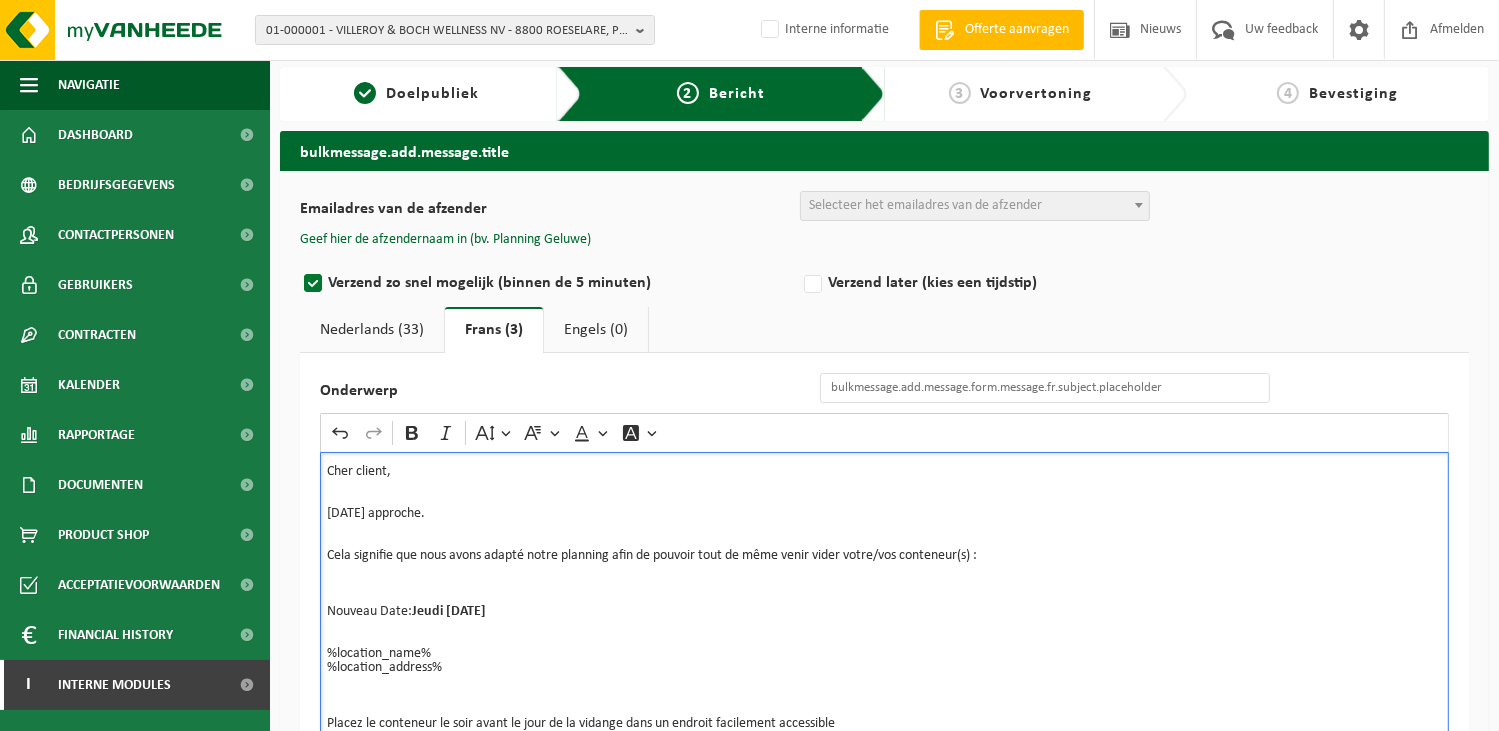 scroll, scrollTop: 0, scrollLeft: 0, axis: both 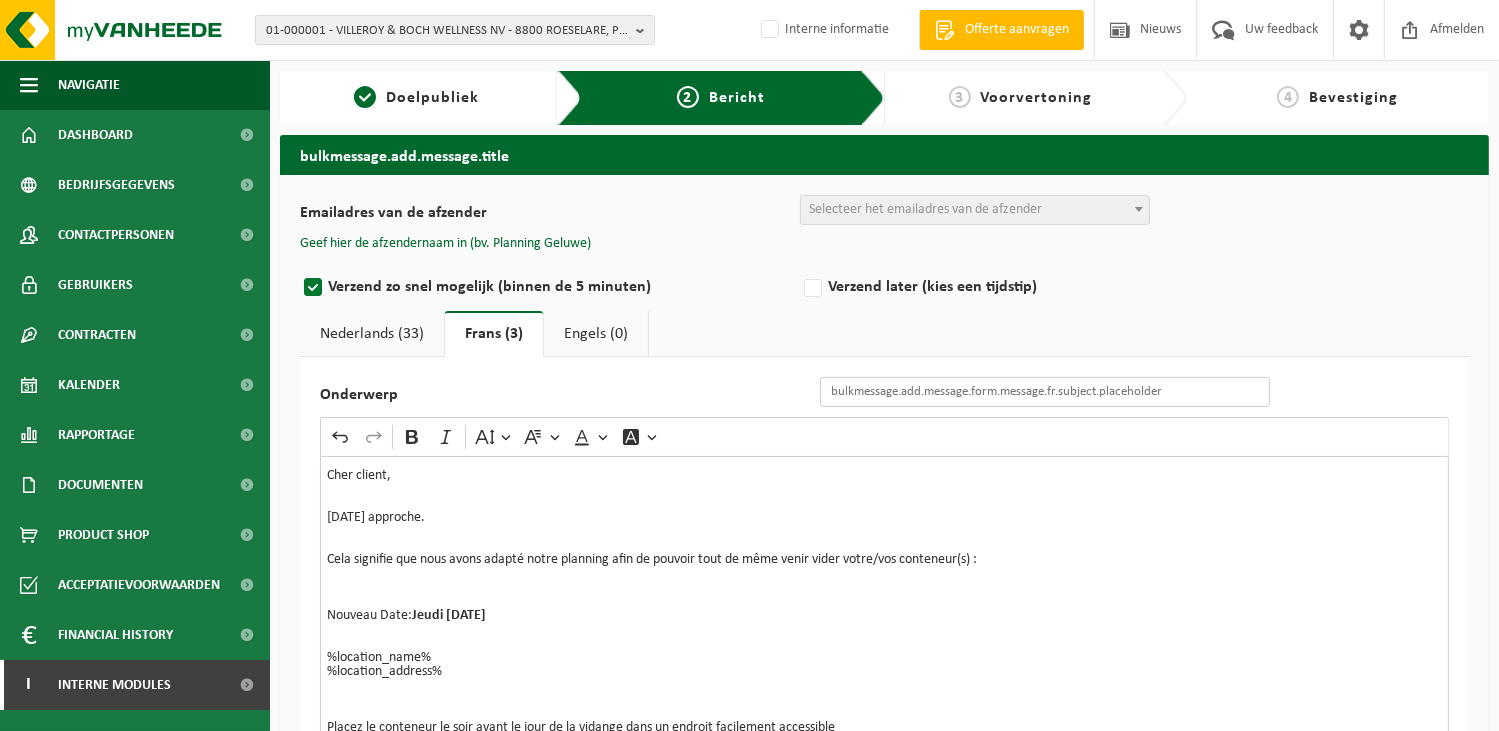 click on "Onderwerp" at bounding box center (1045, 392) 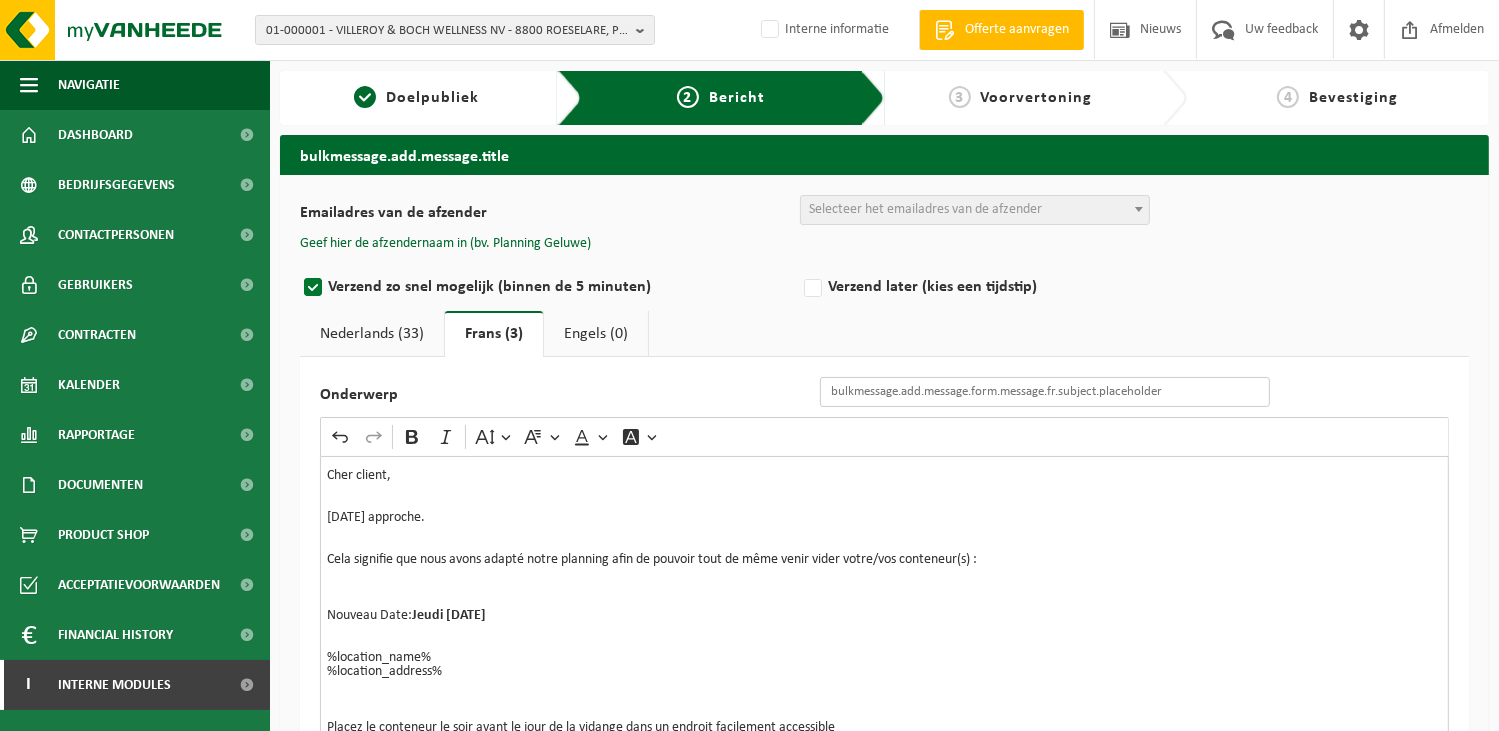 click on "Onderwerp" at bounding box center [1045, 392] 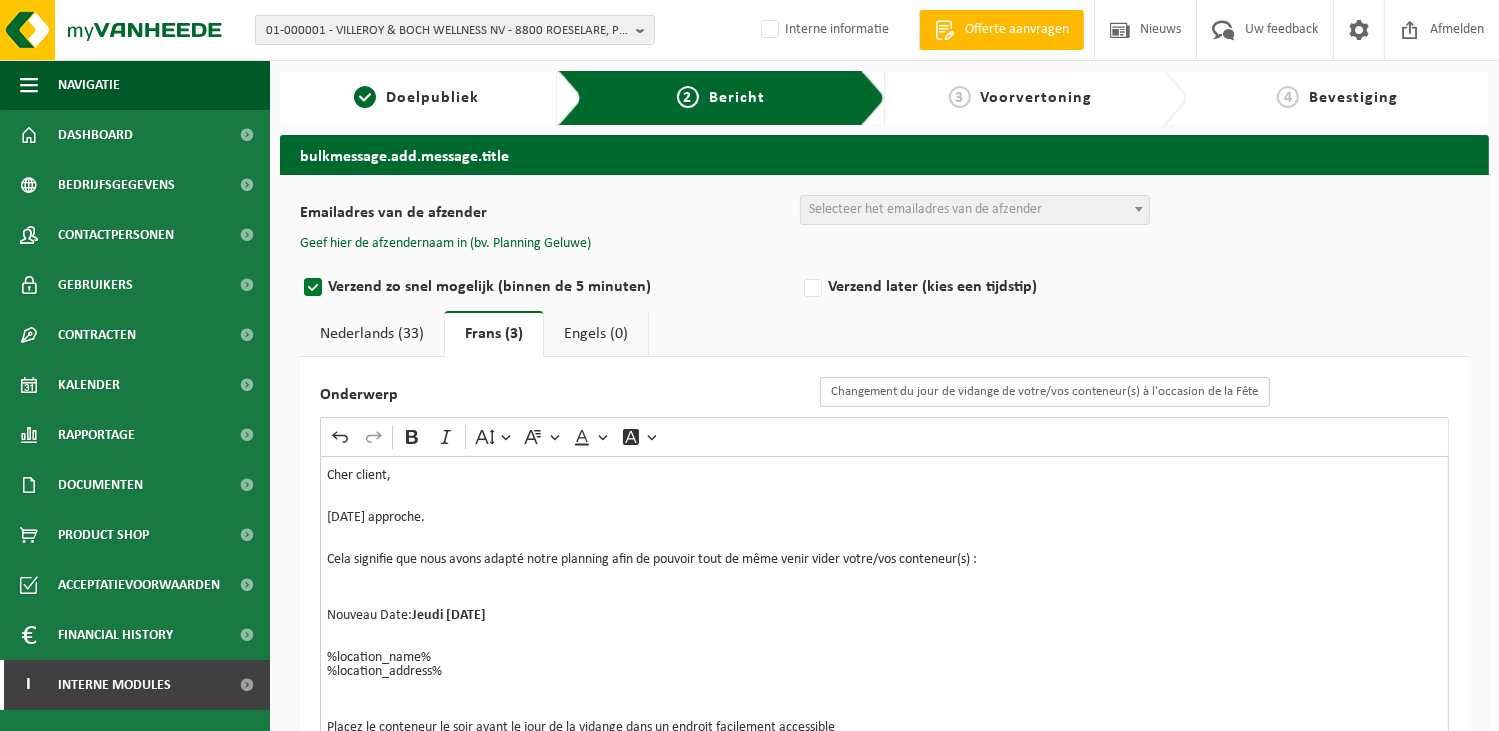 scroll, scrollTop: 0, scrollLeft: 51, axis: horizontal 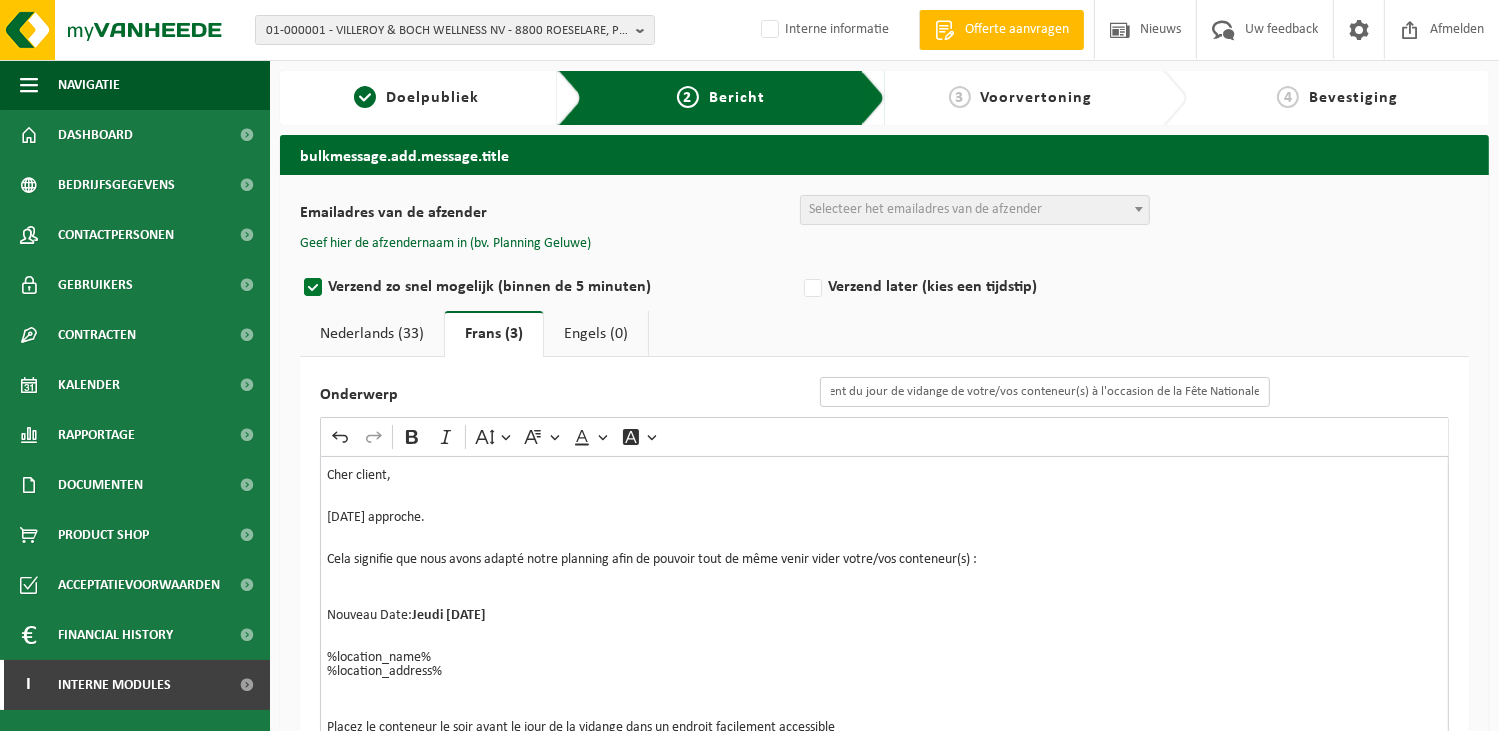 drag, startPoint x: 1172, startPoint y: 392, endPoint x: 1292, endPoint y: 395, distance: 120.03749 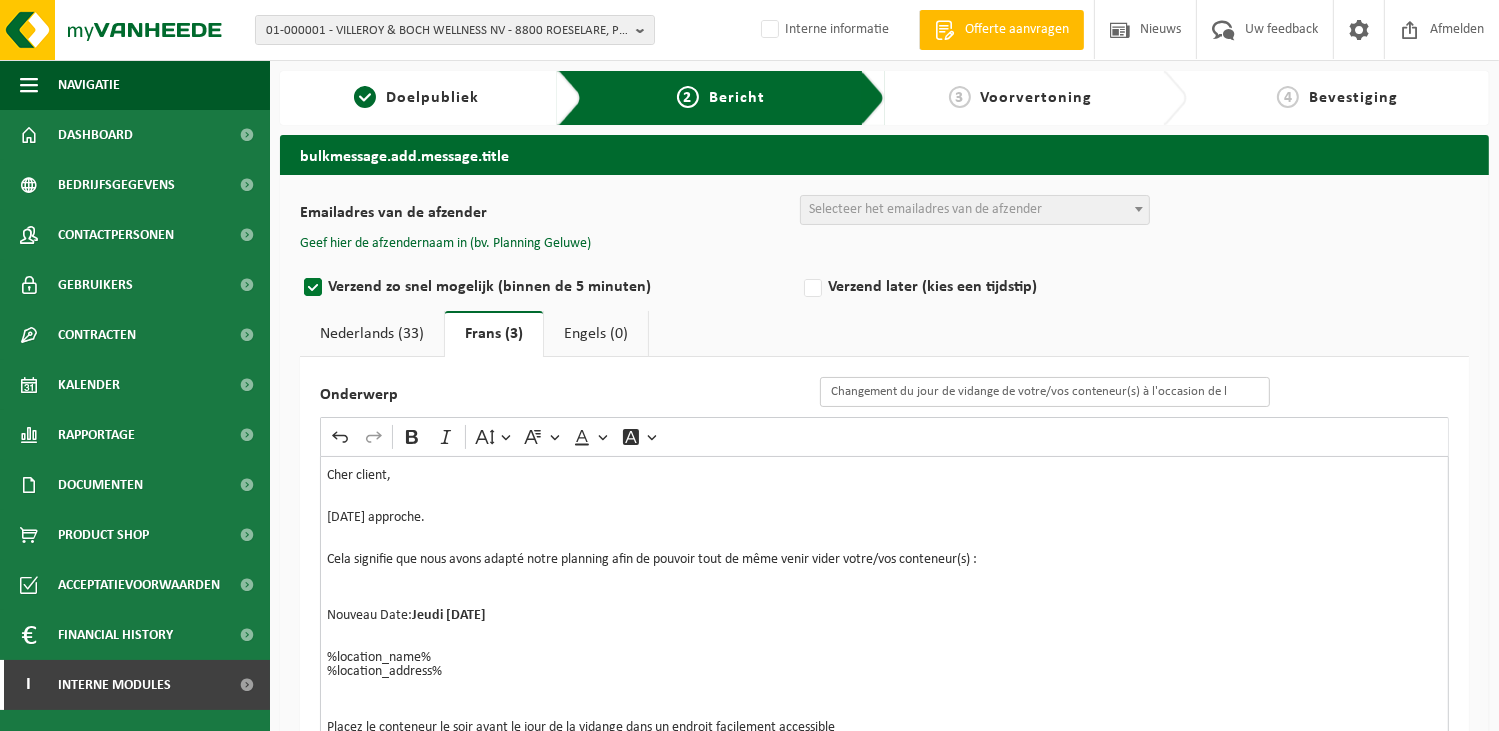 scroll, scrollTop: 0, scrollLeft: 0, axis: both 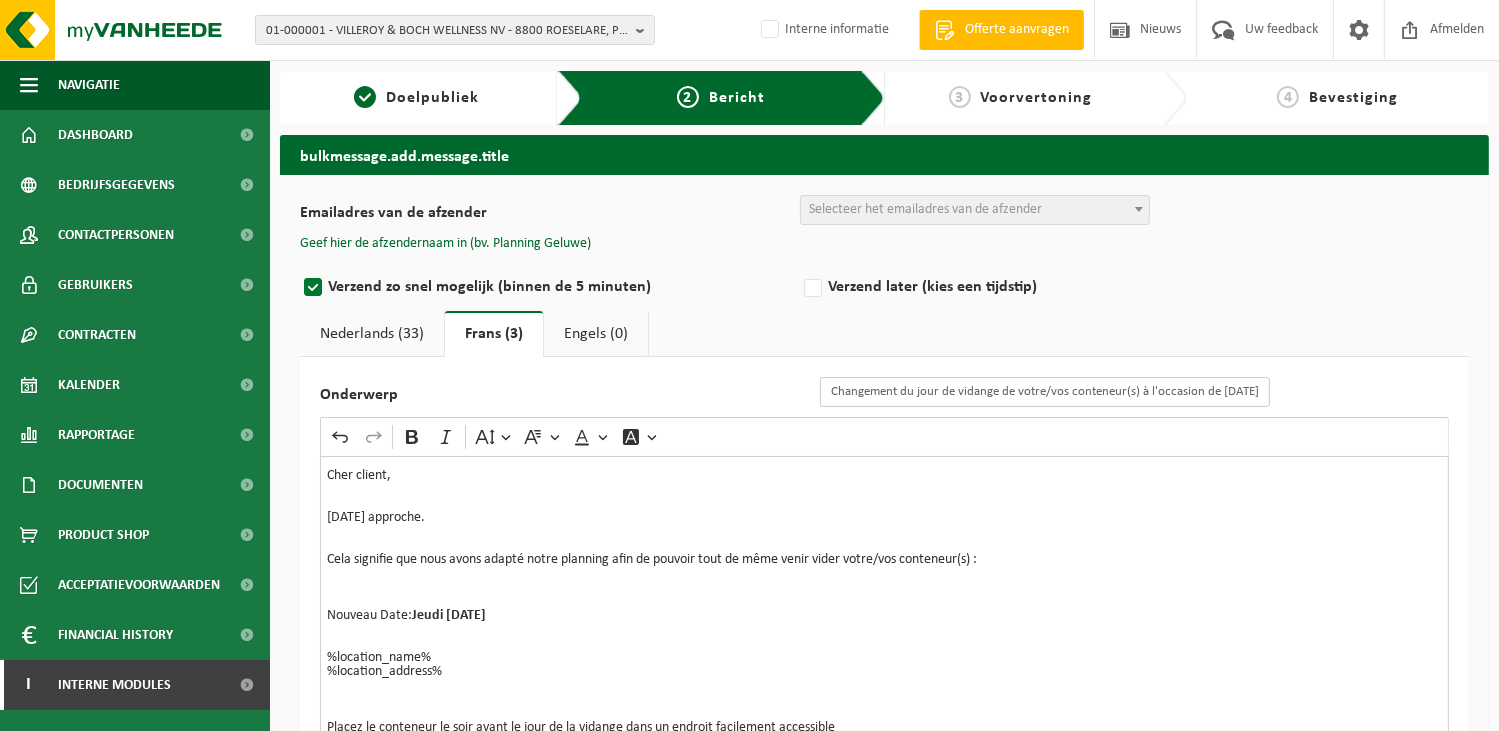 type on "Changement du jour de vidange de votre/vos conteneur(s) à l'occasion de 15/08." 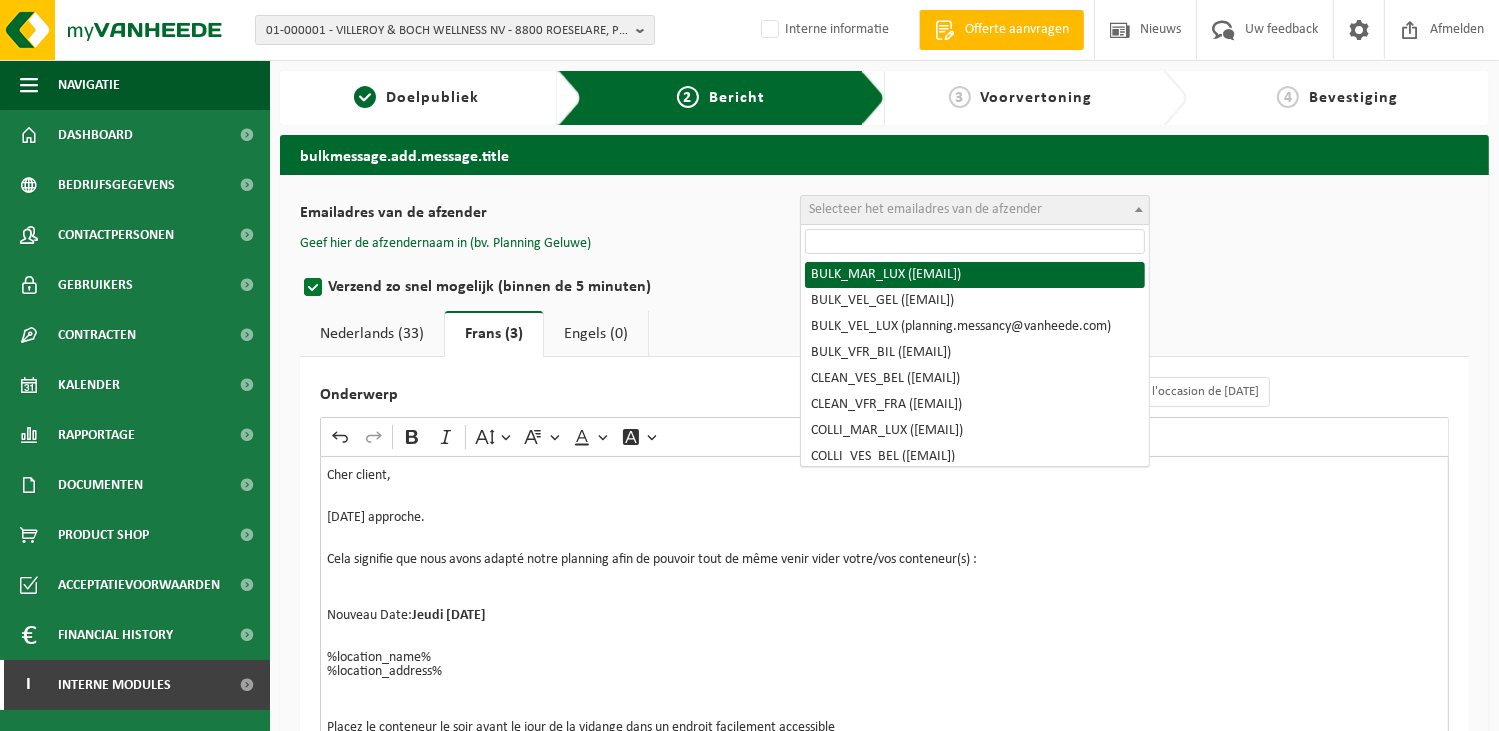 click on "Selecteer het emailadres van de afzender" at bounding box center (925, 209) 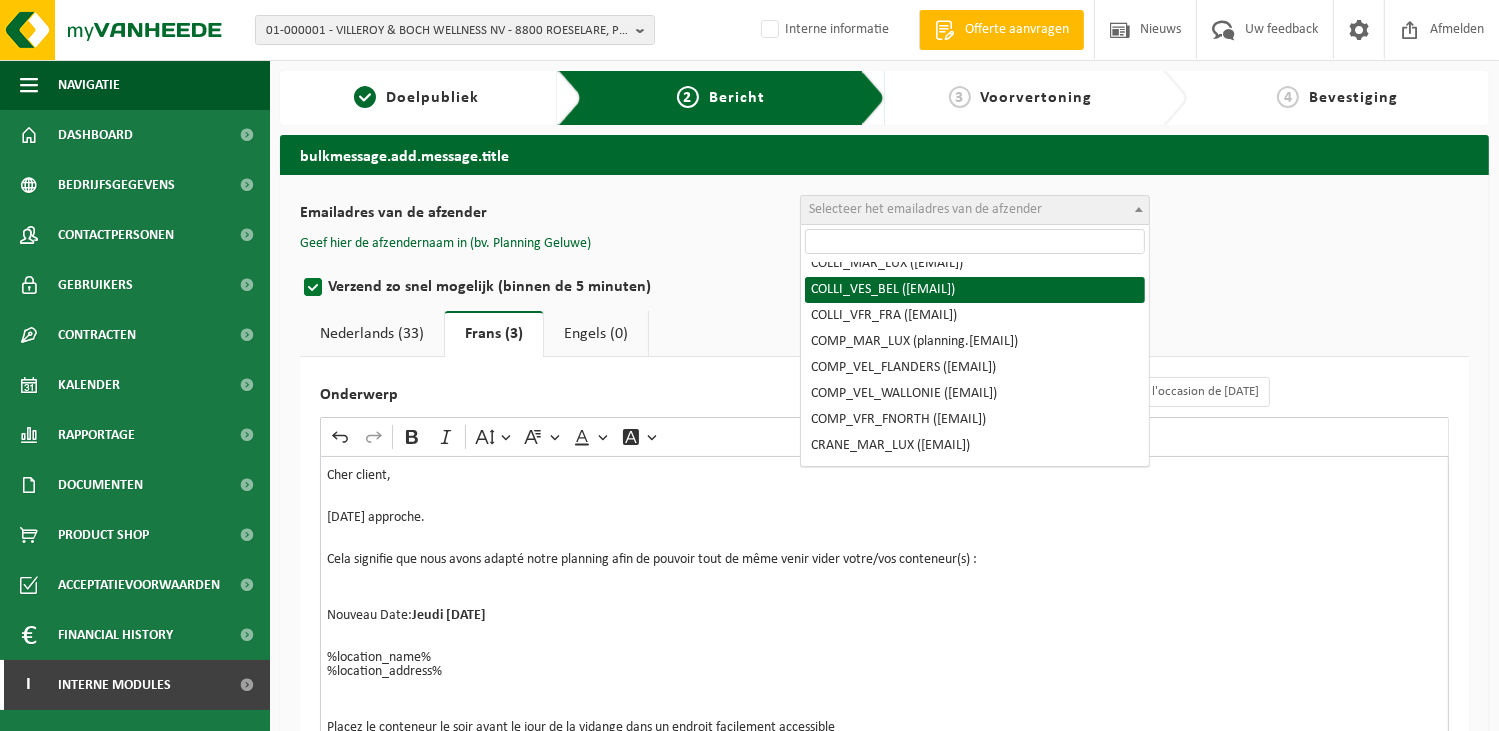 scroll, scrollTop: 200, scrollLeft: 0, axis: vertical 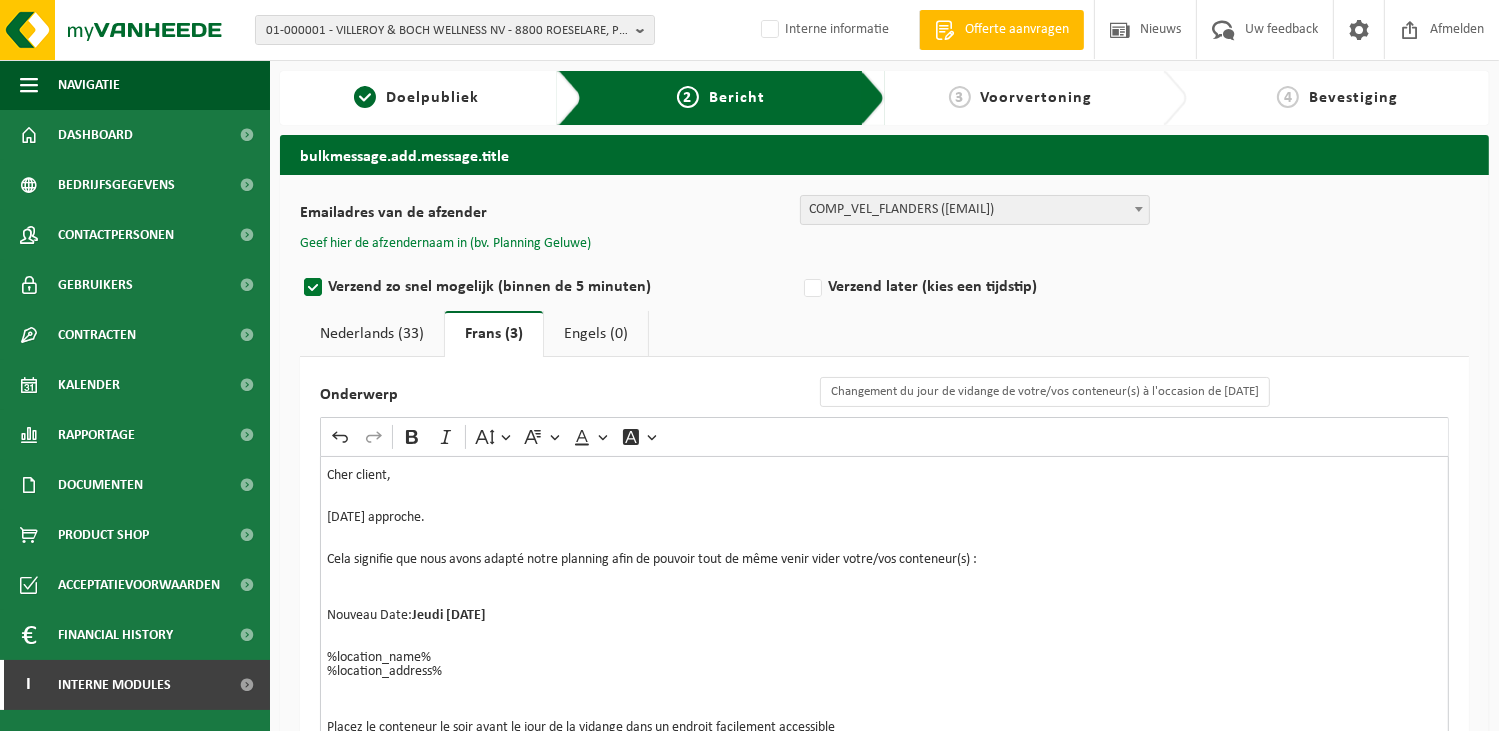 click on "Geef hier de afzendernaam in (bv. Planning Geluwe)" at bounding box center [445, 244] 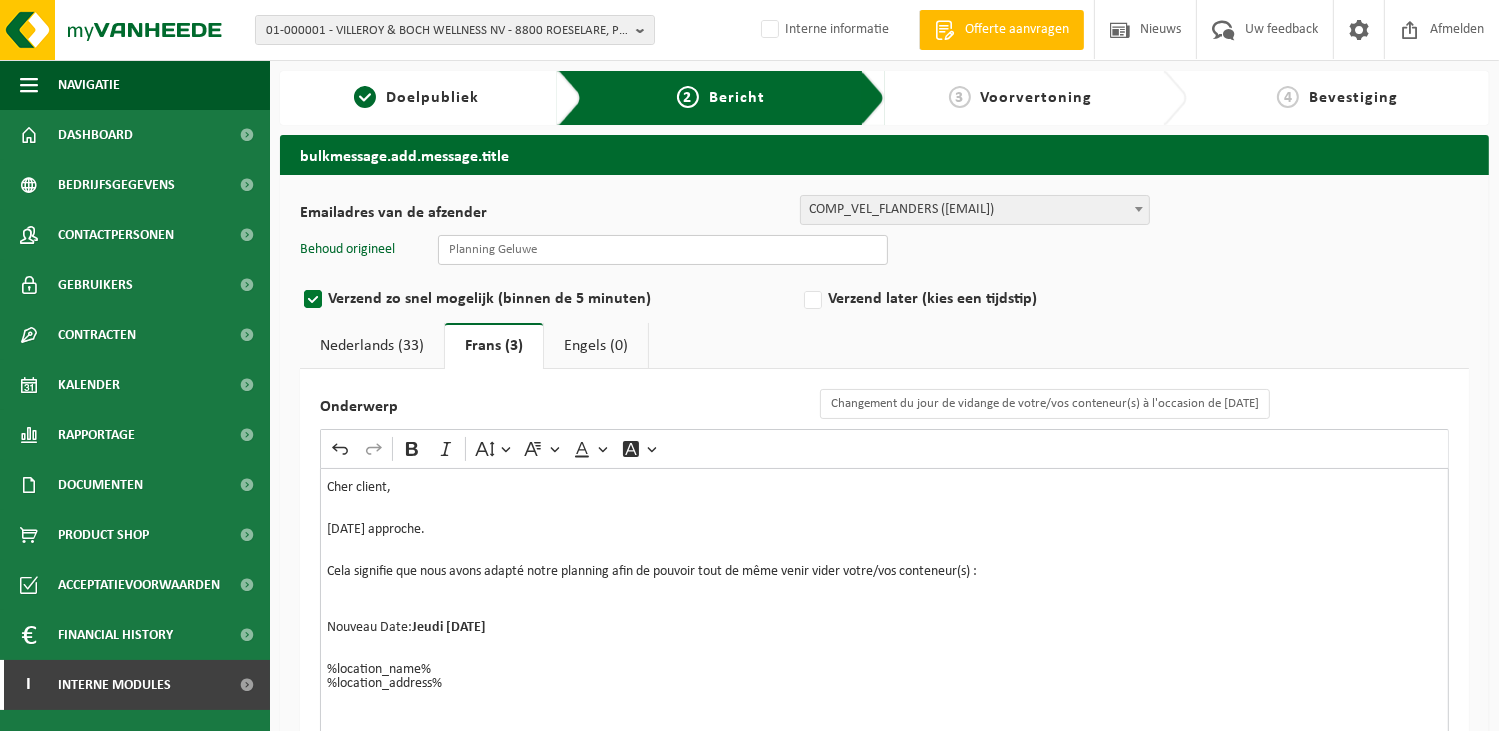 click at bounding box center (663, 250) 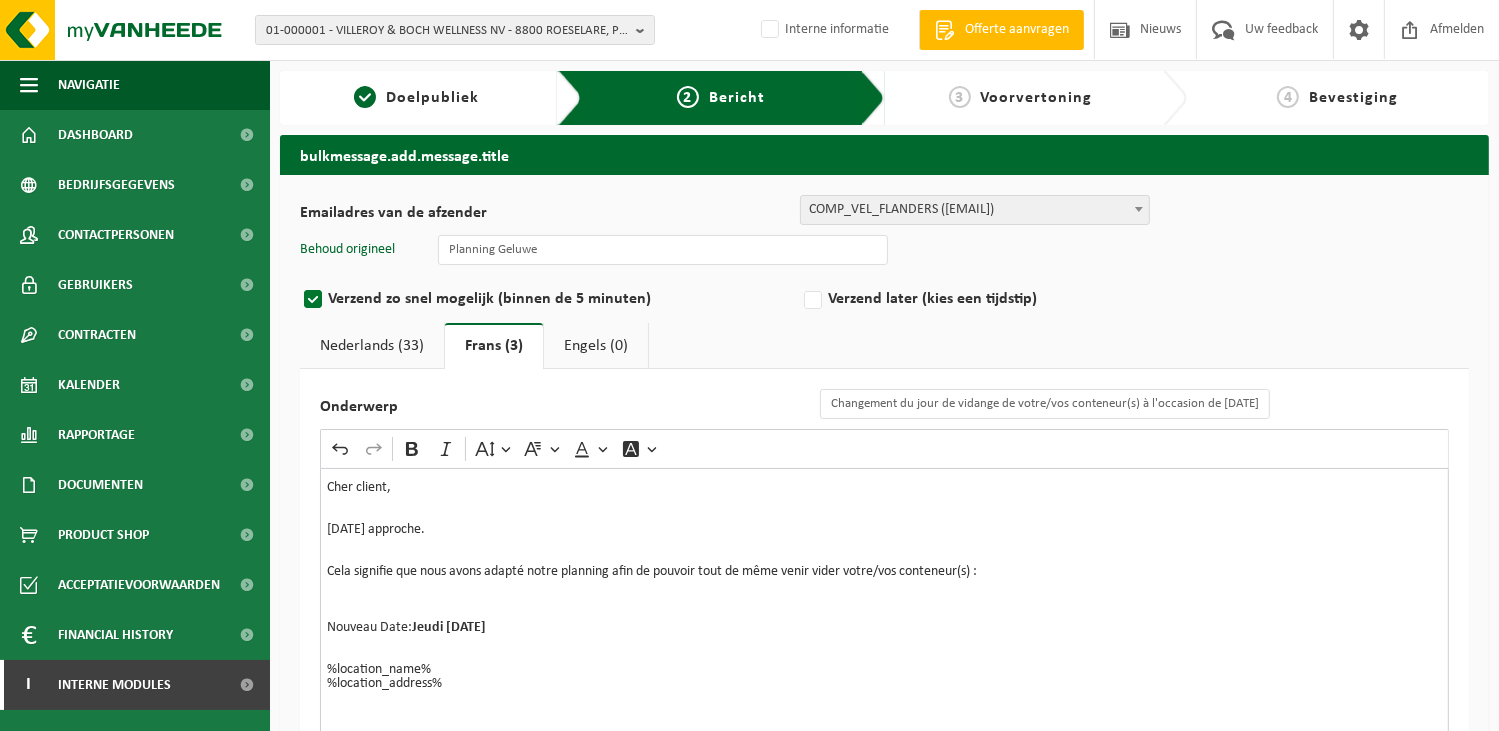 click on "Nederlands (33)" at bounding box center [372, 346] 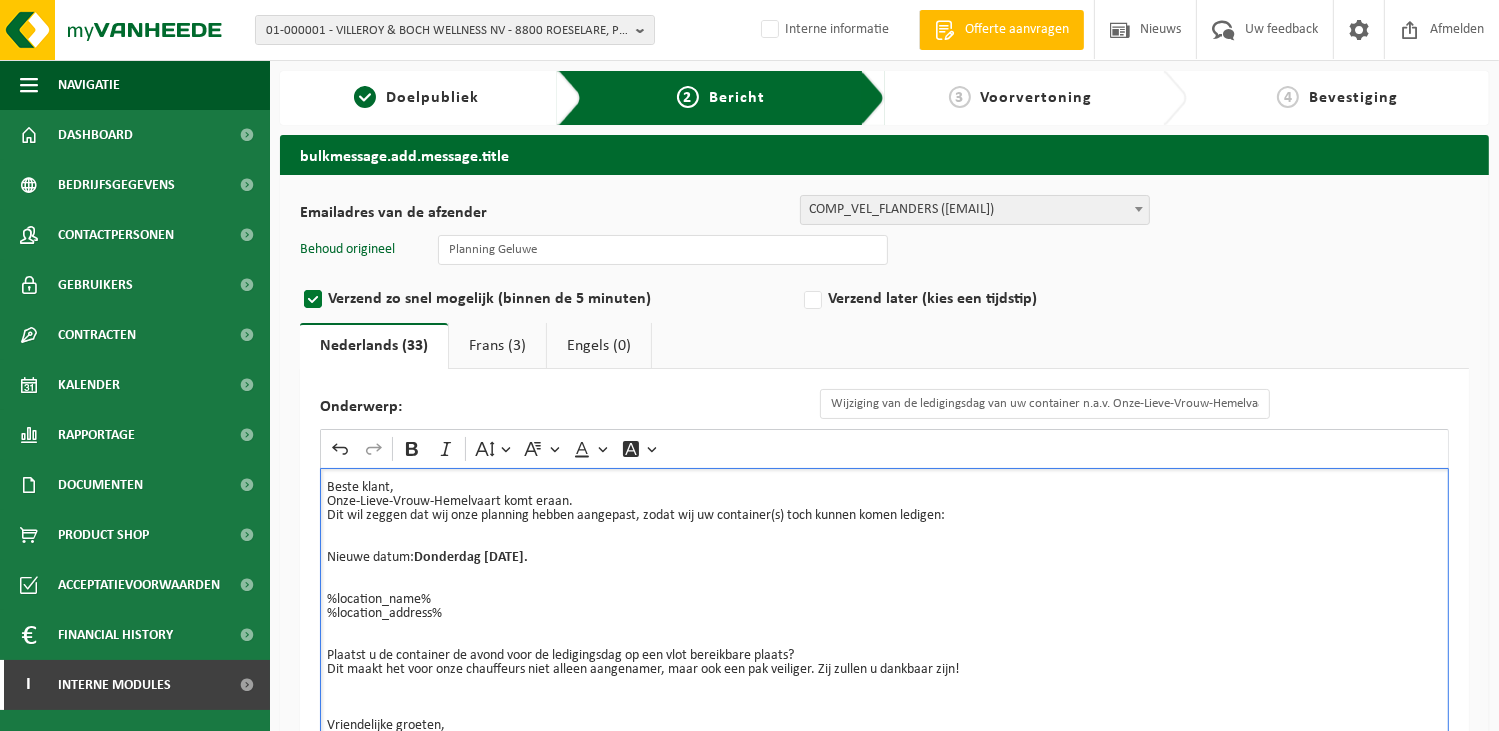 click on "Beste klant," at bounding box center (884, 488) 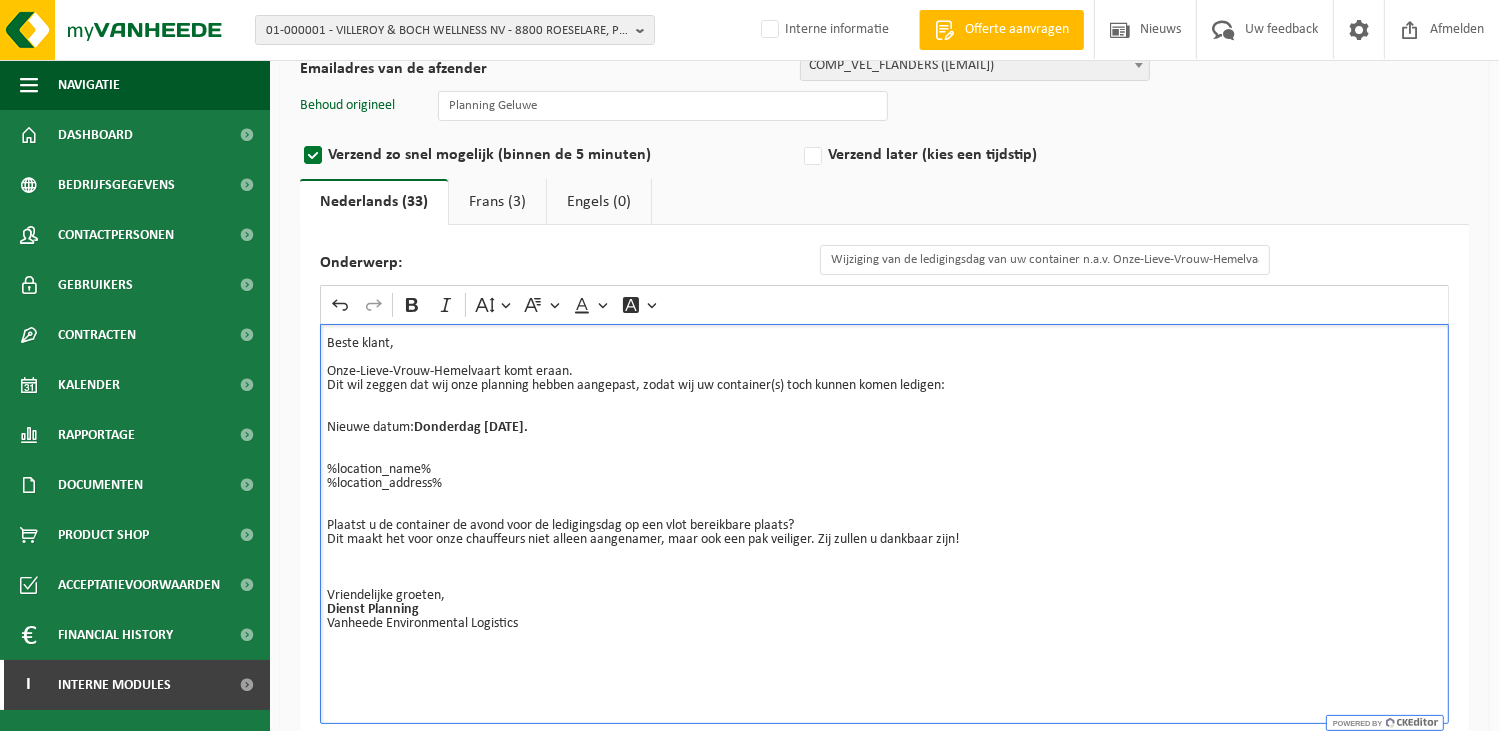 scroll, scrollTop: 200, scrollLeft: 0, axis: vertical 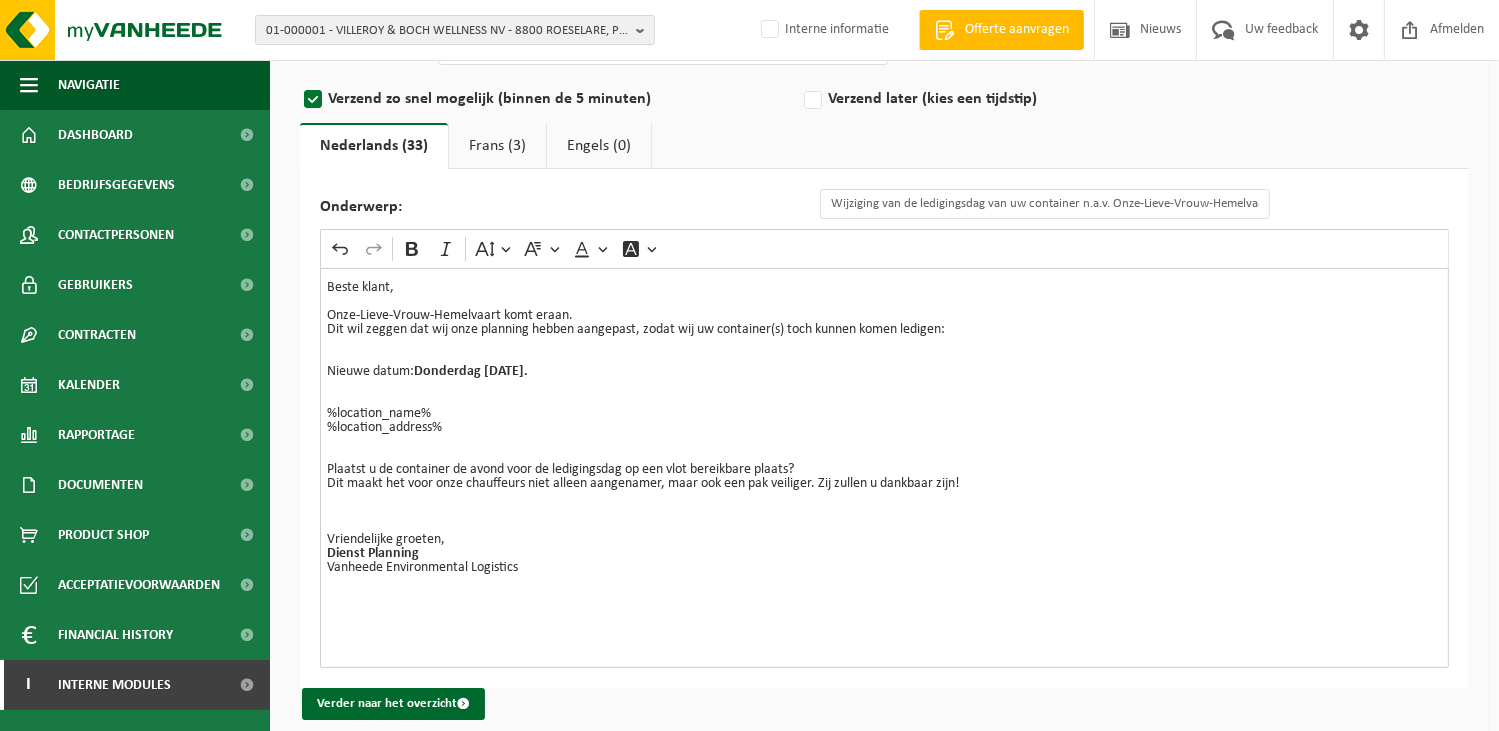 click on "Frans (3)" at bounding box center [497, 146] 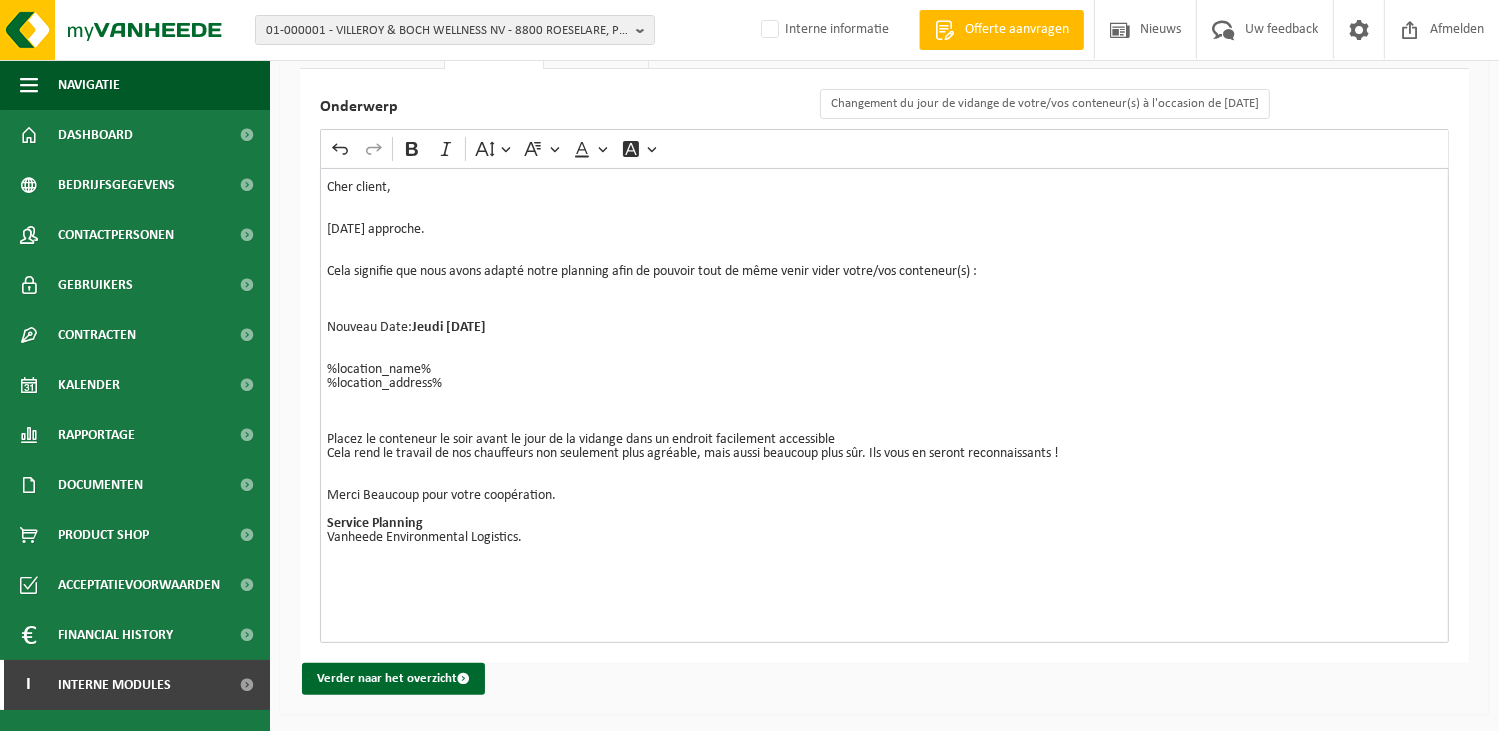 scroll, scrollTop: 302, scrollLeft: 0, axis: vertical 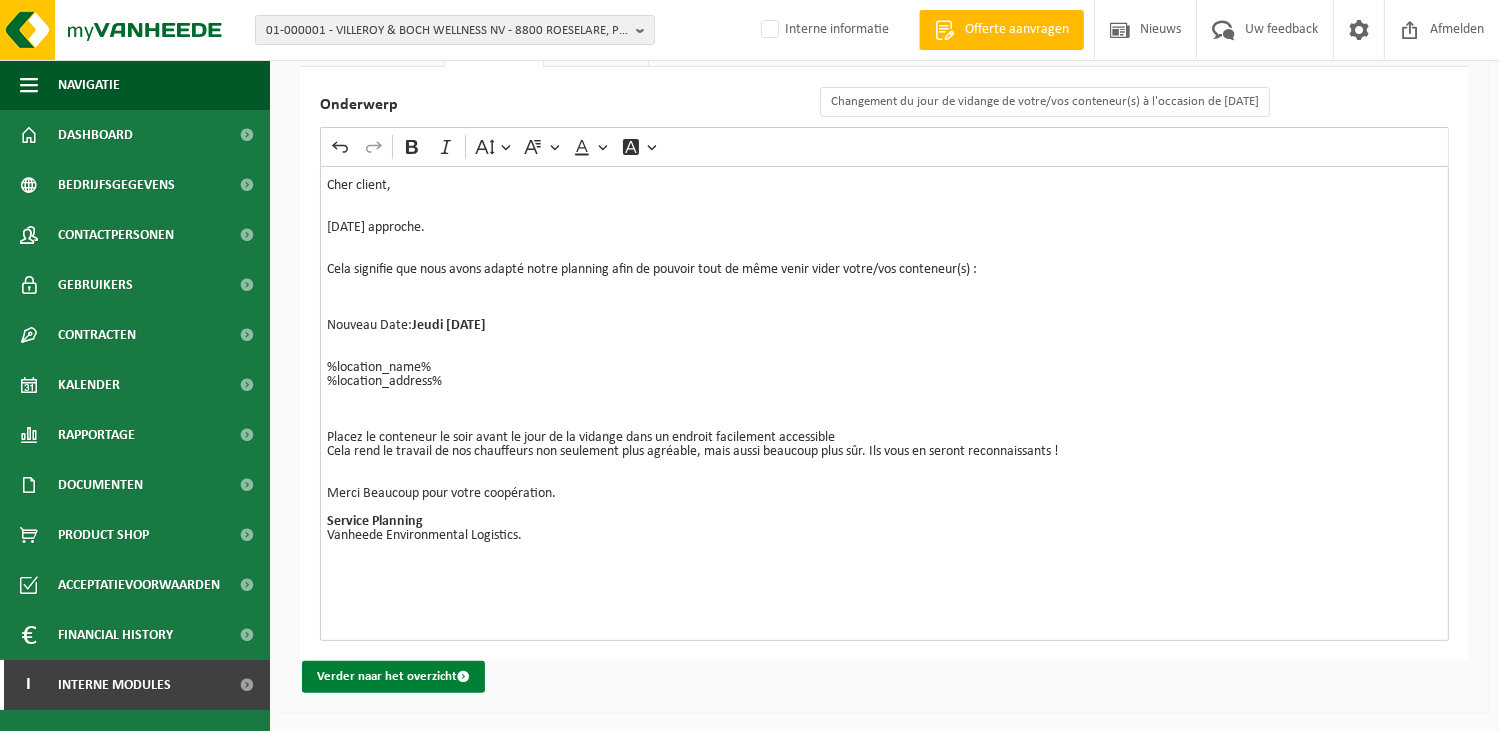 click on "Verder naar het overzicht" at bounding box center (393, 677) 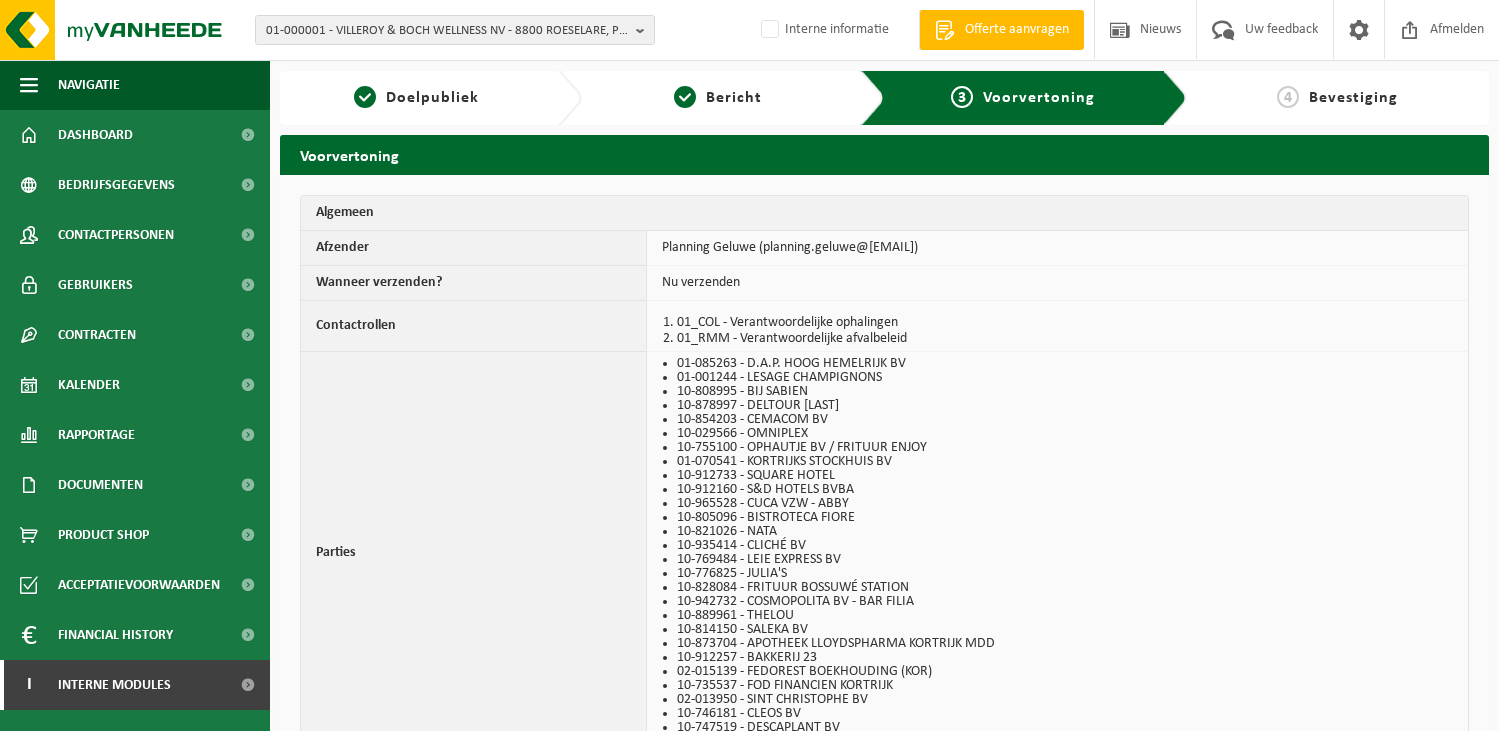 scroll, scrollTop: 0, scrollLeft: 0, axis: both 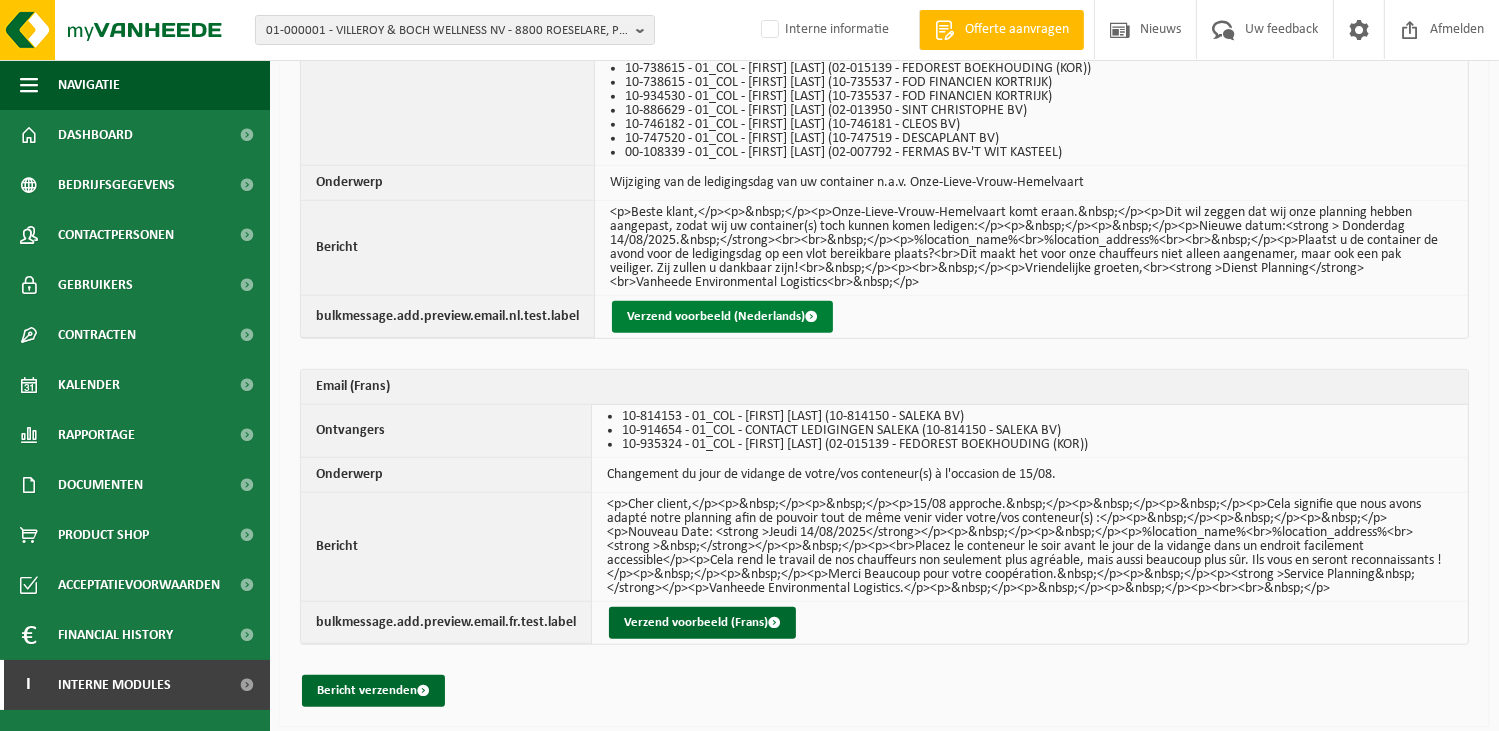 click on "Verzend voorbeeld (Nederlands)" at bounding box center (722, 317) 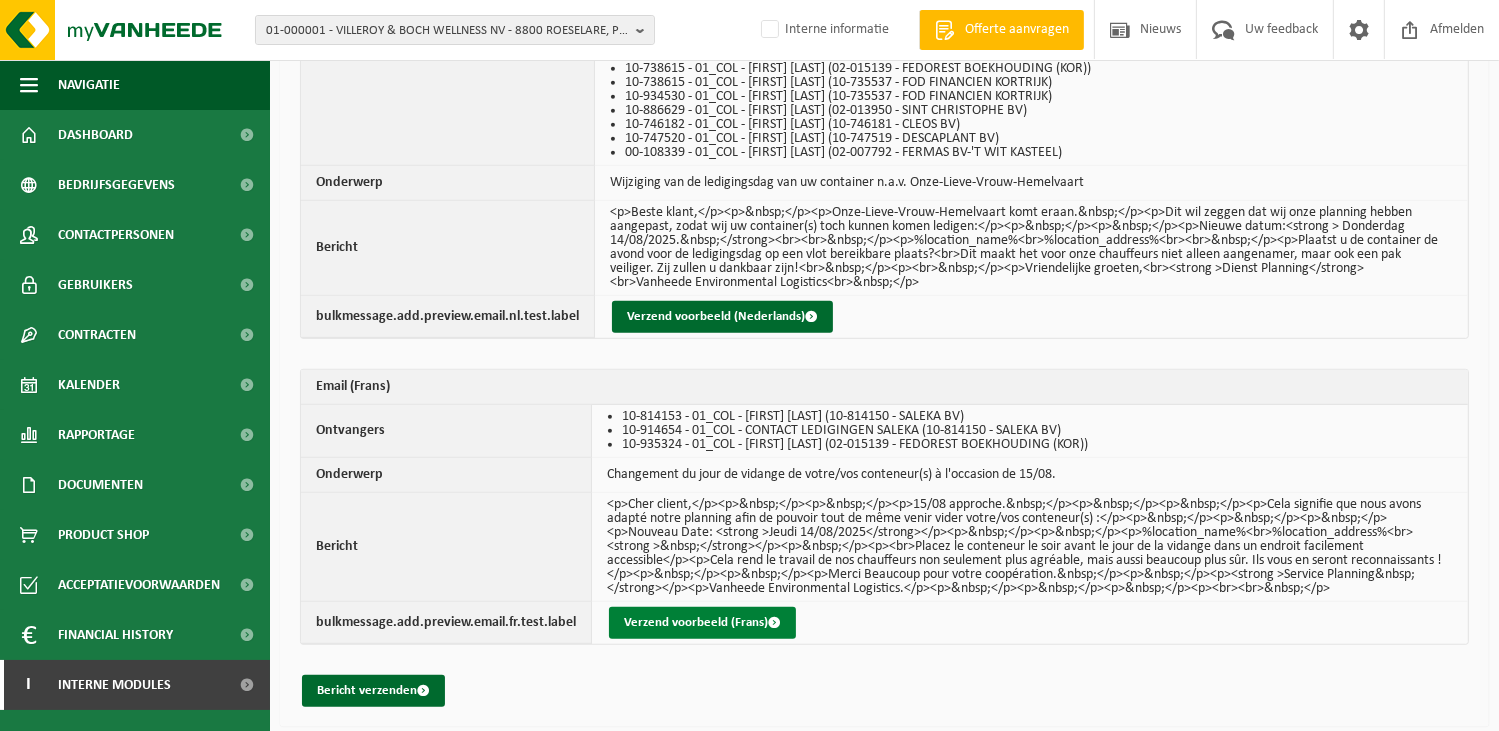 click on "Verzend voorbeeld (Frans)" at bounding box center (702, 623) 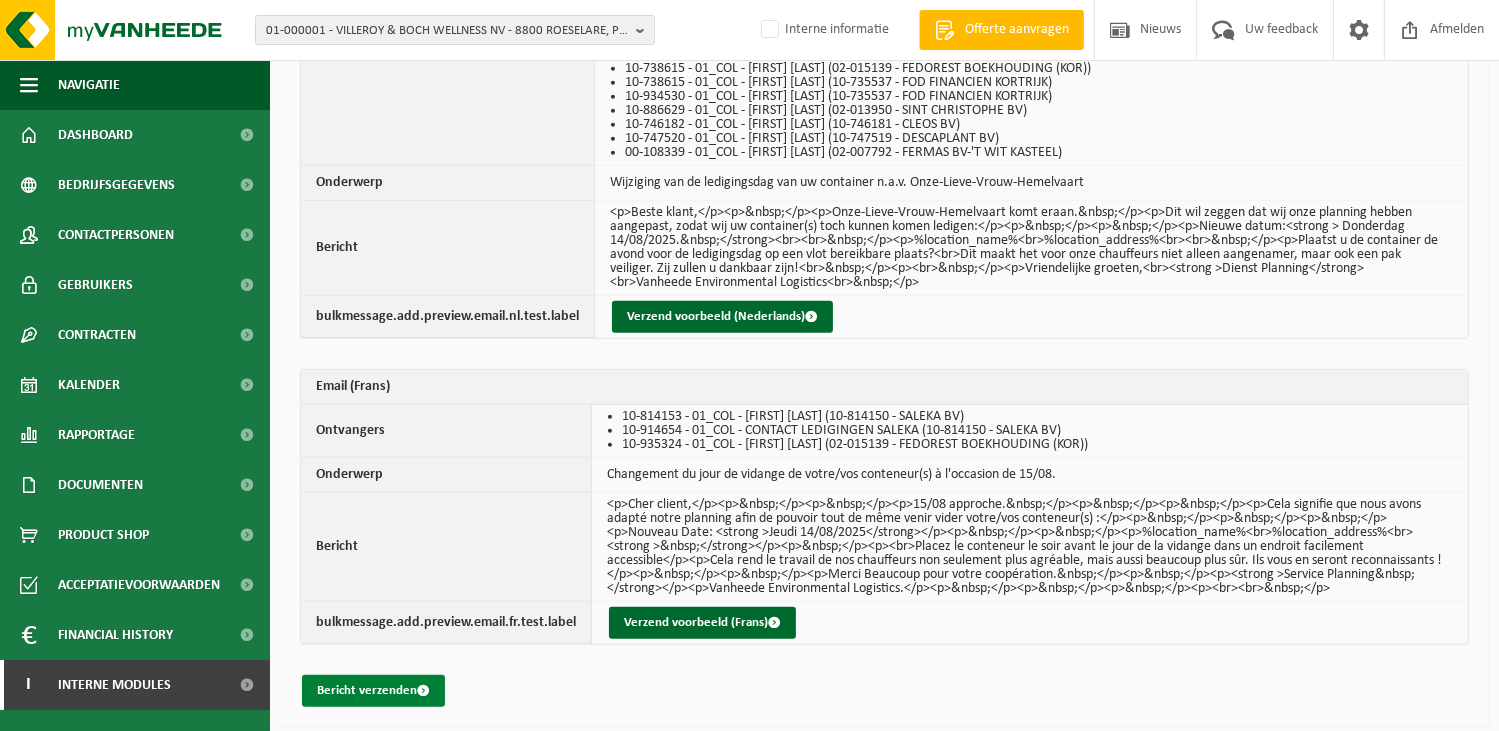 click on "Bericht verzenden" at bounding box center (373, 691) 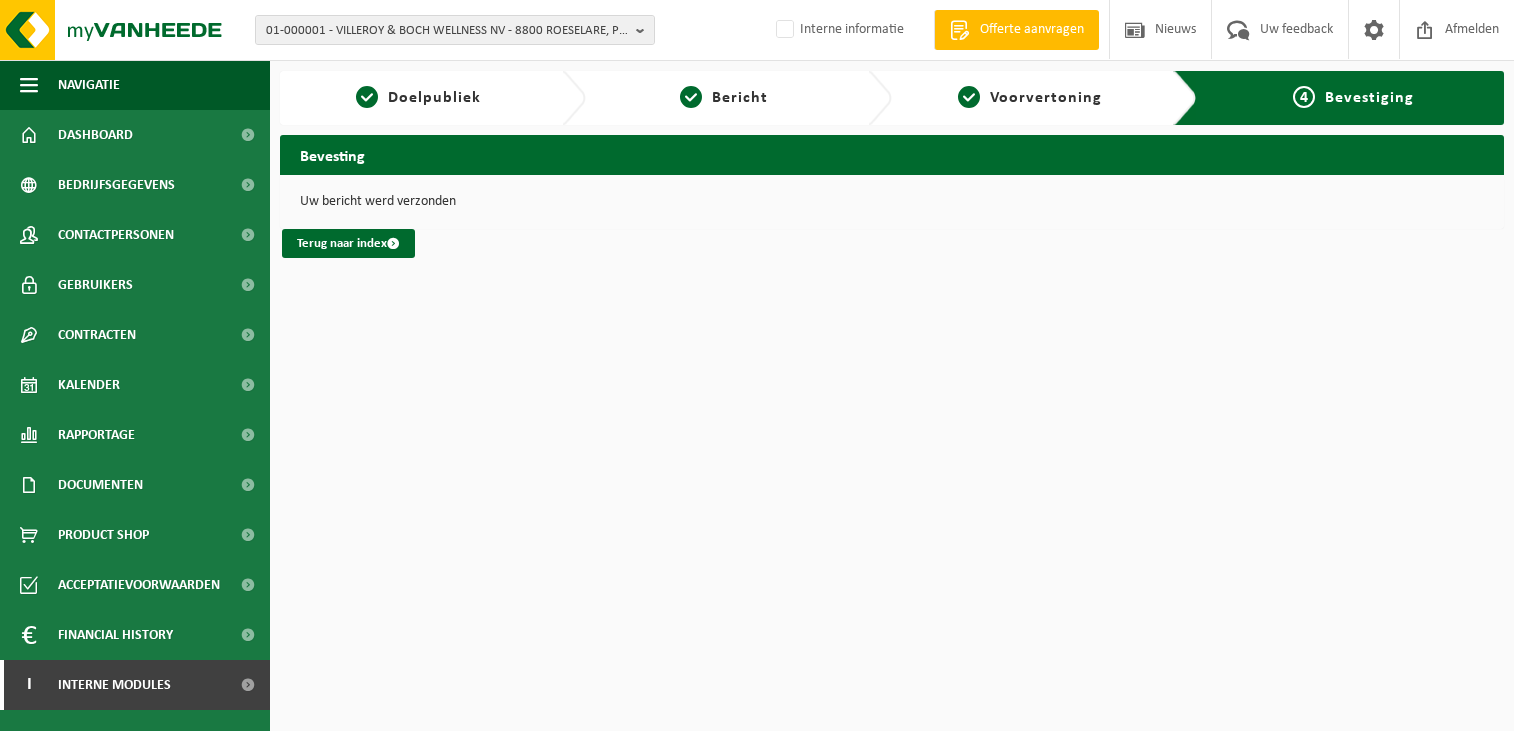 scroll, scrollTop: 0, scrollLeft: 0, axis: both 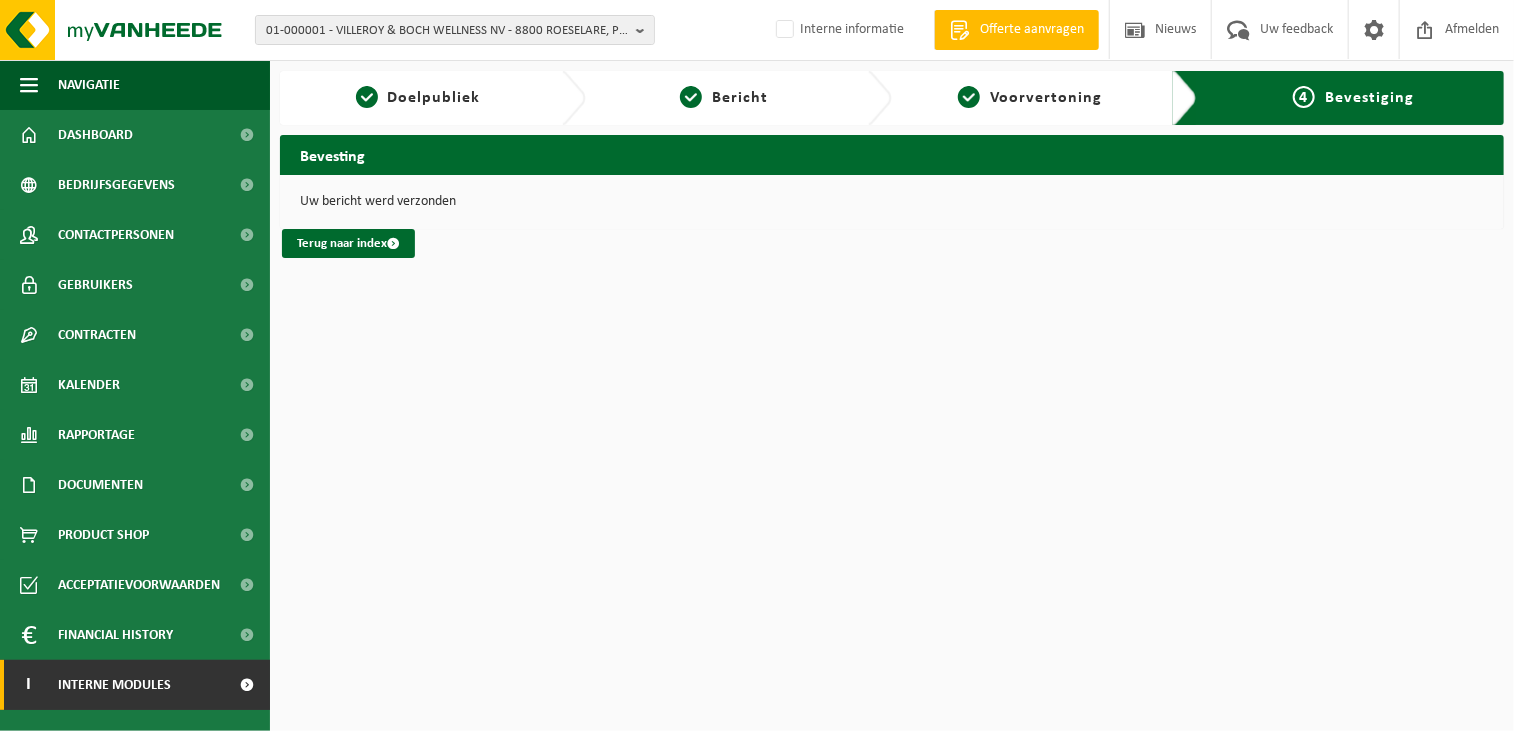 click on "Interne modules" at bounding box center (114, 685) 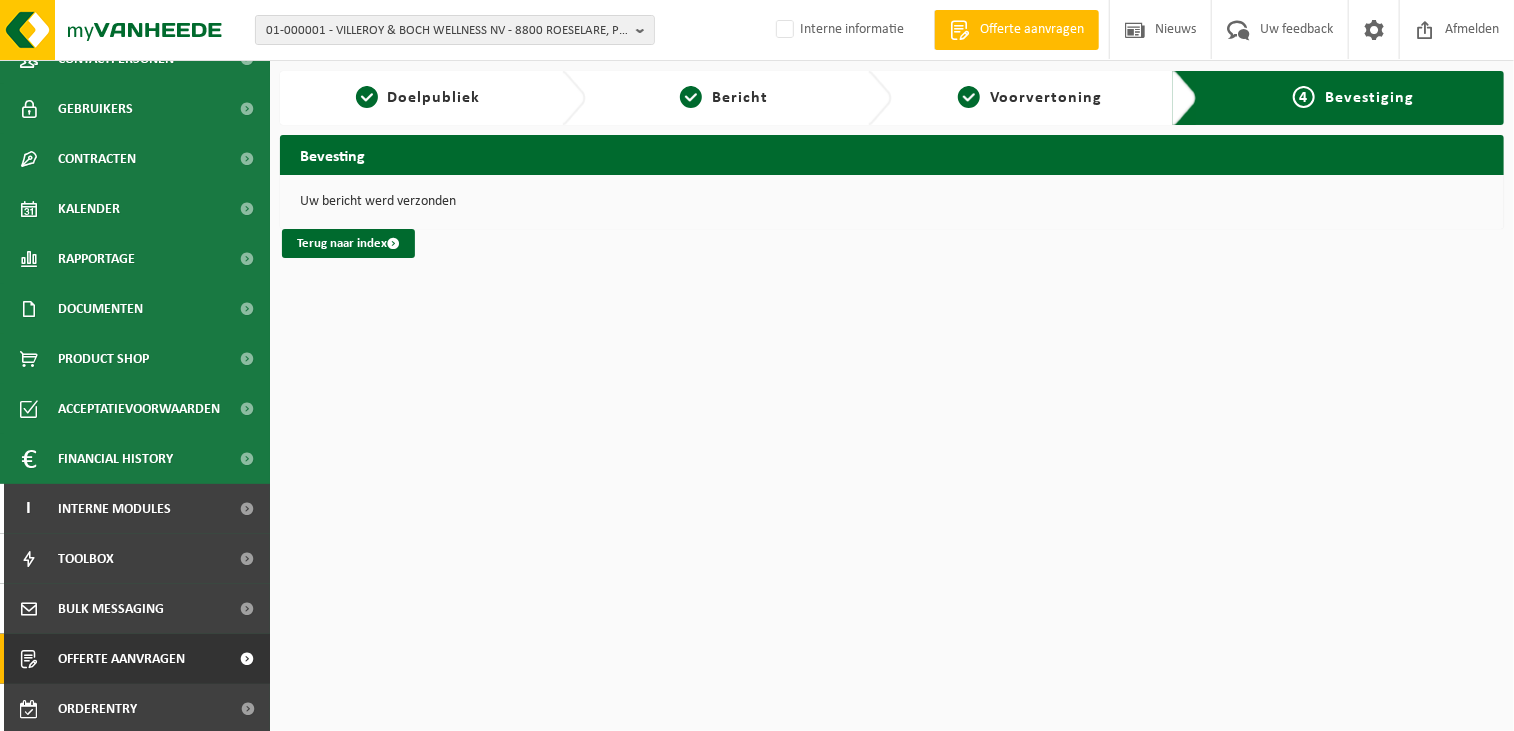 scroll, scrollTop: 179, scrollLeft: 0, axis: vertical 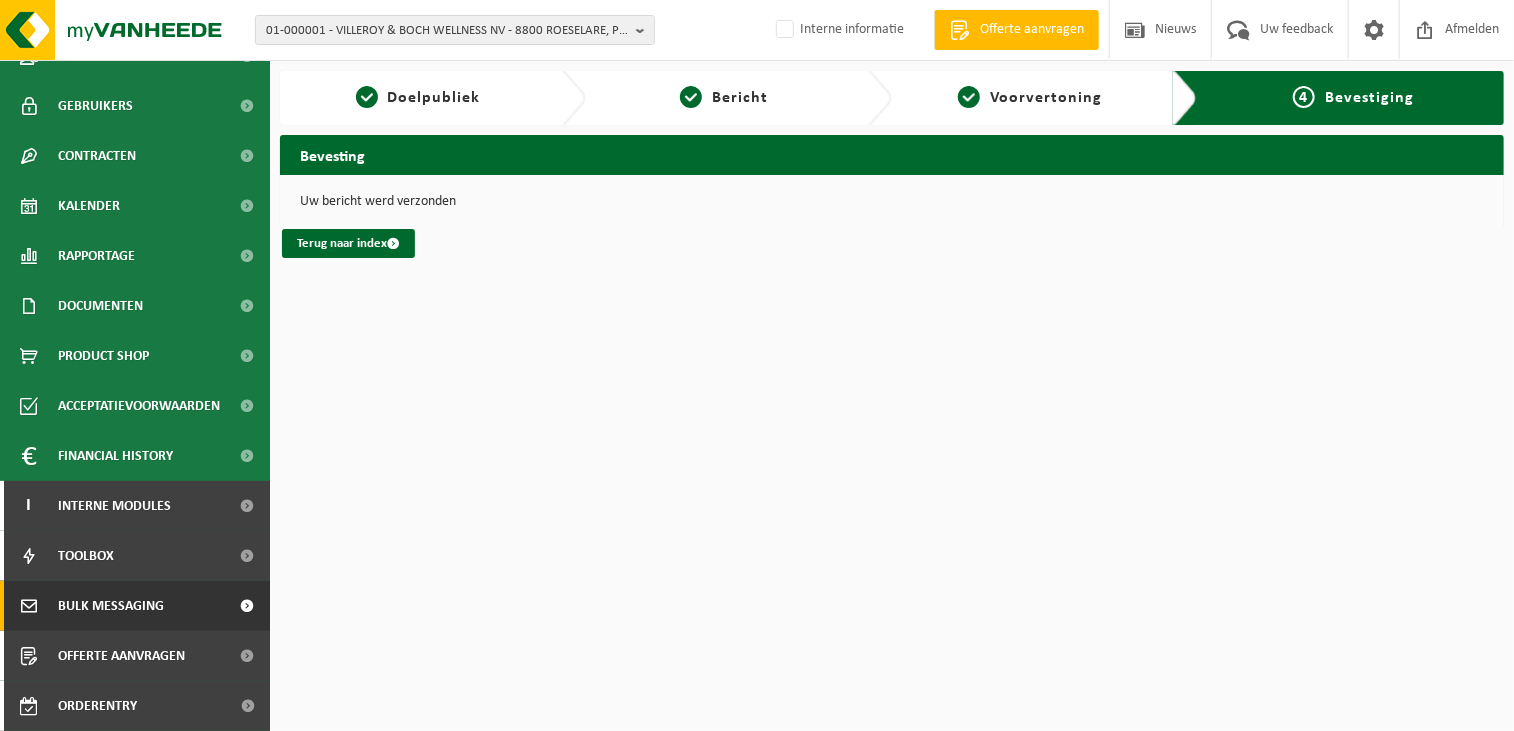 drag, startPoint x: 140, startPoint y: 603, endPoint x: 166, endPoint y: 594, distance: 27.513634 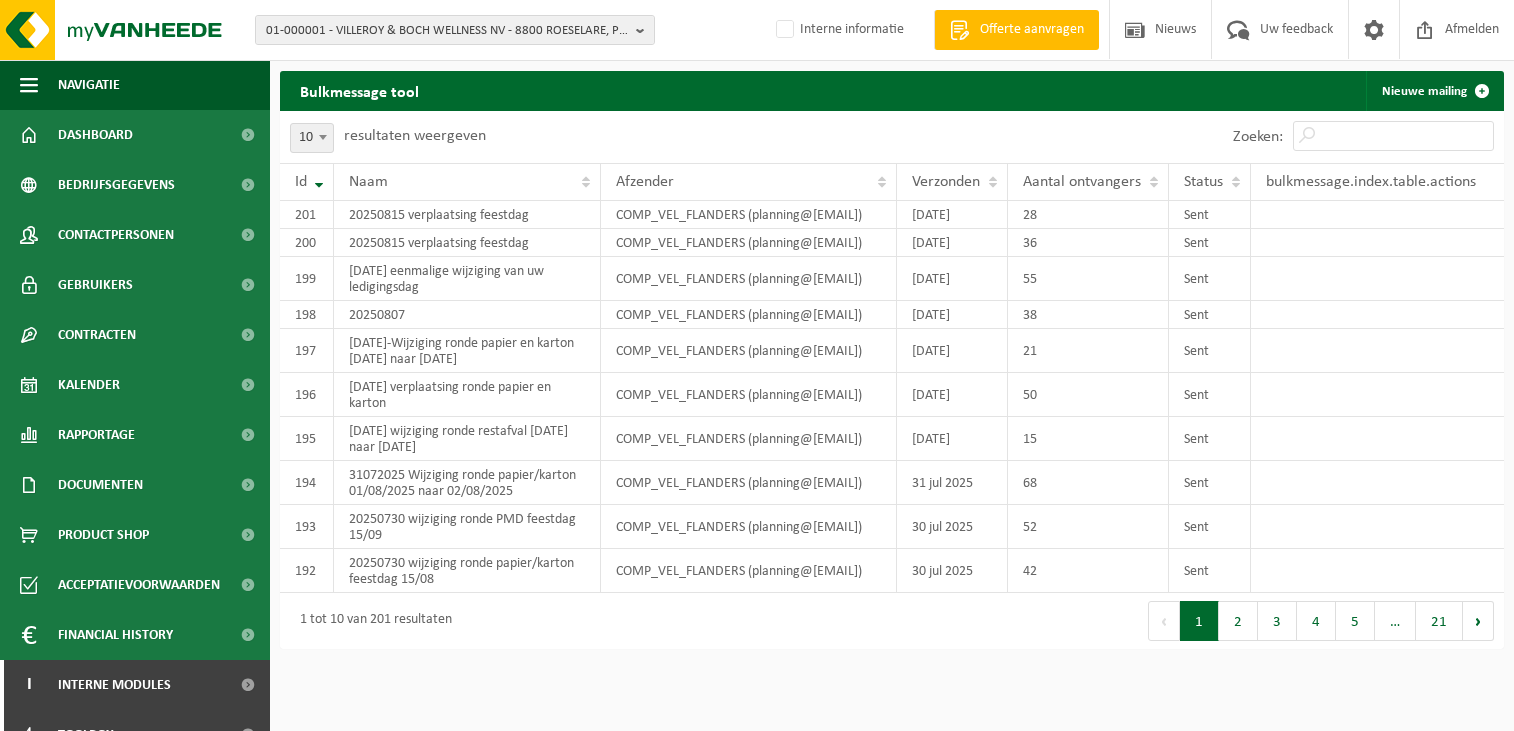 scroll, scrollTop: 0, scrollLeft: 0, axis: both 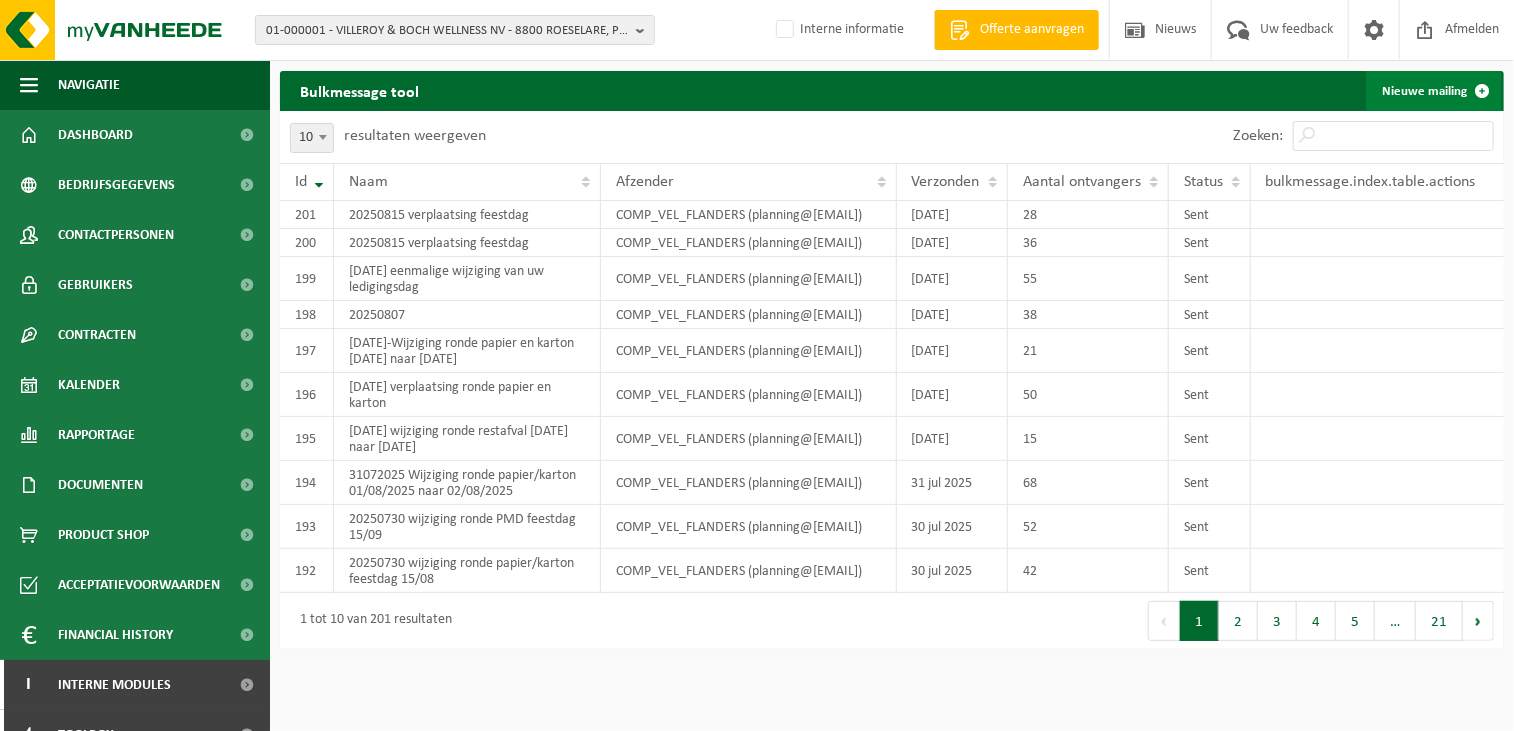 click on "Nieuwe mailing" at bounding box center [1434, 91] 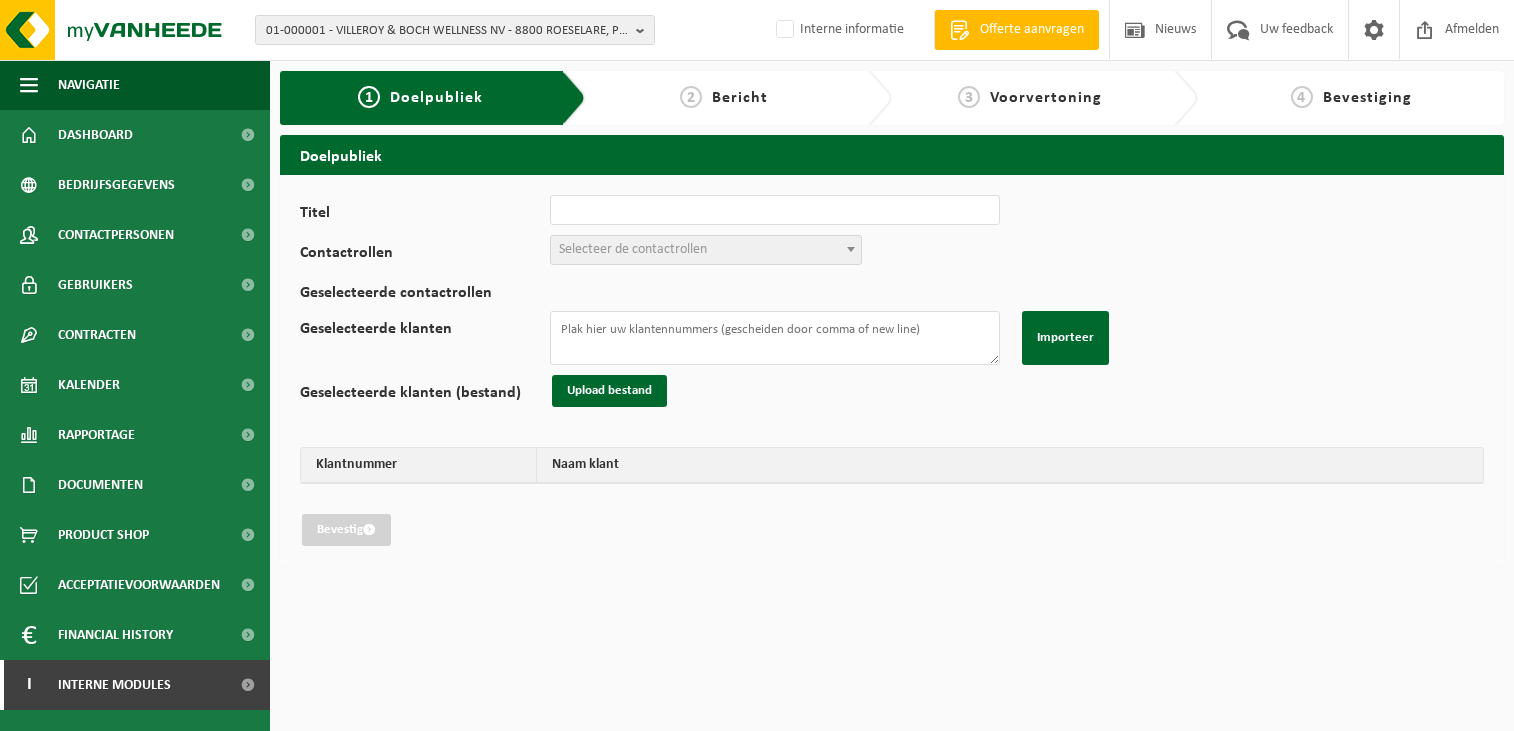 scroll, scrollTop: 0, scrollLeft: 0, axis: both 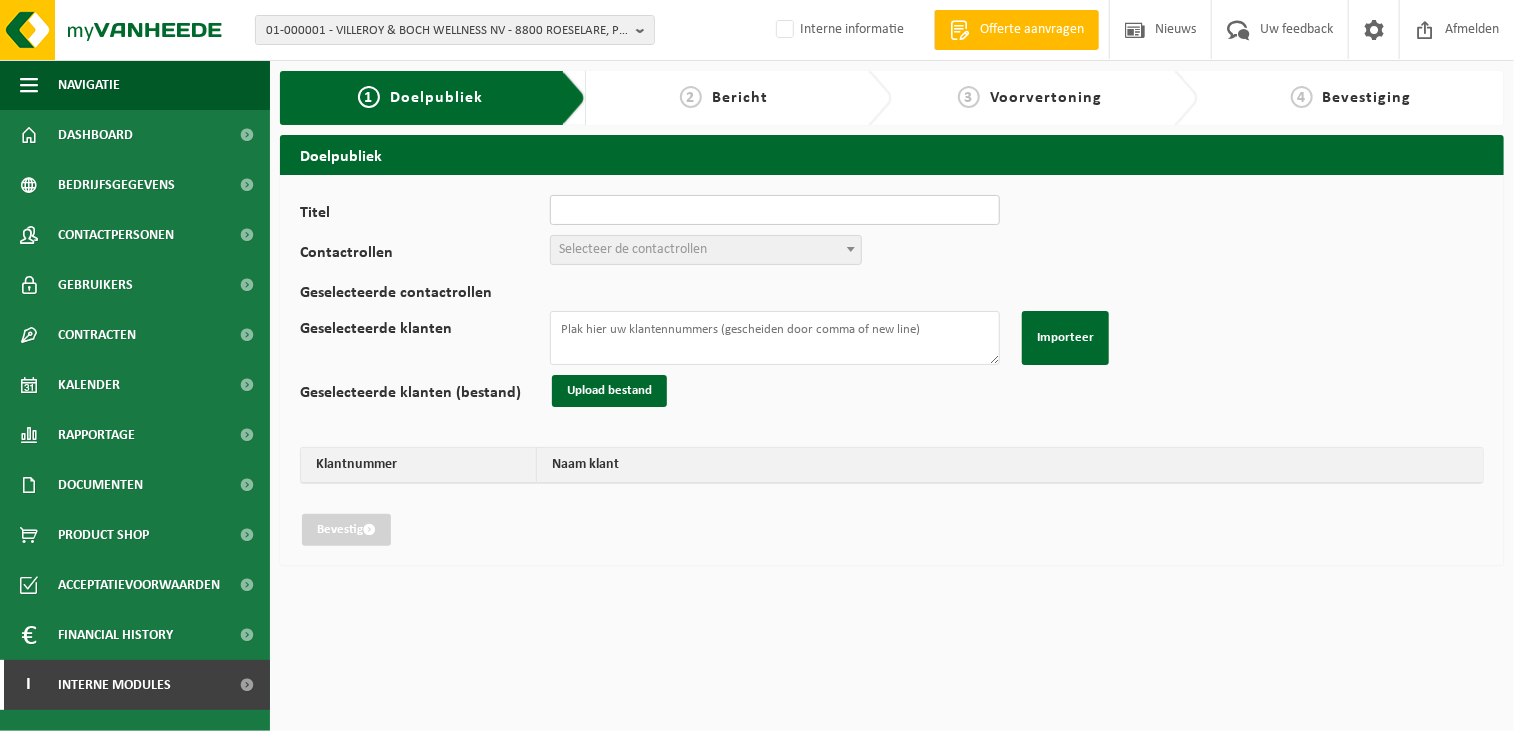 click on "Titel" at bounding box center (775, 210) 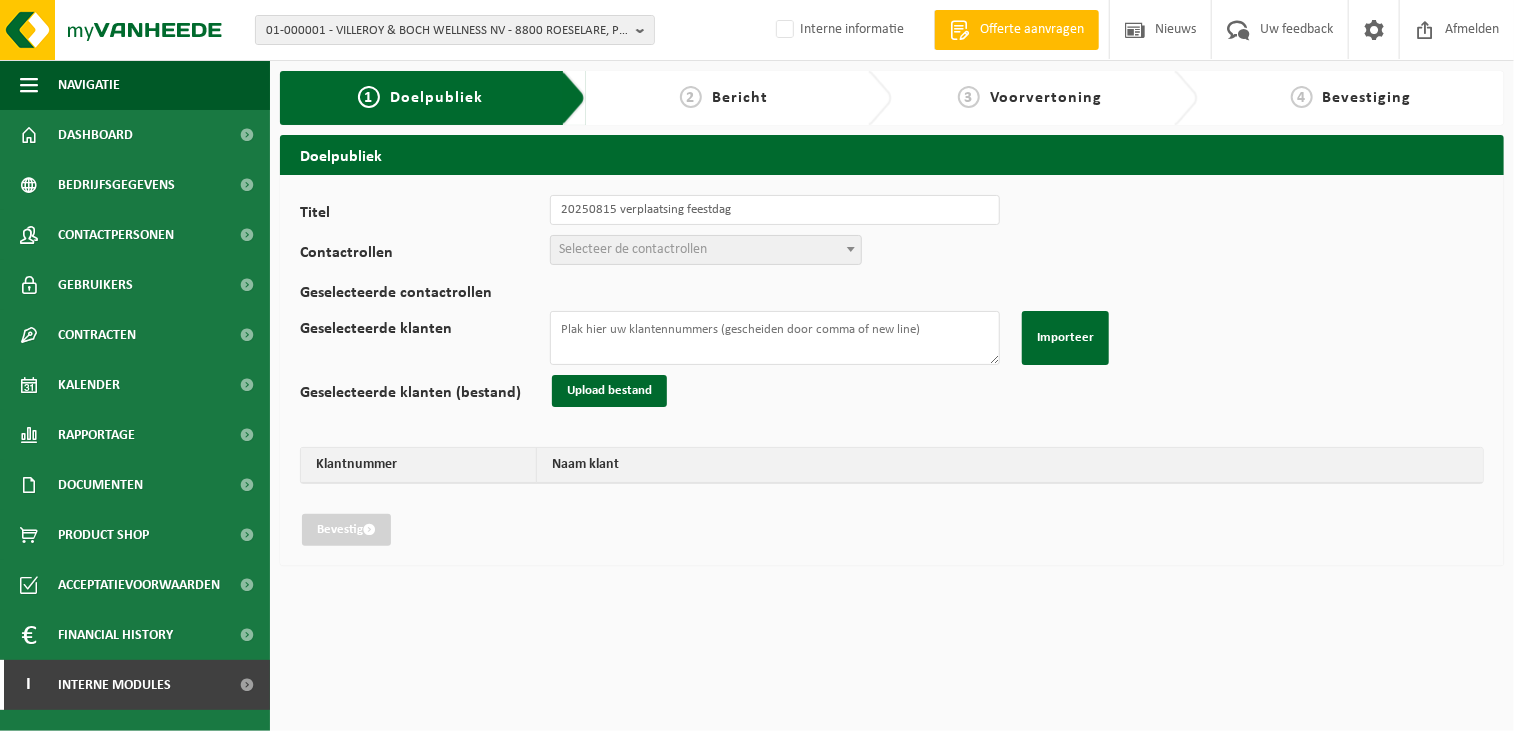 click on "Selecteer de contactrollen" at bounding box center [633, 249] 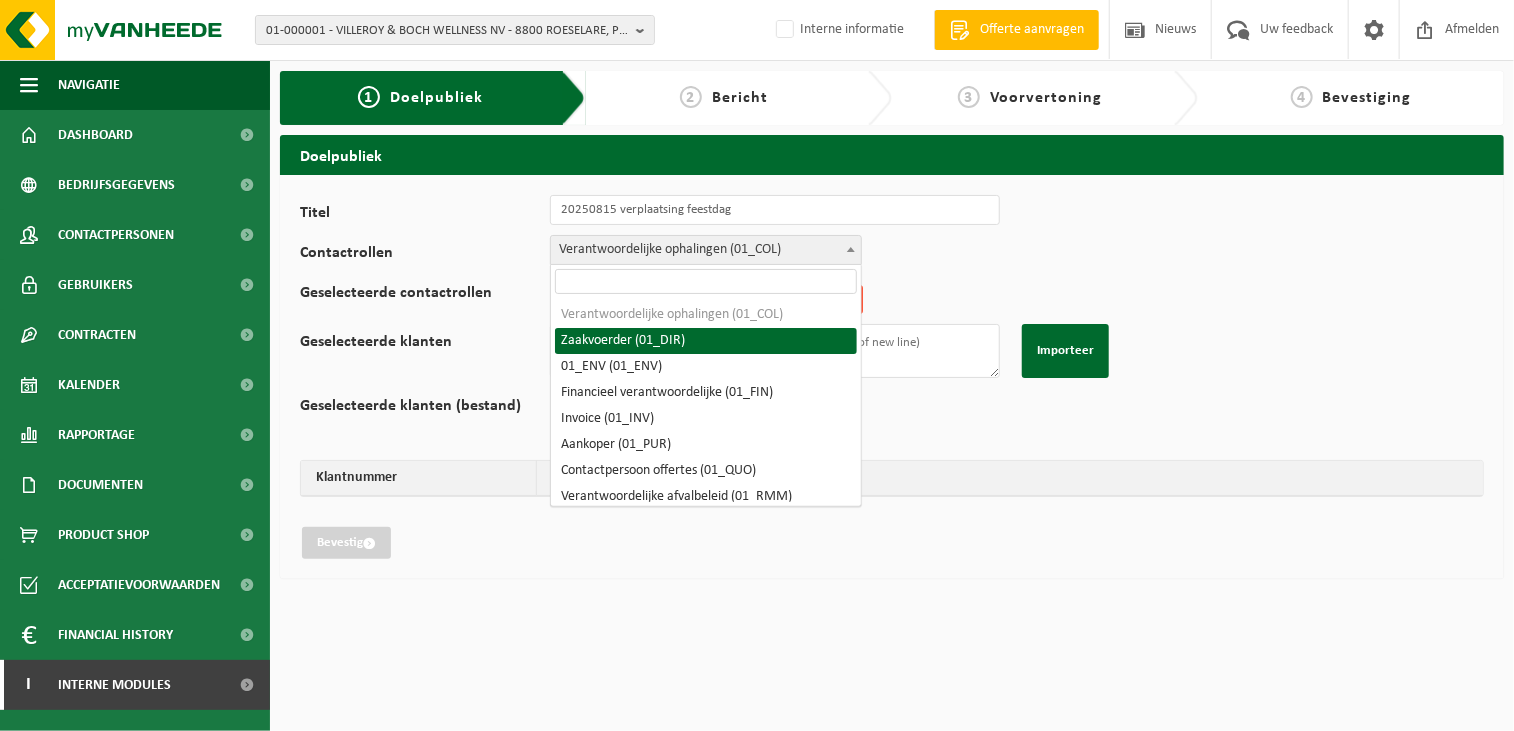 click on "Verantwoordelijke ophalingen (01_COL)" at bounding box center (706, 250) 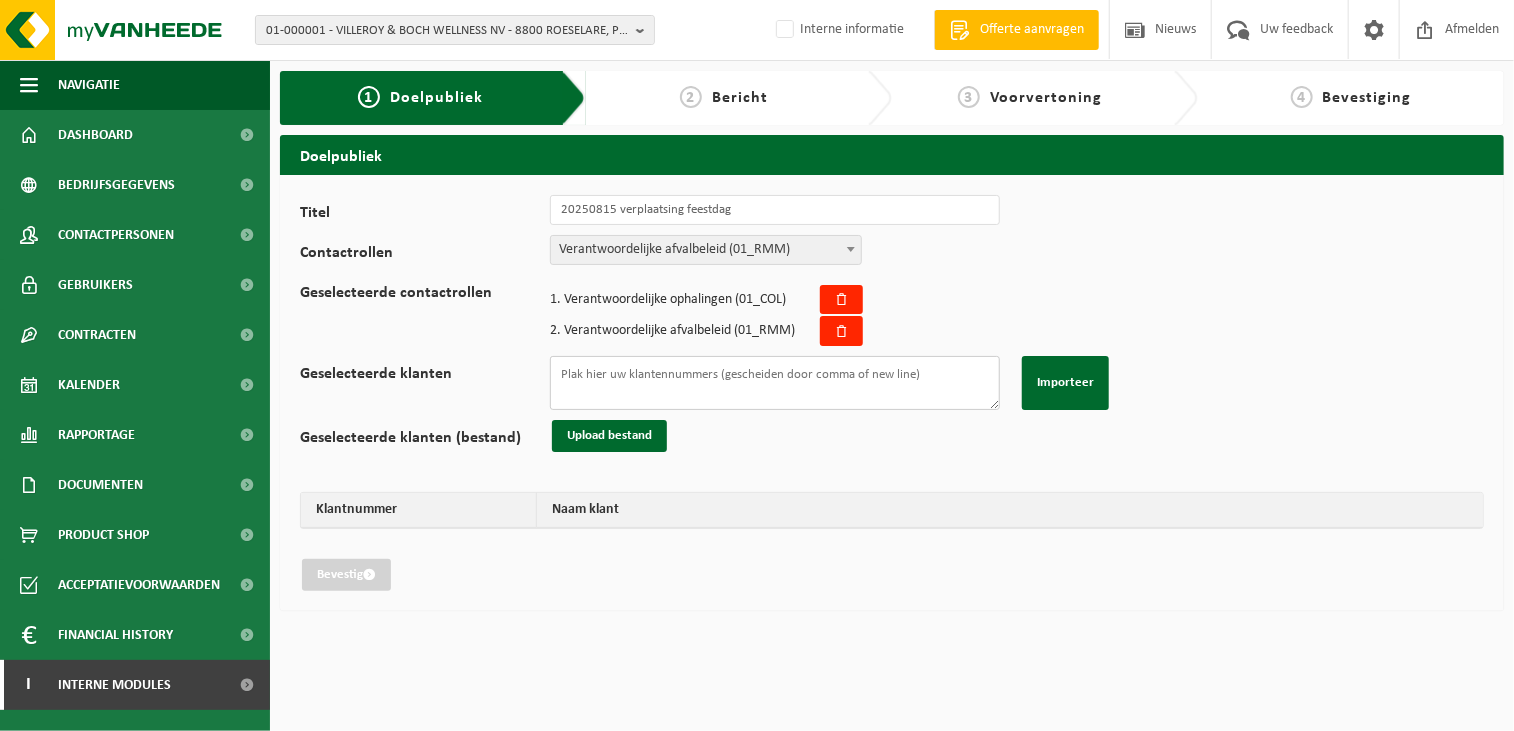 click on "Geselecteerde klanten" at bounding box center [775, 383] 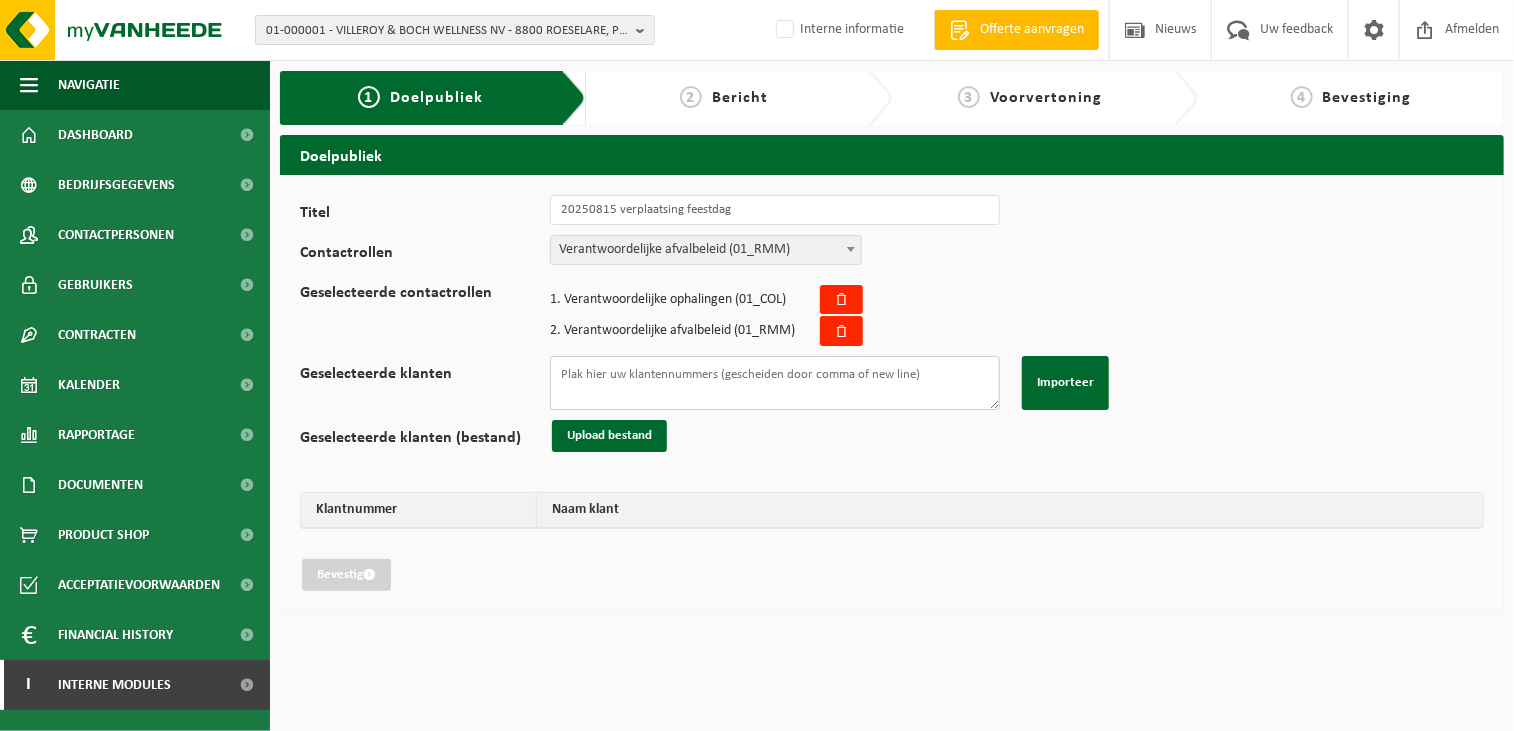click on "Geselecteerde klanten" at bounding box center (775, 383) 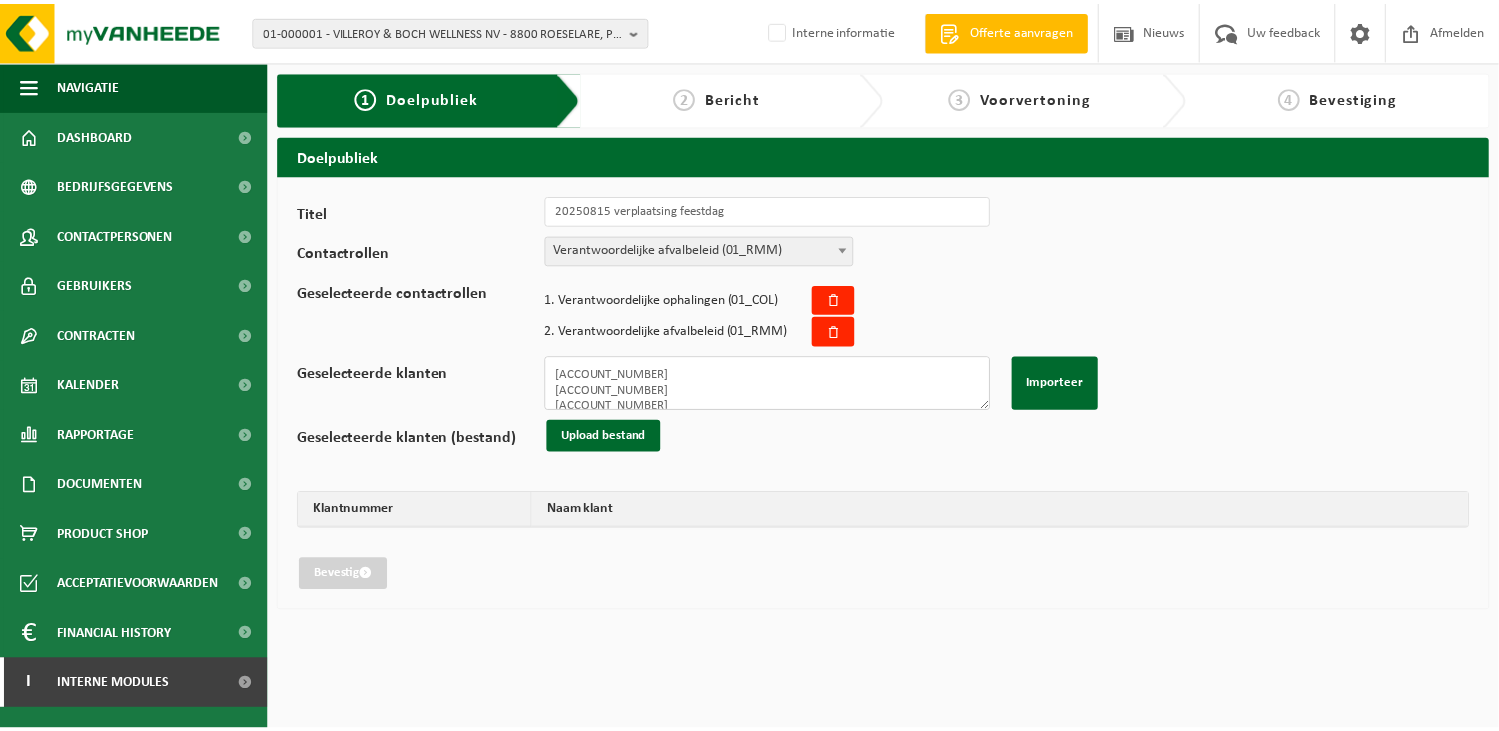 scroll, scrollTop: 218, scrollLeft: 0, axis: vertical 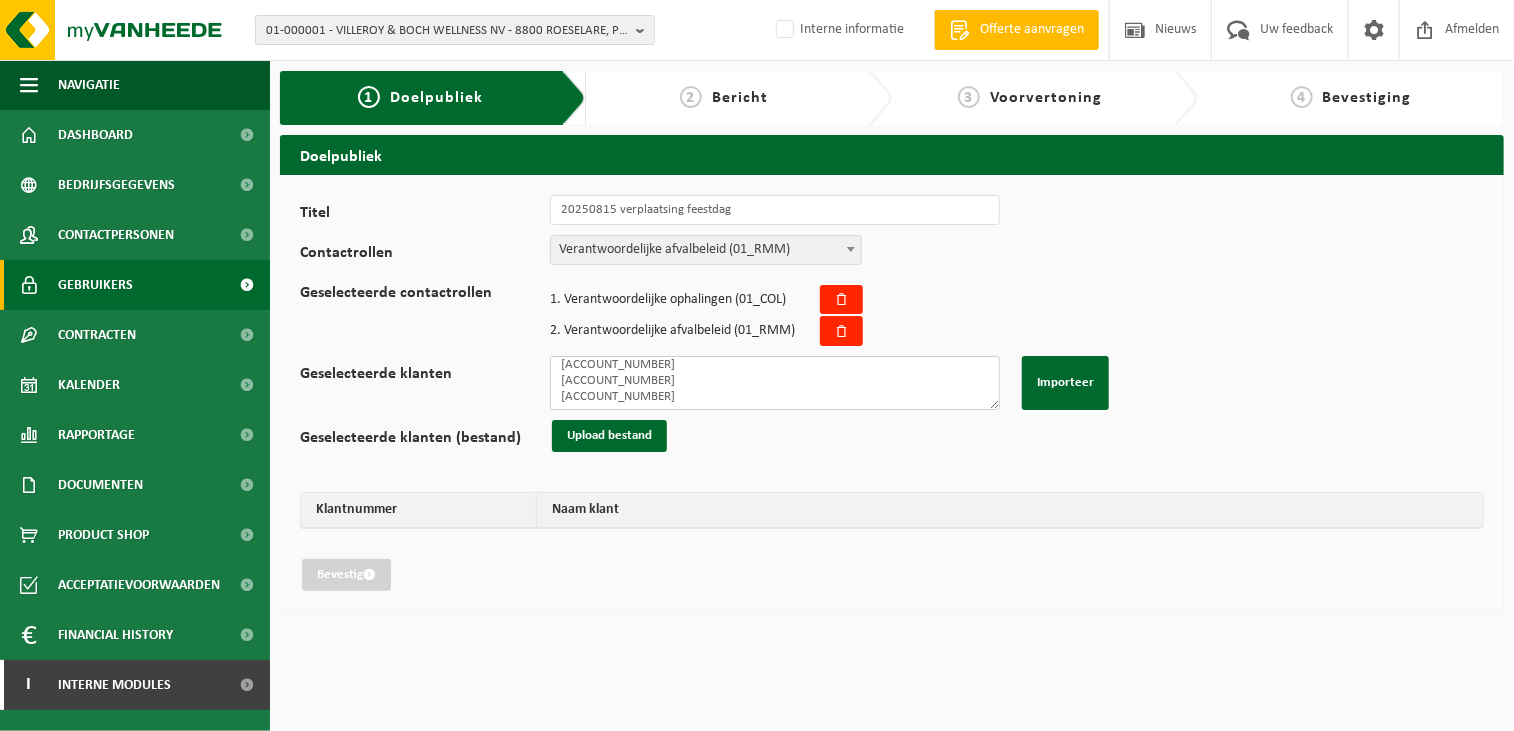 type on "[ACCOUNT_NUMBER]
[ACCOUNT_NUMBER]
[ACCOUNT_NUMBER]
[ACCOUNT_NUMBER]
[ACCOUNT_NUMBER]
[ACCOUNT_NUMBER]
[ACCOUNT_NUMBER]
[ACCOUNT_NUMBER]
[ACCOUNT_NUMBER]
[ACCOUNT_NUMBER]
[ACCOUNT_NUMBER]
[ACCOUNT_NUMBER]
[ACCOUNT_NUMBER]
[ACCOUNT_NUMBER]
[ACCOUNT_NUMBER]
[ACCOUNT_NUMBER]" 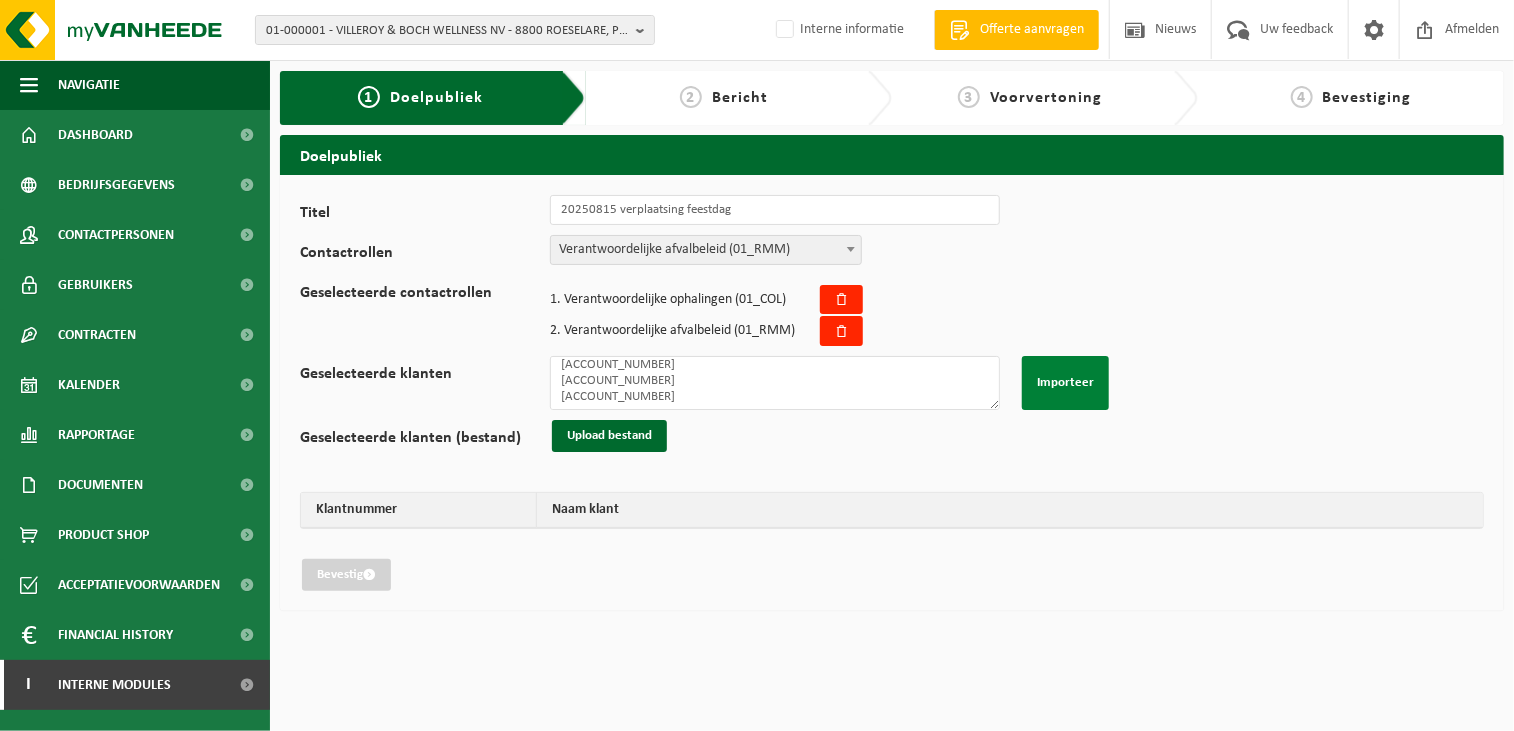 click on "Importeer" at bounding box center (1065, 383) 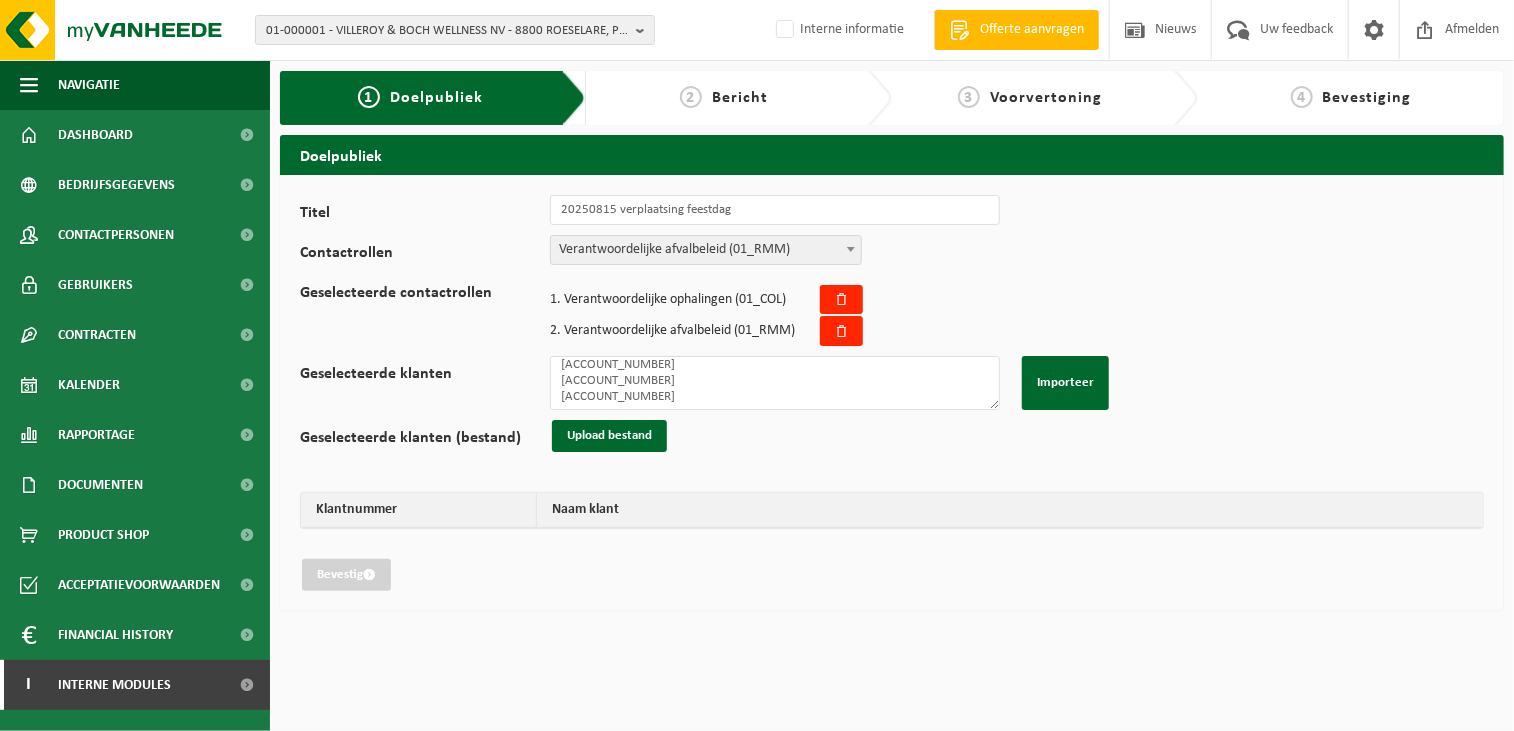 type 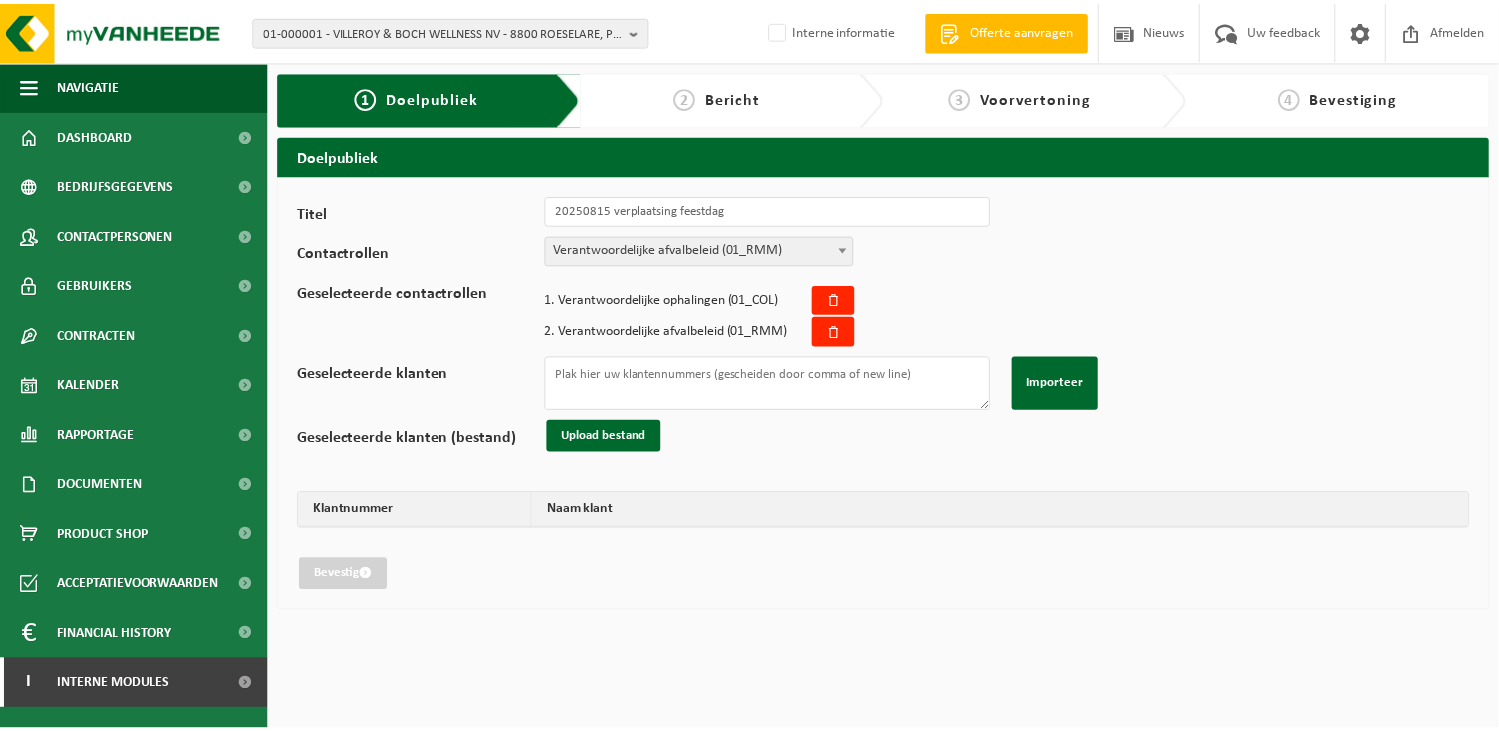 scroll, scrollTop: 0, scrollLeft: 0, axis: both 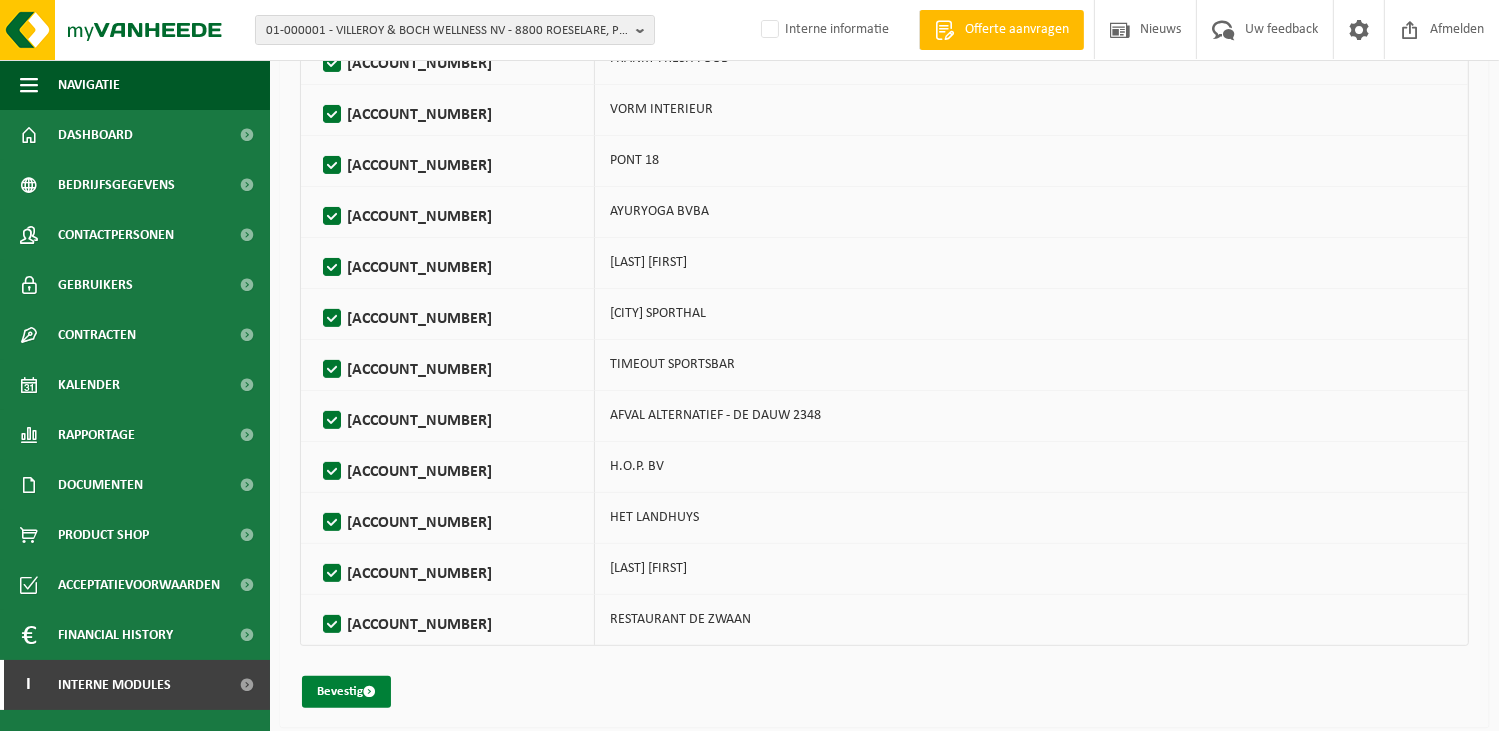 click on "Bevestig" at bounding box center (346, 692) 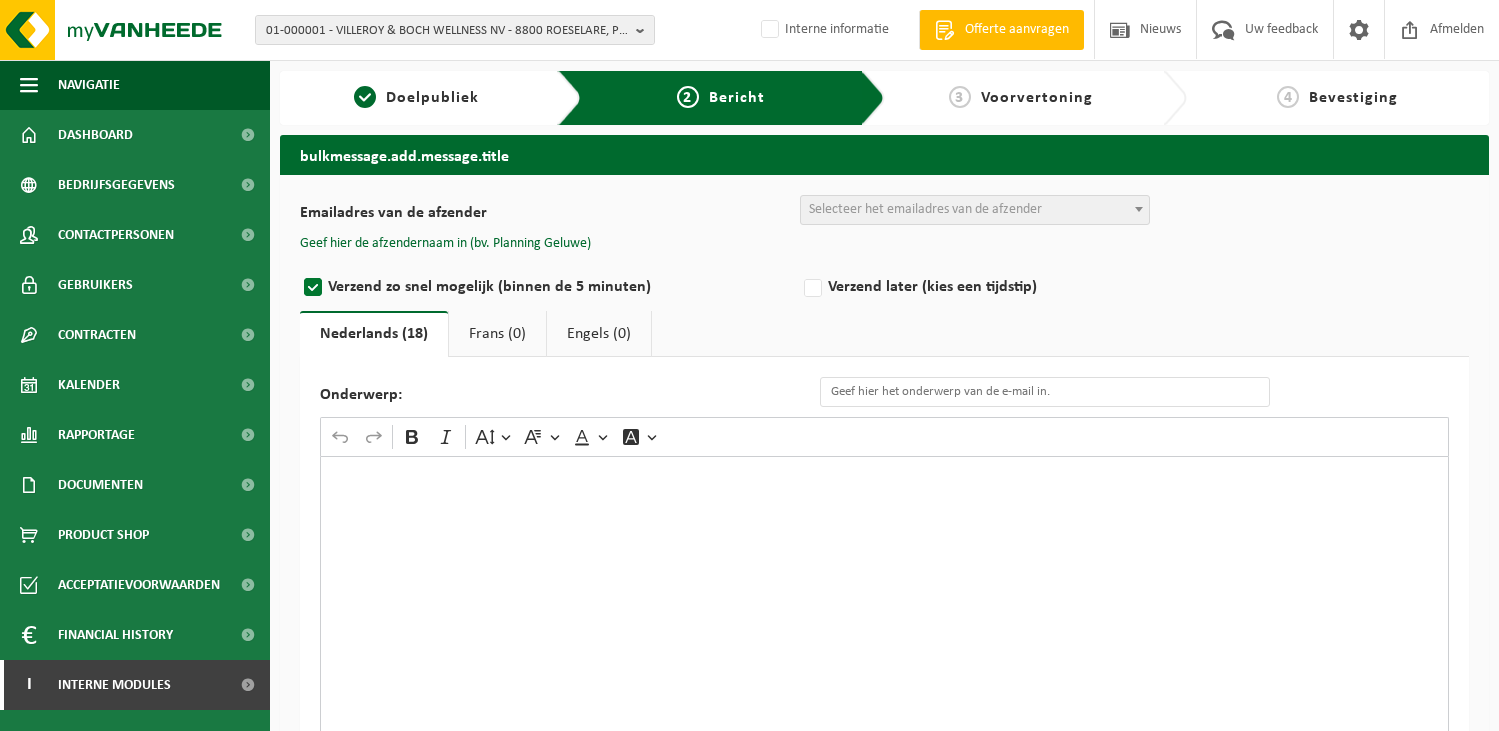scroll, scrollTop: 0, scrollLeft: 0, axis: both 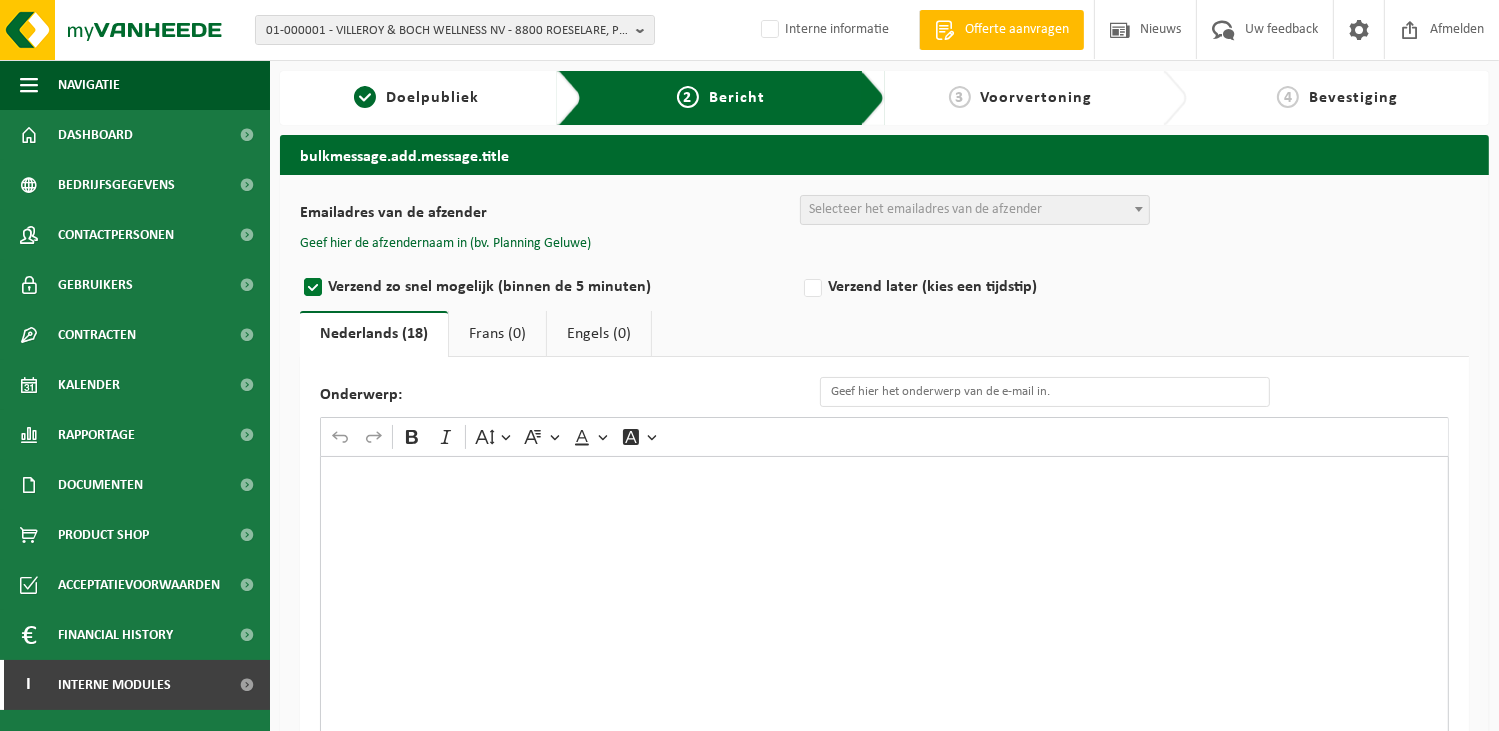 click at bounding box center (884, 656) 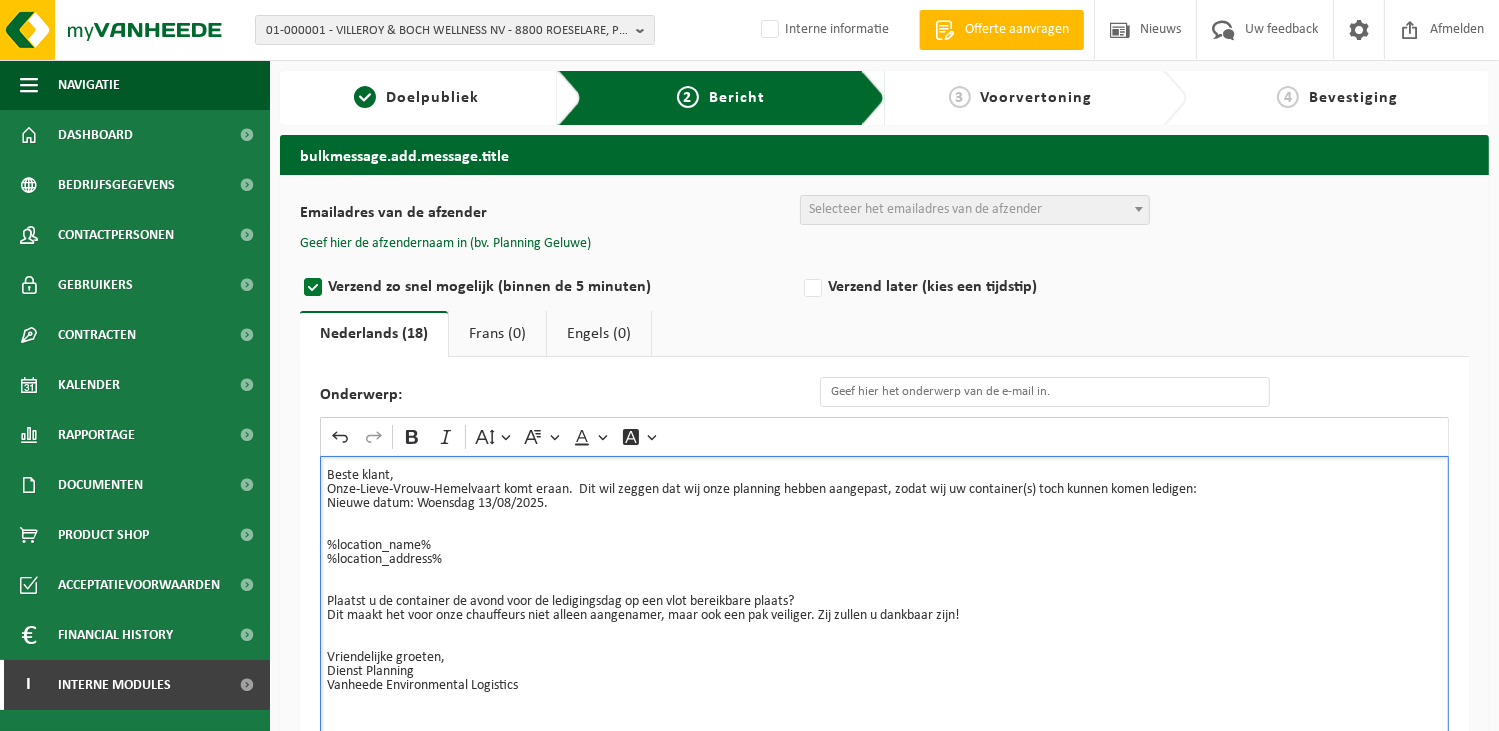 click on "Beste klant," at bounding box center [884, 476] 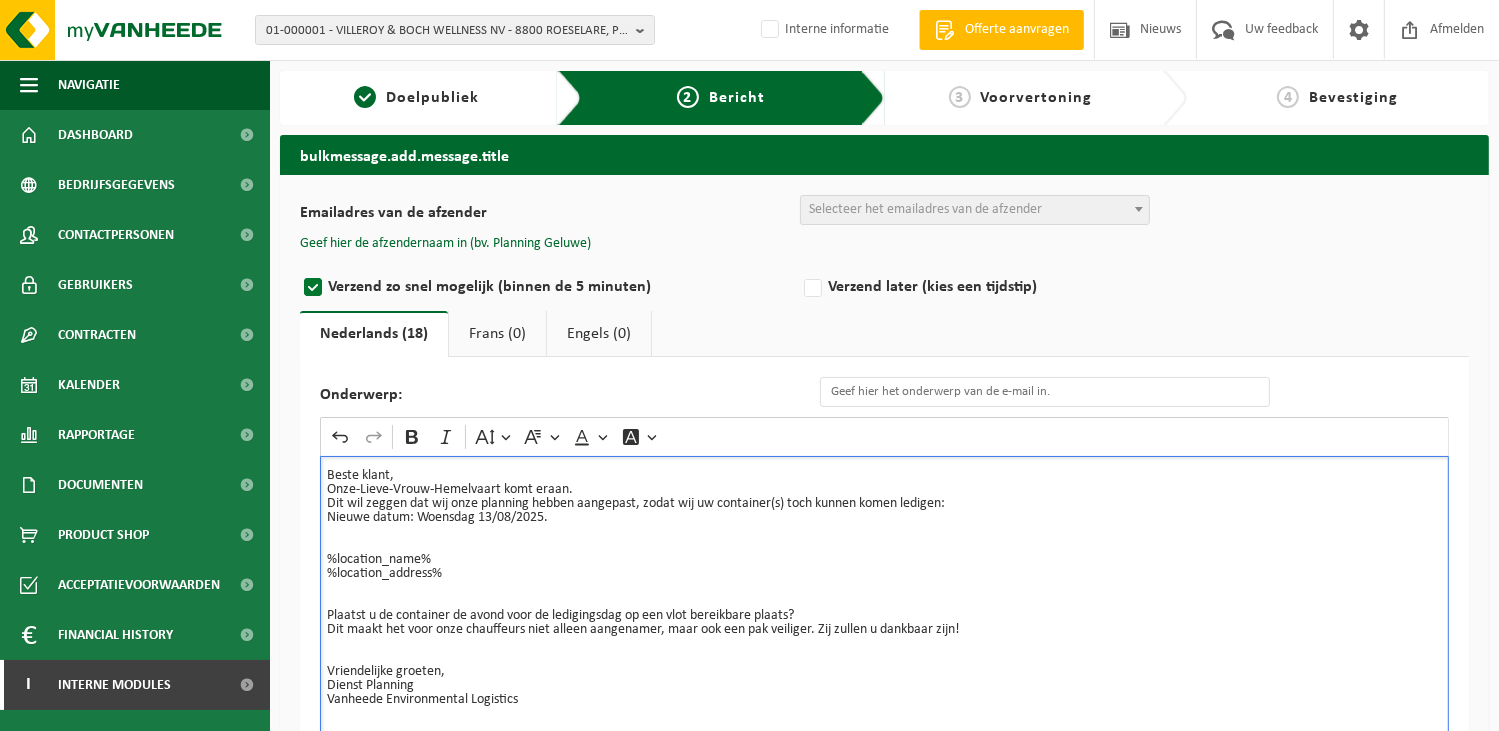 click on "Dit wil zeggen dat wij onze planning hebben aangepast, zodat wij uw container(s) toch kunnen komen ledigen:" at bounding box center [884, 504] 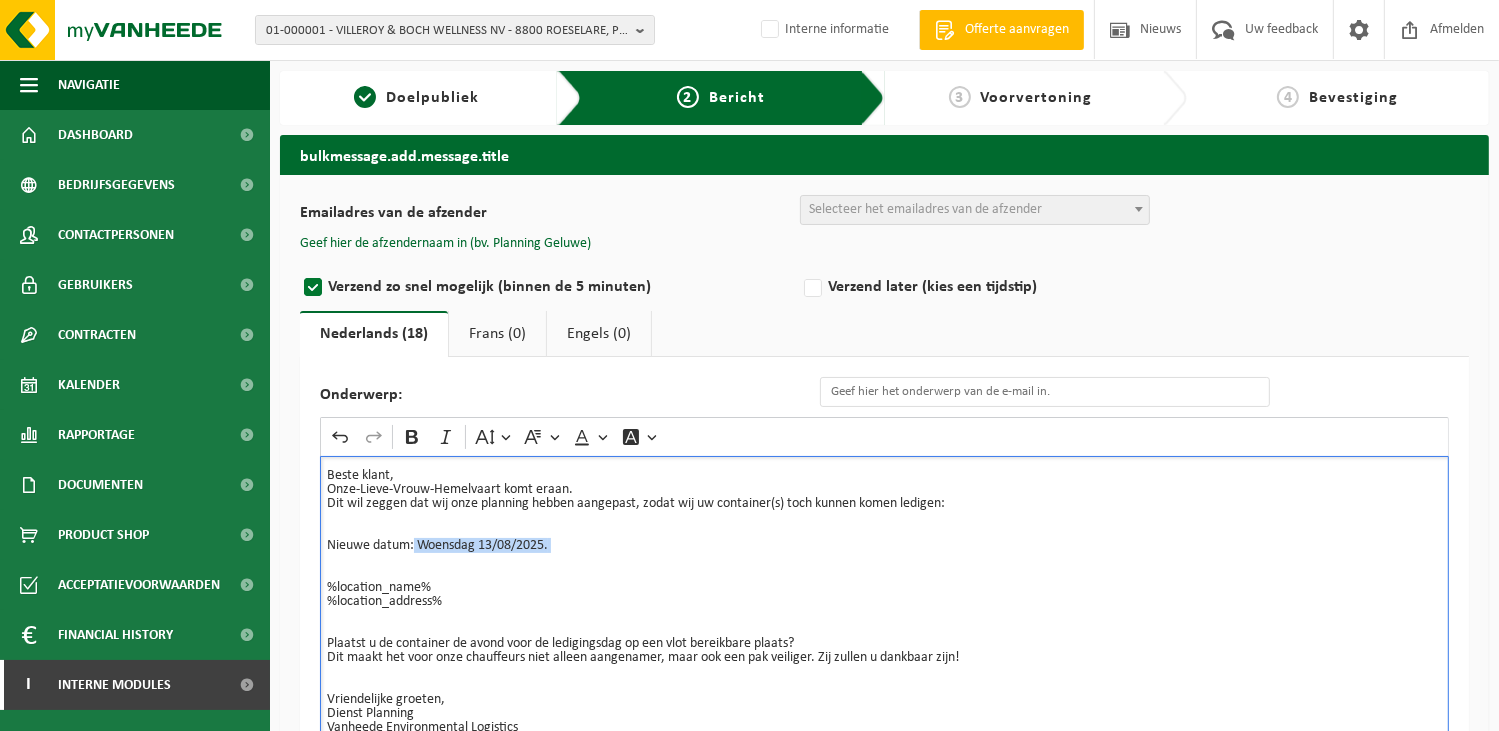 drag, startPoint x: 414, startPoint y: 538, endPoint x: 522, endPoint y: 556, distance: 109.48972 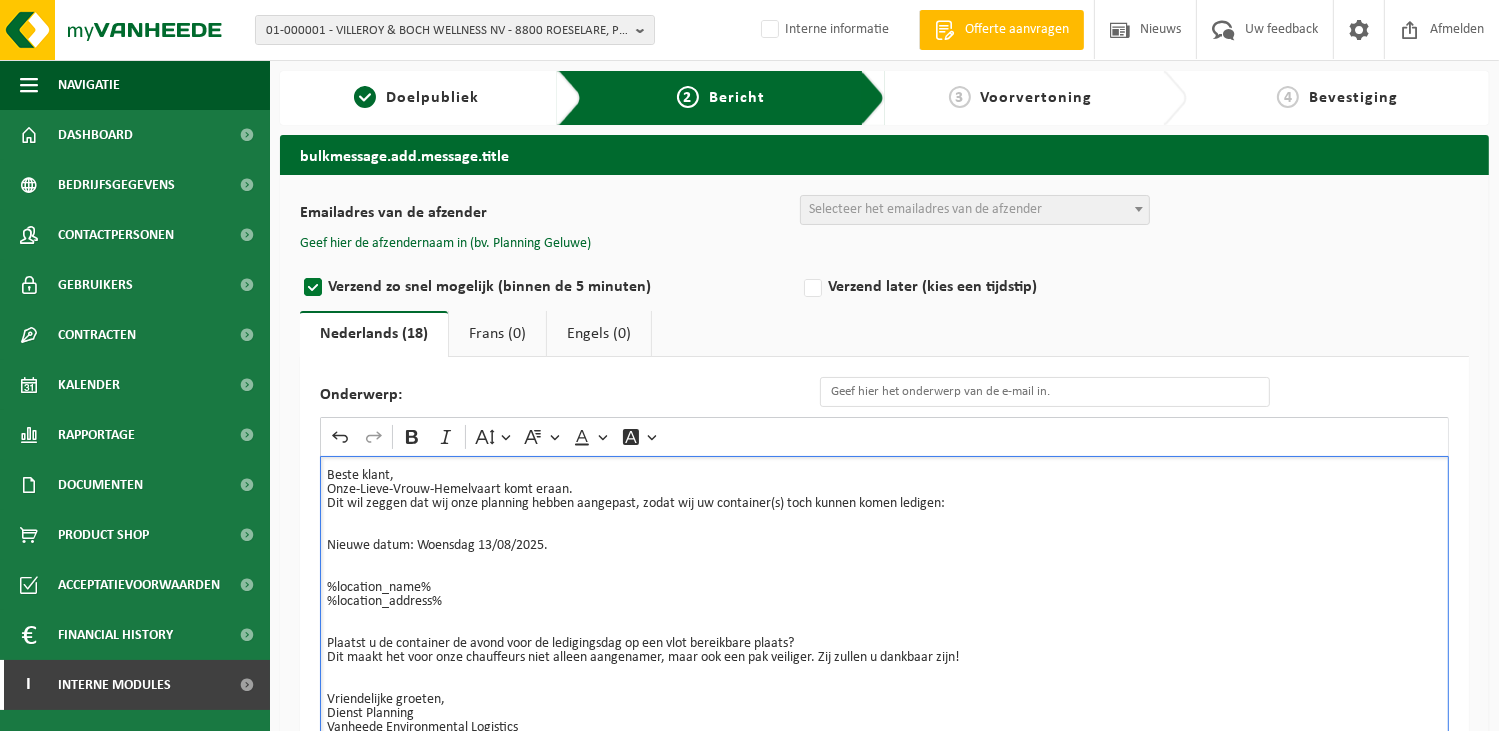 type 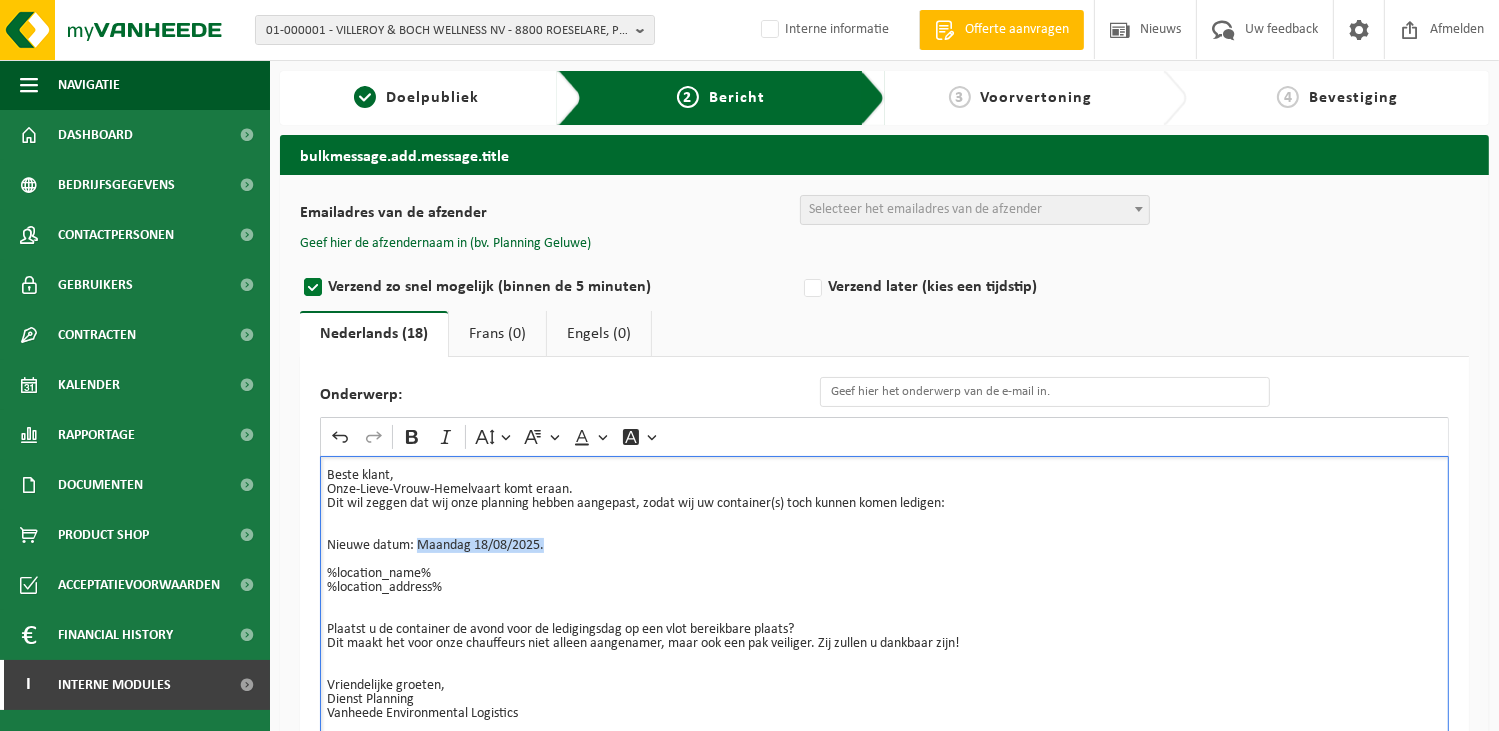 drag, startPoint x: 417, startPoint y: 542, endPoint x: 552, endPoint y: 546, distance: 135.05925 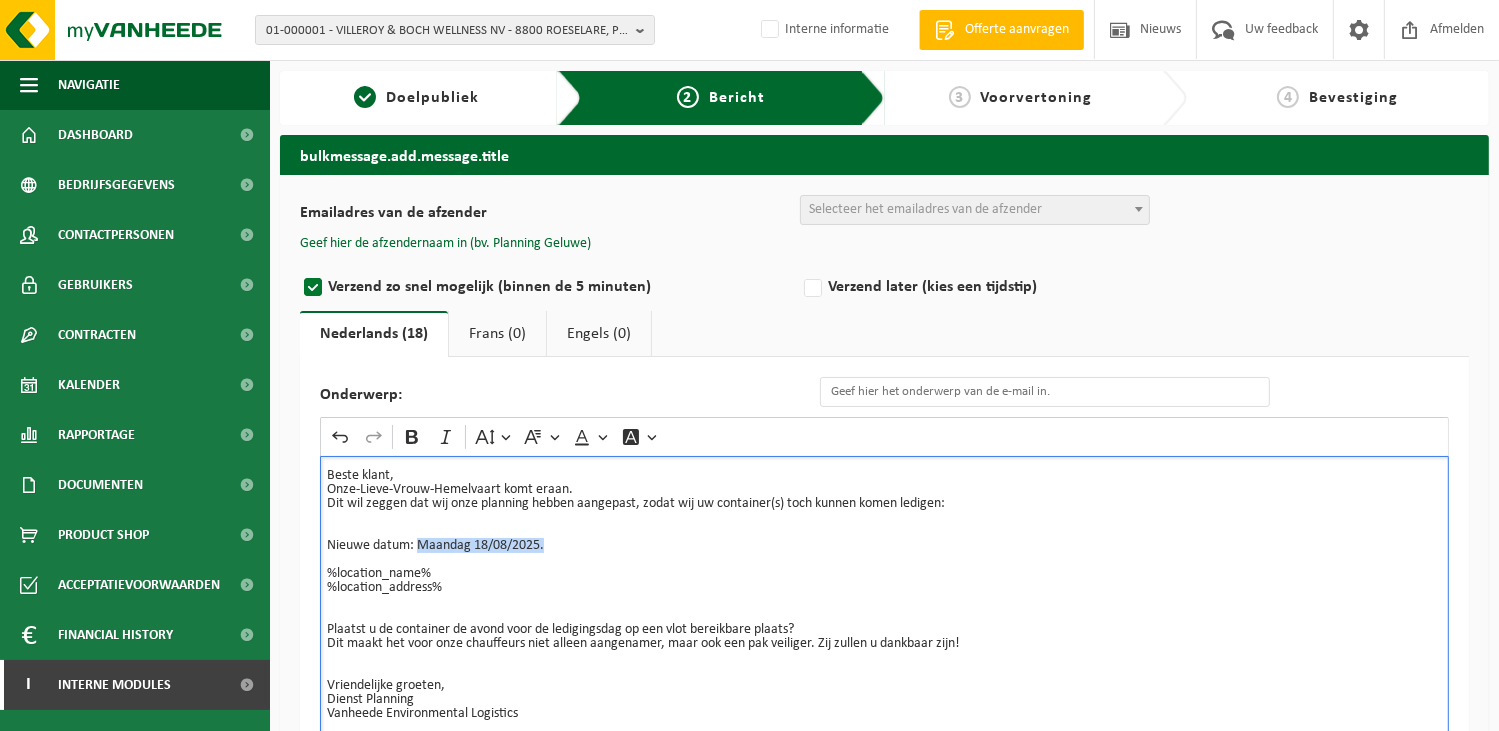 click on "Nieuwe datum: Maandag 18/08/2025." at bounding box center (884, 553) 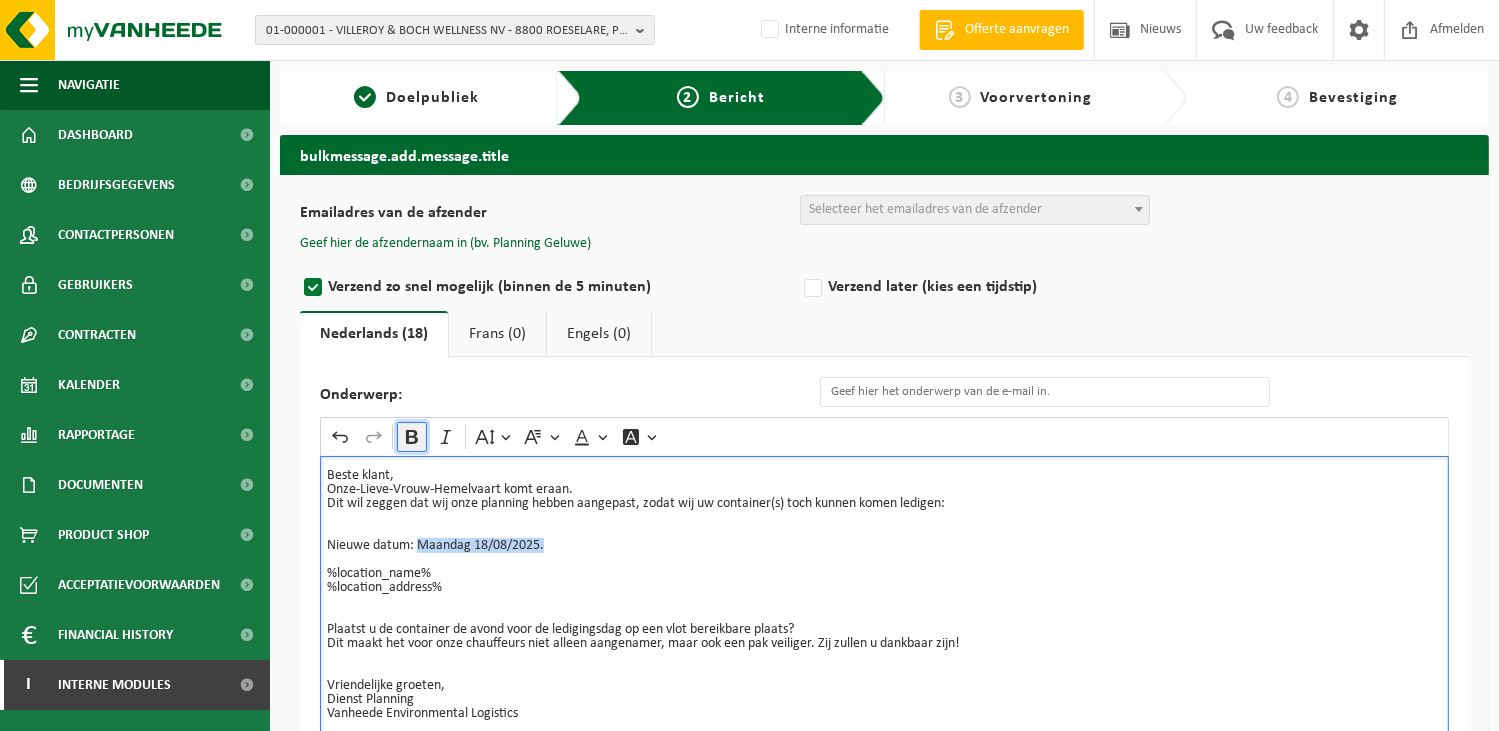 click on "Bold" at bounding box center (412, 437) 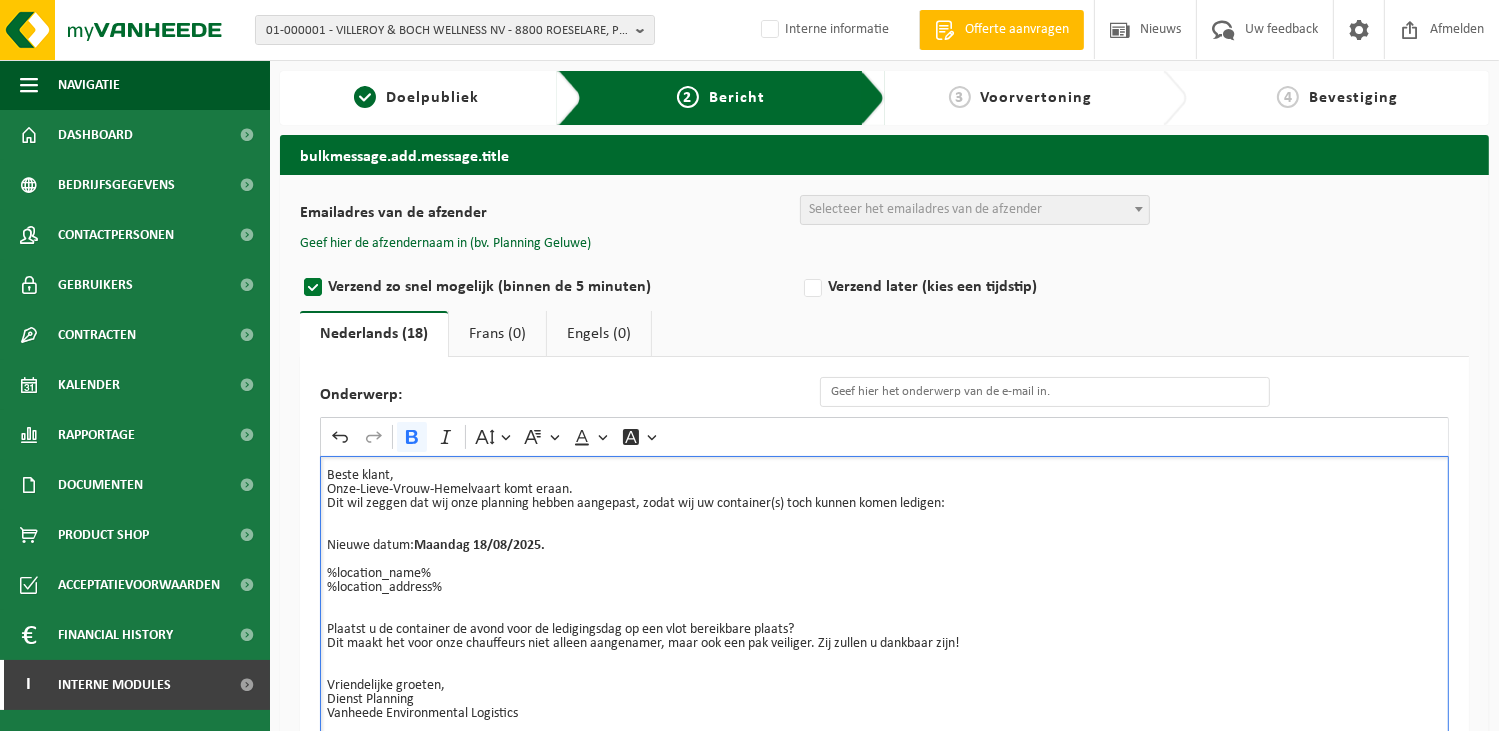 click on "Nieuwe datum:  Maandag 18/08/2025." at bounding box center [884, 553] 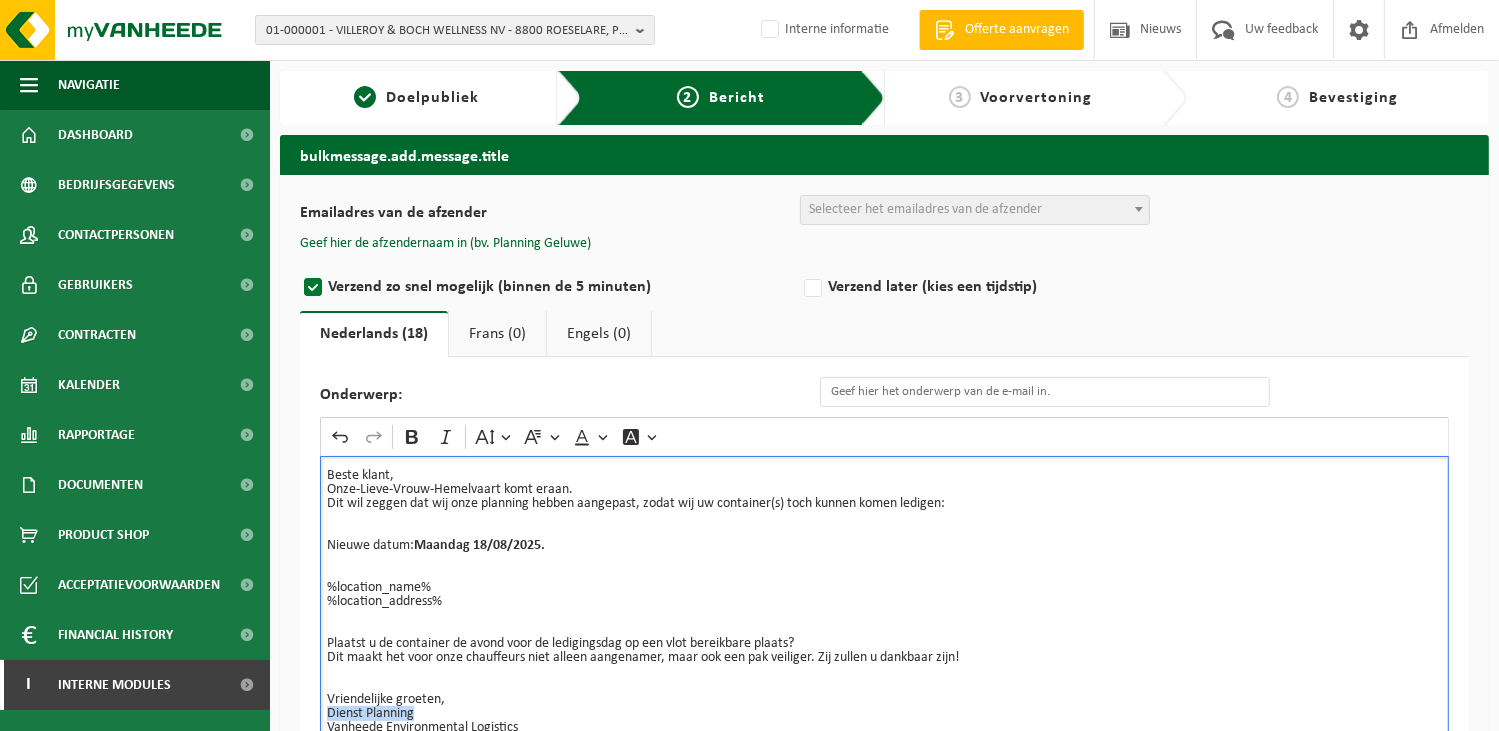 drag, startPoint x: 428, startPoint y: 715, endPoint x: 330, endPoint y: 705, distance: 98.50888 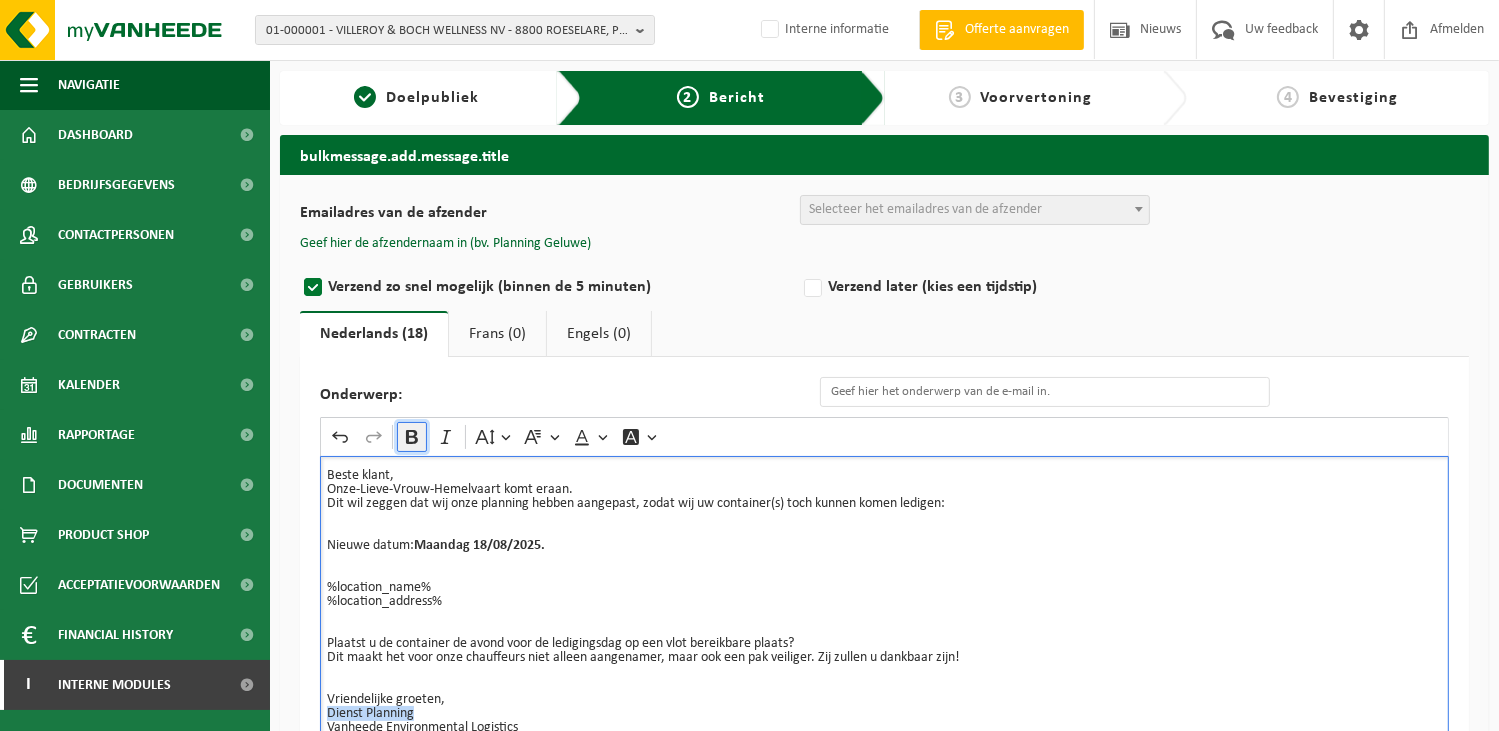 click 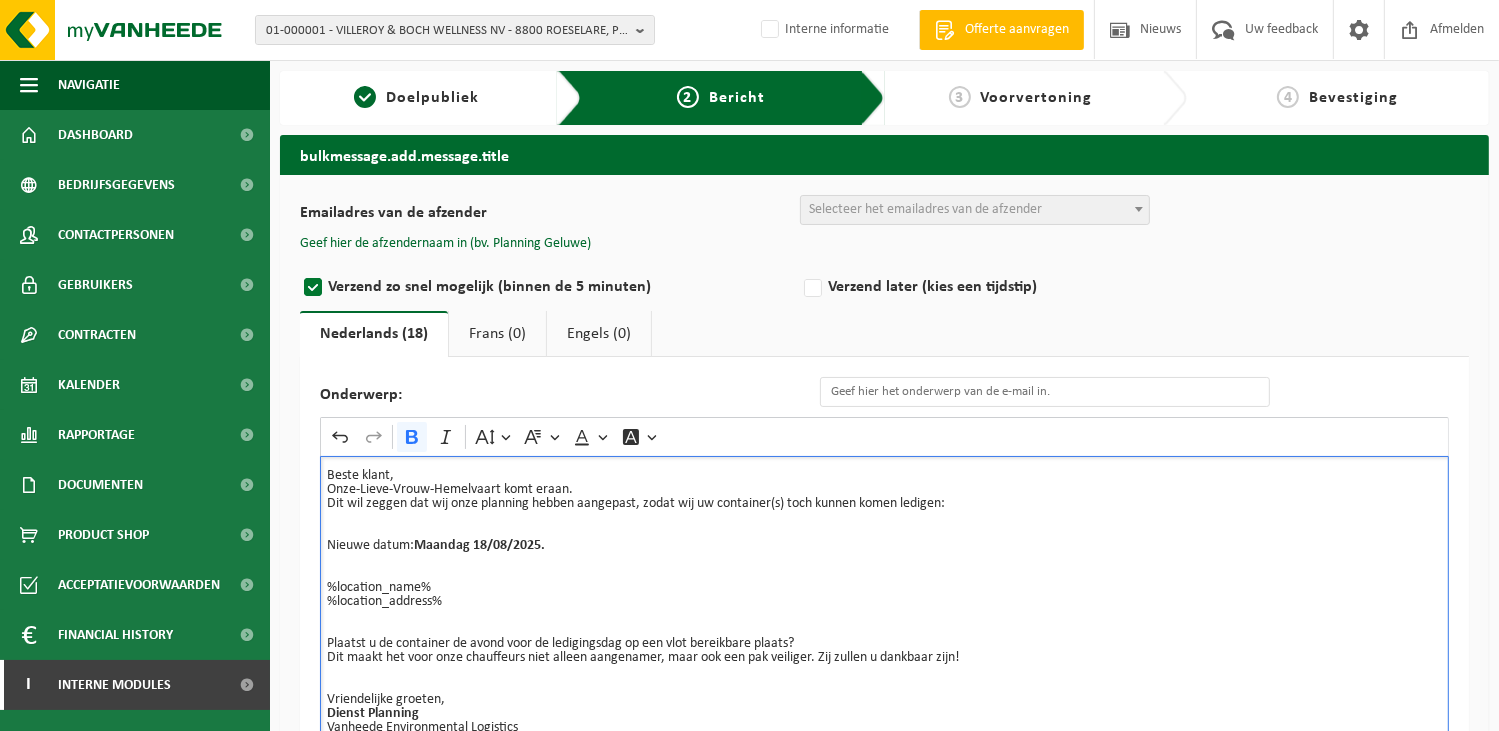 click on "Onze-Lieve-Vrouw-Hemelvaart komt eraan." at bounding box center (884, 490) 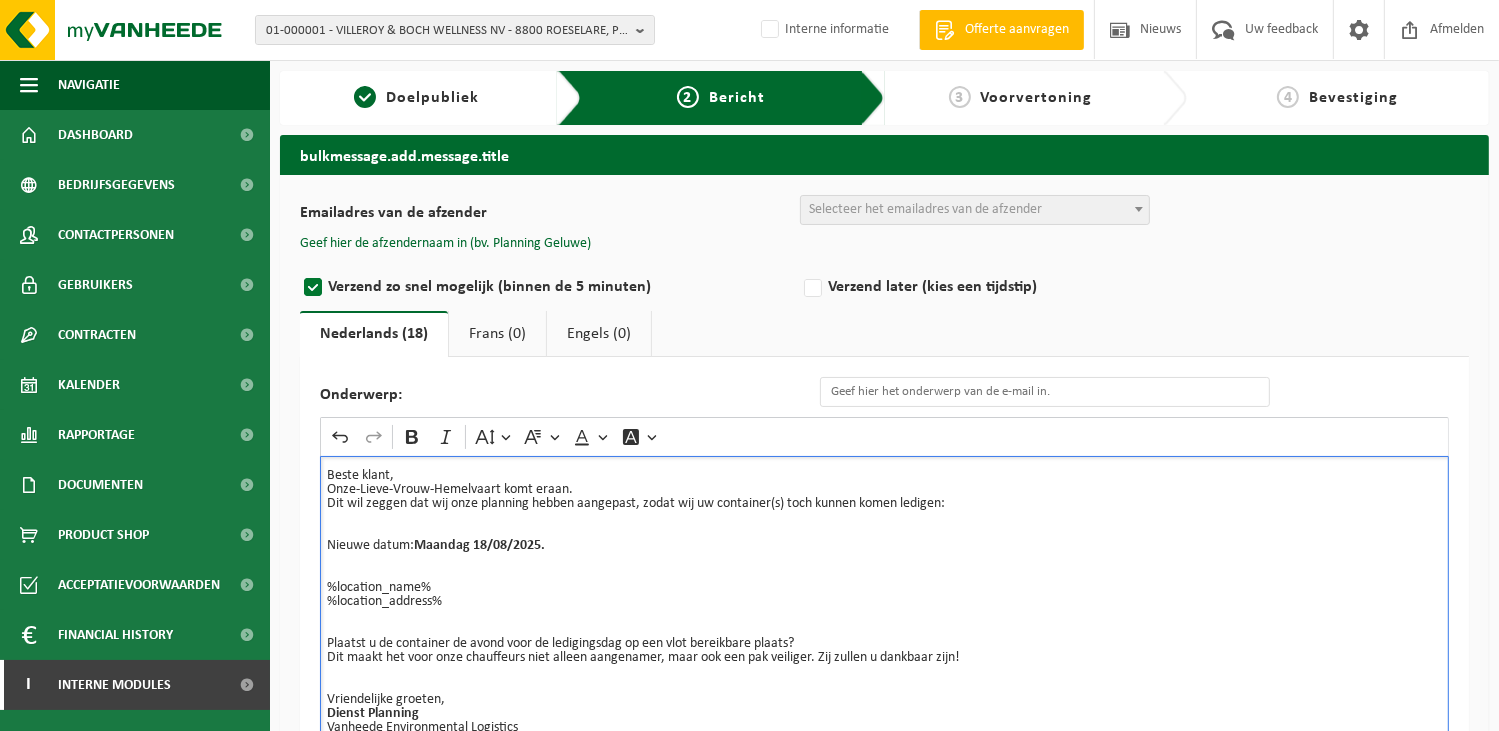 click on "Beste klant," at bounding box center (884, 476) 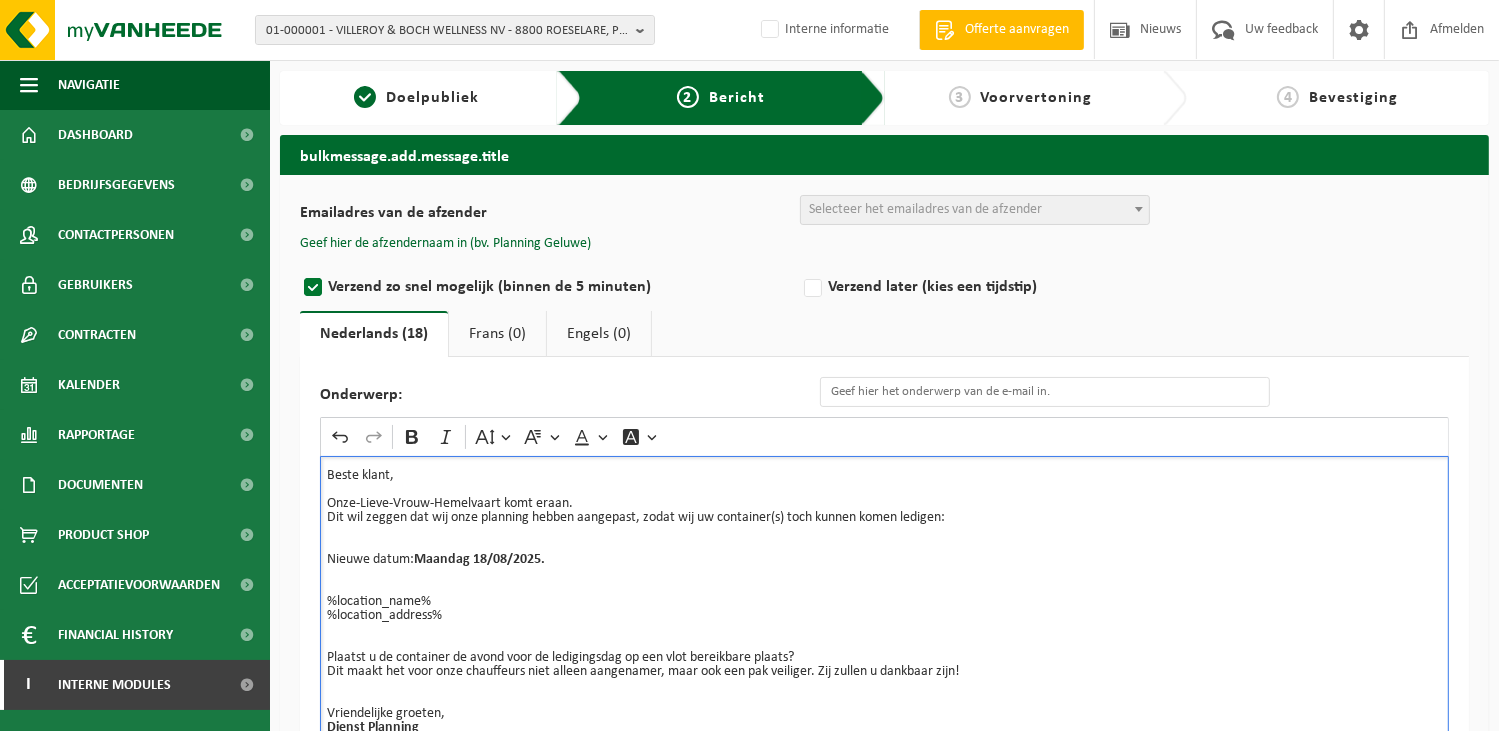 click on "Nieuwe datum:  Maandag 18/08/2025." at bounding box center [884, 567] 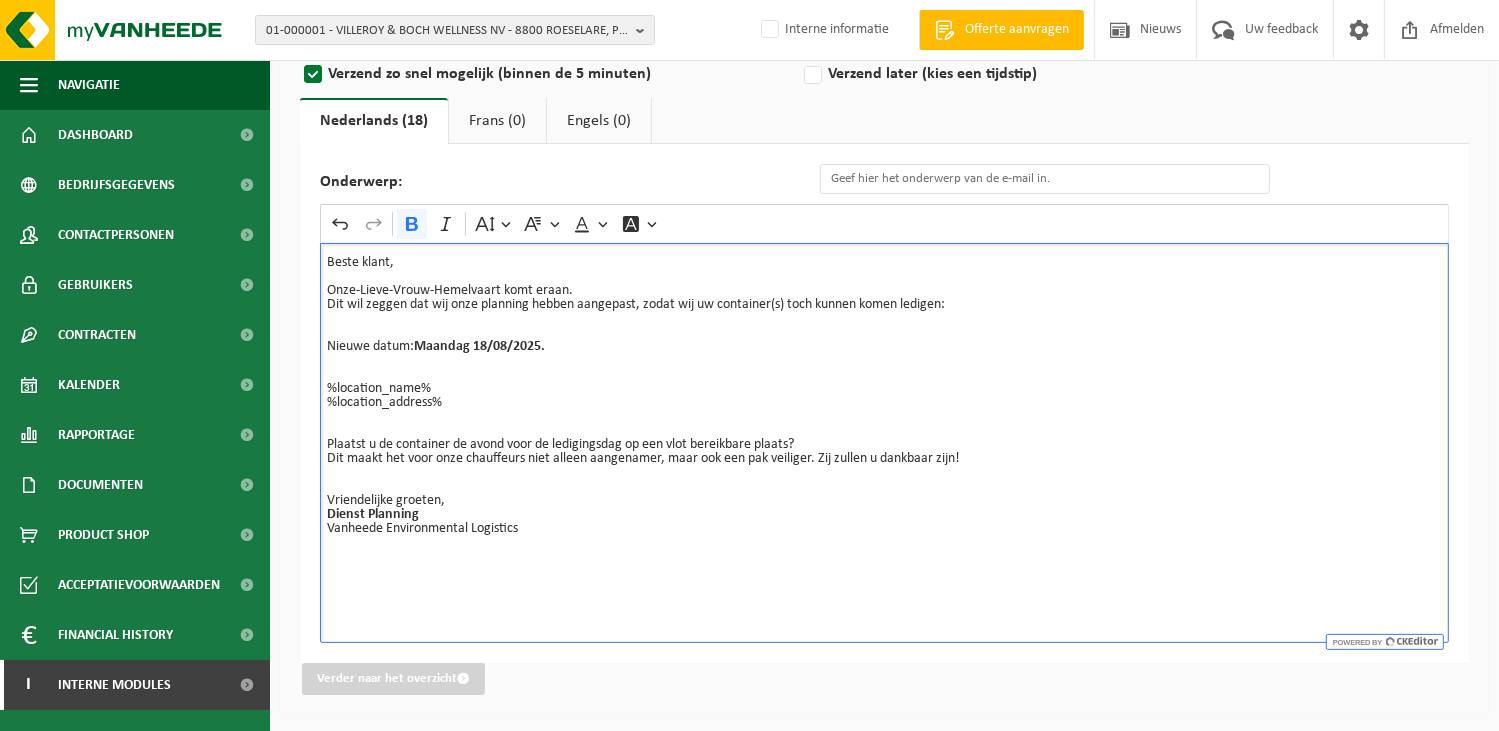 scroll, scrollTop: 215, scrollLeft: 0, axis: vertical 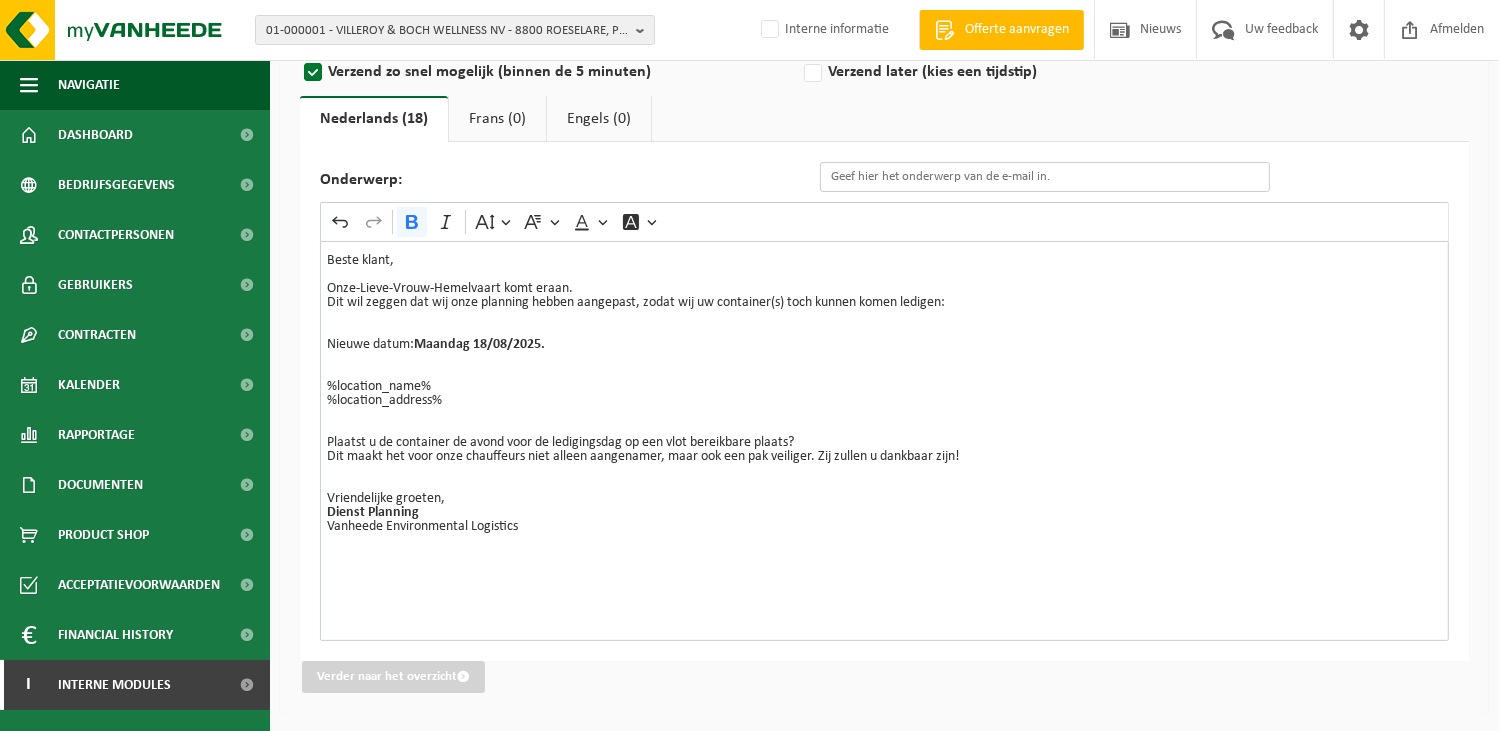click on "Onderwerp:" at bounding box center (1045, 177) 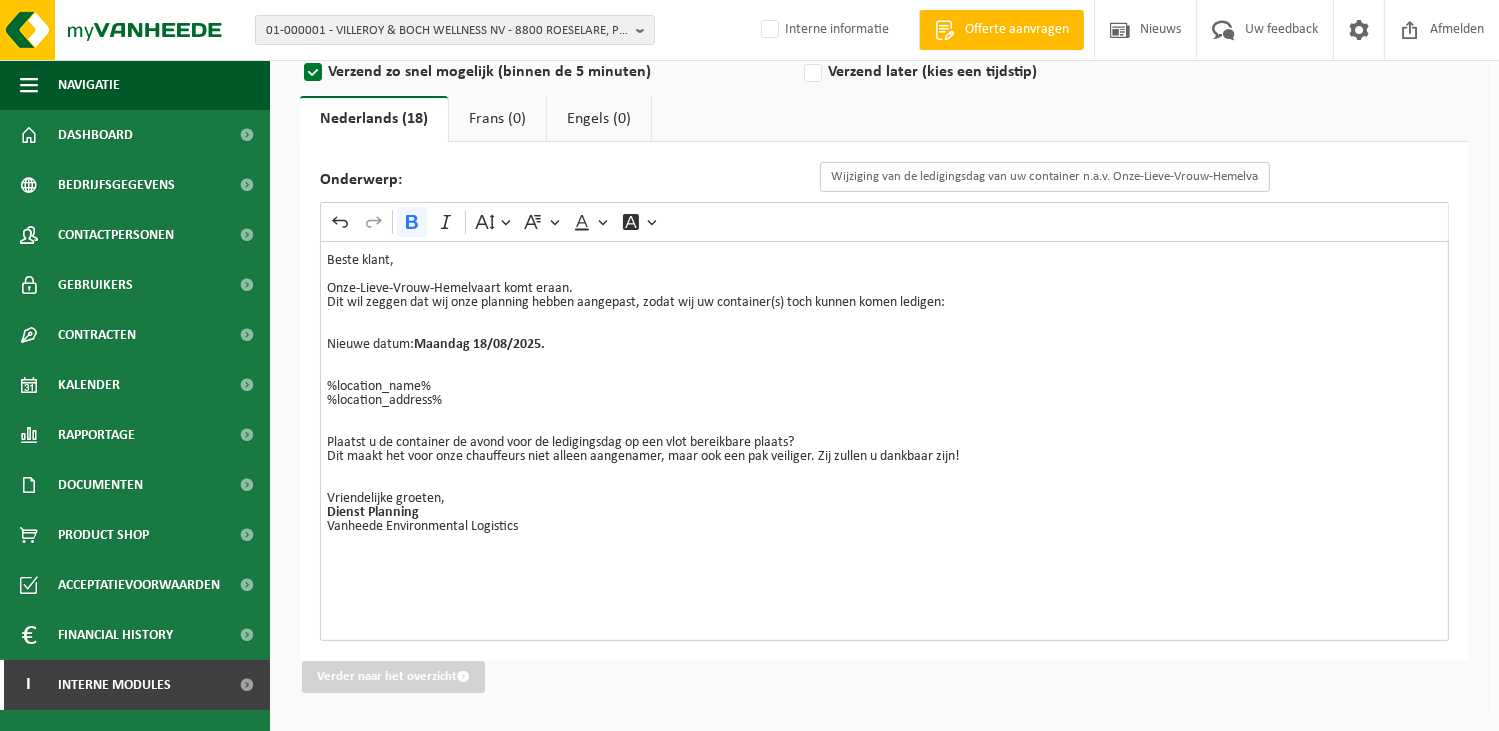 scroll, scrollTop: 0, scrollLeft: 13, axis: horizontal 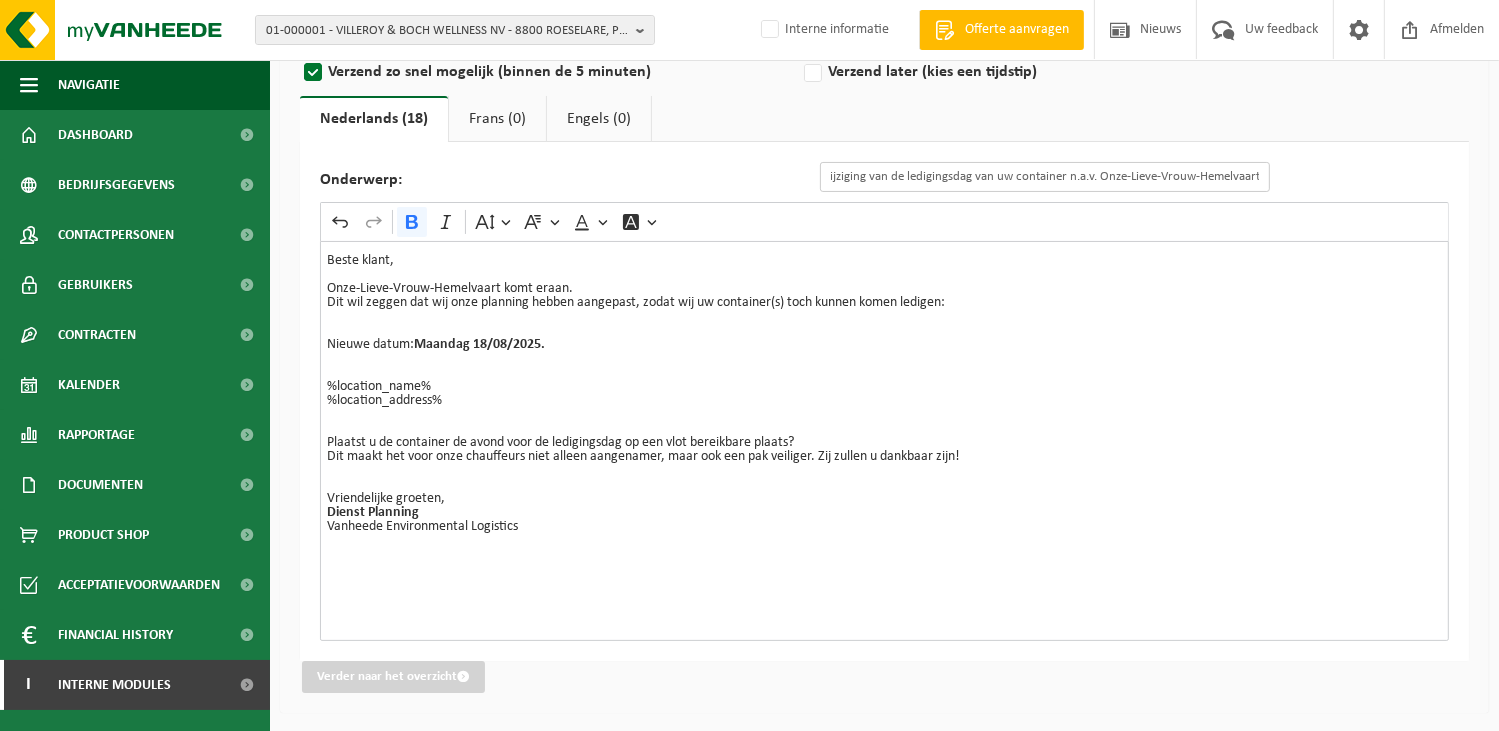 type on "Wijziging van de ledigingsdag van uw container n.a.v. Onze-Lieve-Vrouw-Hemelvaart" 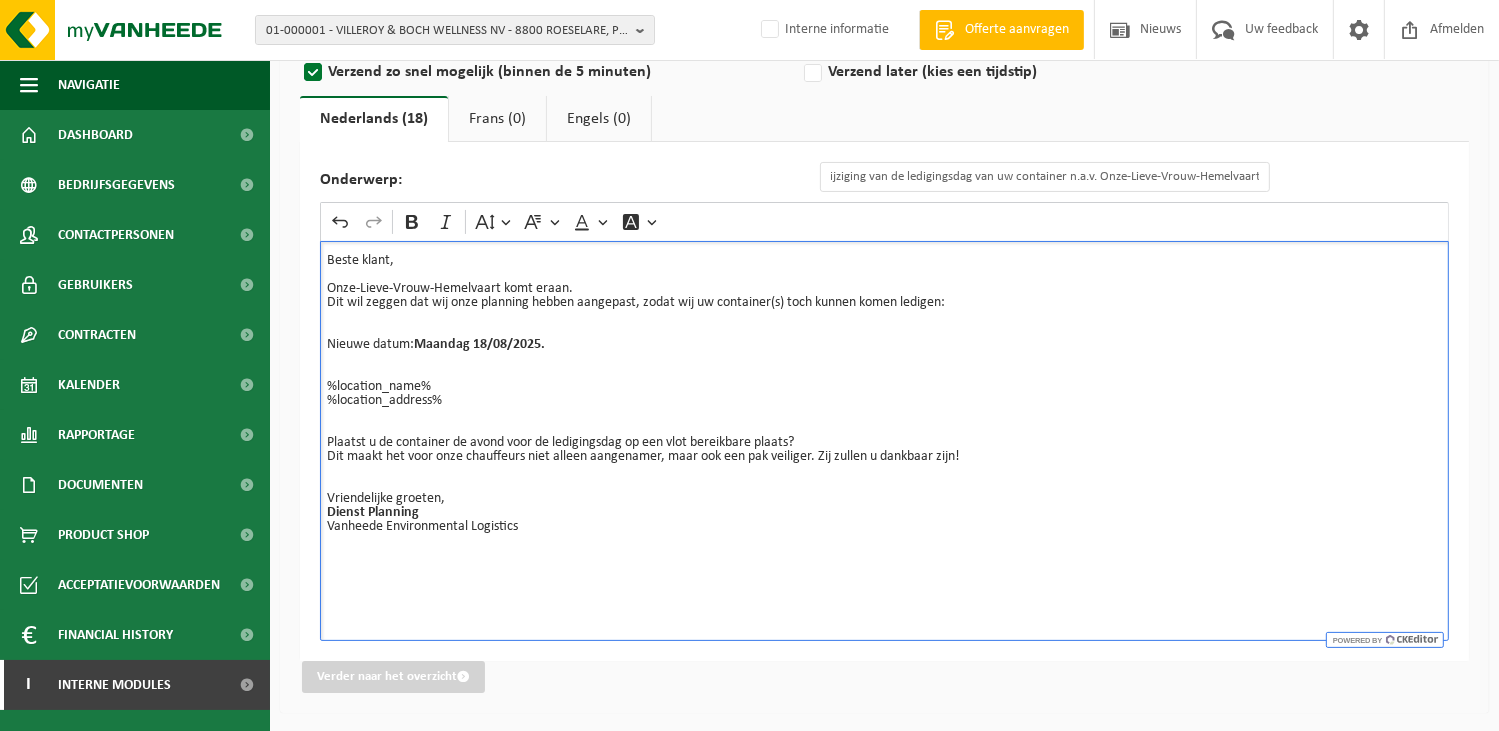 click on "Plaatst u de container de avond voor de ledigingsdag op een vlot bereikbare plaats? Dit maakt het voor onze chauffeurs niet alleen aangenamer, maar ook een pak veiliger. Zij zullen u dankbaar zijn!" at bounding box center (884, 464) 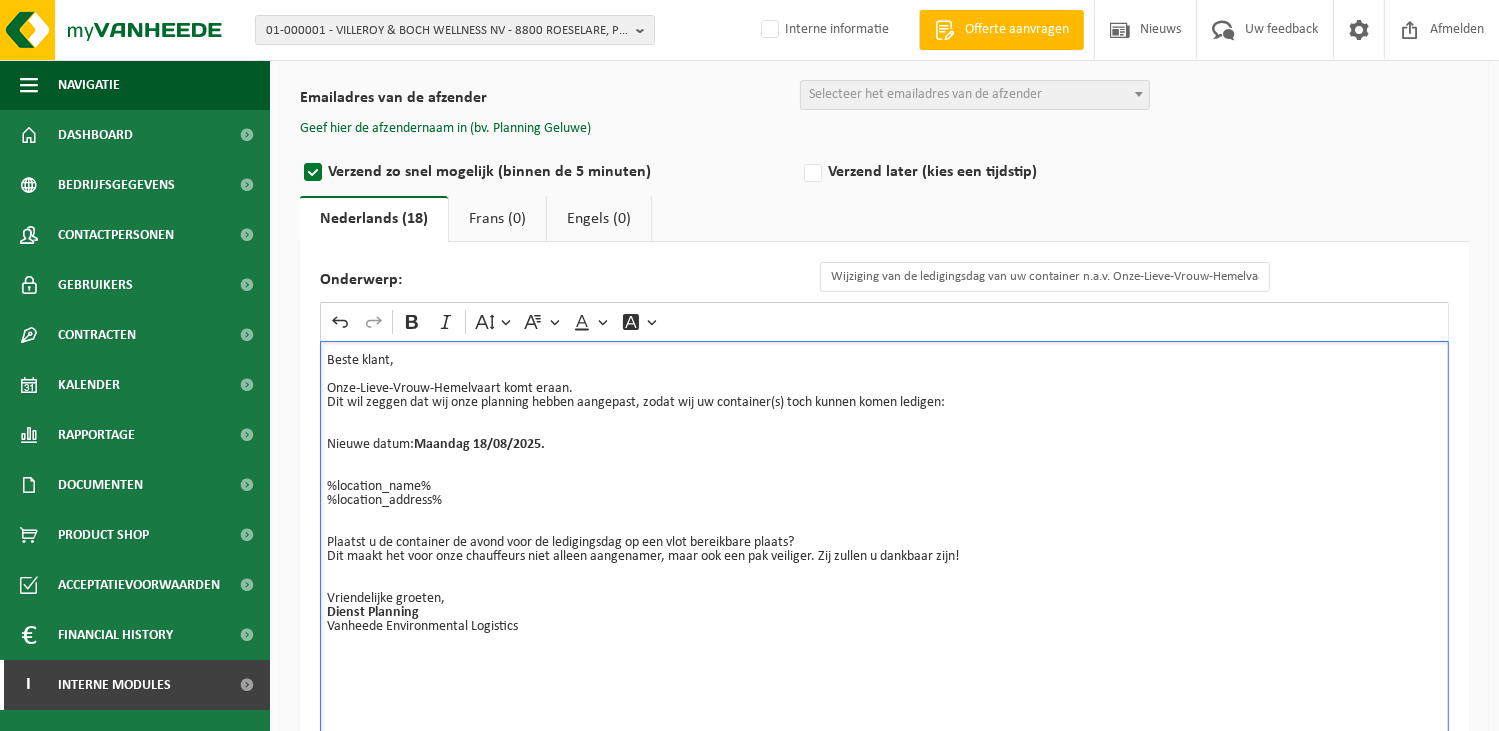 scroll, scrollTop: 215, scrollLeft: 0, axis: vertical 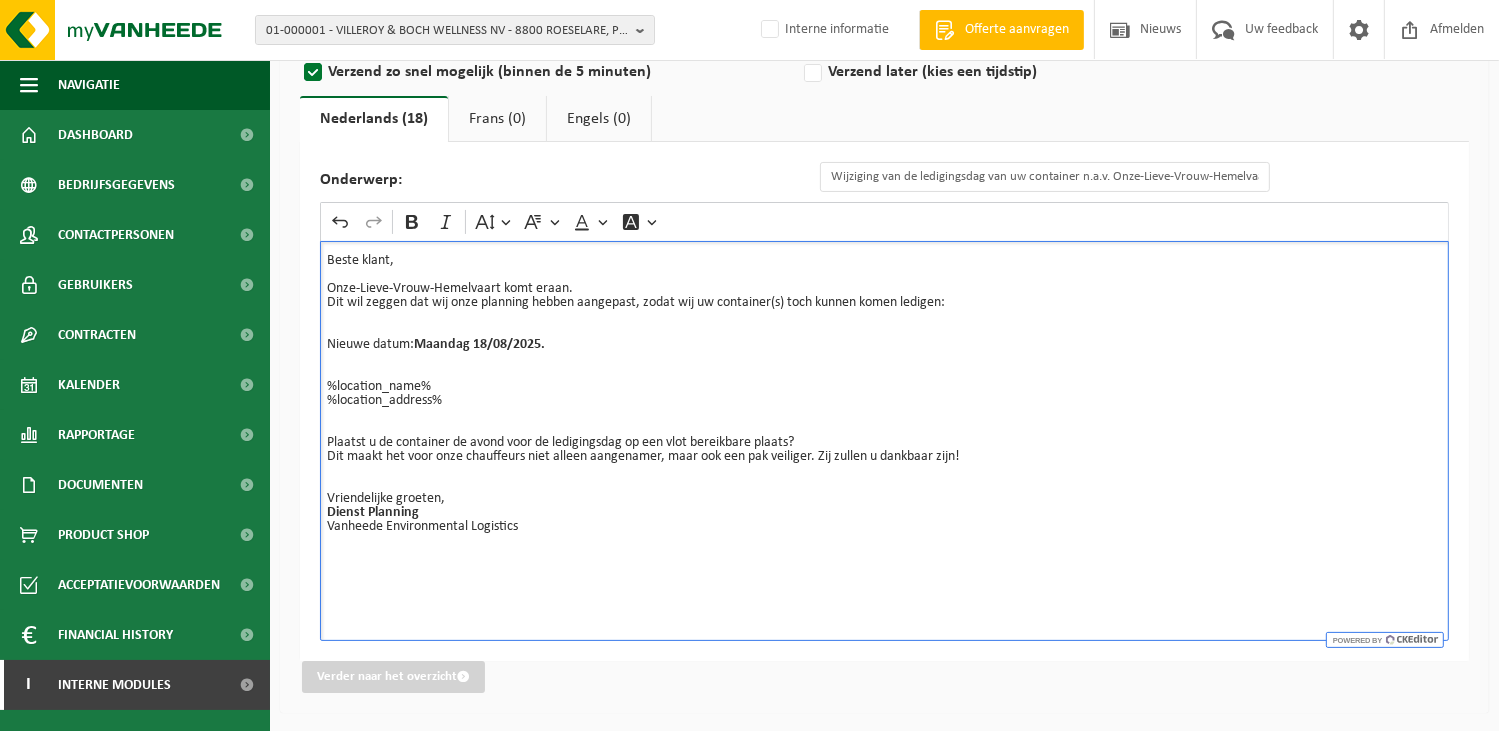 click on "Beste klant, Onze-Lieve-Vrouw-Hemelvaart komt eraan.  Dit wil zeggen dat wij onze planning hebben aangepast, zodat wij uw container(s) toch kunnen komen ledigen: Nieuwe datum:  Maandag 18/08/2025. %location_name% %location_address% Plaatst u de container de avond voor de ledigingsdag op een vlot bereikbare plaats? Dit maakt het voor onze chauffeurs niet alleen aangenamer, maar ook een pak veiliger. Zij zullen u dankbaar zijn! Vriendelijke groeten, Dienst Planning Vanheede Environmental Logistics" at bounding box center [884, 441] 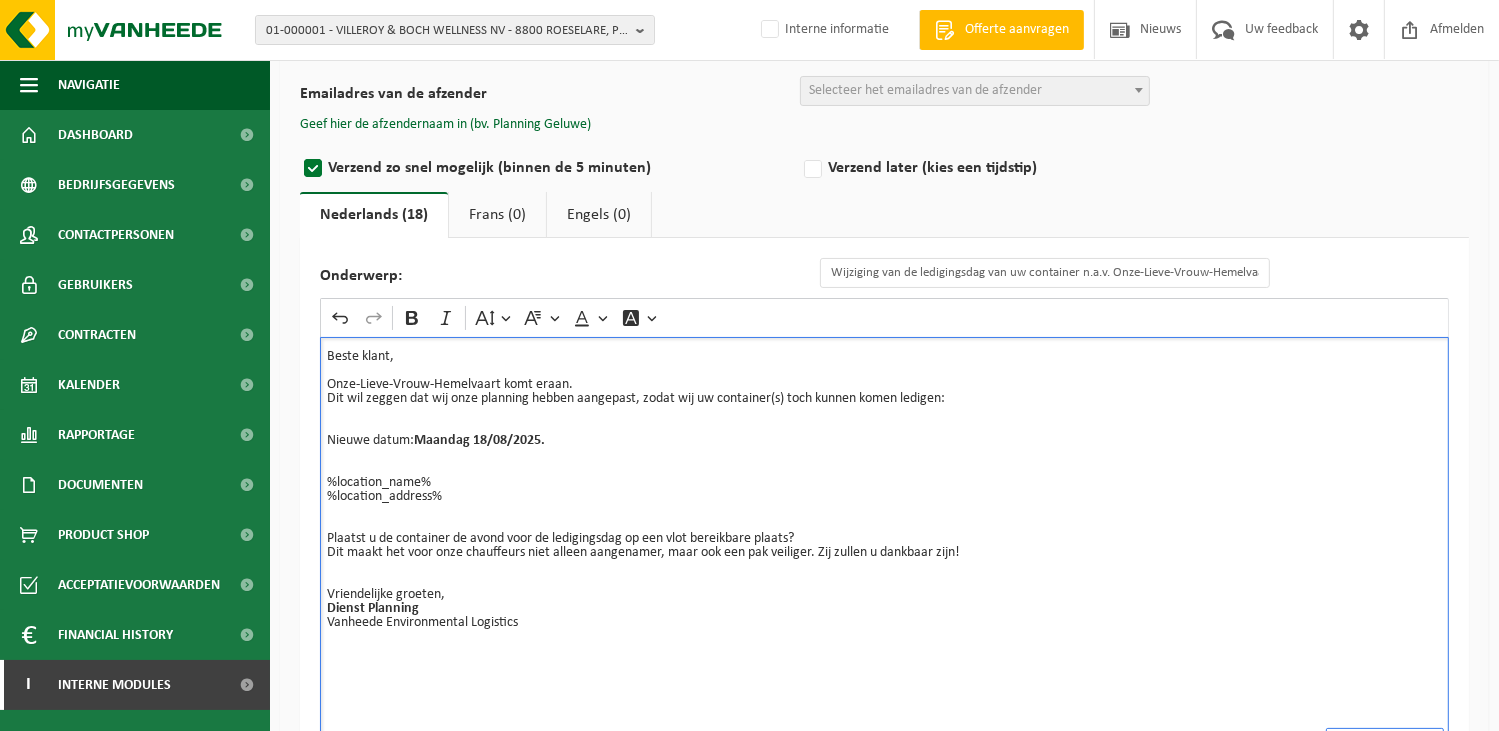 scroll, scrollTop: 0, scrollLeft: 0, axis: both 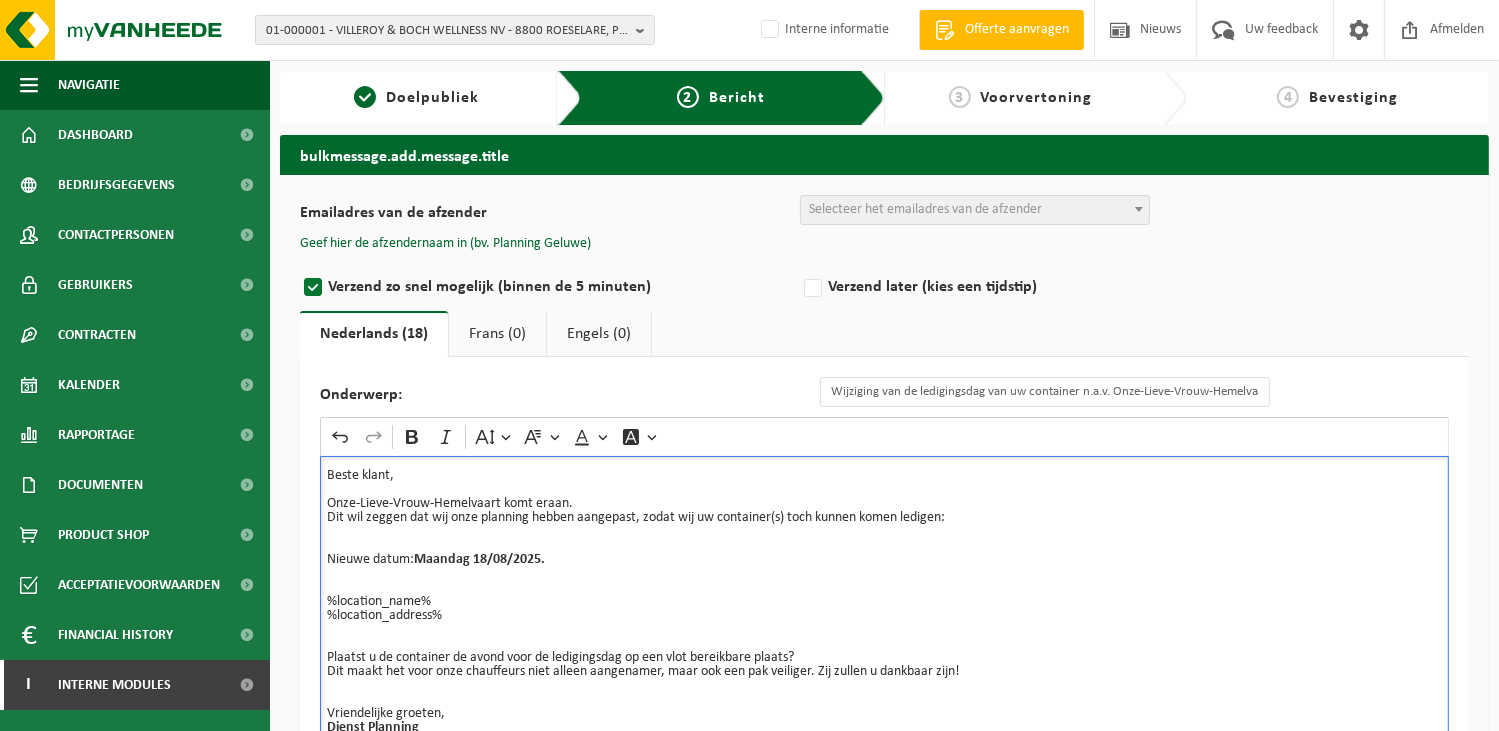 click on "Selecteer het emailadres van de afzender" at bounding box center [925, 209] 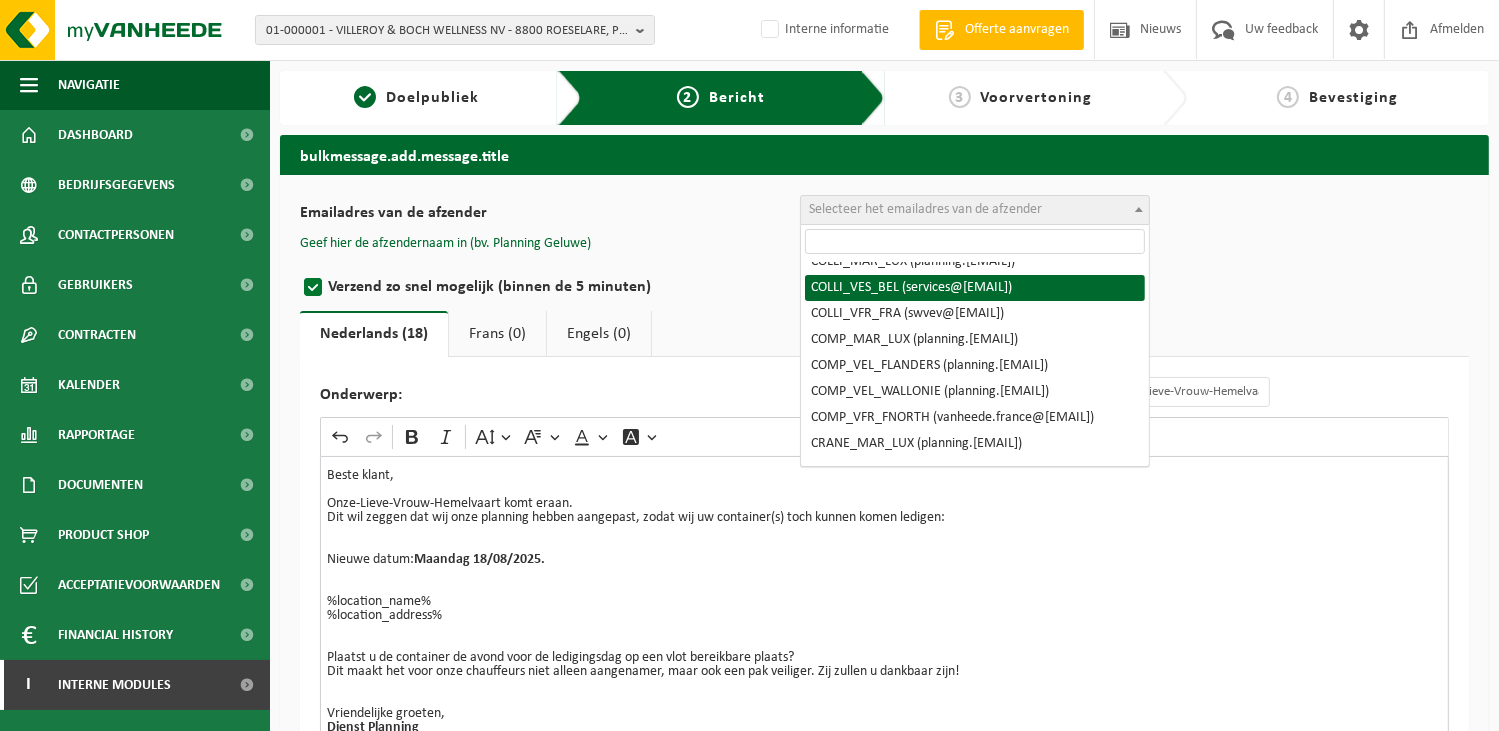 scroll, scrollTop: 200, scrollLeft: 0, axis: vertical 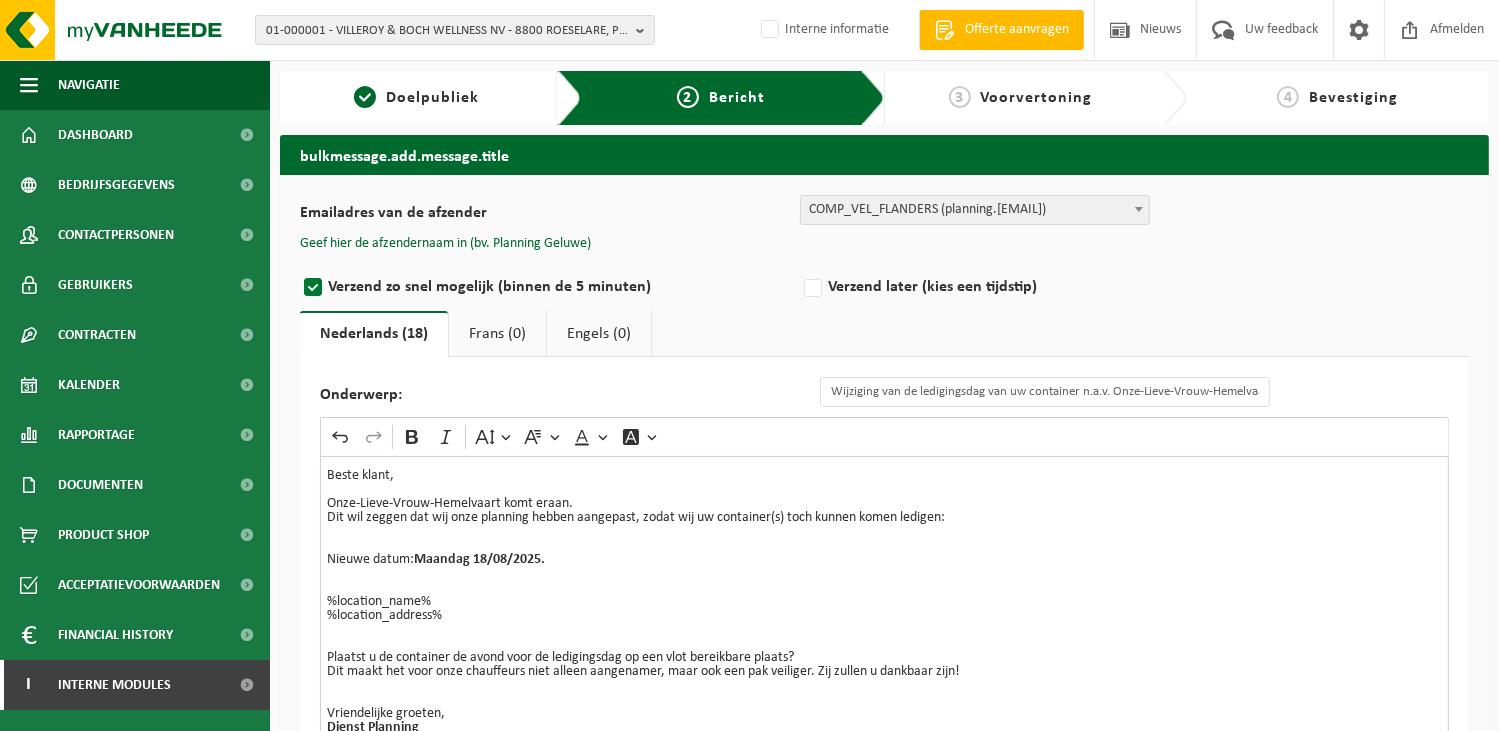 drag, startPoint x: 573, startPoint y: 246, endPoint x: 584, endPoint y: 244, distance: 11.18034 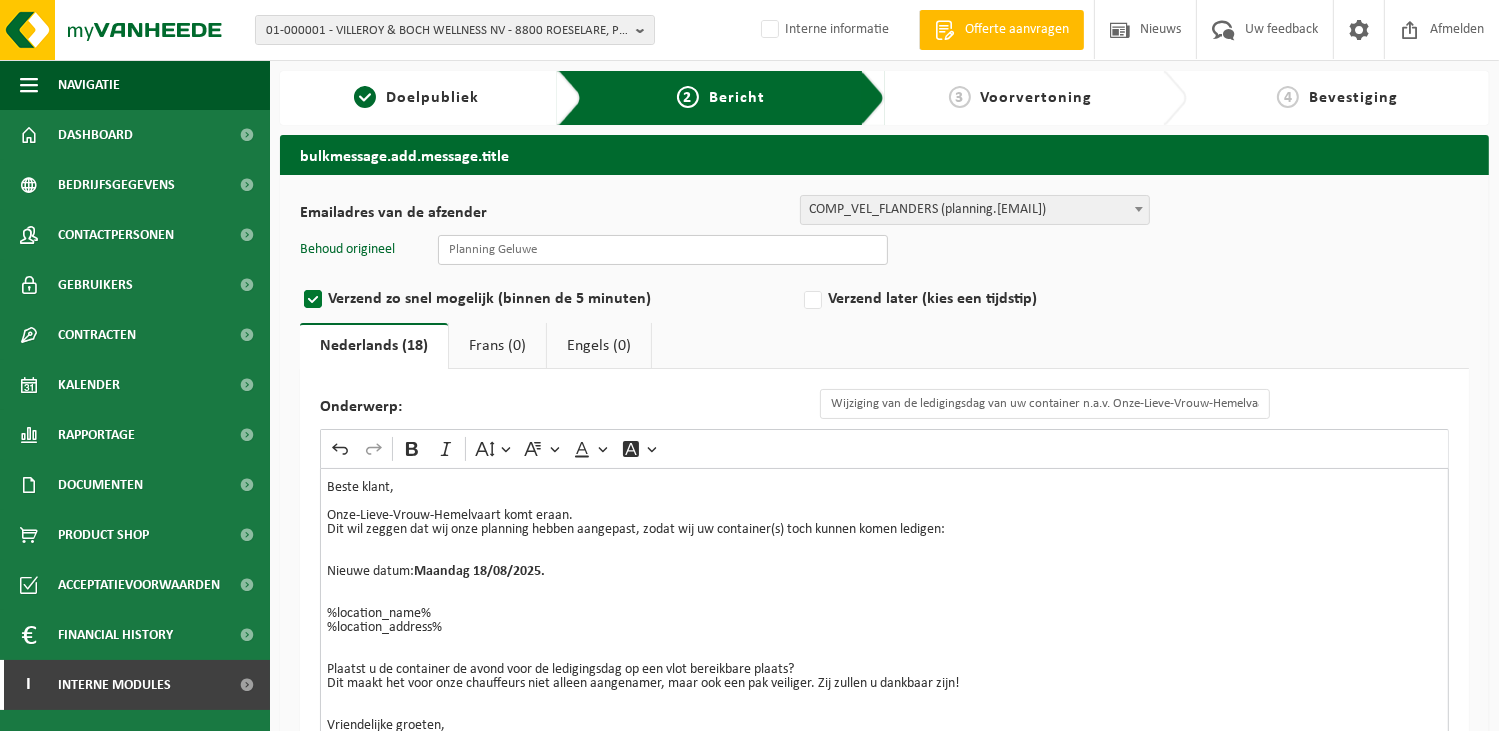 click at bounding box center [663, 250] 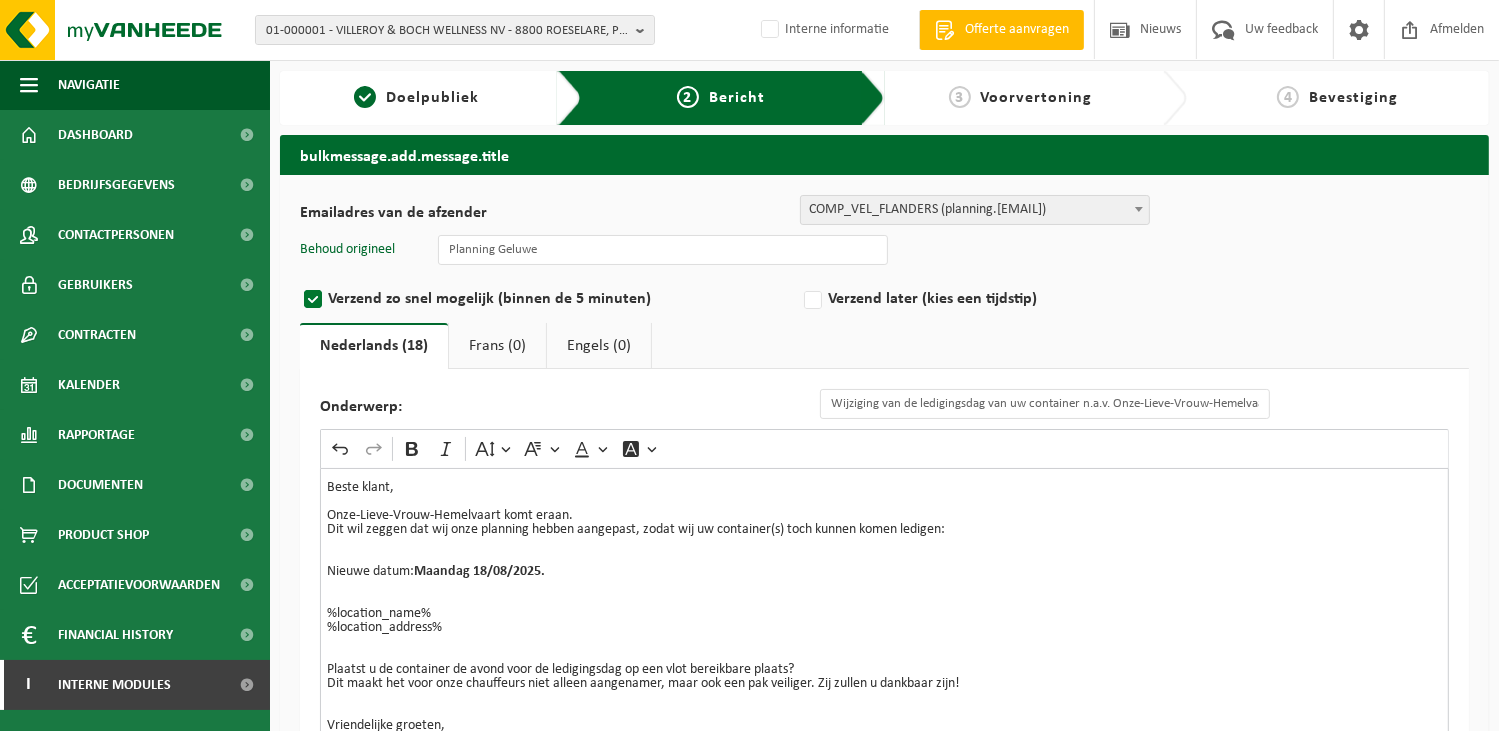click on "Nieuwe datum:  Maandag 18/08/2025." at bounding box center [884, 579] 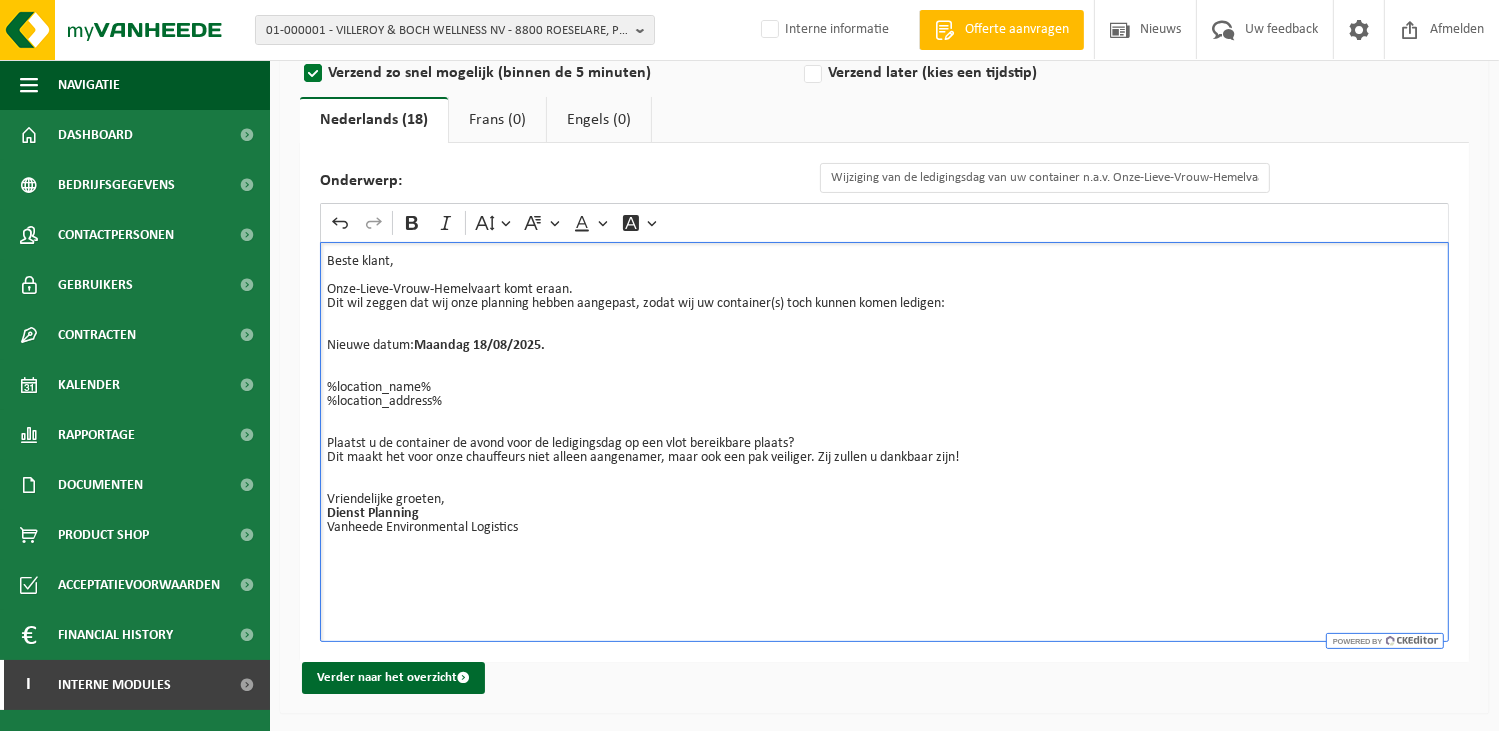 scroll, scrollTop: 227, scrollLeft: 0, axis: vertical 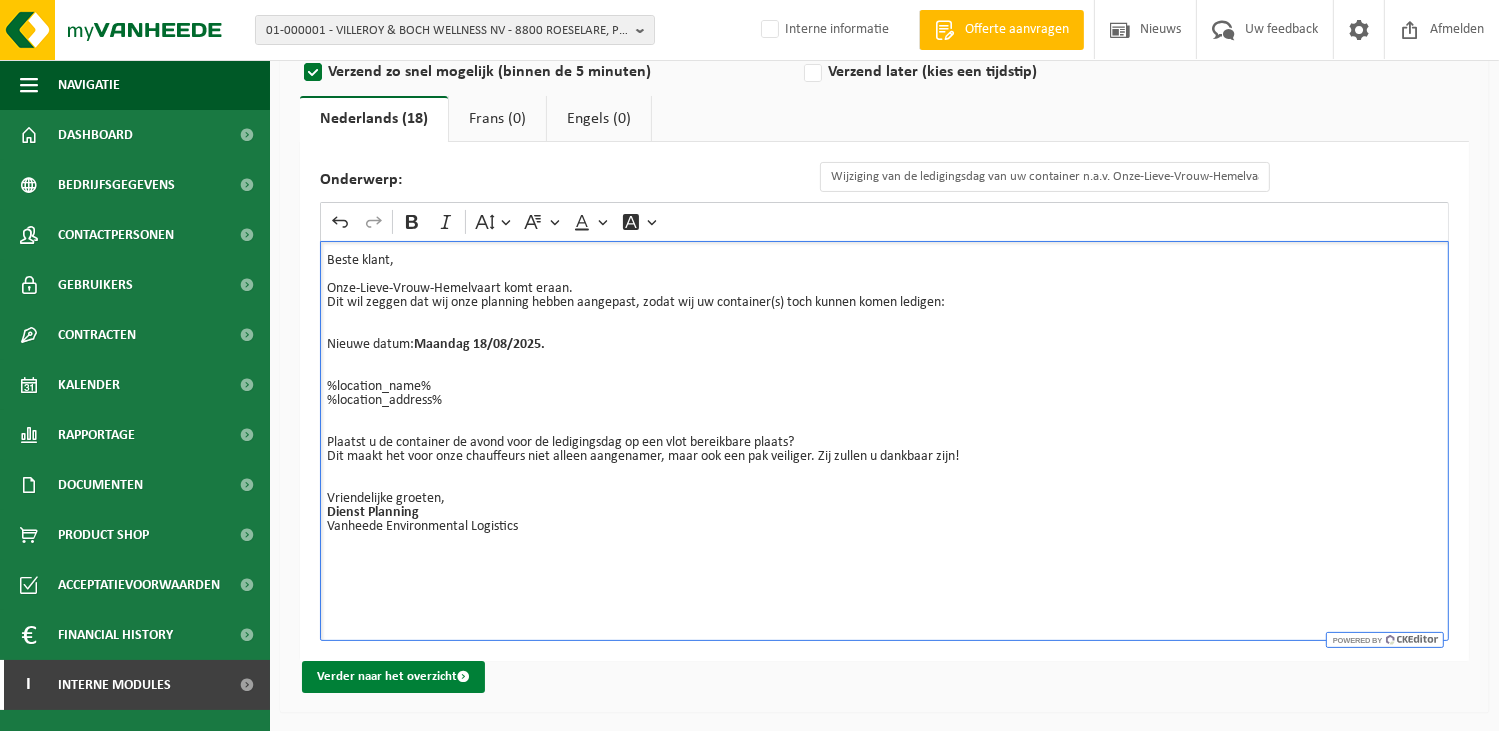 click on "Verder naar het overzicht" at bounding box center [393, 677] 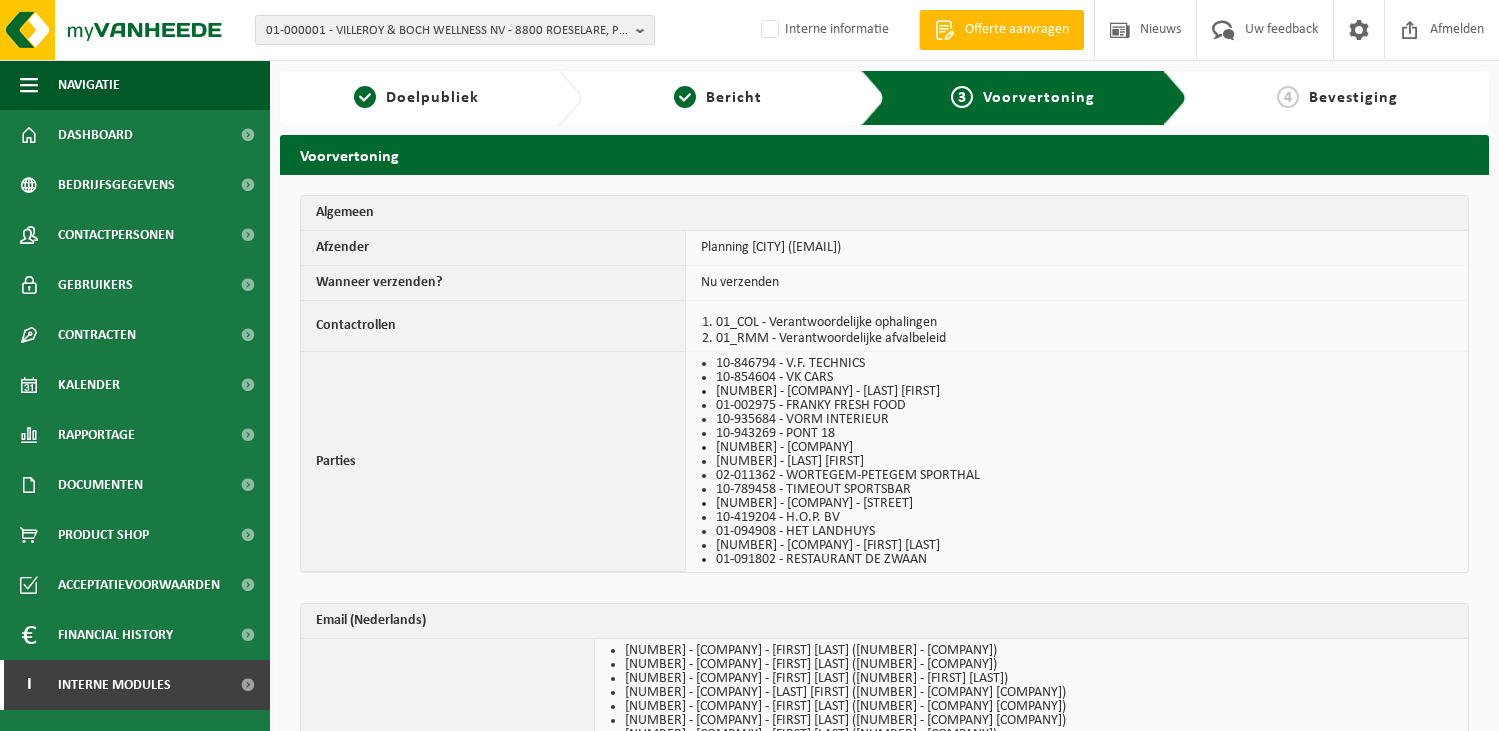 scroll, scrollTop: 0, scrollLeft: 0, axis: both 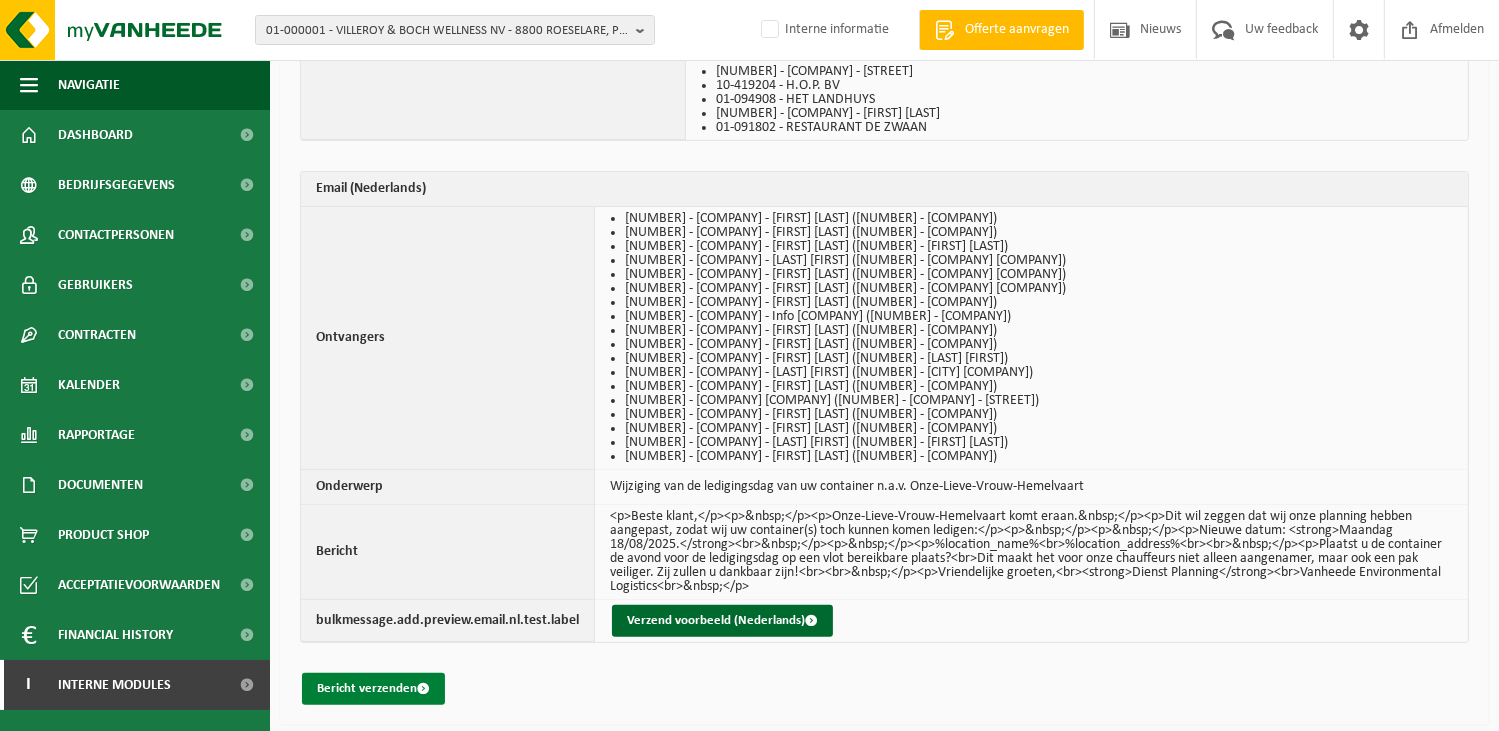 click on "Bericht verzenden" at bounding box center (373, 689) 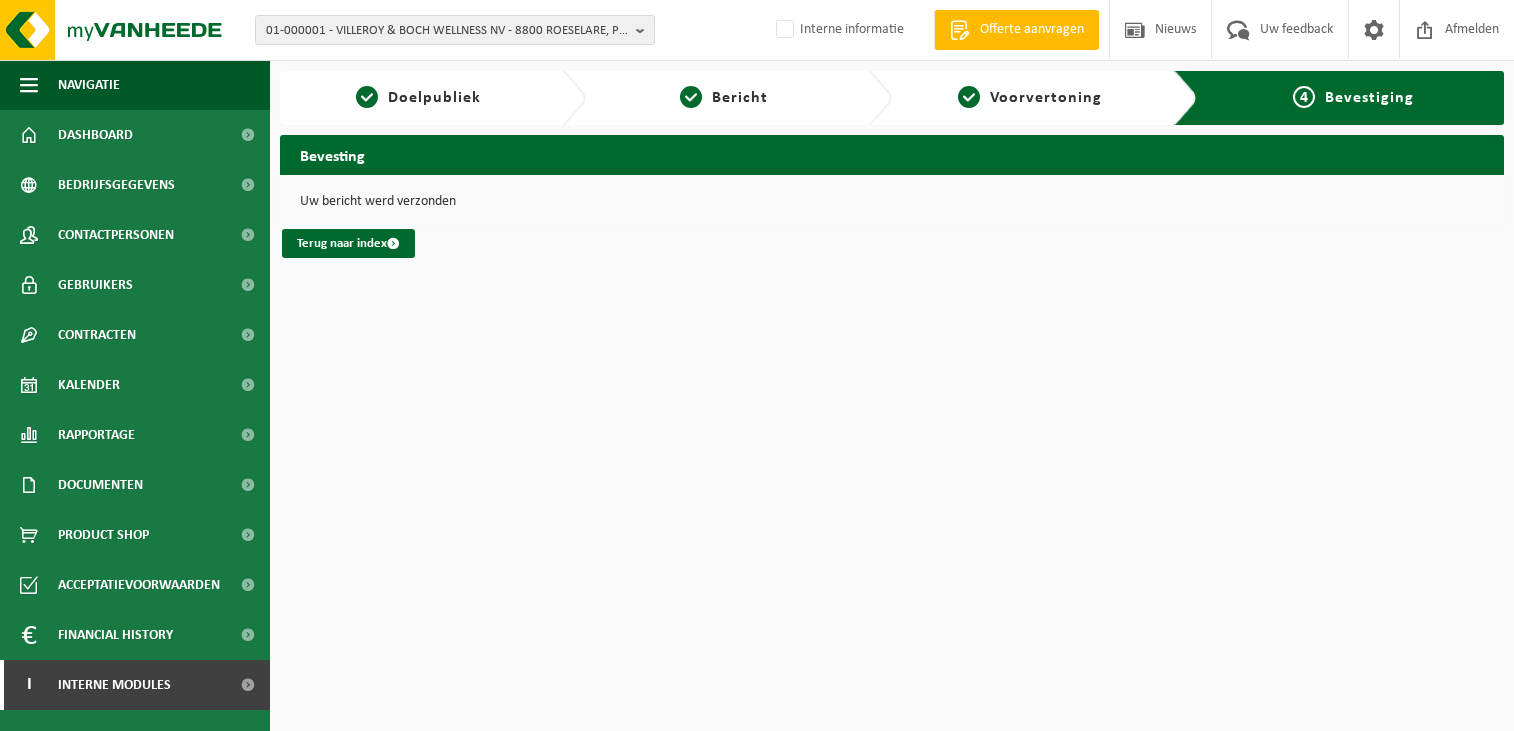 scroll, scrollTop: 0, scrollLeft: 0, axis: both 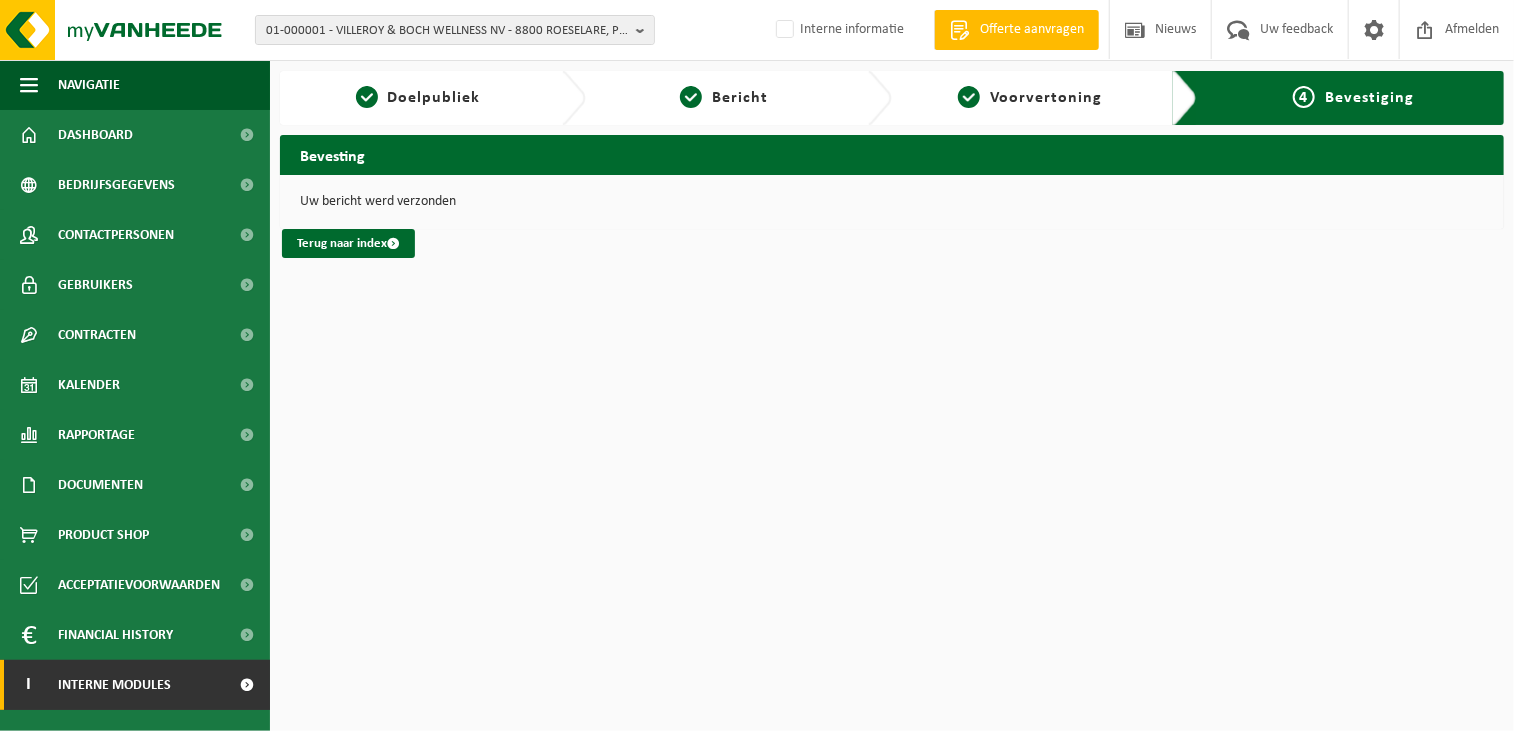 click on "Interne modules" at bounding box center (114, 685) 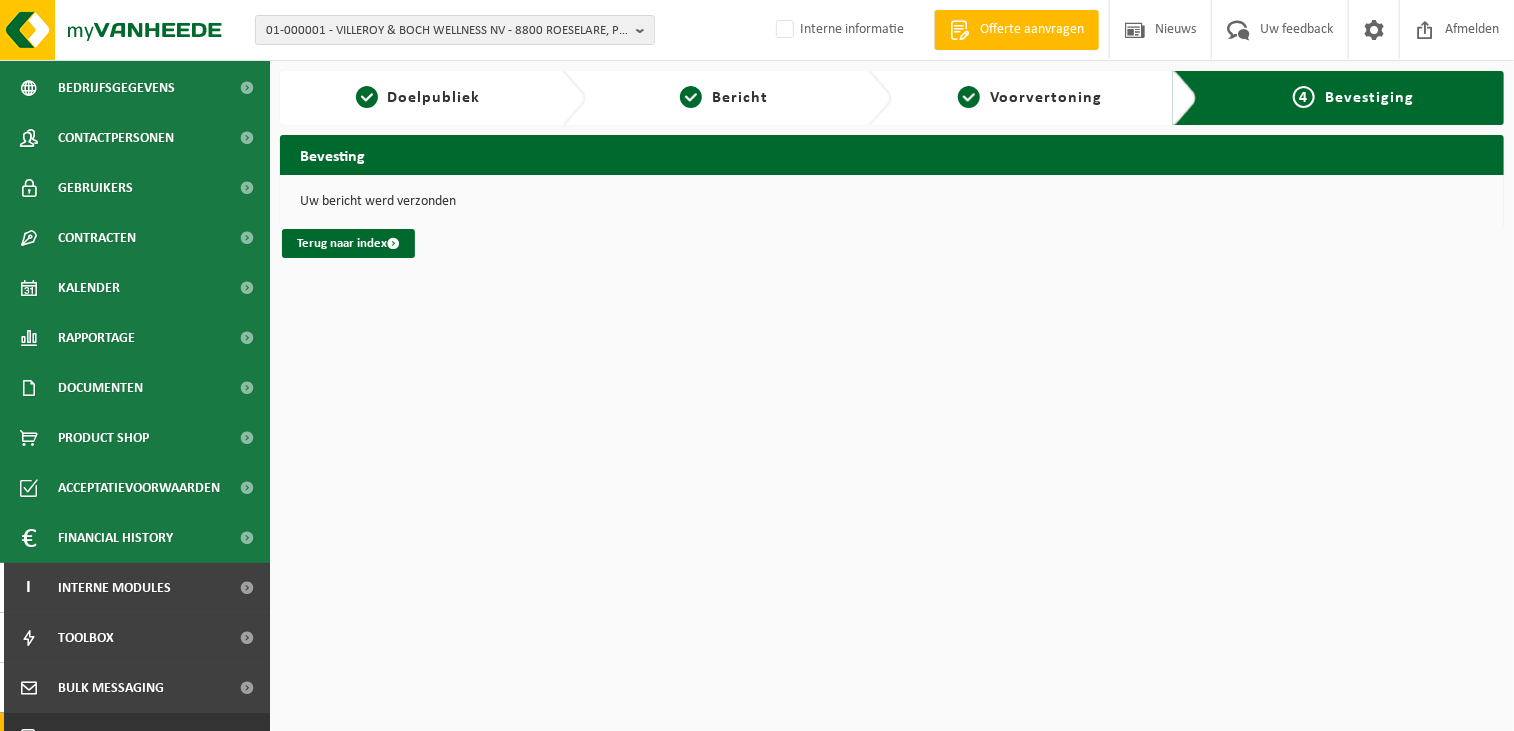 scroll, scrollTop: 179, scrollLeft: 0, axis: vertical 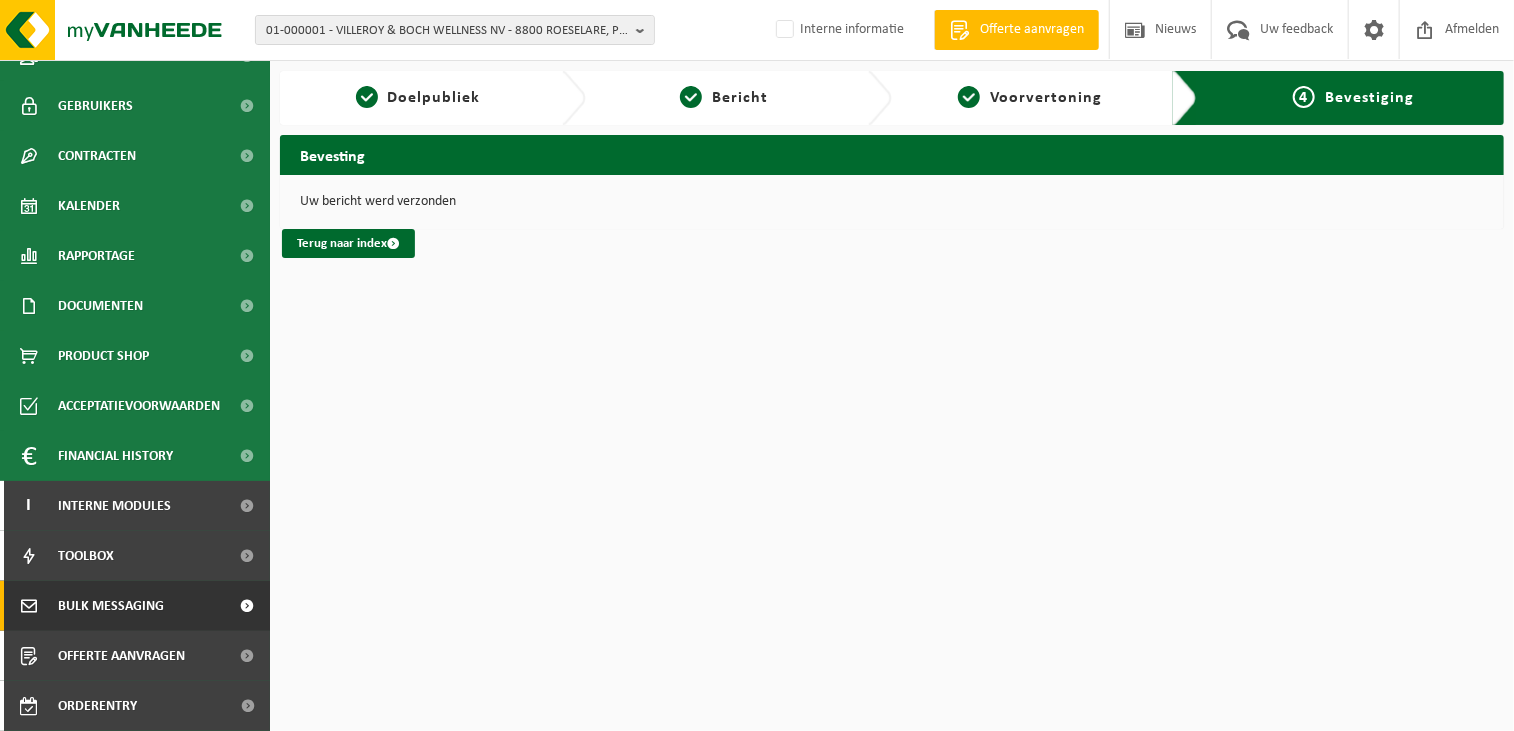 click on "Bulk Messaging" at bounding box center [111, 606] 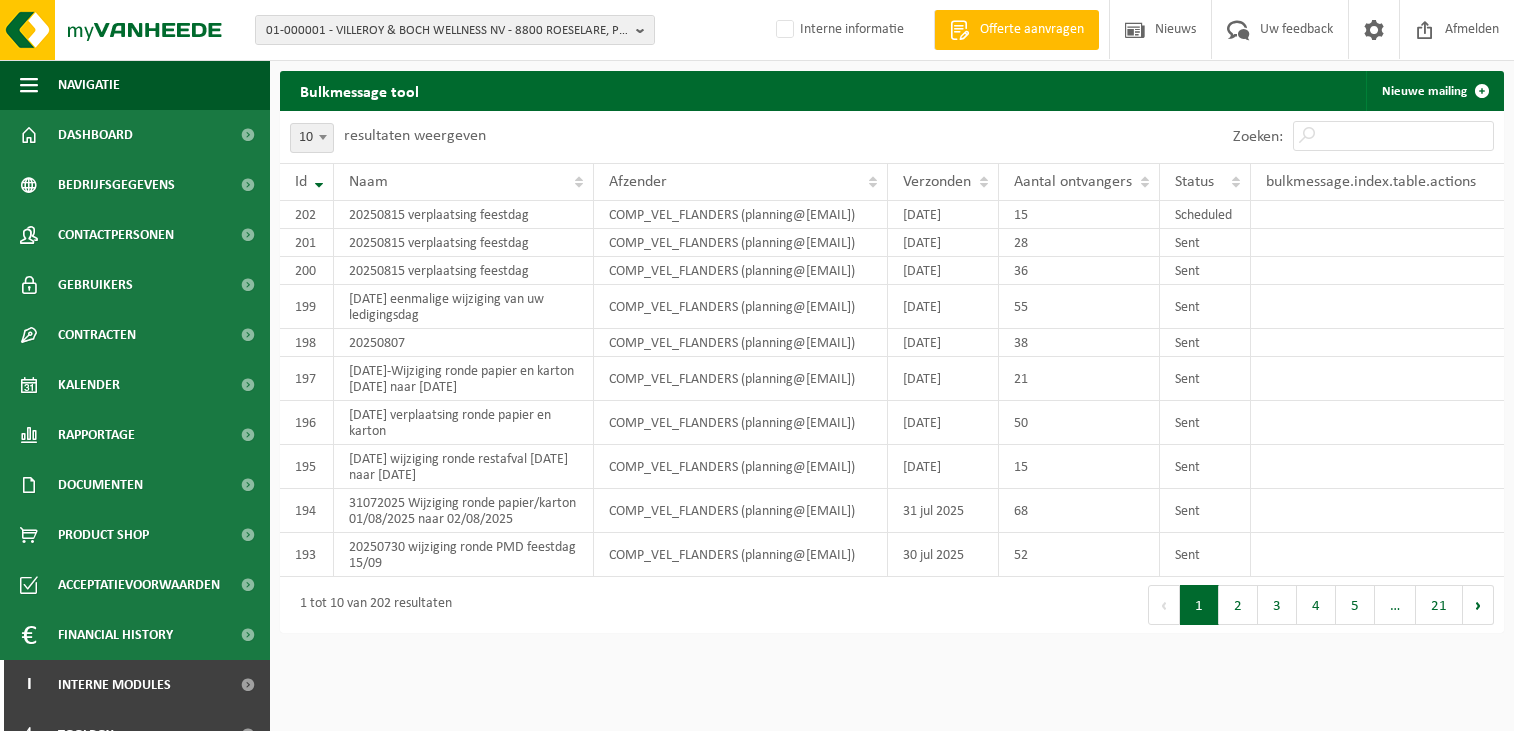 scroll, scrollTop: 0, scrollLeft: 0, axis: both 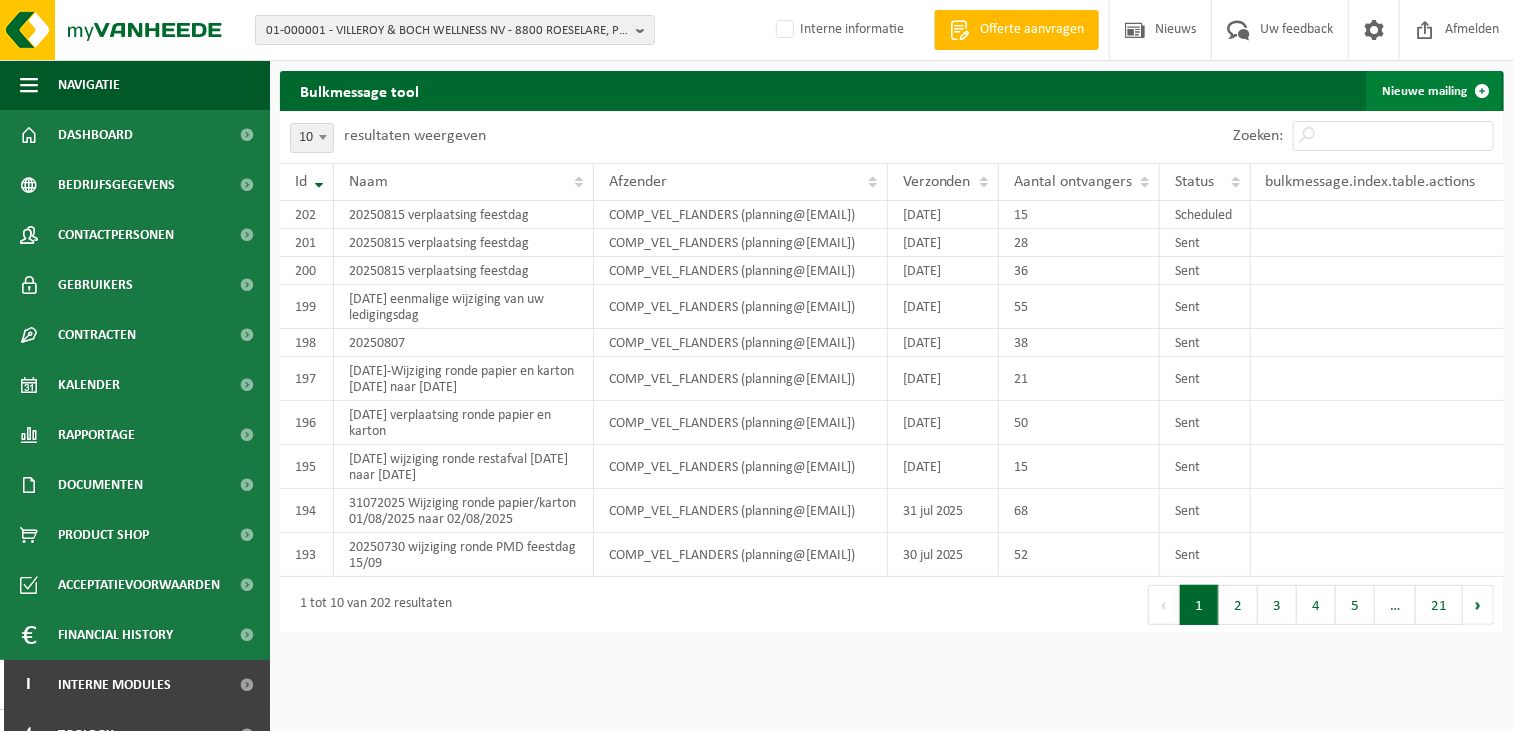 click on "Nieuwe mailing" at bounding box center [1434, 91] 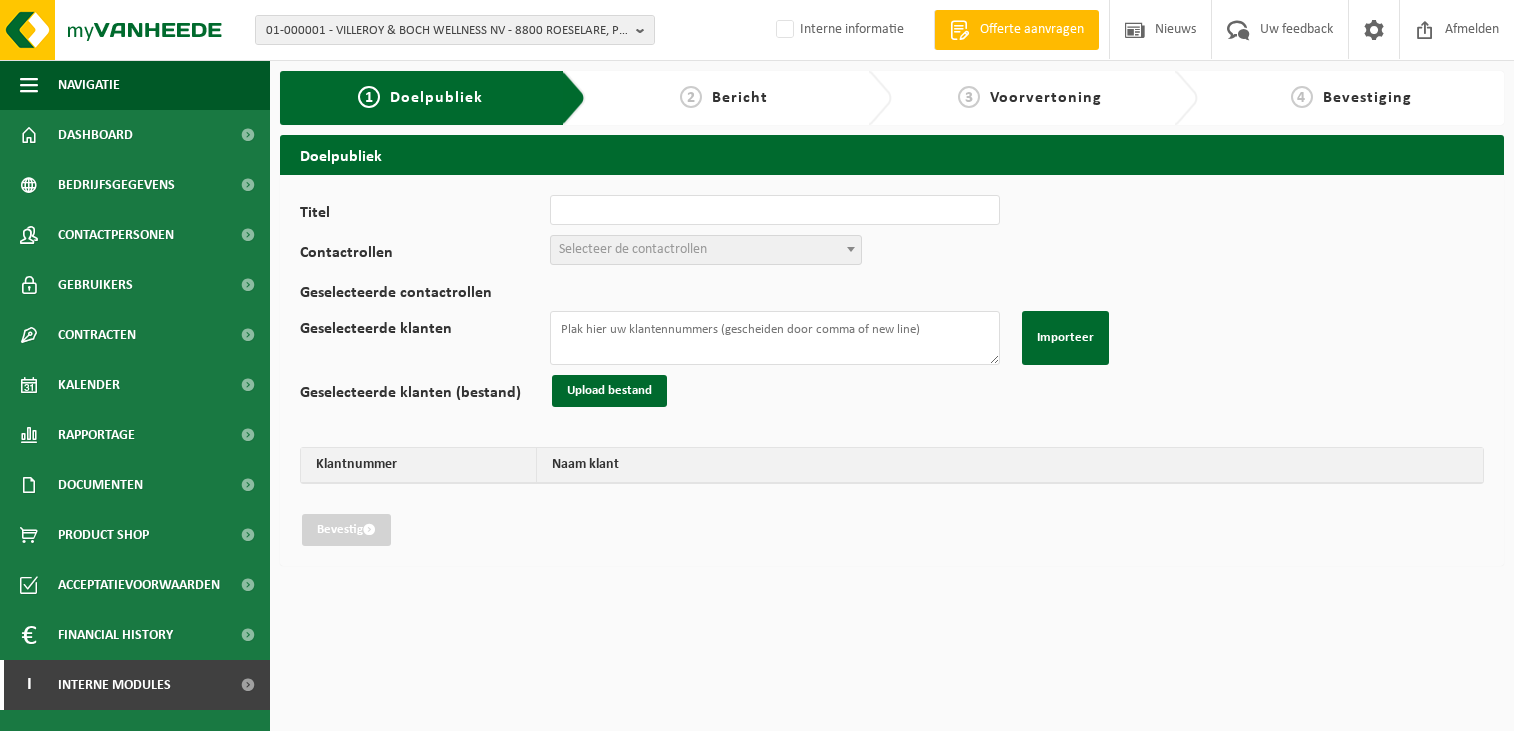 scroll, scrollTop: 0, scrollLeft: 0, axis: both 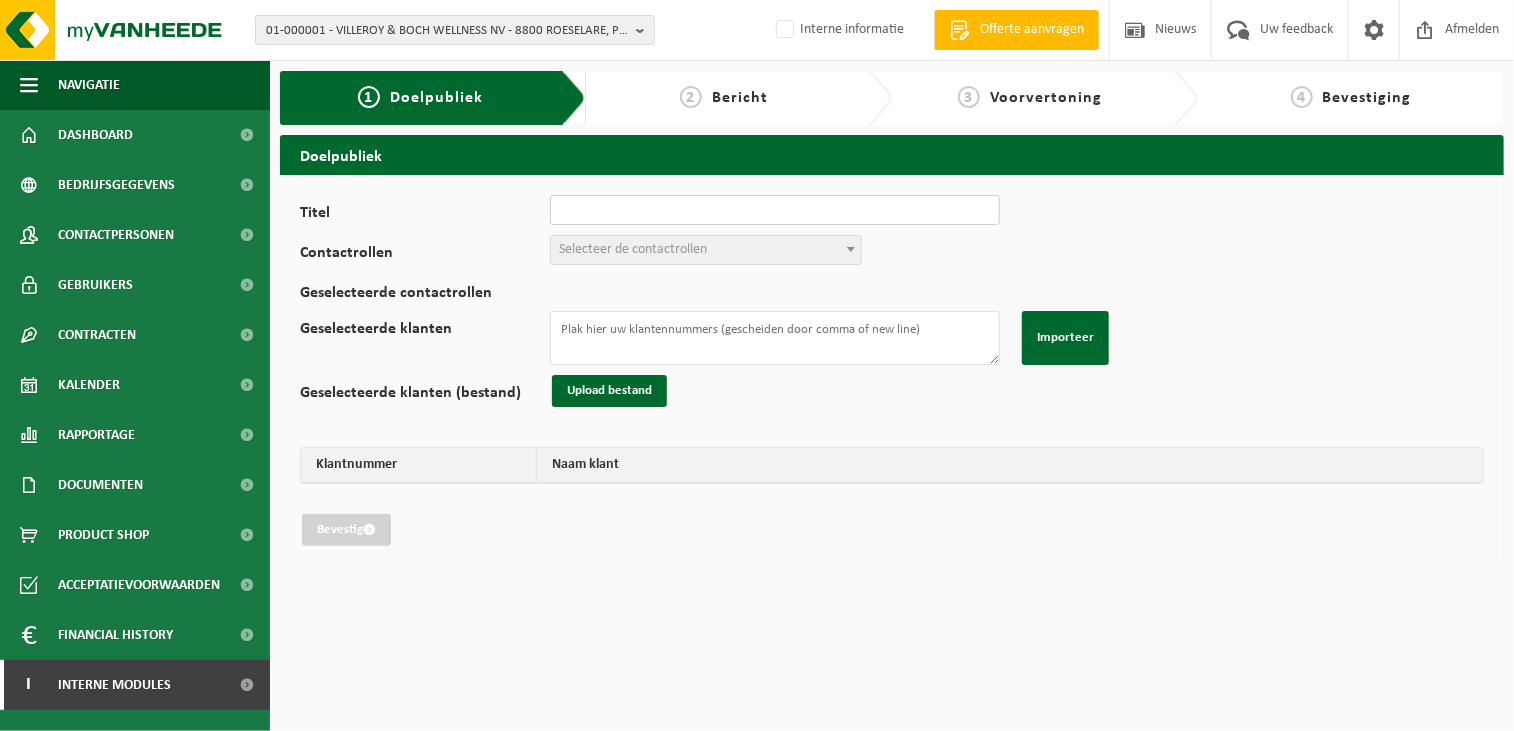 click on "Titel" at bounding box center (775, 210) 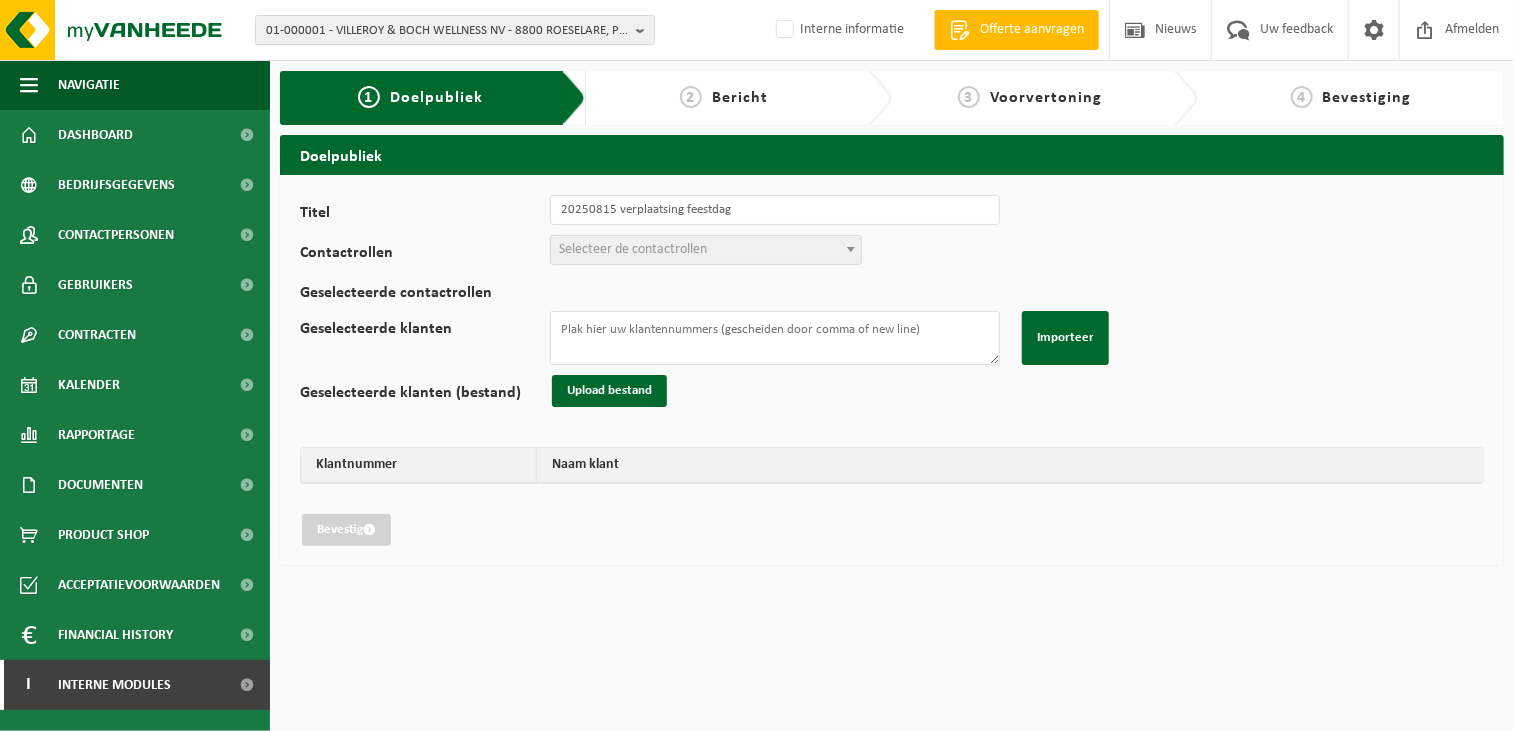 click on "Selecteer de contactrollen" at bounding box center [706, 250] 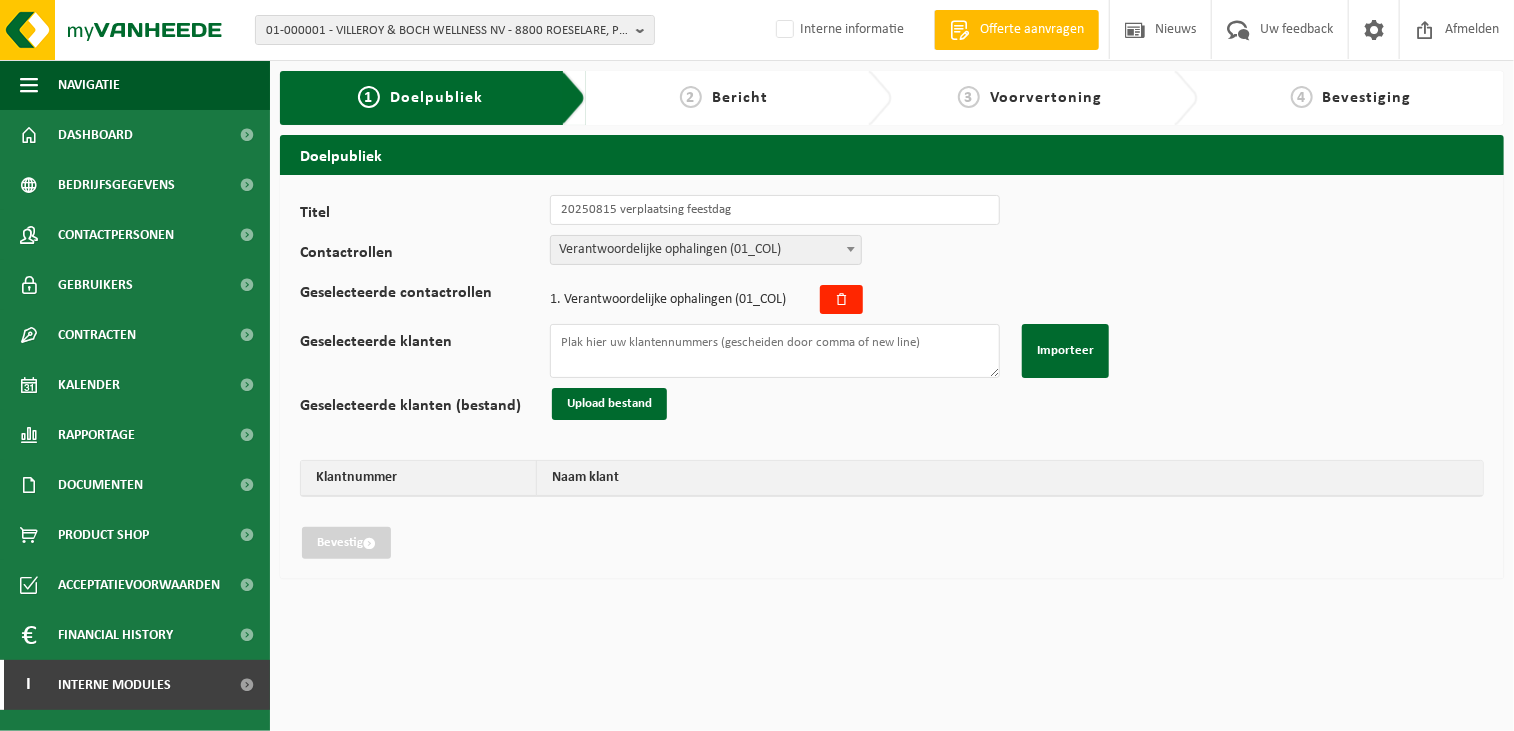 click on "Verantwoordelijke ophalingen (01_COL)" at bounding box center (706, 250) 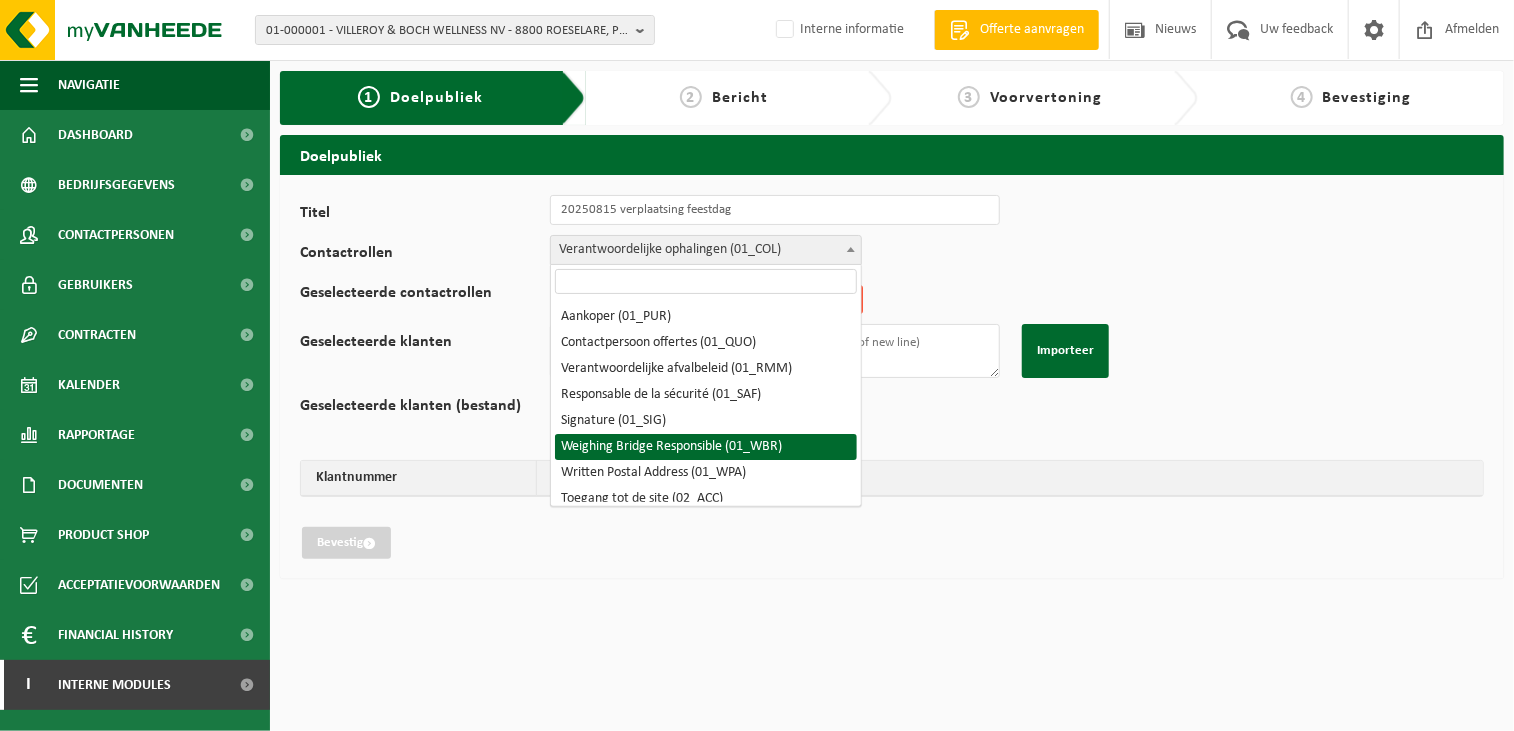 scroll, scrollTop: 100, scrollLeft: 0, axis: vertical 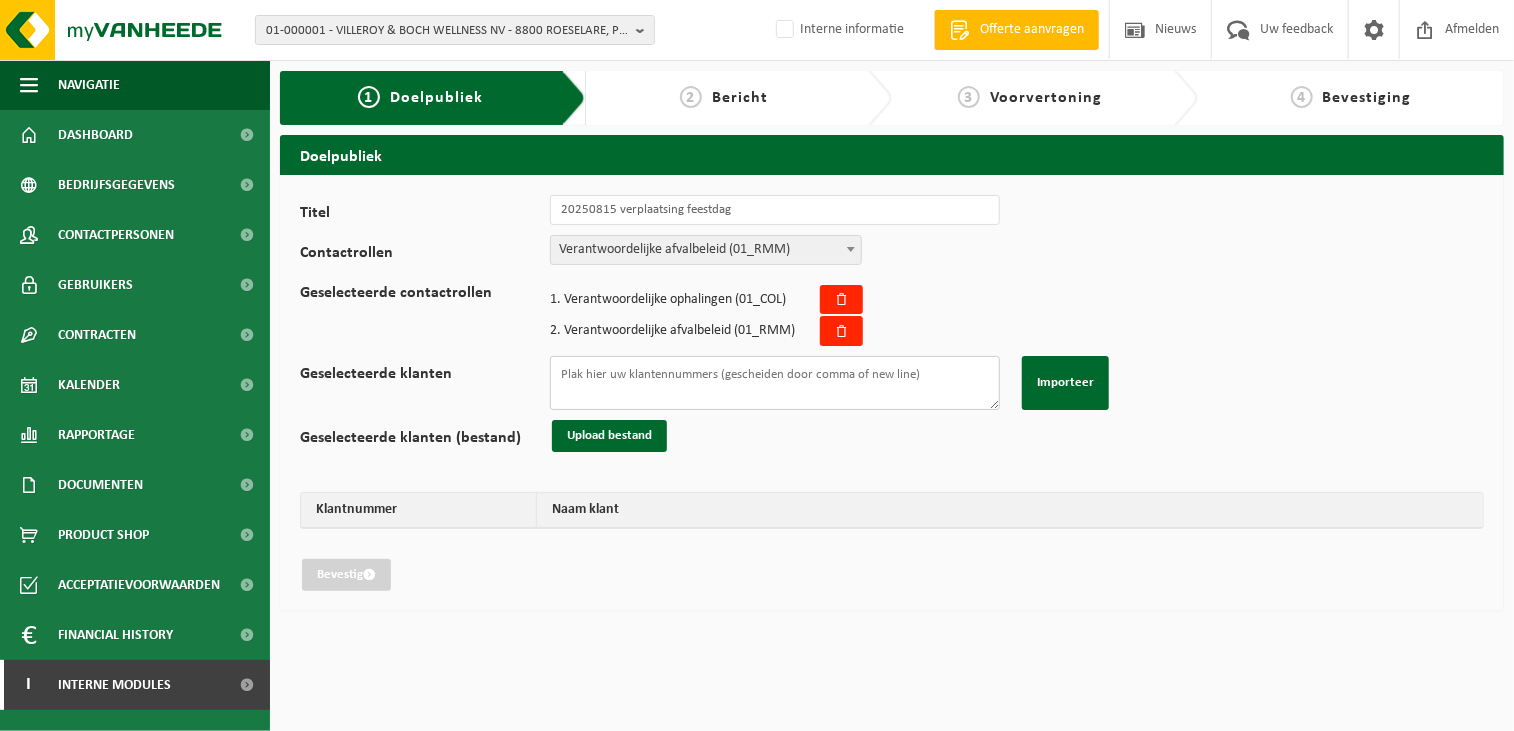 click on "Geselecteerde klanten" at bounding box center [775, 383] 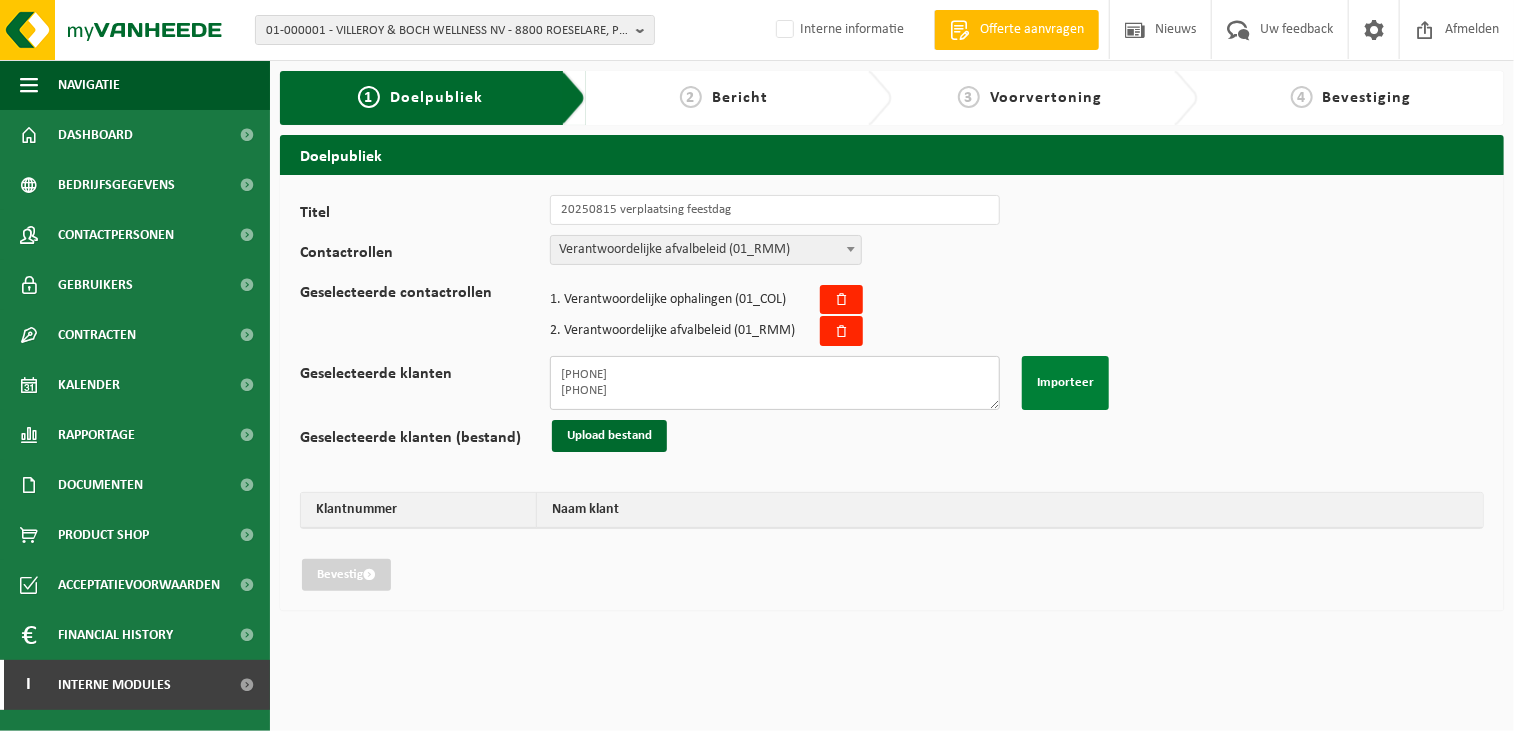 type on "[PHONE]
[PHONE]" 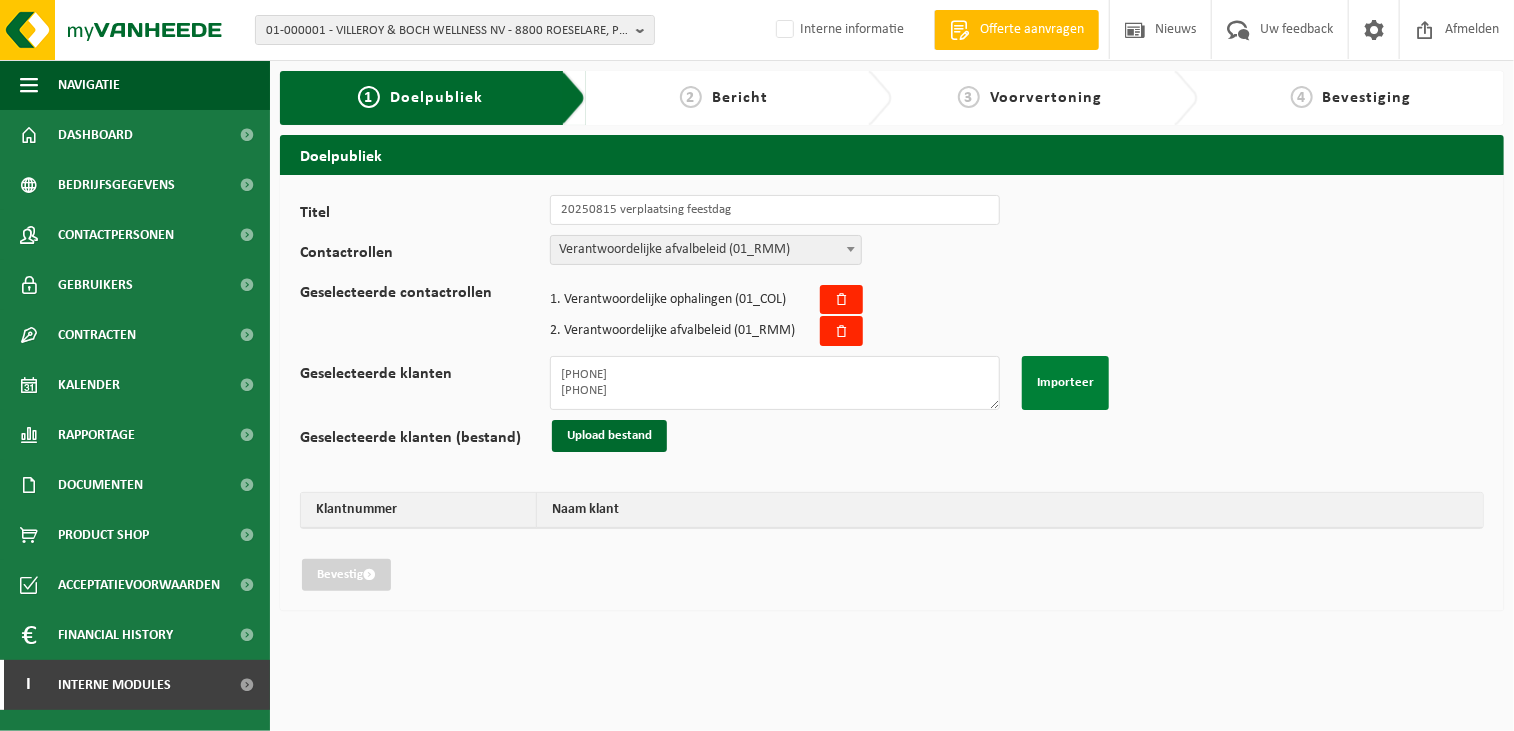 click on "Importeer" at bounding box center [1065, 383] 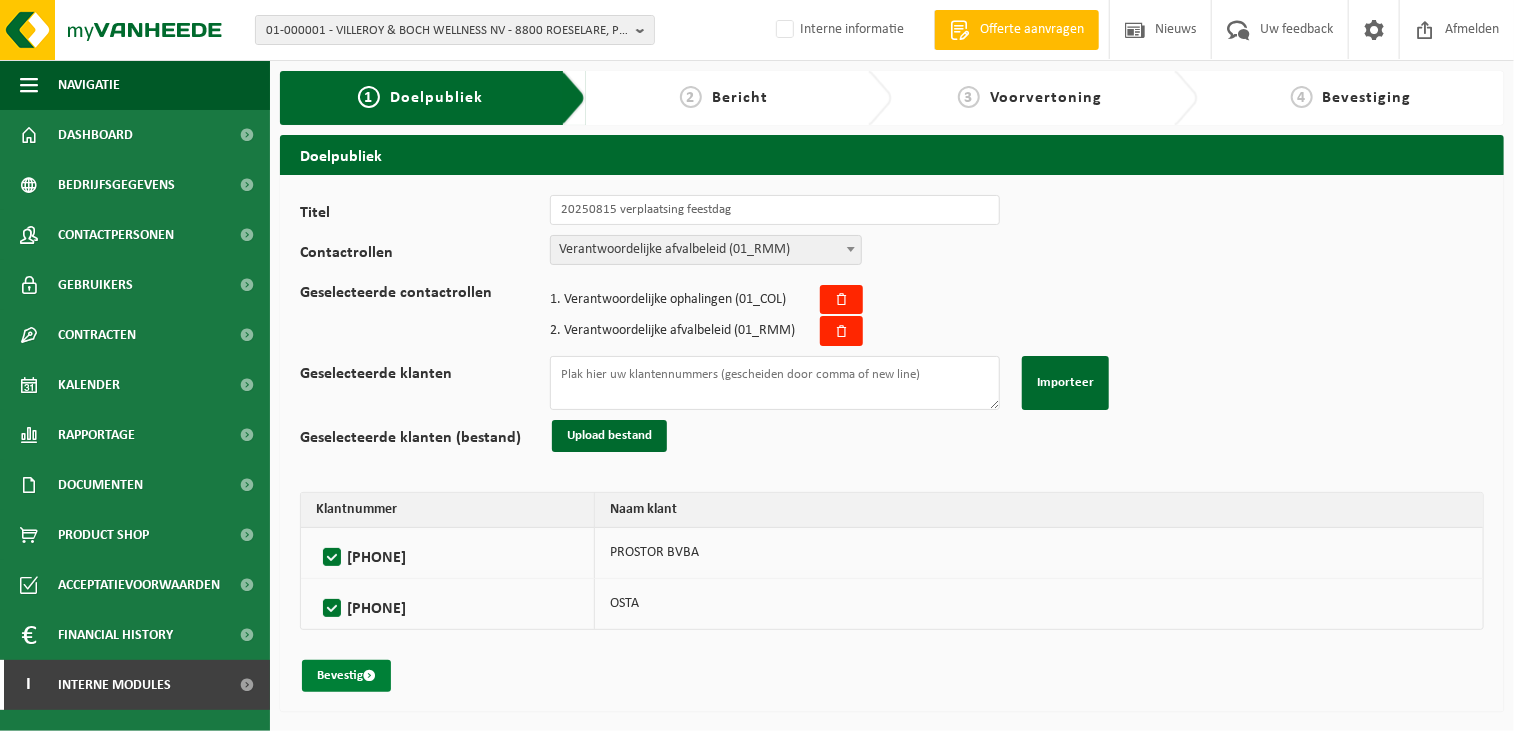 click on "Bevestig" at bounding box center [346, 676] 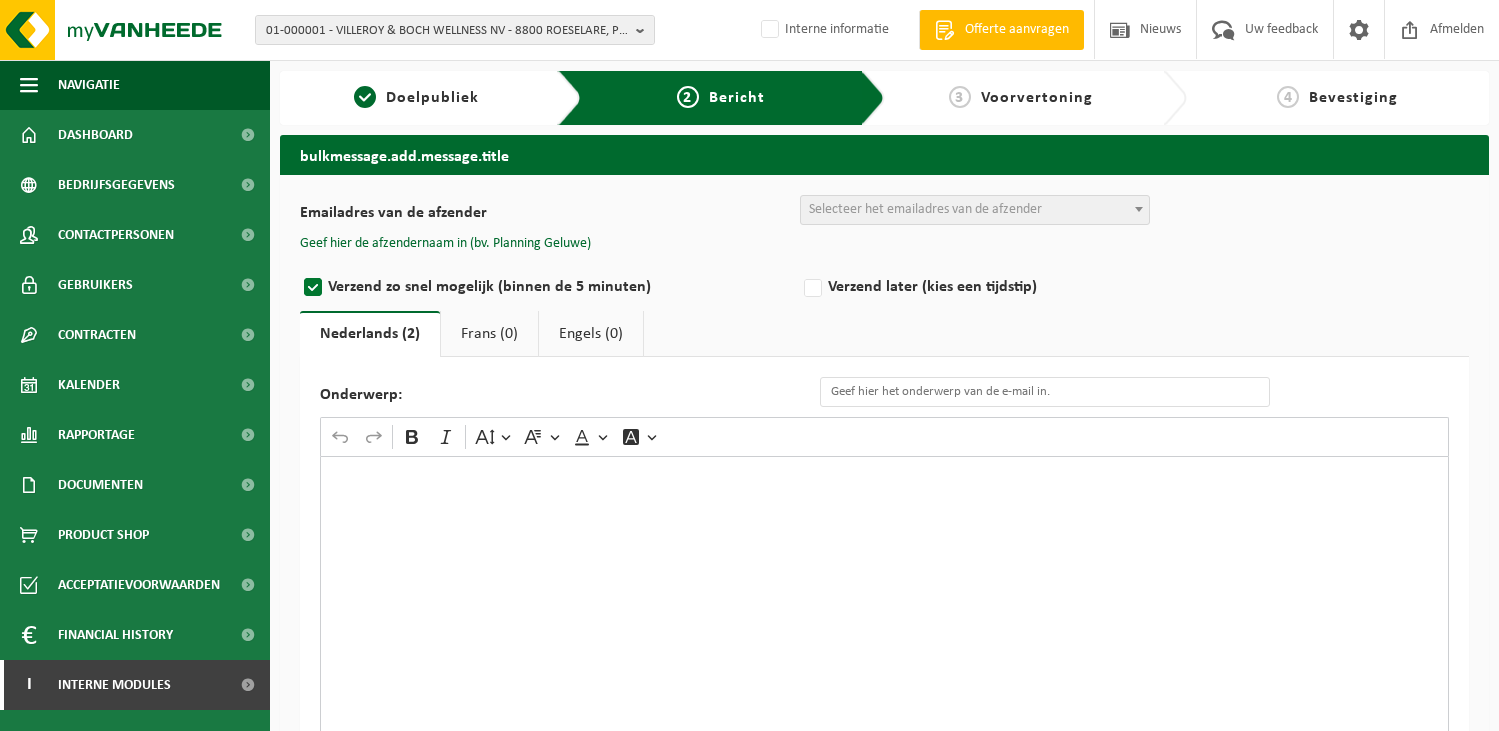 scroll, scrollTop: 0, scrollLeft: 0, axis: both 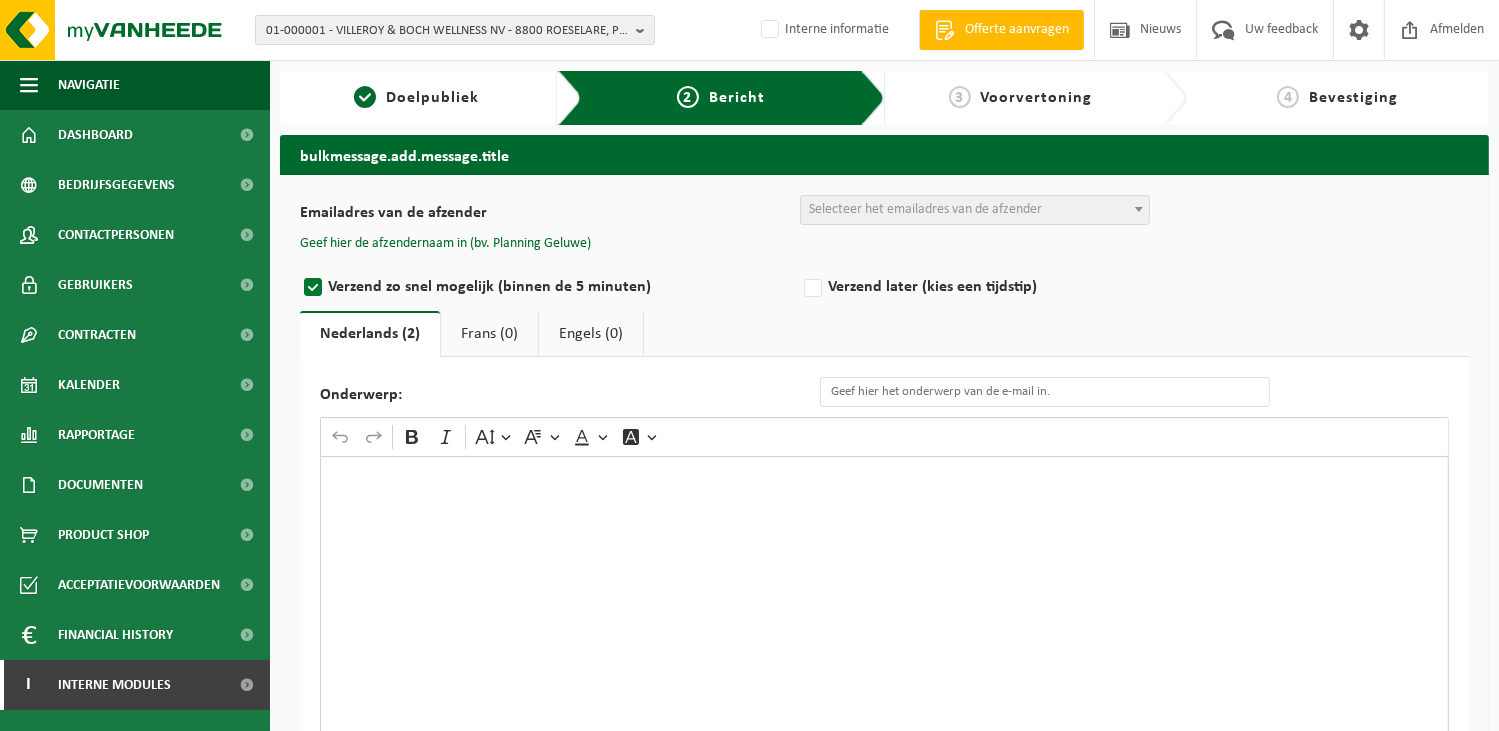 click at bounding box center (884, 656) 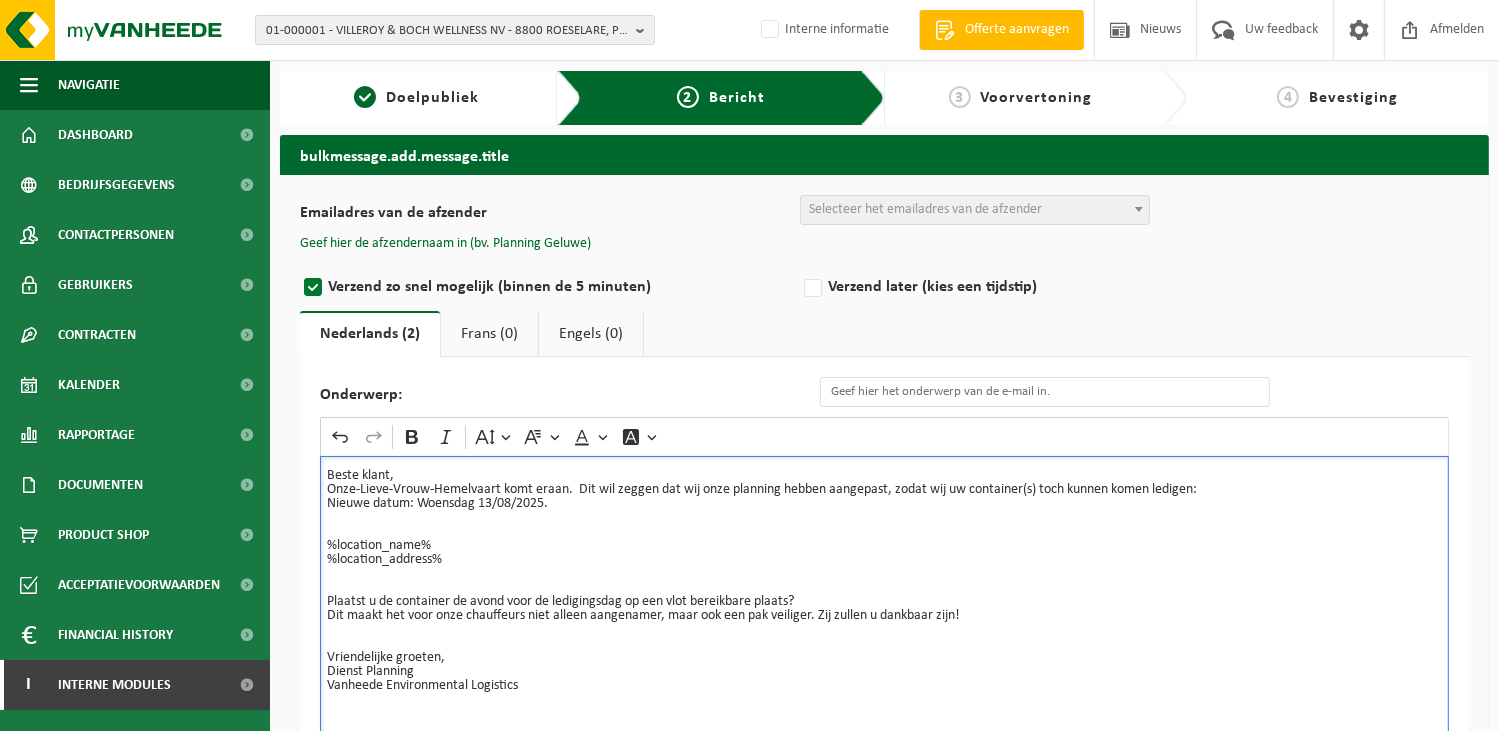 click on "Onze-Lieve-Vrouw-Hemelvaart komt eraan.  Dit wil zeggen dat wij onze planning hebben aangepast, zodat wij uw container(s) toch kunnen komen ledigen:" at bounding box center (884, 490) 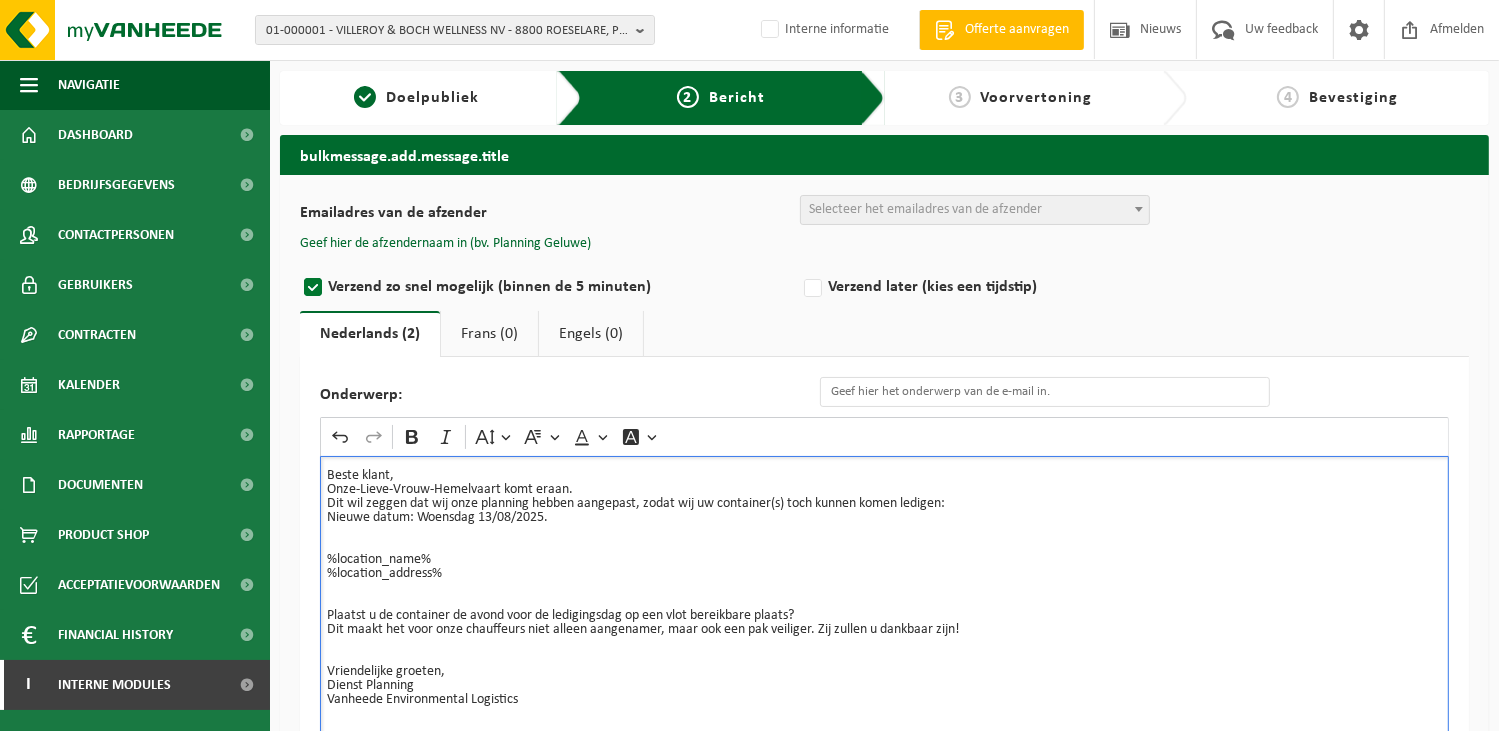 click on "Dit wil zeggen dat wij onze planning hebben aangepast, zodat wij uw container(s) toch kunnen komen ledigen:" at bounding box center [884, 504] 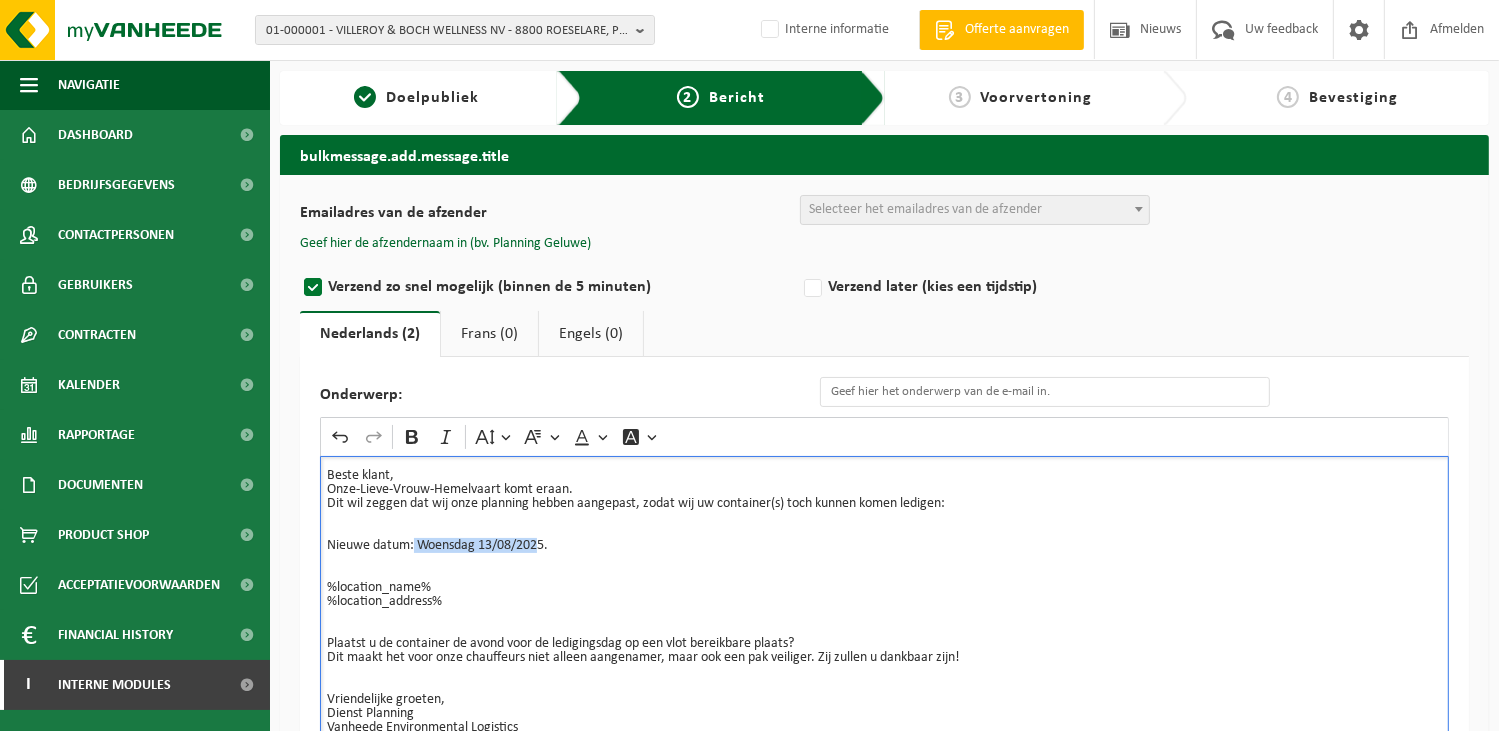 drag, startPoint x: 415, startPoint y: 542, endPoint x: 541, endPoint y: 557, distance: 126.88972 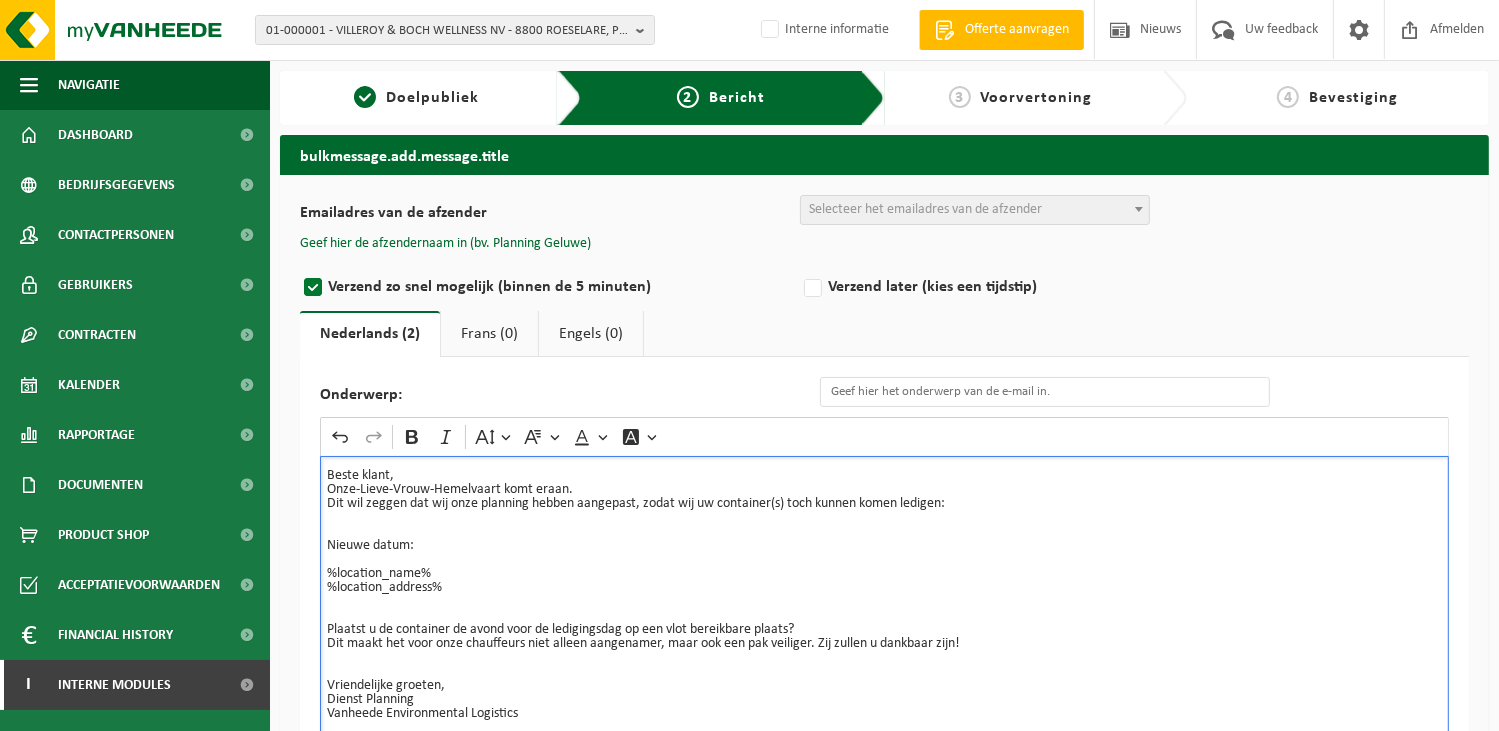 type 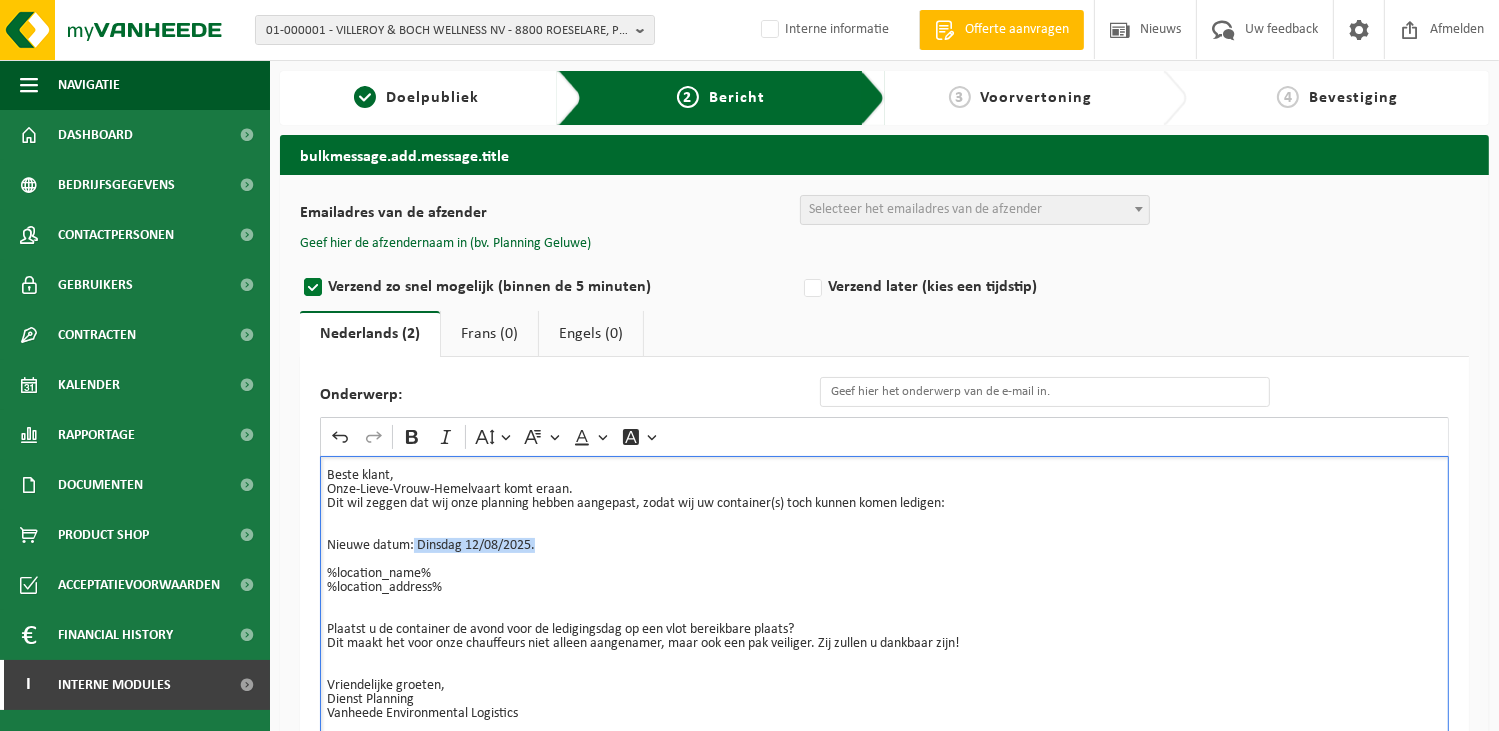 drag, startPoint x: 414, startPoint y: 548, endPoint x: 538, endPoint y: 551, distance: 124.036285 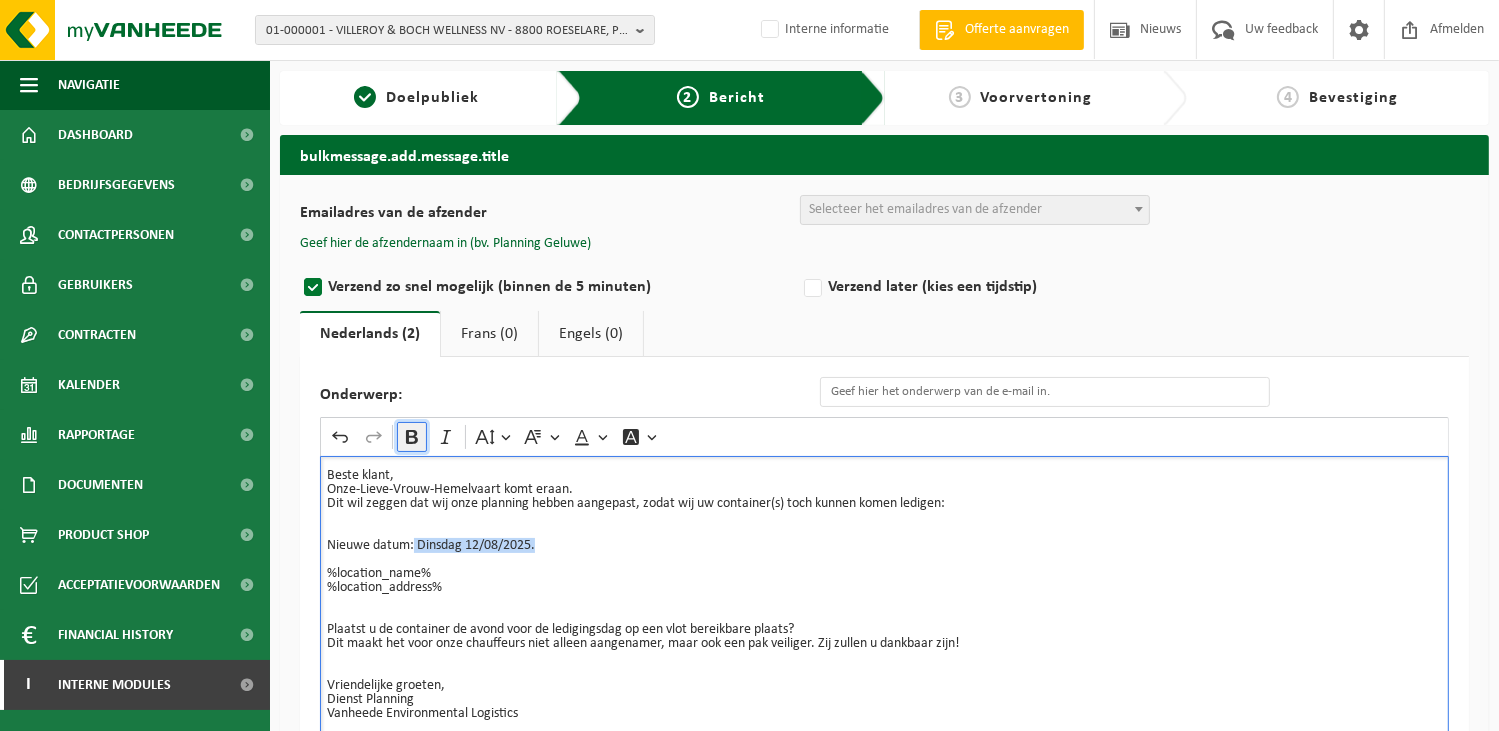 click 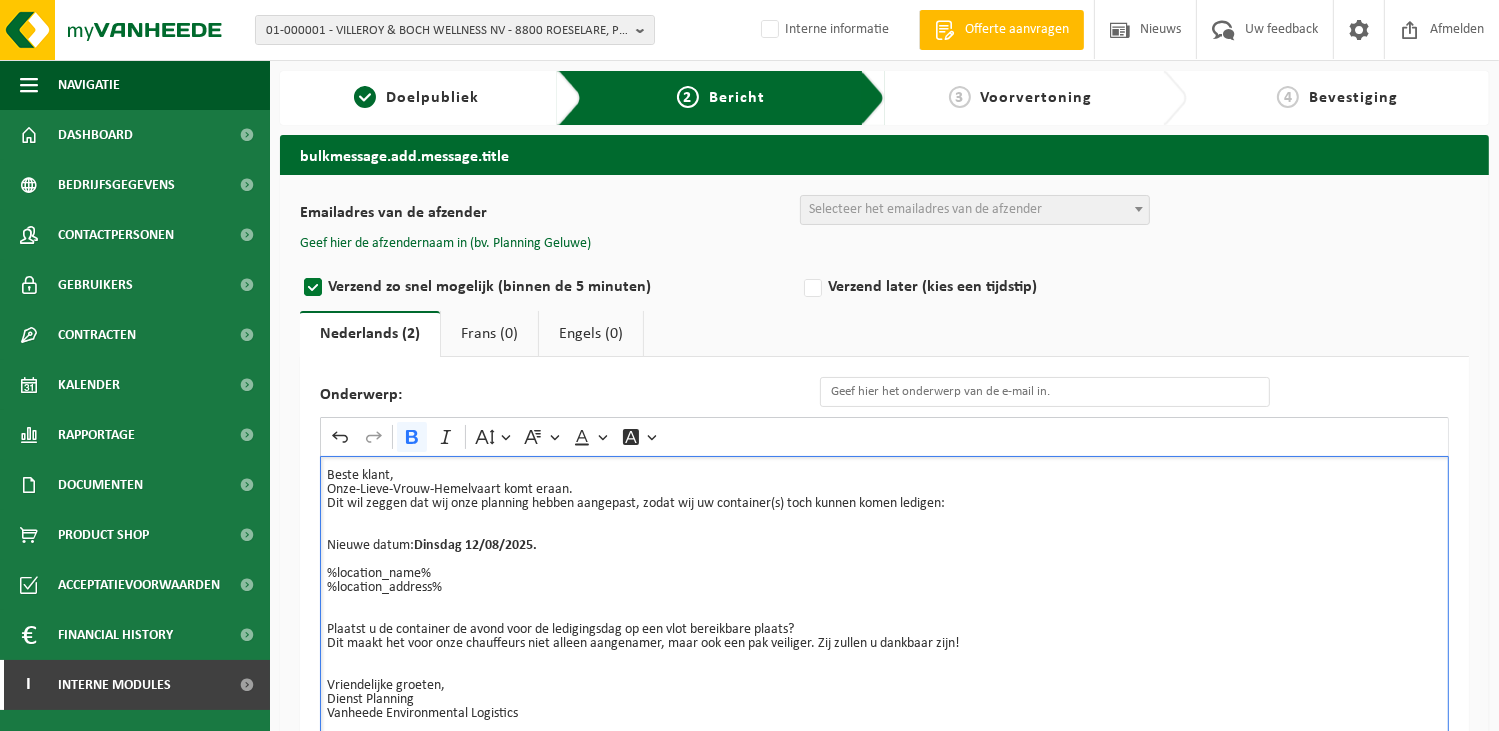 click on "%location_name% %location_address%" at bounding box center (884, 595) 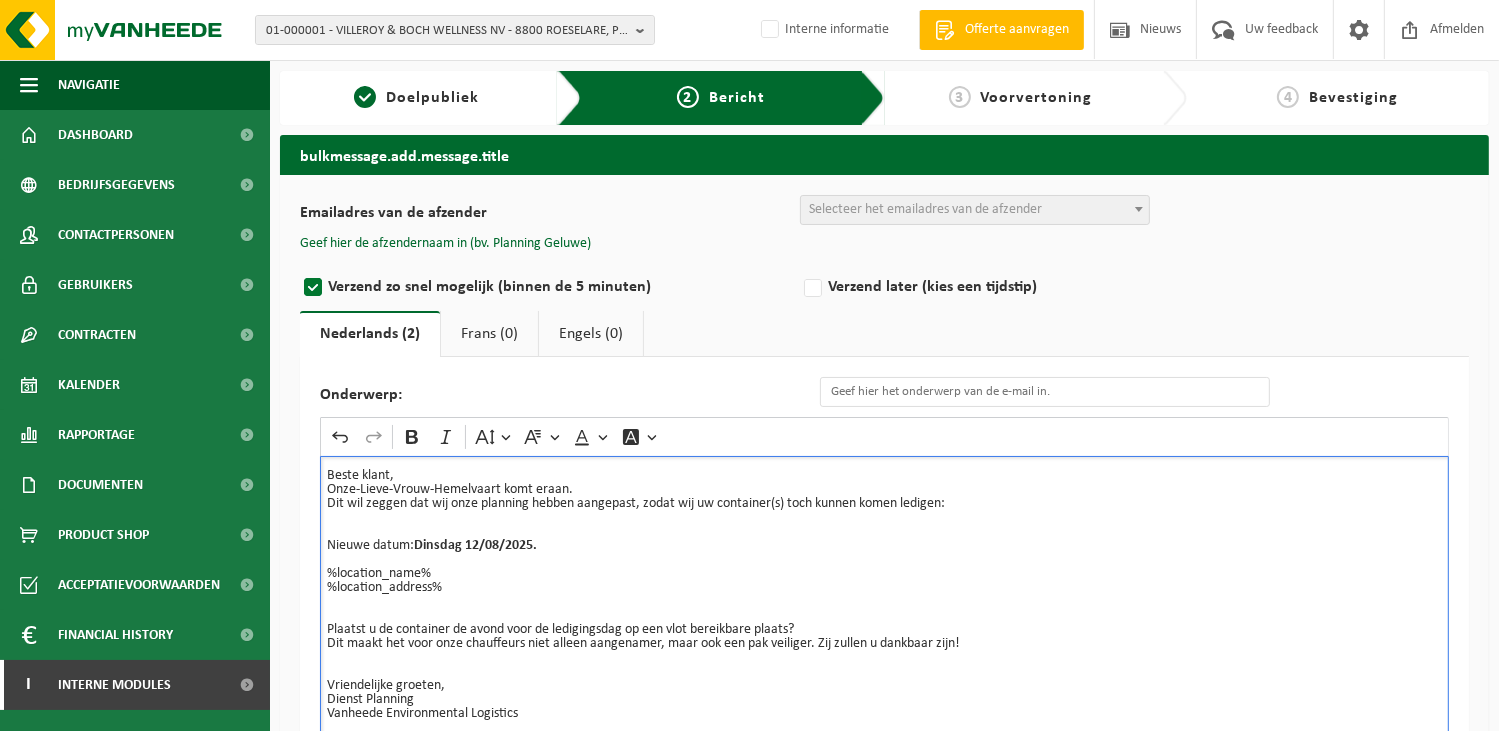 click on "Nieuwe datum:  Dinsdag 12/08/2025." at bounding box center (884, 553) 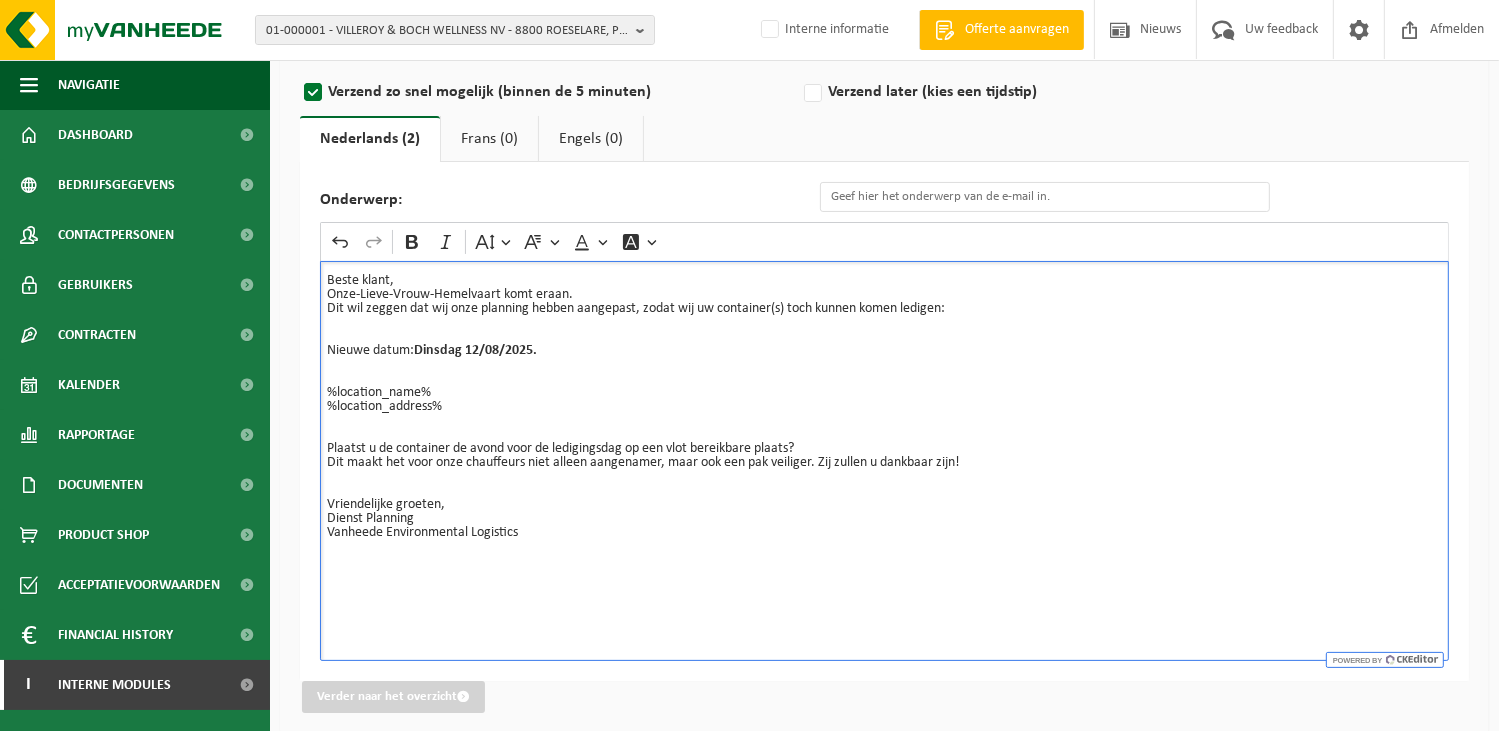 scroll, scrollTop: 200, scrollLeft: 0, axis: vertical 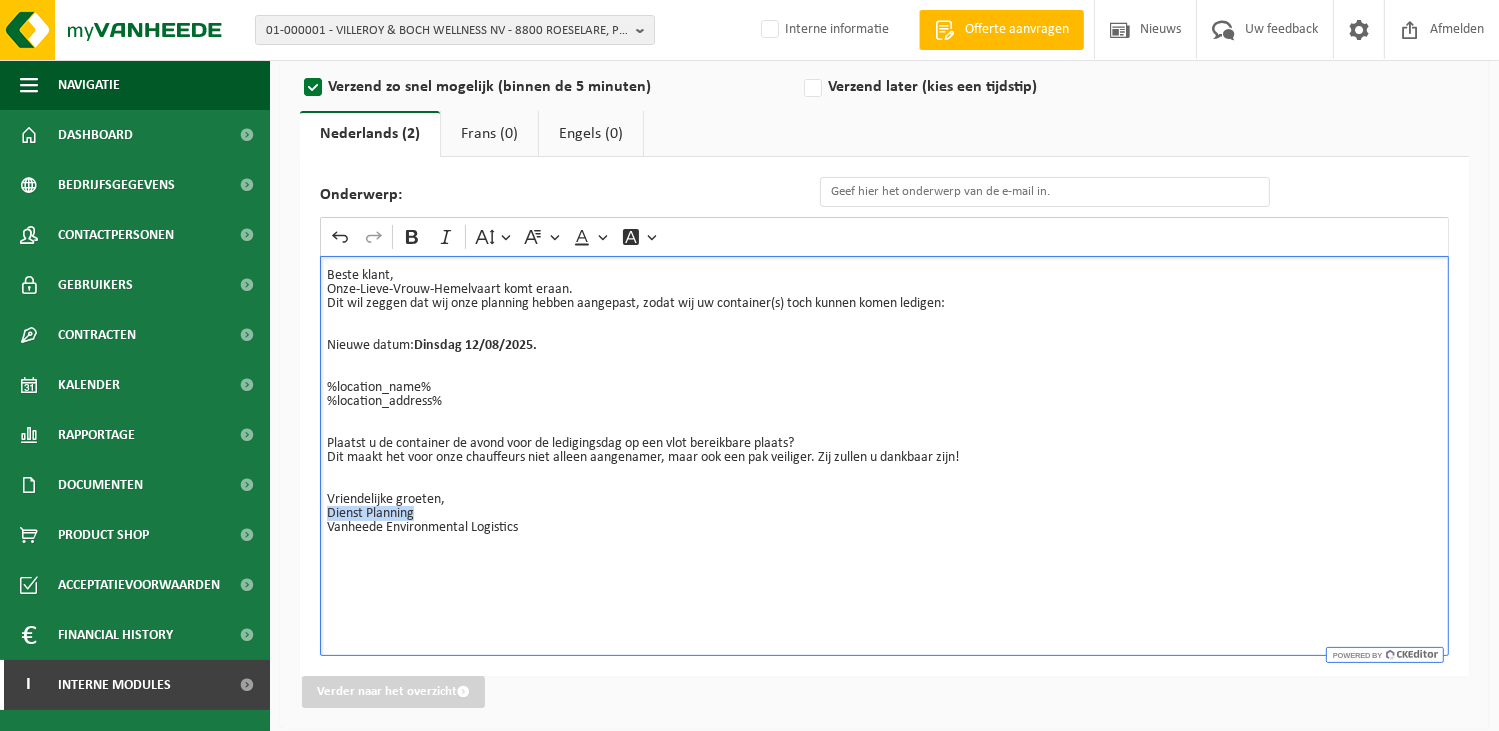 drag, startPoint x: 426, startPoint y: 514, endPoint x: 318, endPoint y: 511, distance: 108.04166 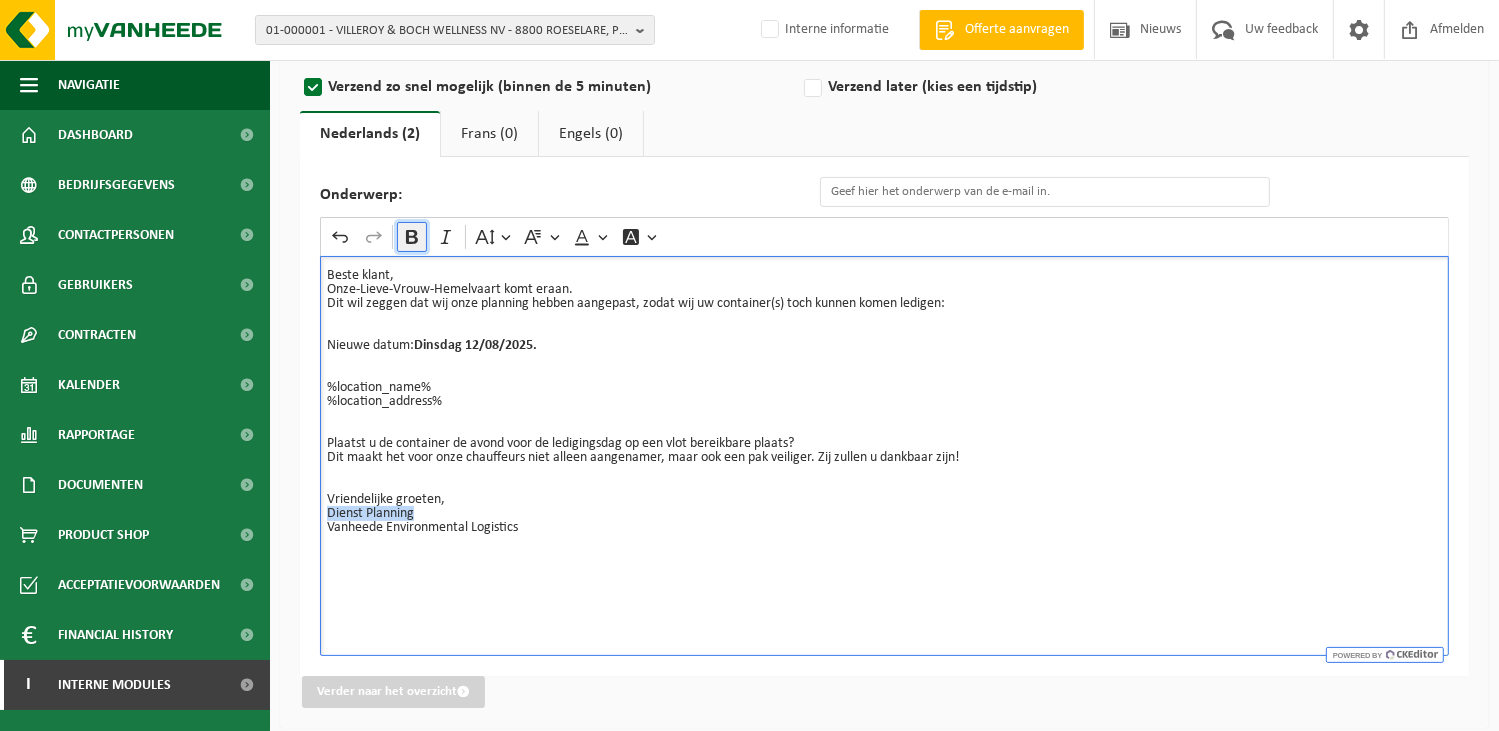 click 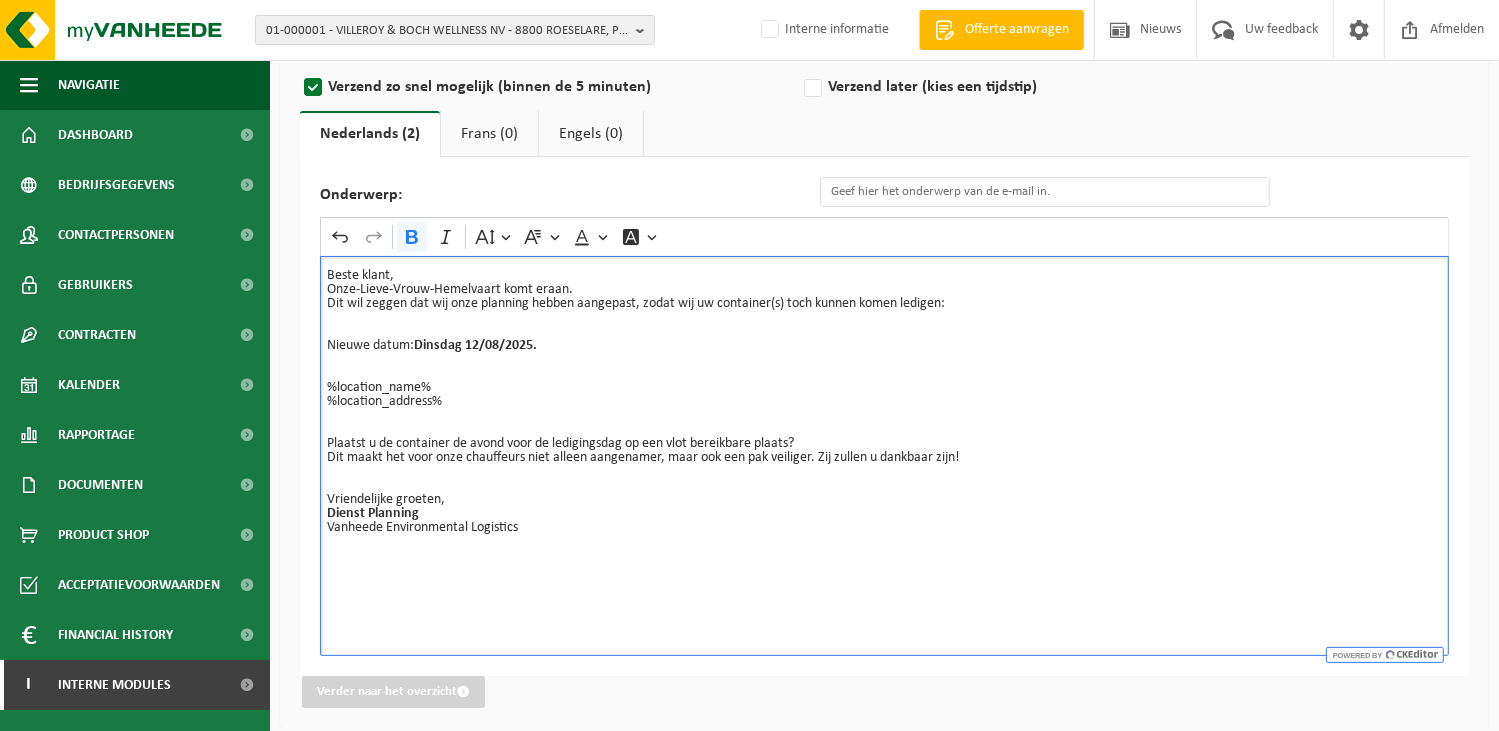 click on "Beste klant, Onze-Lieve-Vrouw-Hemelvaart komt eraan. Dit wil zeggen dat wij onze planning hebben aangepast, zodat wij uw container(s) toch kunnen komen ledigen: Nieuwe datum:  Dinsdag 12/08/2025. %location_name% %location_address% Plaatst u de container de avond voor de ledigingsdag op een vlot bereikbare plaats? Dit maakt het voor onze chauffeurs niet alleen aangenamer, maar ook een pak veiliger. Zij zullen u dankbaar zijn! Vriendelijke groeten, Dienst Planning Vanheede Environmental Logistics" at bounding box center (884, 456) 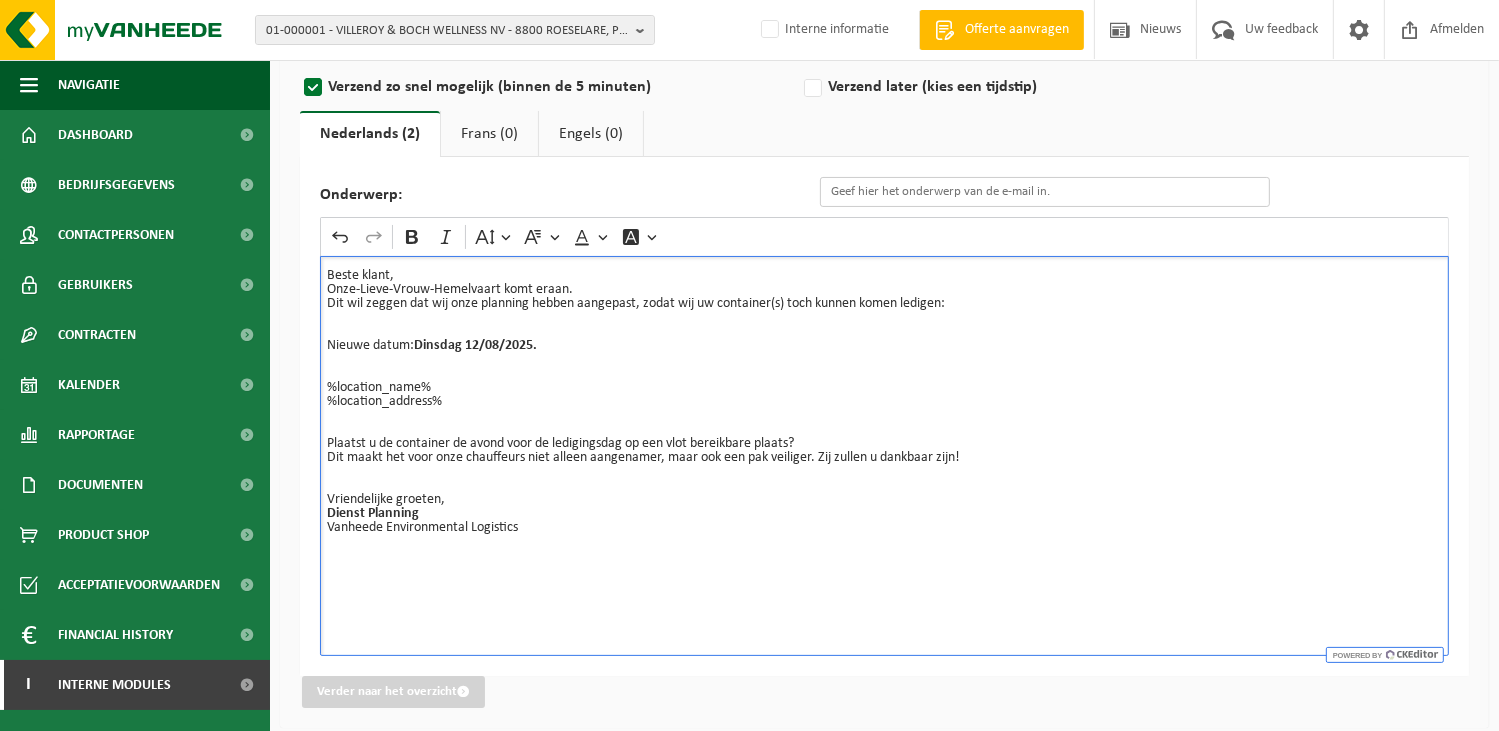 click on "Onderwerp:" at bounding box center (1045, 192) 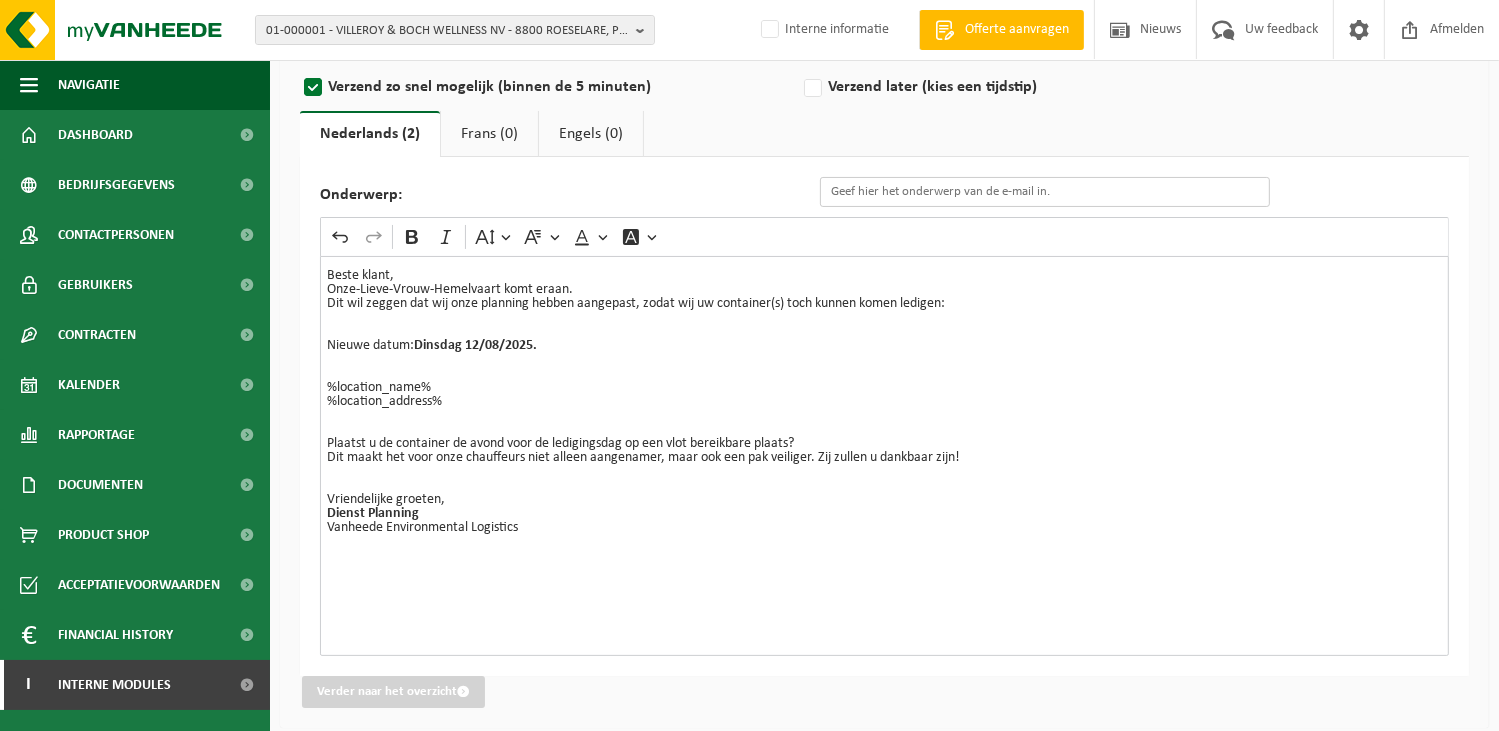 paste on "Wijziging van de ledigingsdag van uw container n.a.v. Onze-Lieve-Vrouw-Hemelvaart" 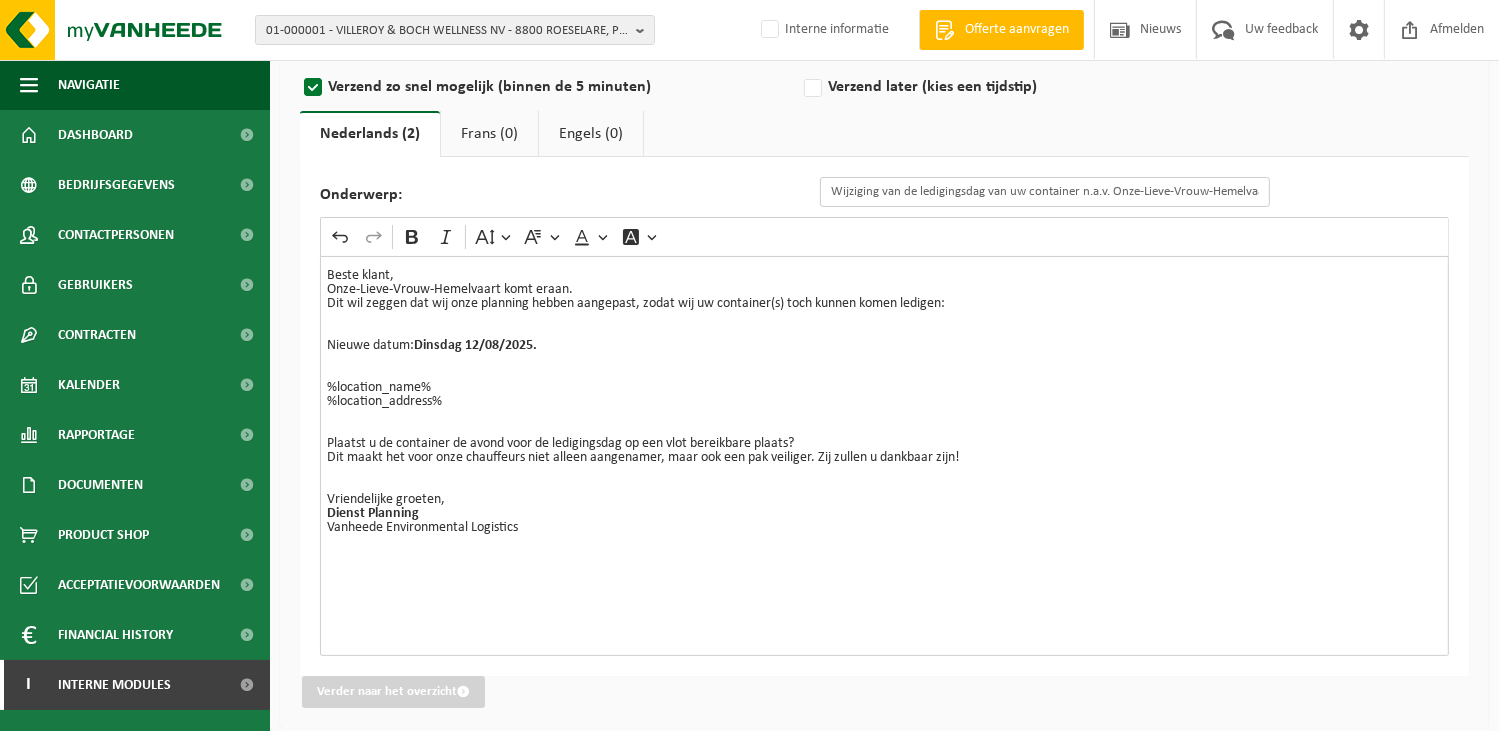 scroll, scrollTop: 0, scrollLeft: 13, axis: horizontal 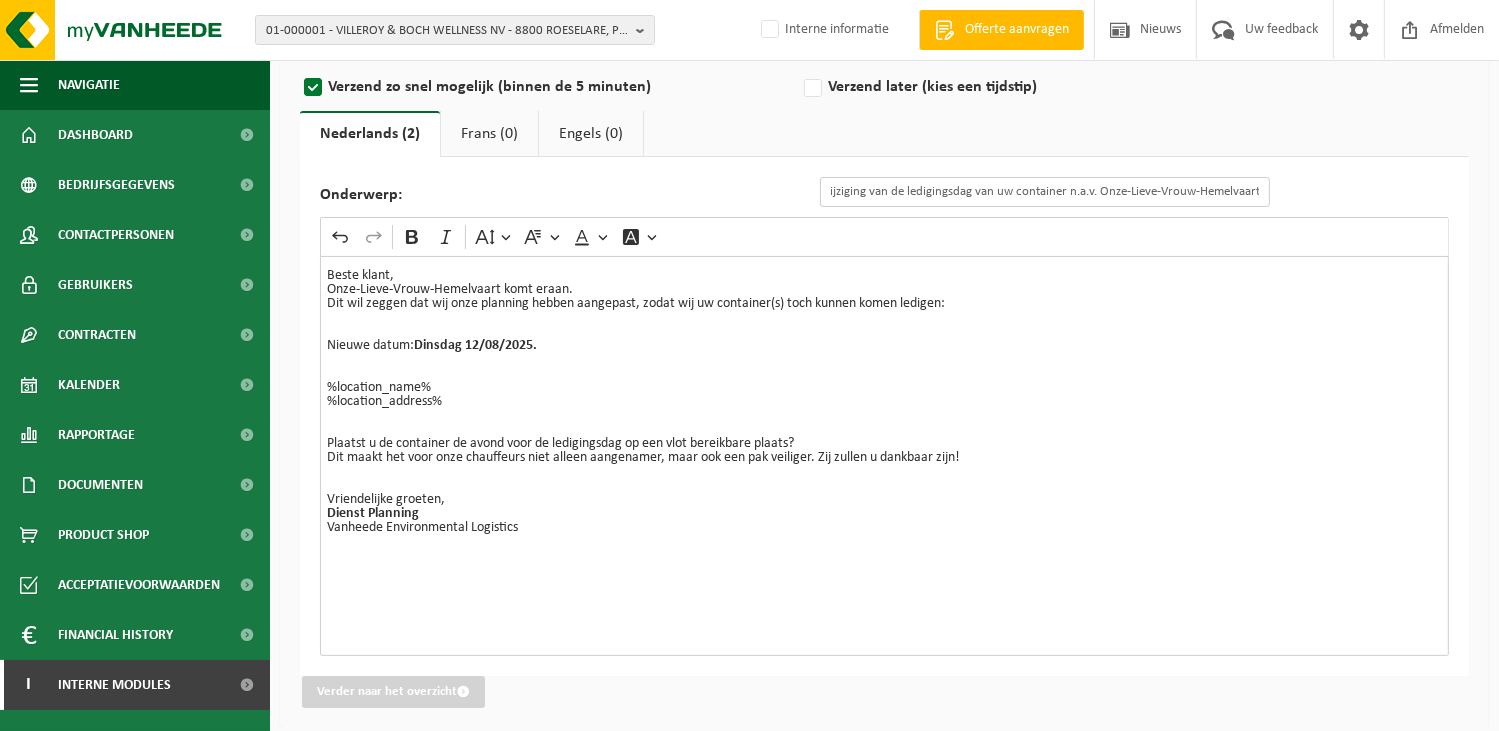 type on "Wijziging van de ledigingsdag van uw container n.a.v. Onze-Lieve-Vrouw-Hemelvaart" 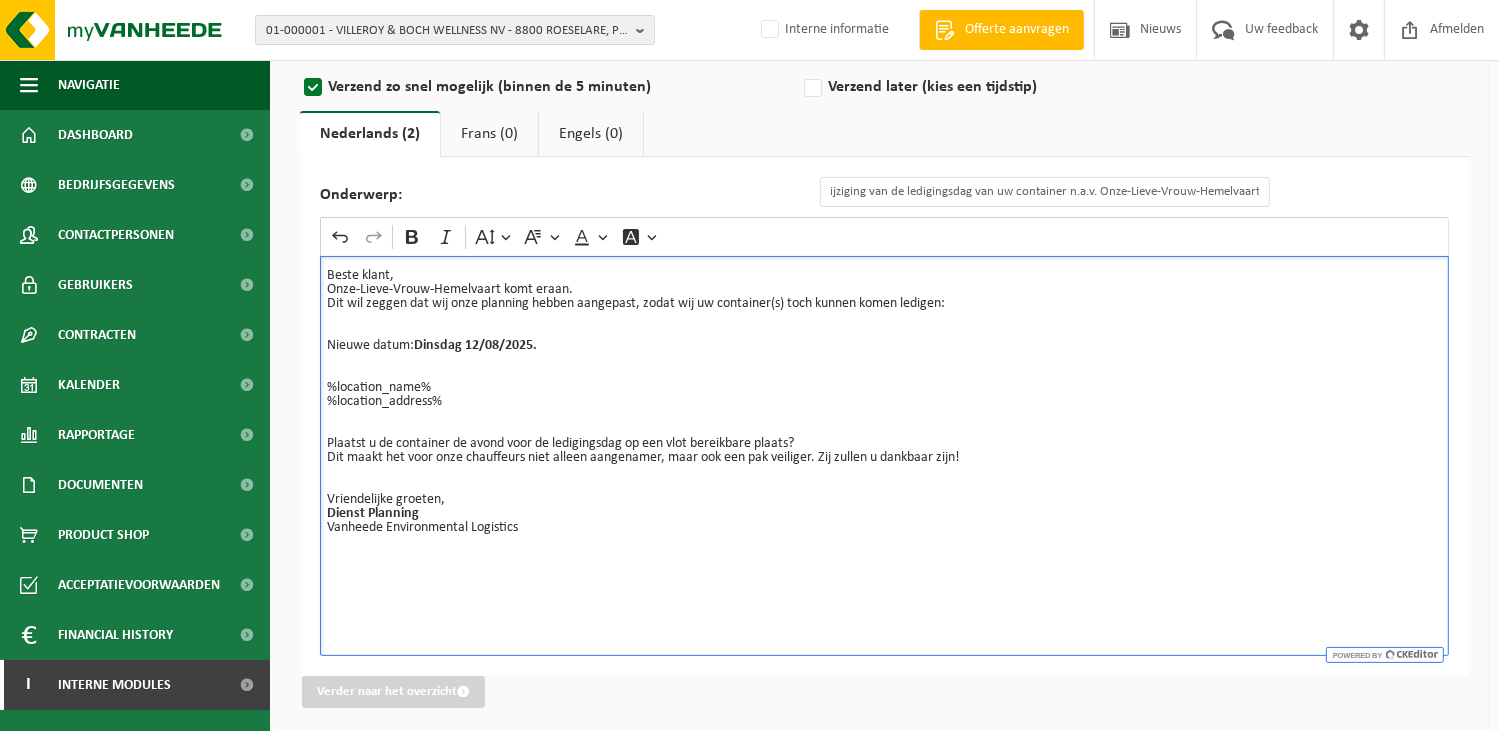 scroll, scrollTop: 0, scrollLeft: 0, axis: both 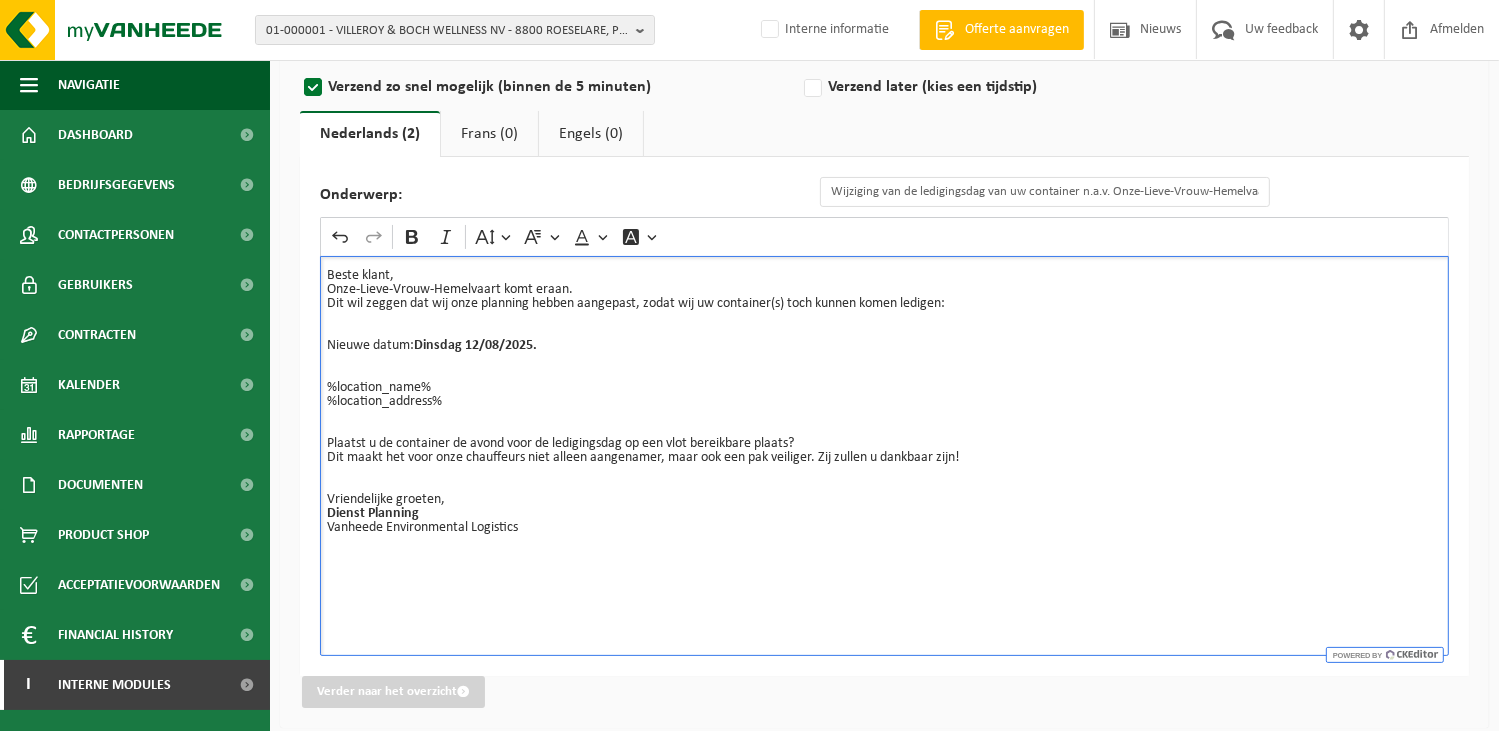 click on "Vriendelijke groeten, Dienst Planning Vanheede Environmental Logistics ⁠⁠⁠⁠⁠⁠⁠" at bounding box center (884, 521) 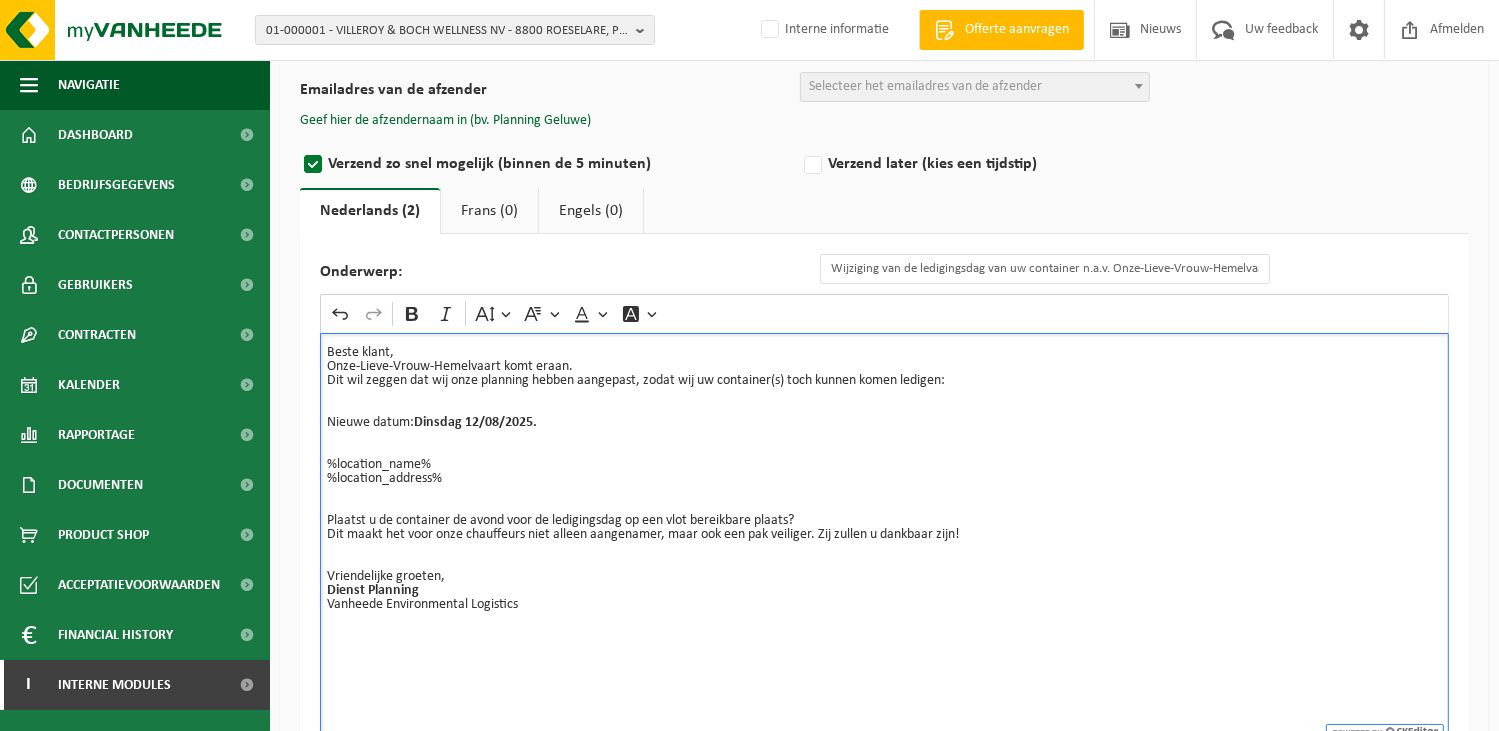 scroll, scrollTop: 0, scrollLeft: 0, axis: both 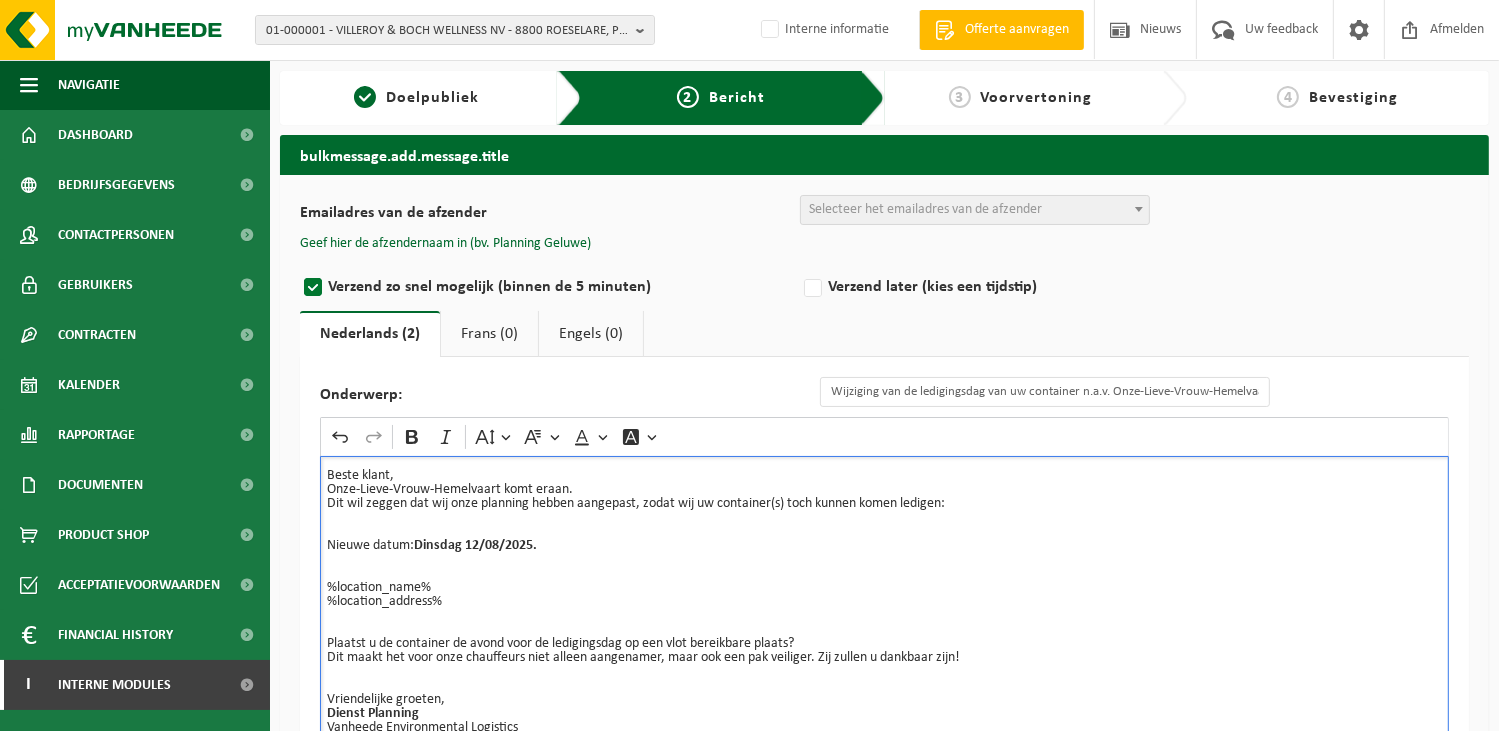 click on "Beste klant," at bounding box center (884, 476) 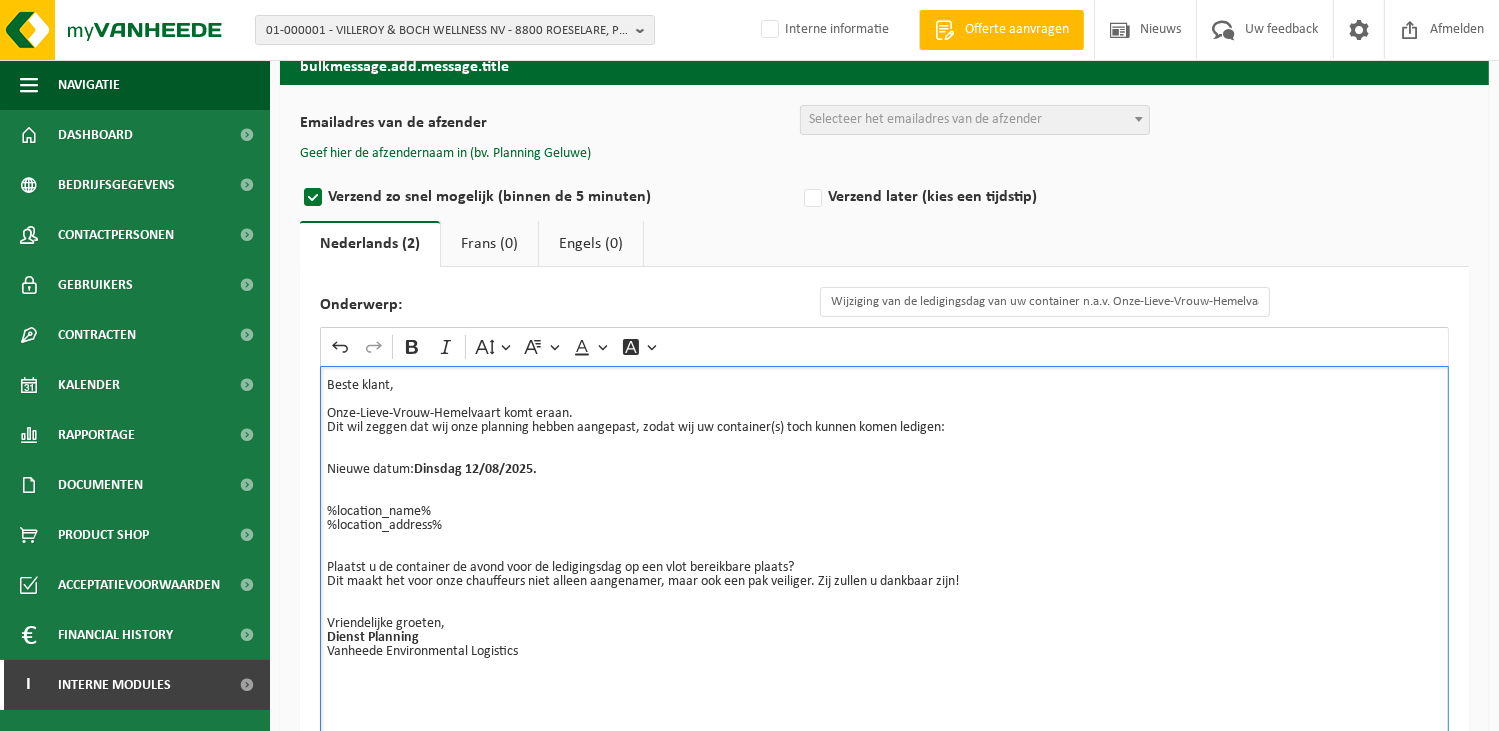 scroll, scrollTop: 215, scrollLeft: 0, axis: vertical 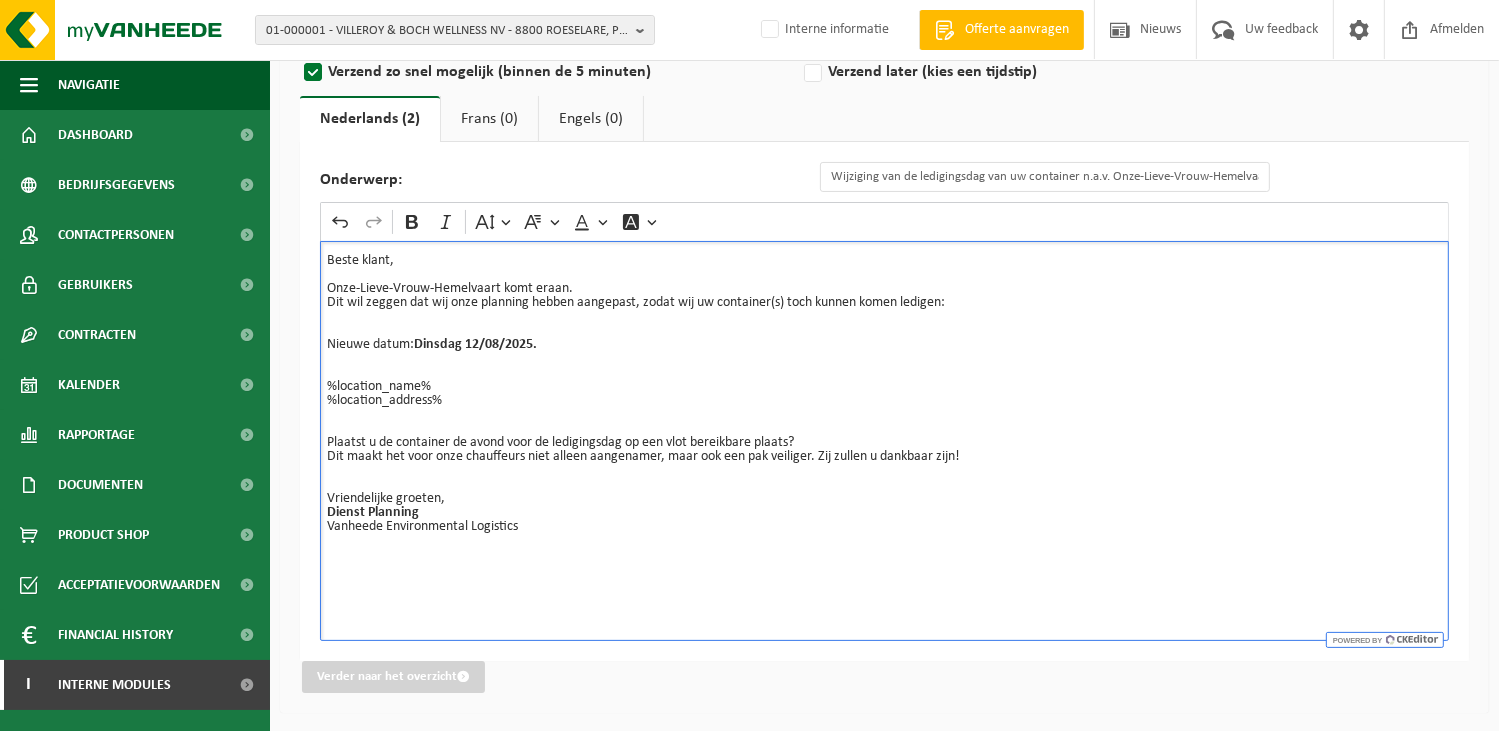 click on "Vriendelijke groeten, Dienst Planning Vanheede Environmental Logistics" at bounding box center [884, 520] 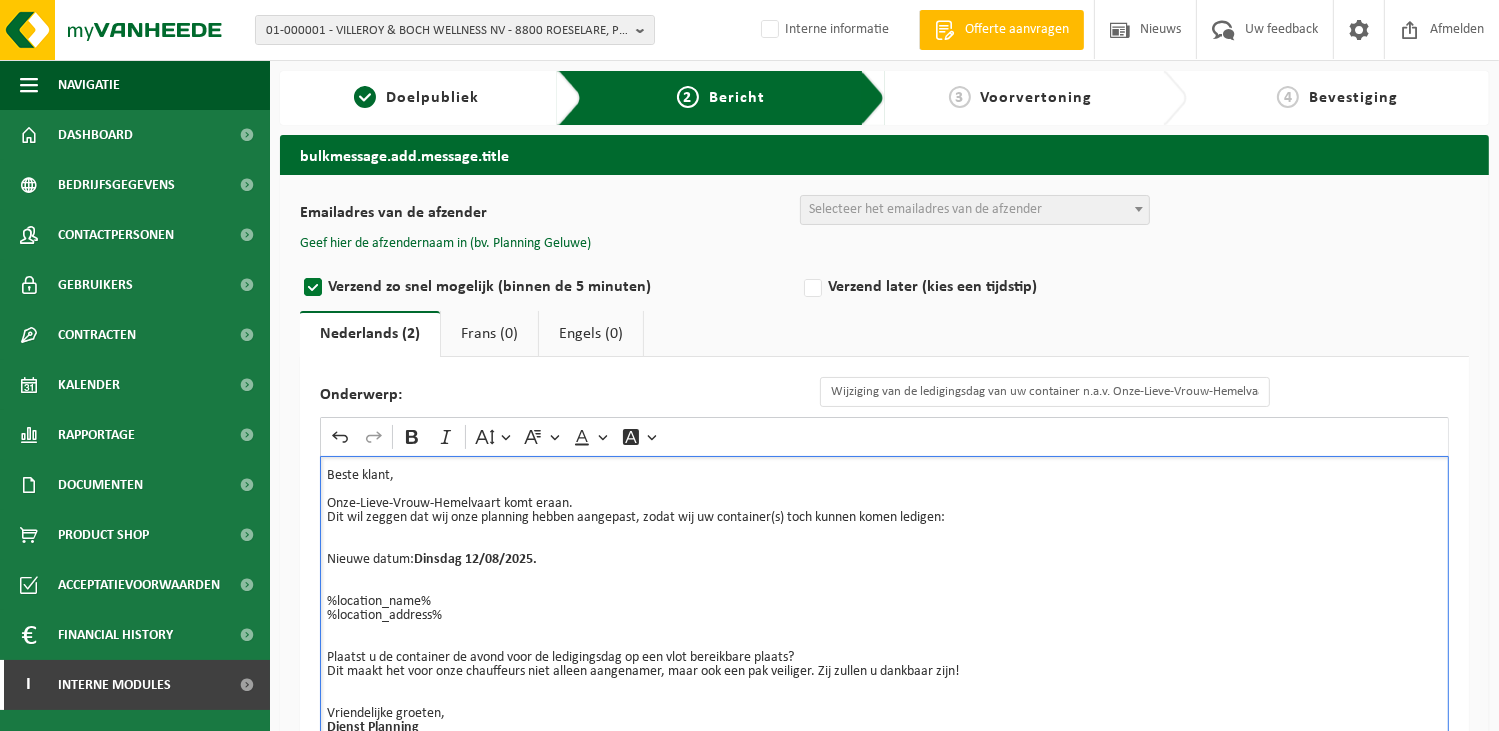 click on "Selecteer het emailadres van de afzender" at bounding box center (975, 210) 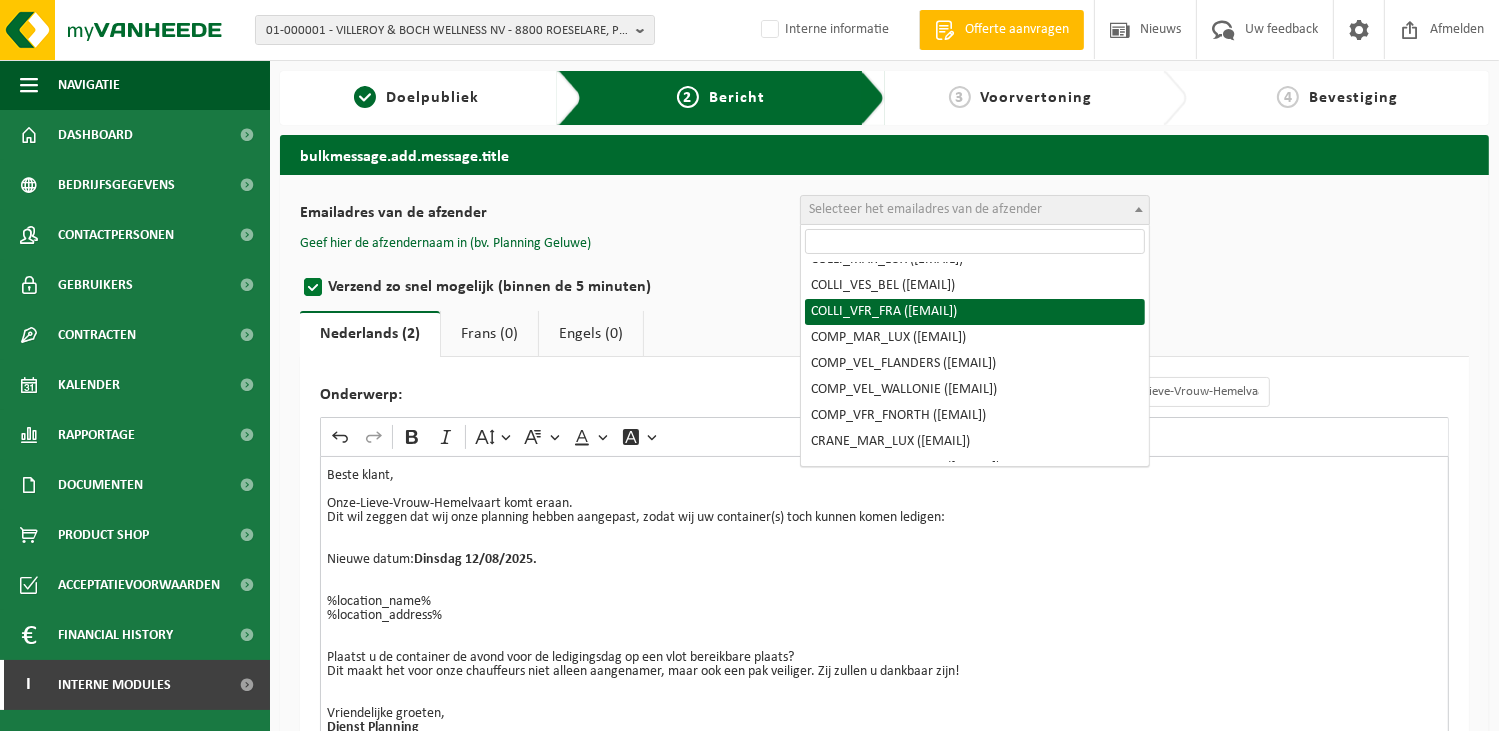 scroll, scrollTop: 200, scrollLeft: 0, axis: vertical 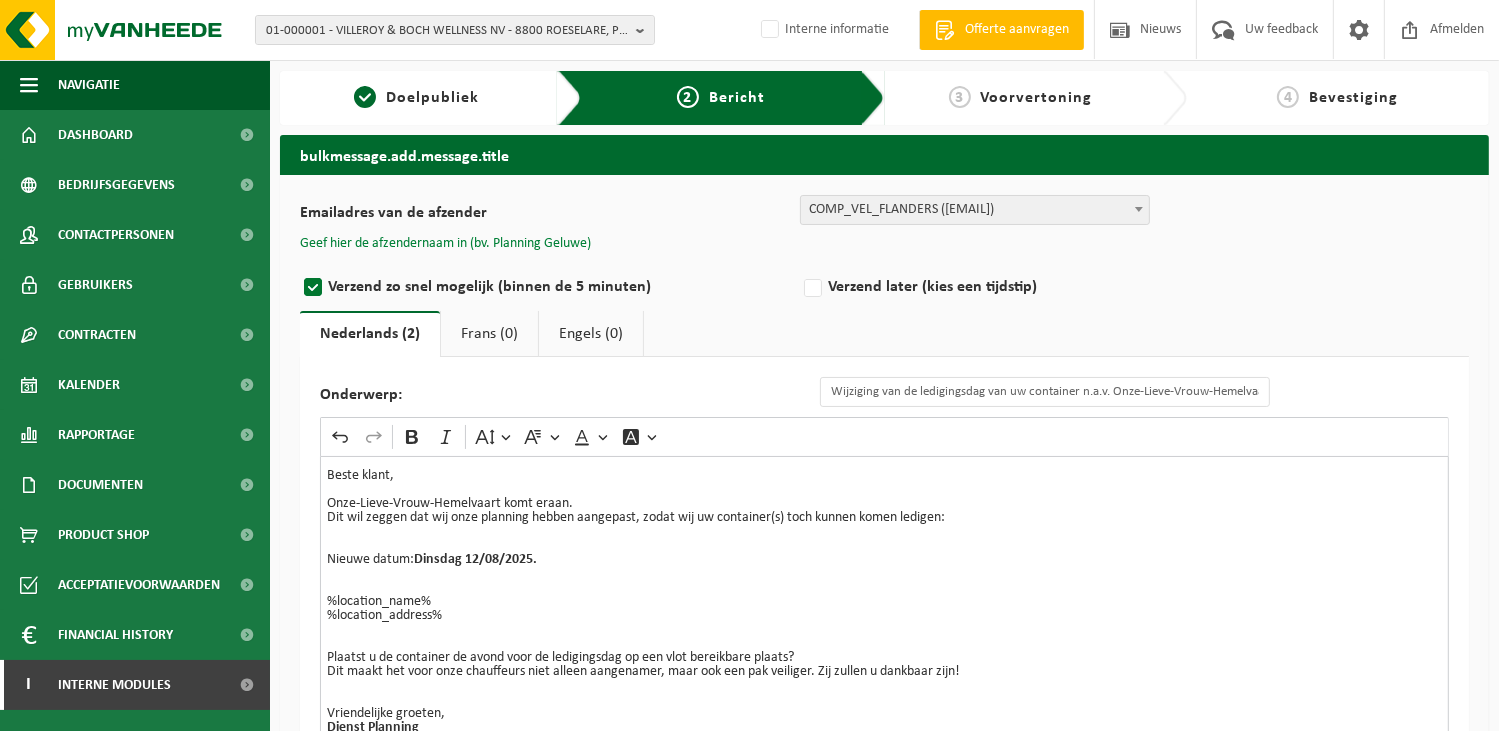 click on "Geef hier de afzendernaam in (bv. Planning Geluwe)" at bounding box center (445, 244) 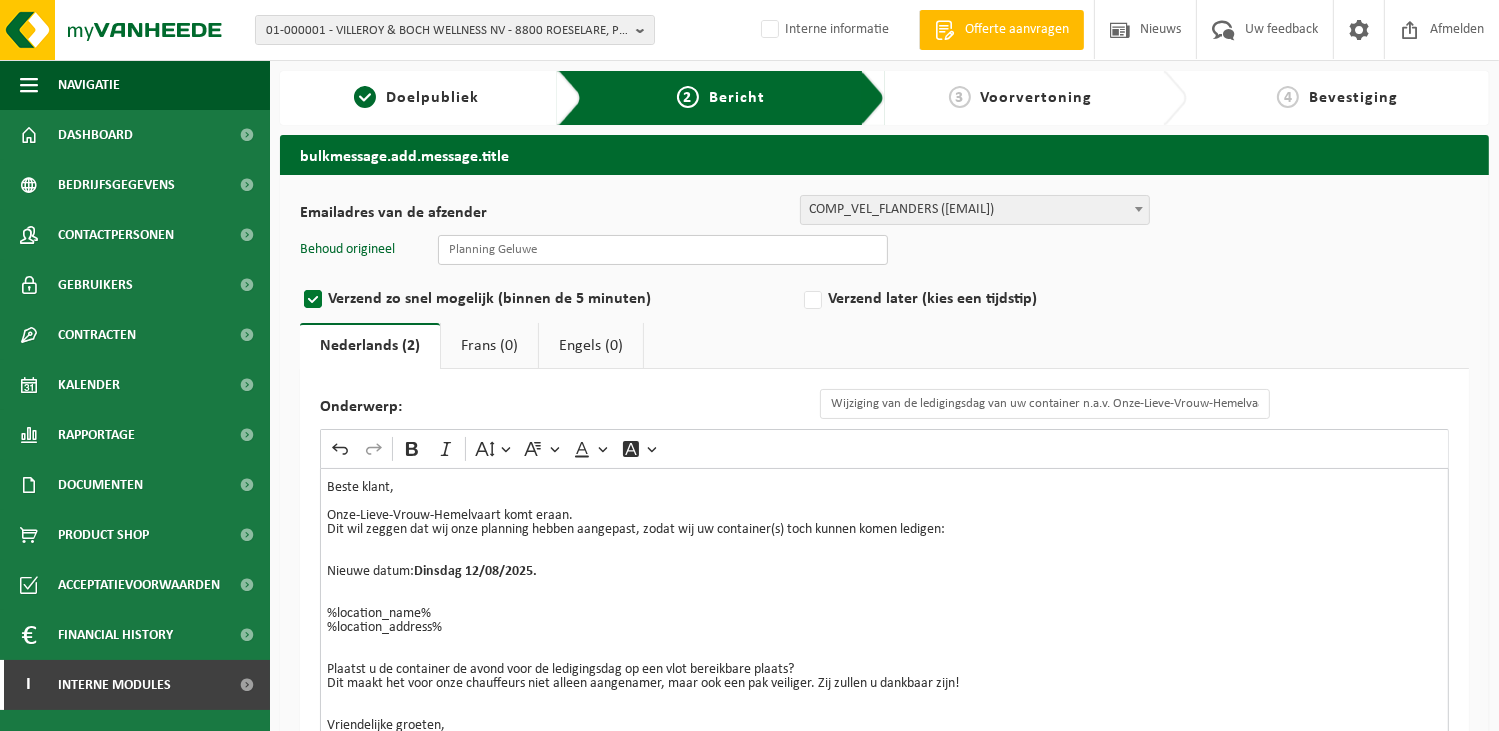 click at bounding box center [663, 250] 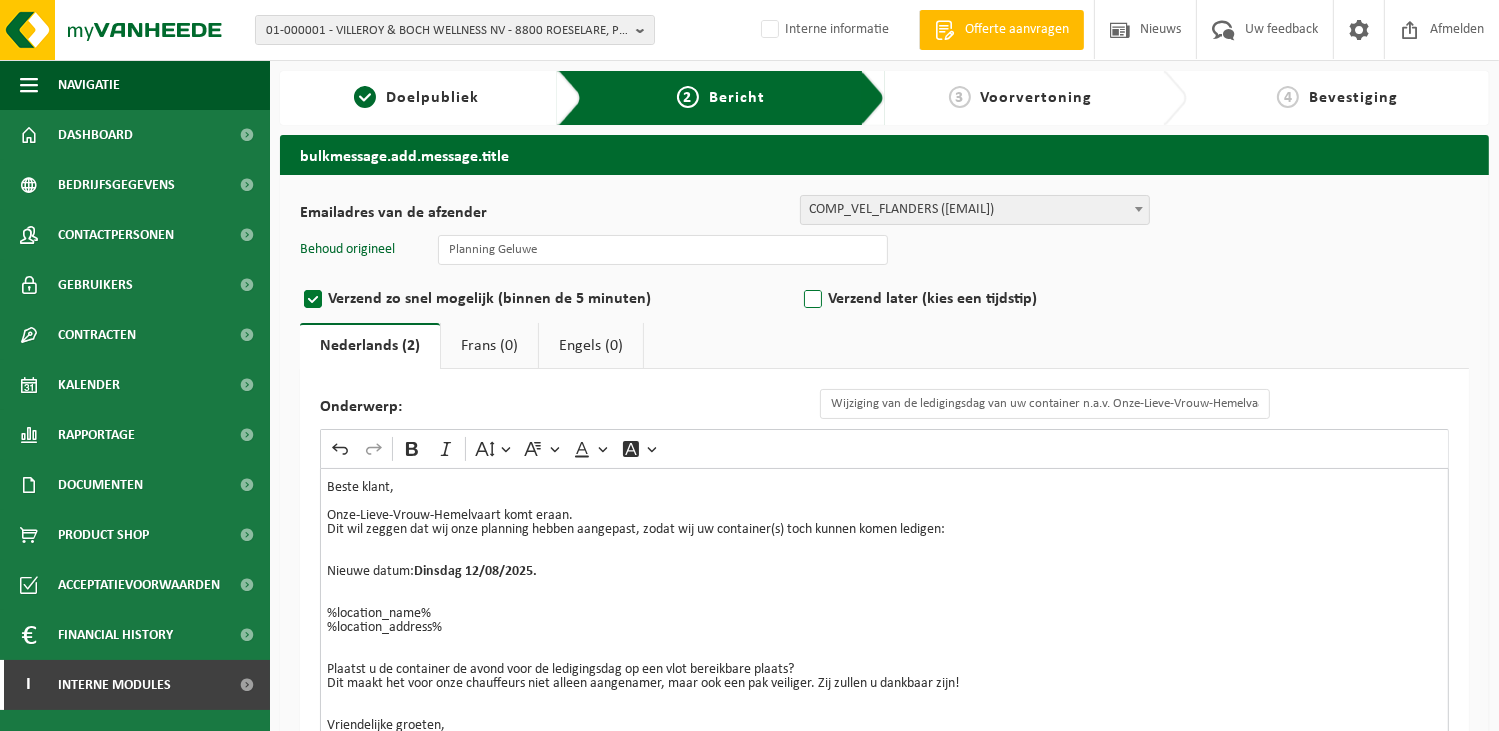 click on "Verzend later (kies een tijdstip)" at bounding box center (1050, 299) 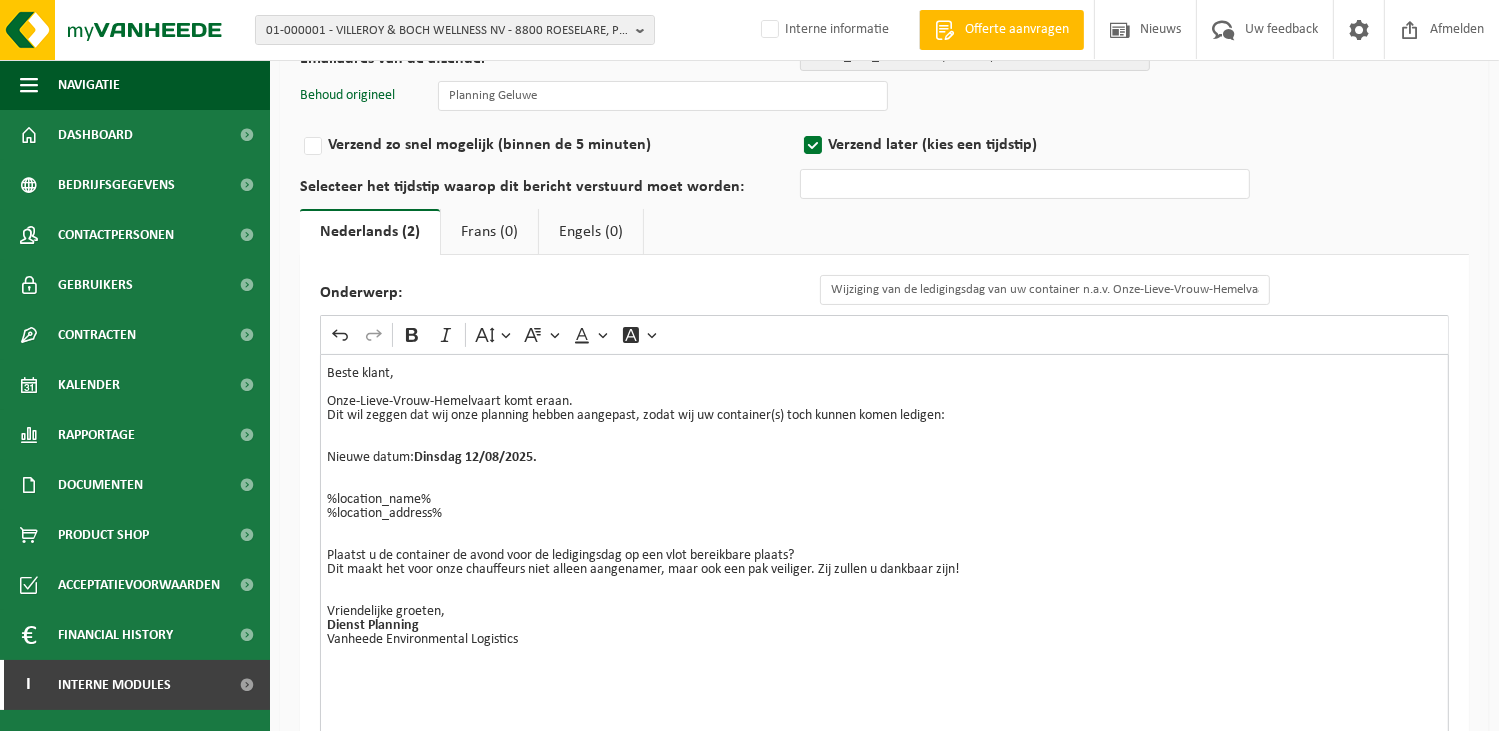 scroll, scrollTop: 0, scrollLeft: 0, axis: both 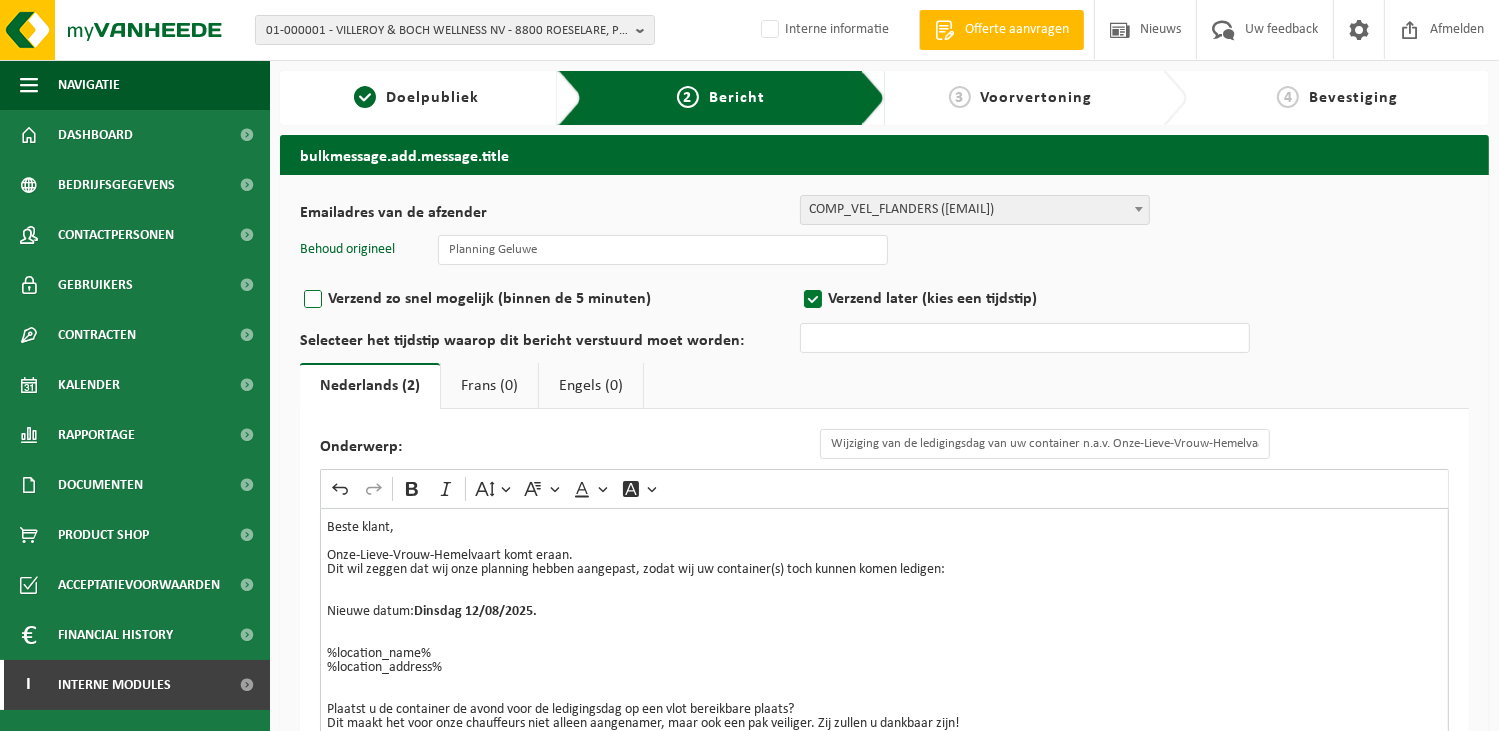 click on "Verzend zo snel mogelijk (binnen de 5 minuten)" at bounding box center (550, 299) 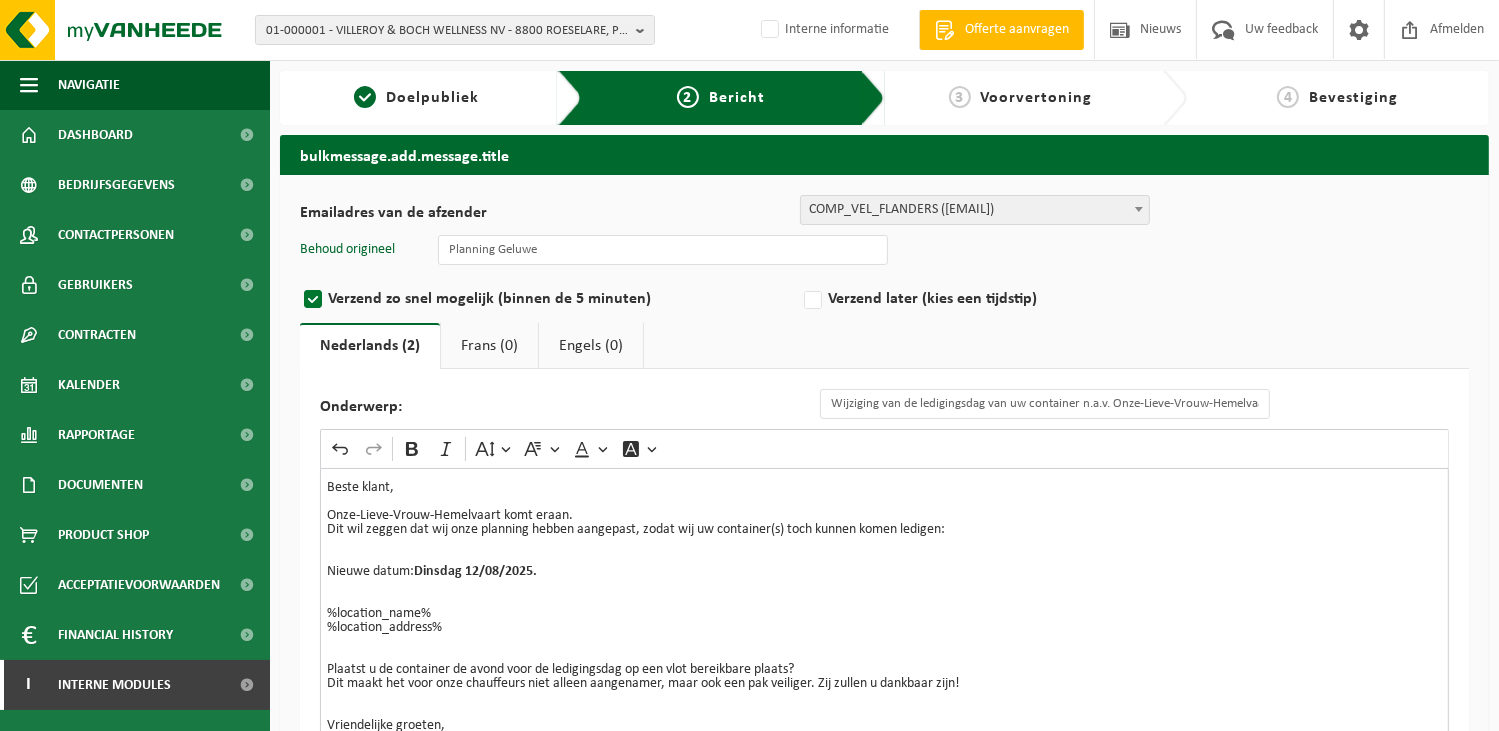 scroll, scrollTop: 227, scrollLeft: 0, axis: vertical 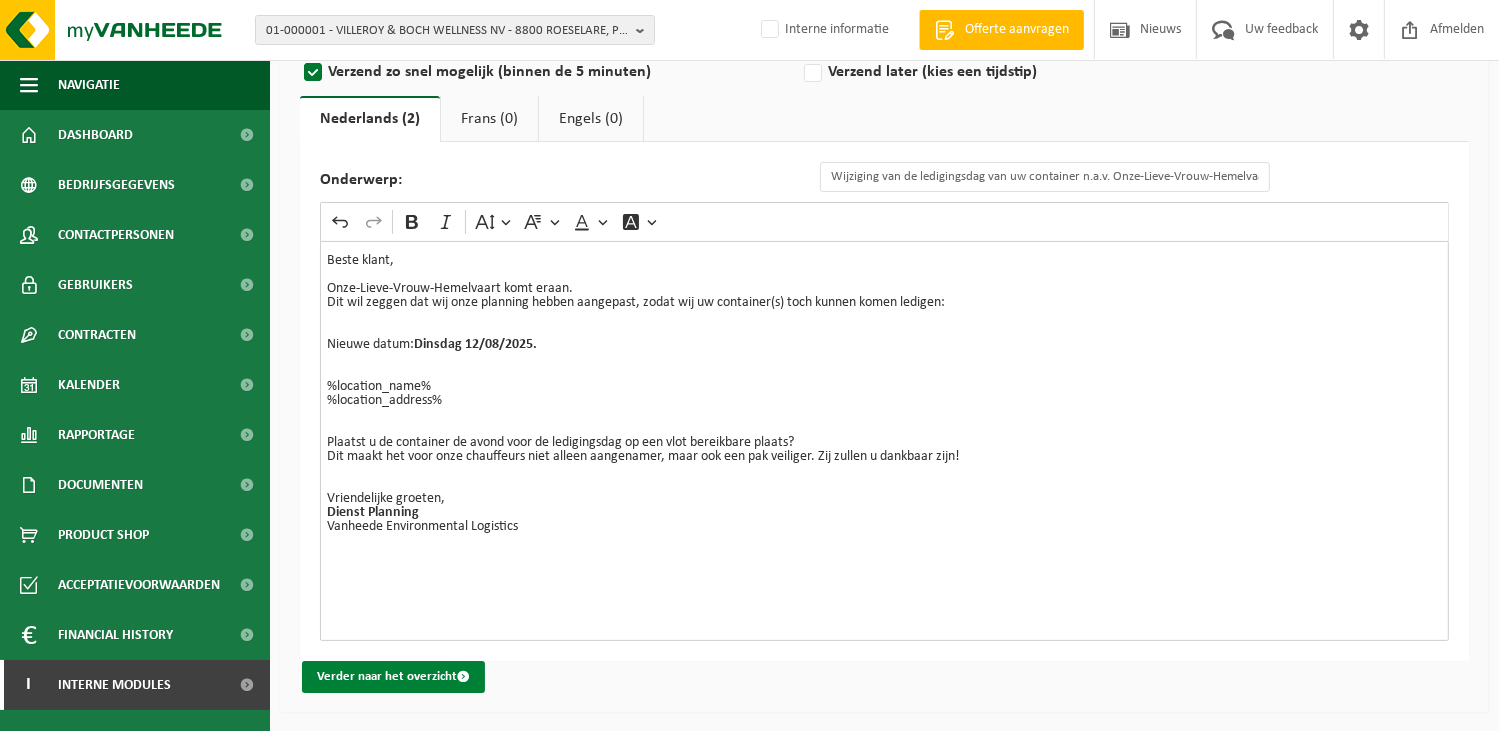 click on "Verder naar het overzicht" at bounding box center (393, 677) 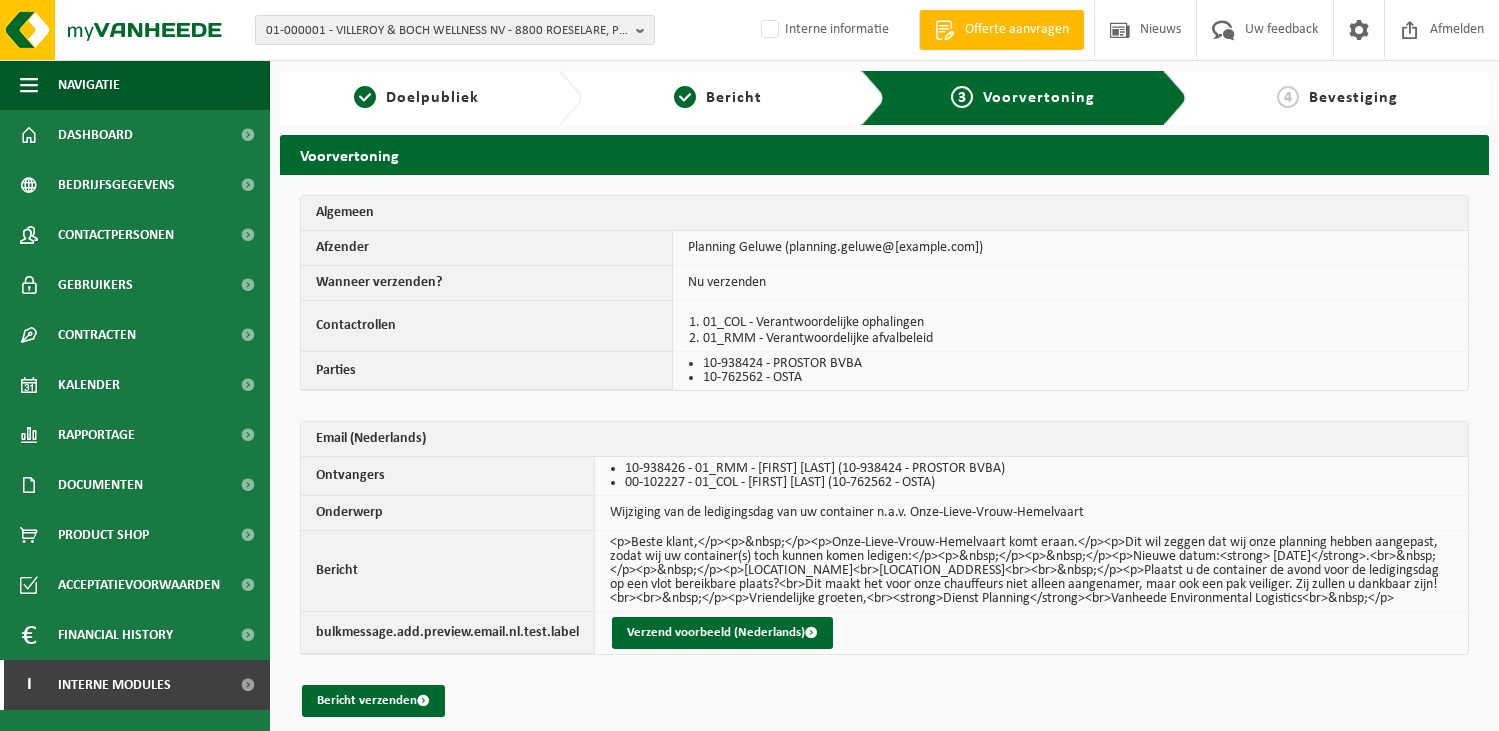 scroll, scrollTop: 0, scrollLeft: 0, axis: both 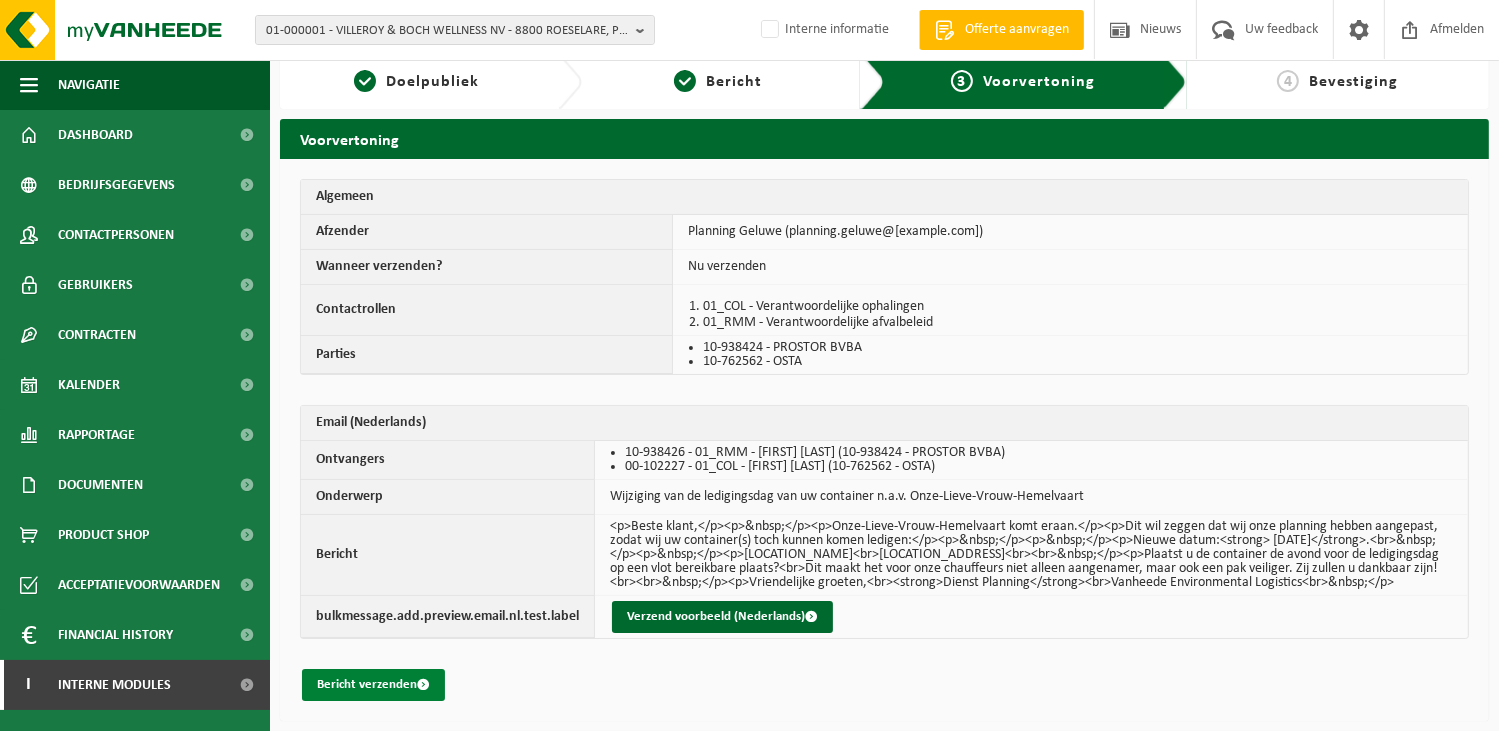 click on "Bericht verzenden" at bounding box center [373, 685] 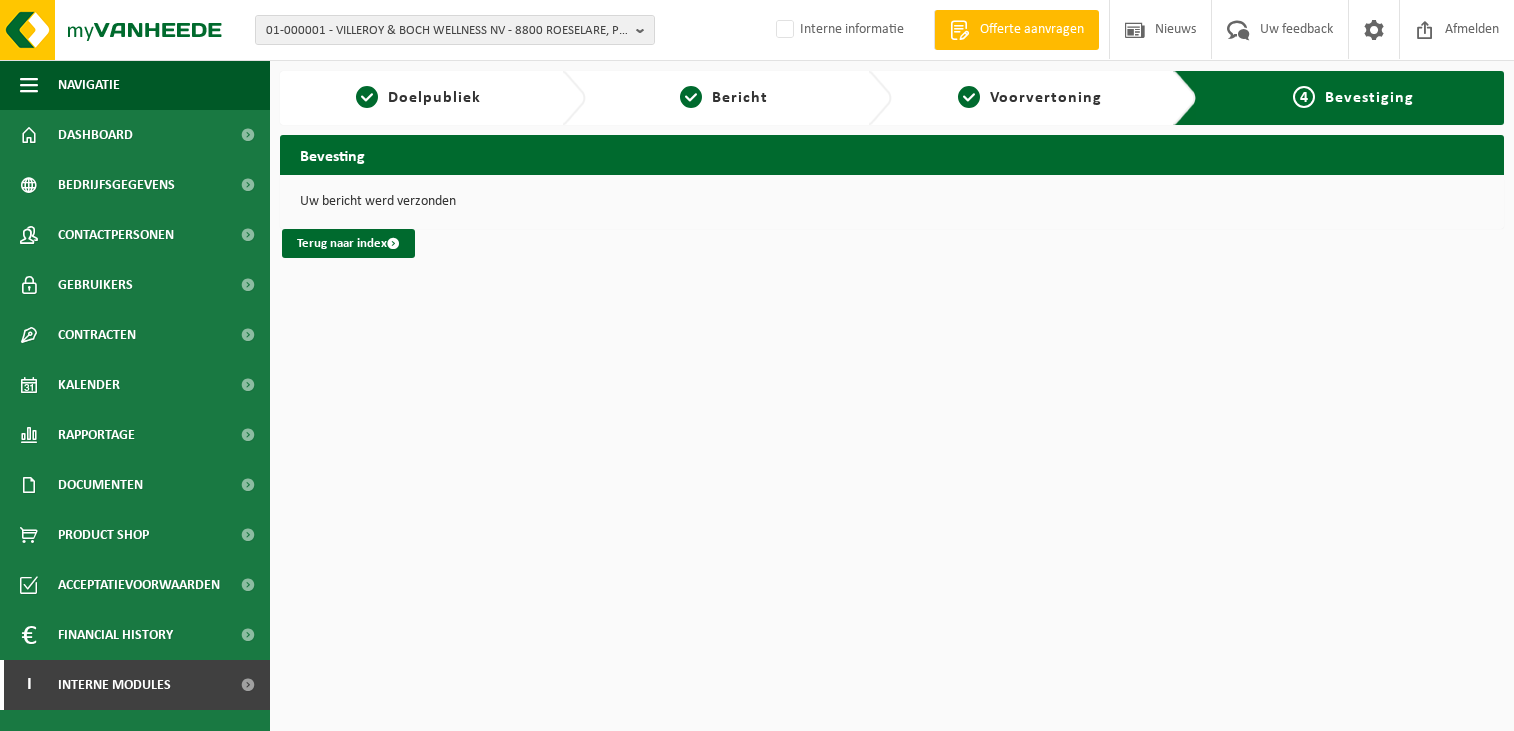 scroll, scrollTop: 0, scrollLeft: 0, axis: both 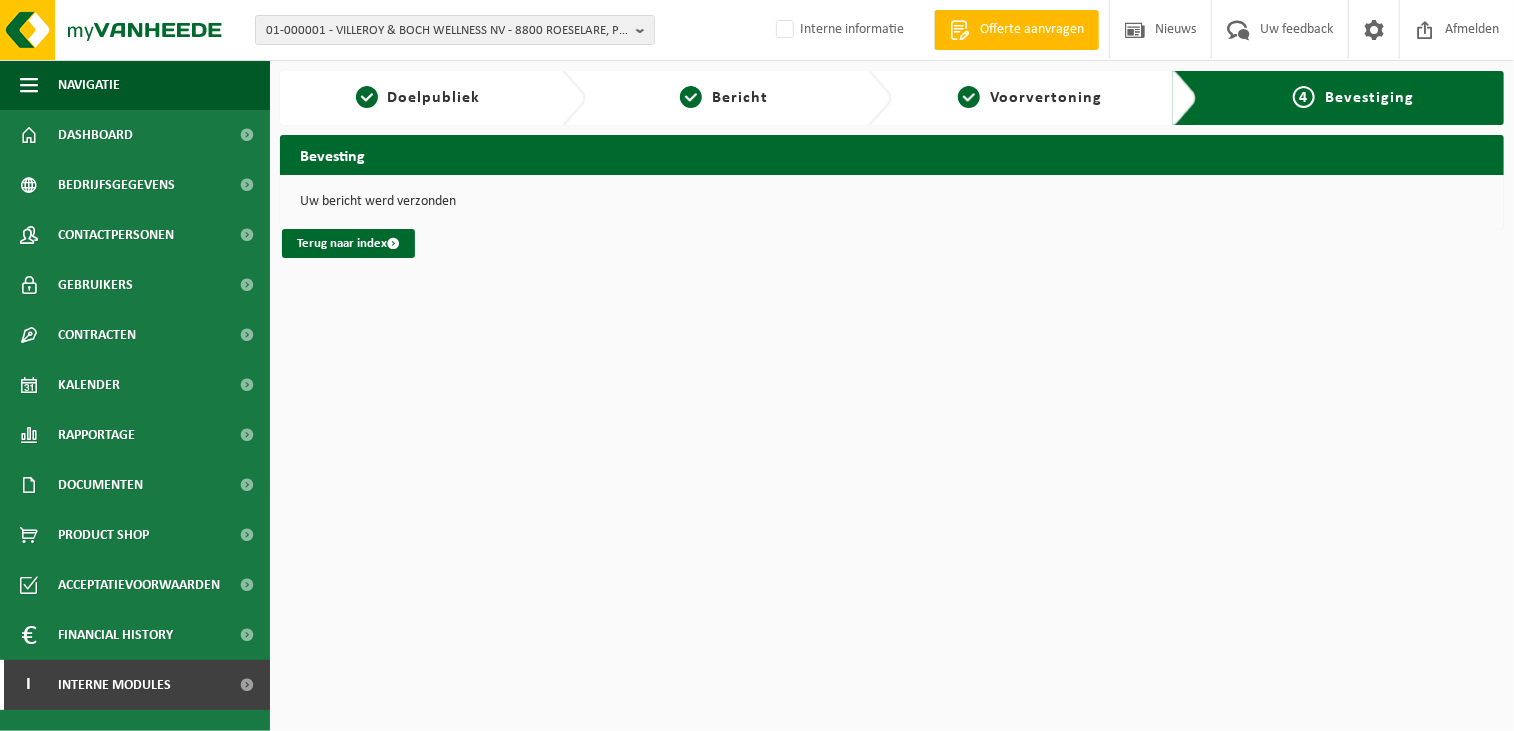 click on "01-000001 - VILLEROY & BOCH WELLNESS NV - [POSTAL_CODE] [CITY], [STREET] 01-000001 - VILLEROY & BOCH WELLNESS NV - [POSTAL_CODE] [CITY], [STREET] Interne informatie Welkom [FIRST] [LAST] Offerte aanvragen Nieuws Uw feedback Afmelden Navigatie Offerte aanvragen Nieuws Uw feedback Afmelden Dashboard Bedrijfsgegevens Contactpersonen Gebruikers Contracten Actieve contracten Historiek contracten Kalender Rapportage In grafiekvorm In lijstvorm Documenten Facturen Documenten Product Shop Acceptatievoorwaarden Financial History In grafiekvorm In lijstvorm" at bounding box center [757, 365] 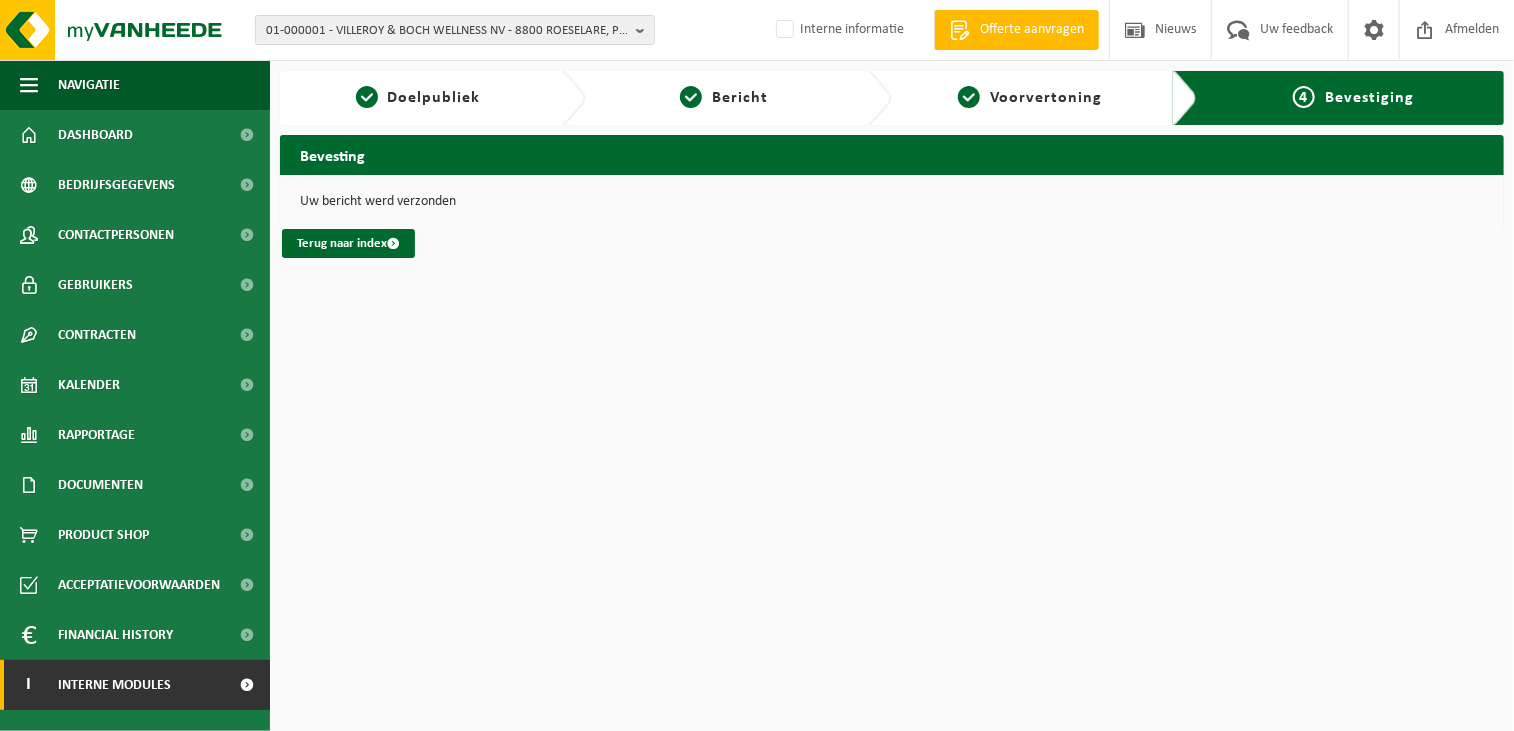 click on "Interne modules" at bounding box center (114, 685) 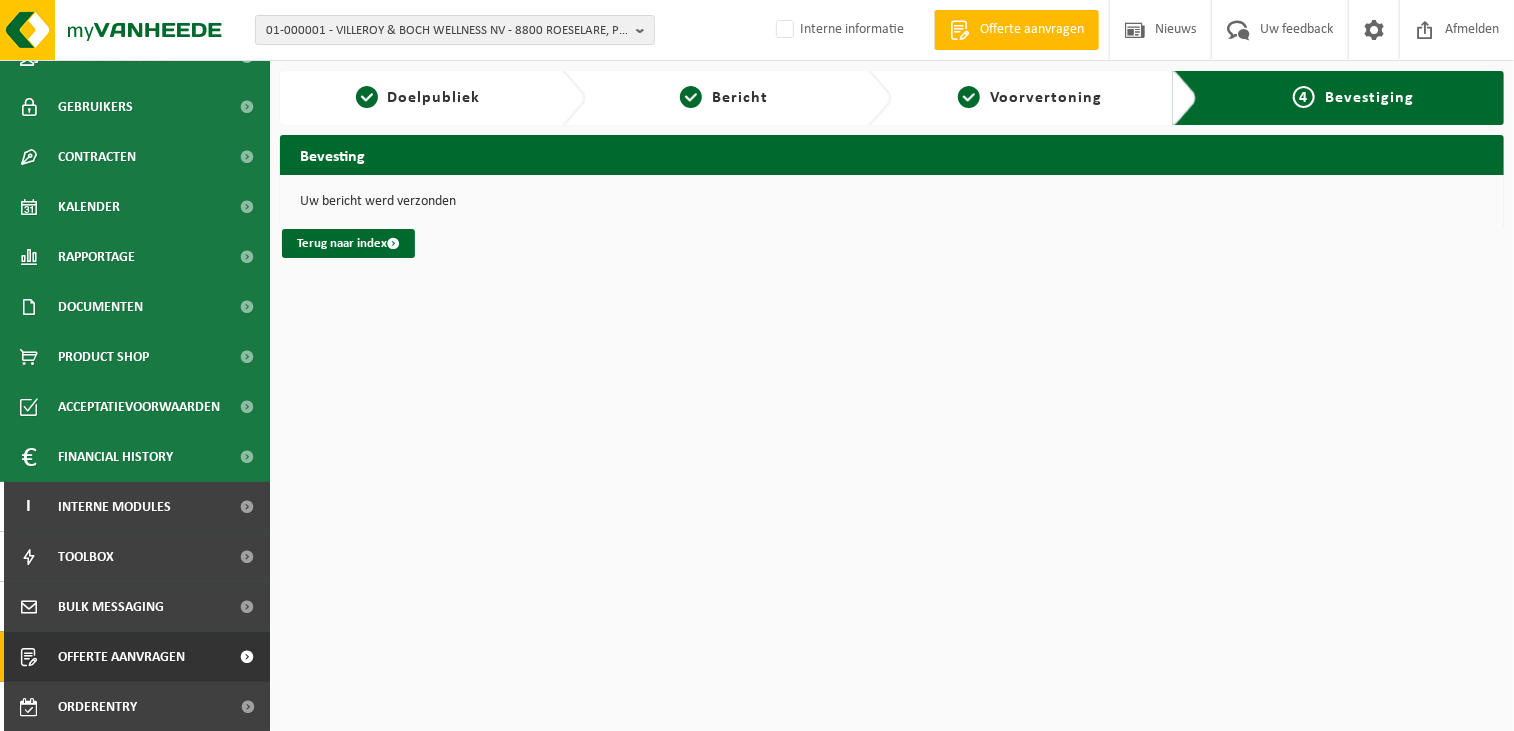 scroll, scrollTop: 179, scrollLeft: 0, axis: vertical 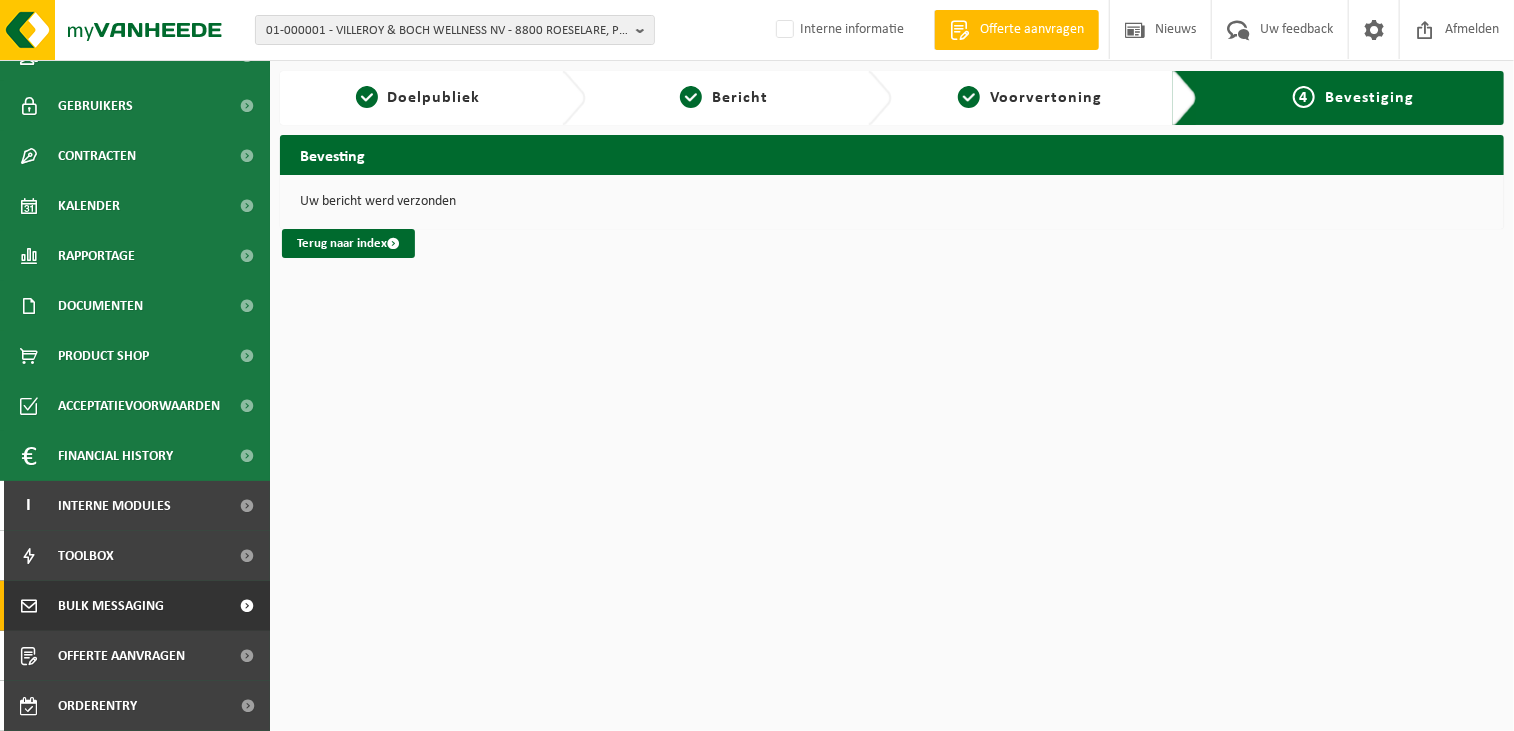 click on "Bulk Messaging" at bounding box center [111, 606] 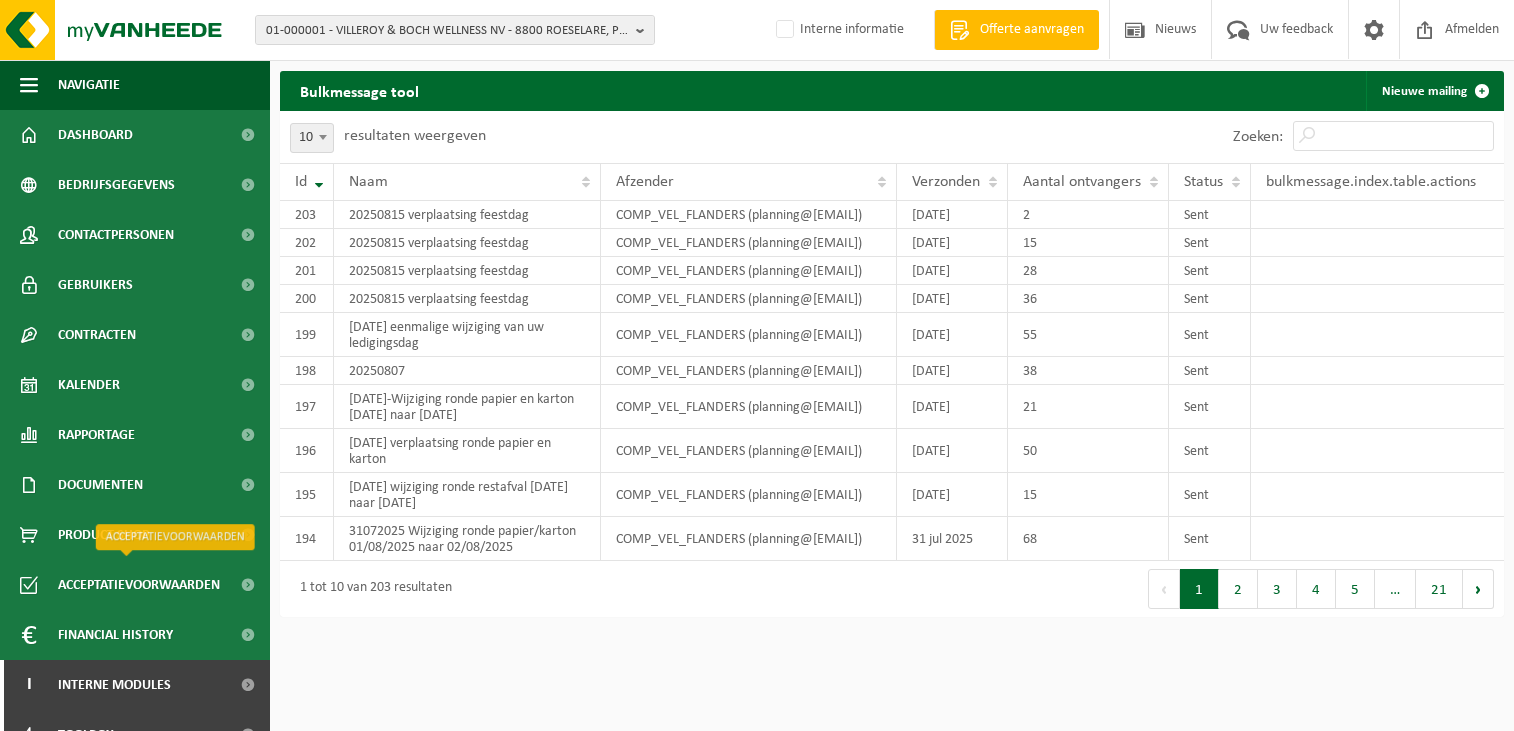 scroll, scrollTop: 0, scrollLeft: 0, axis: both 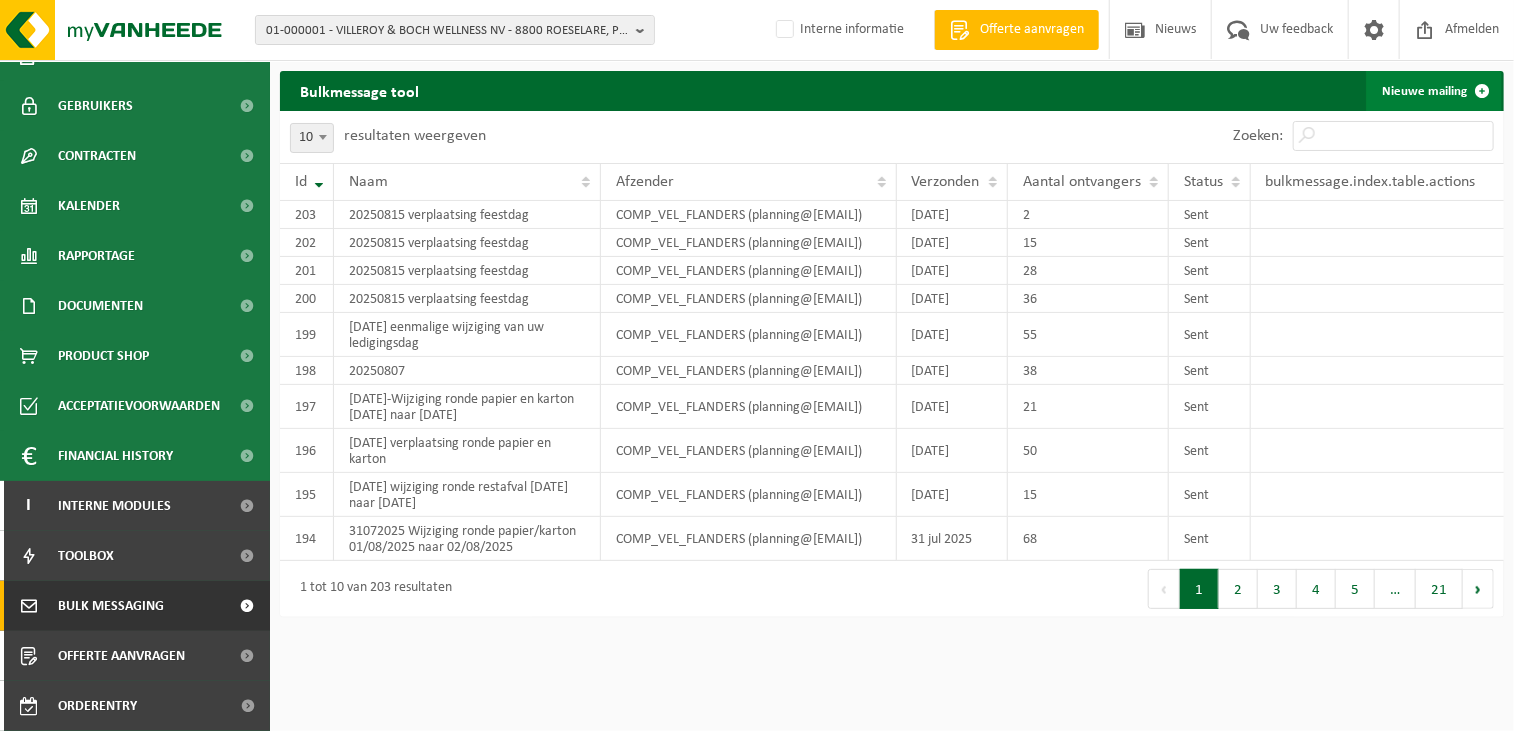 click on "Nieuwe mailing" at bounding box center (1434, 91) 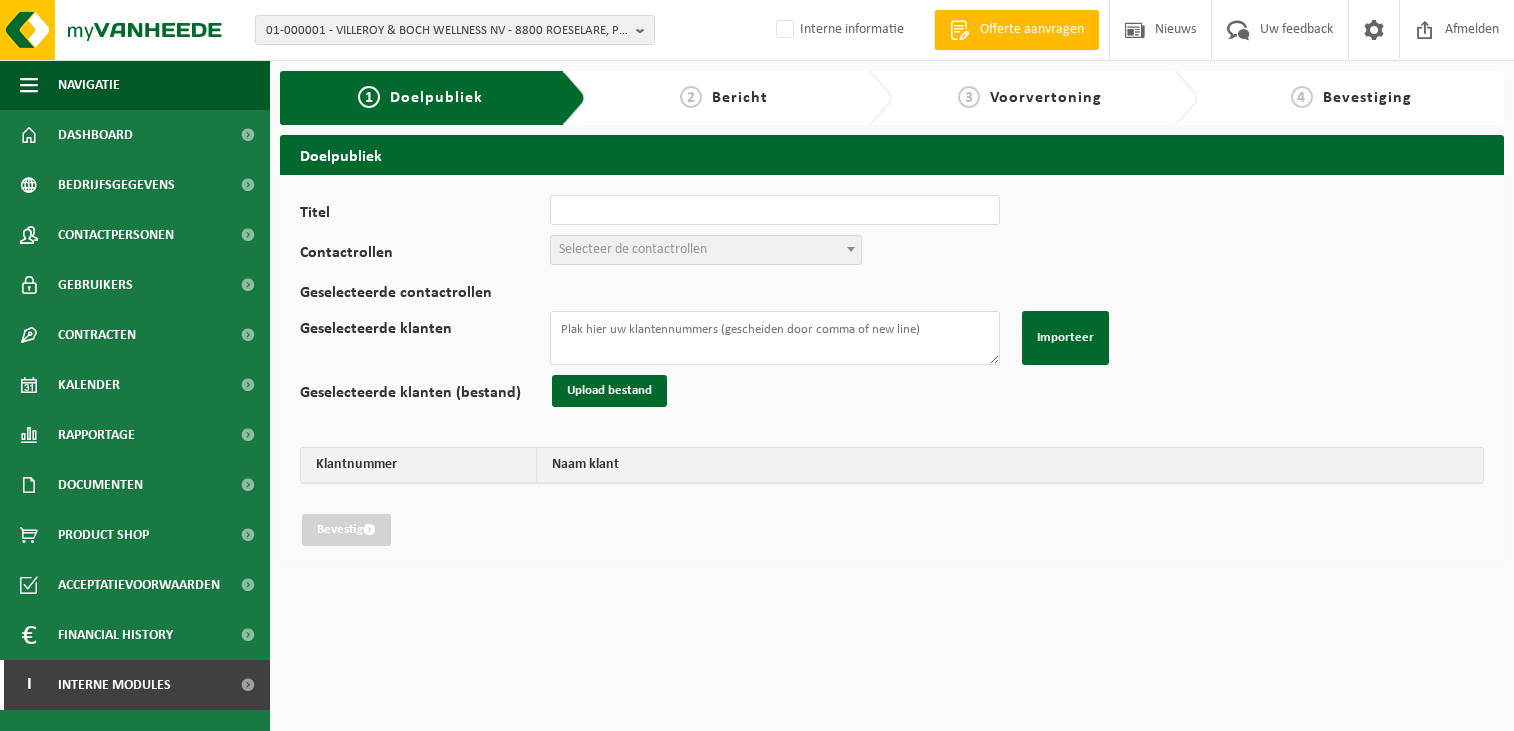 scroll, scrollTop: 0, scrollLeft: 0, axis: both 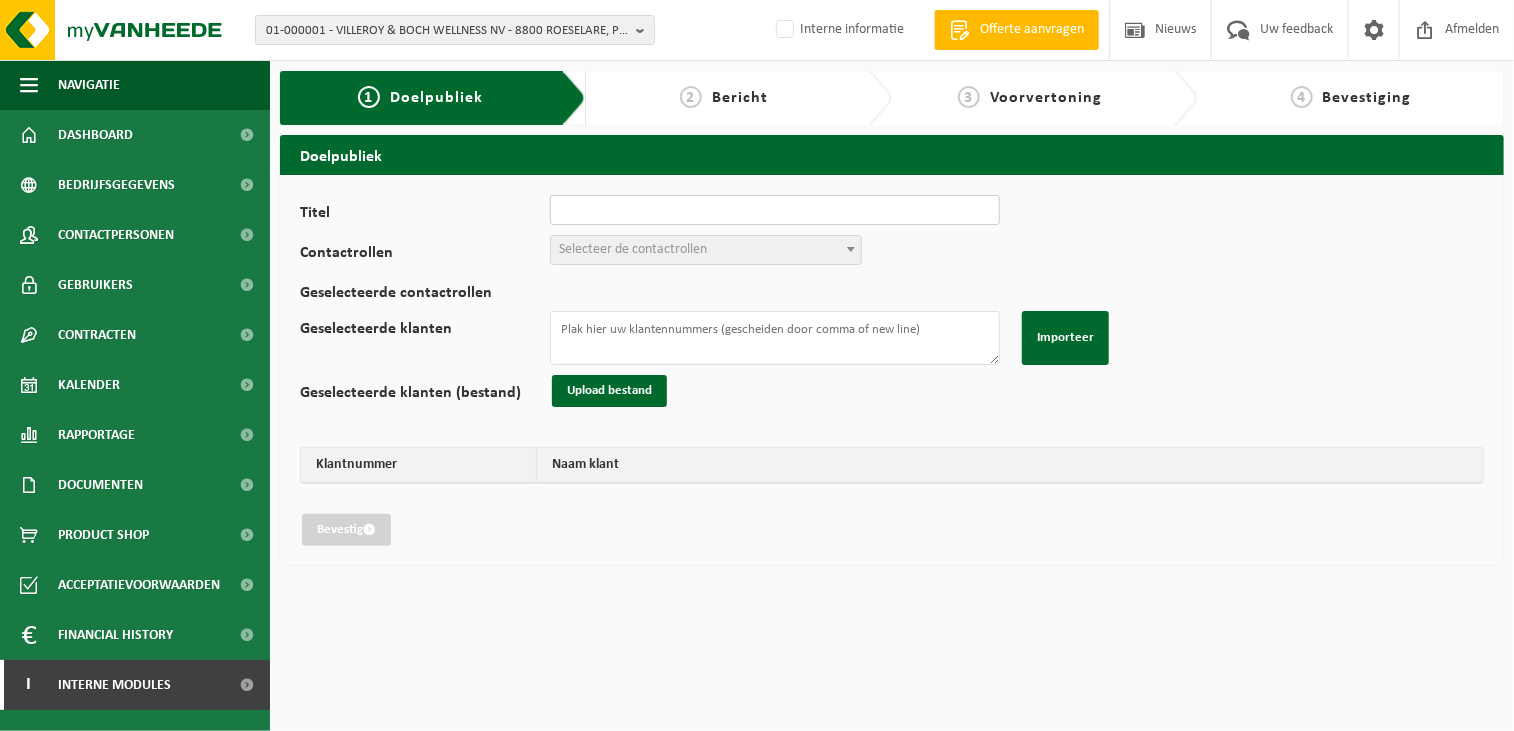 click on "Titel" at bounding box center (775, 210) 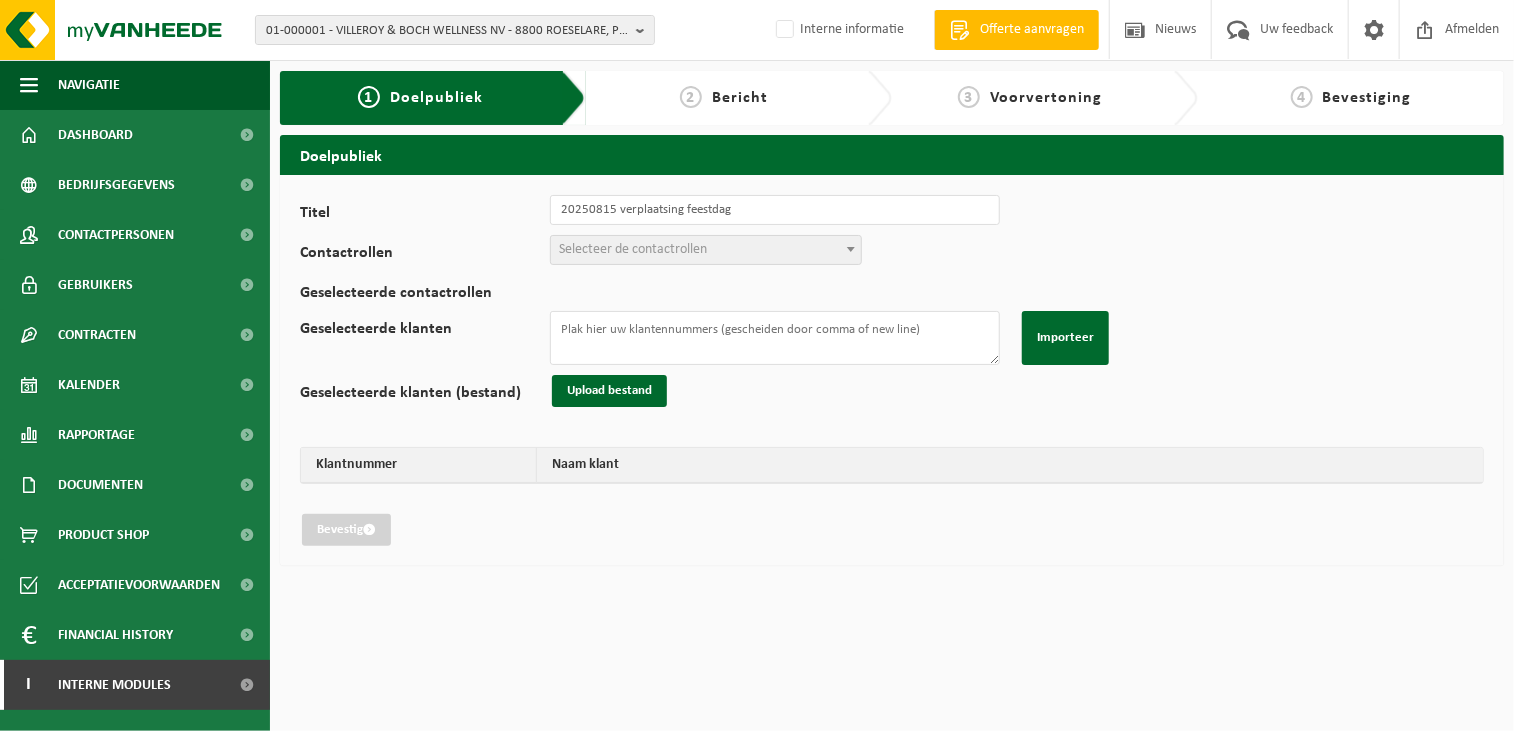 click on "Selecteer de contactrollen" at bounding box center (633, 249) 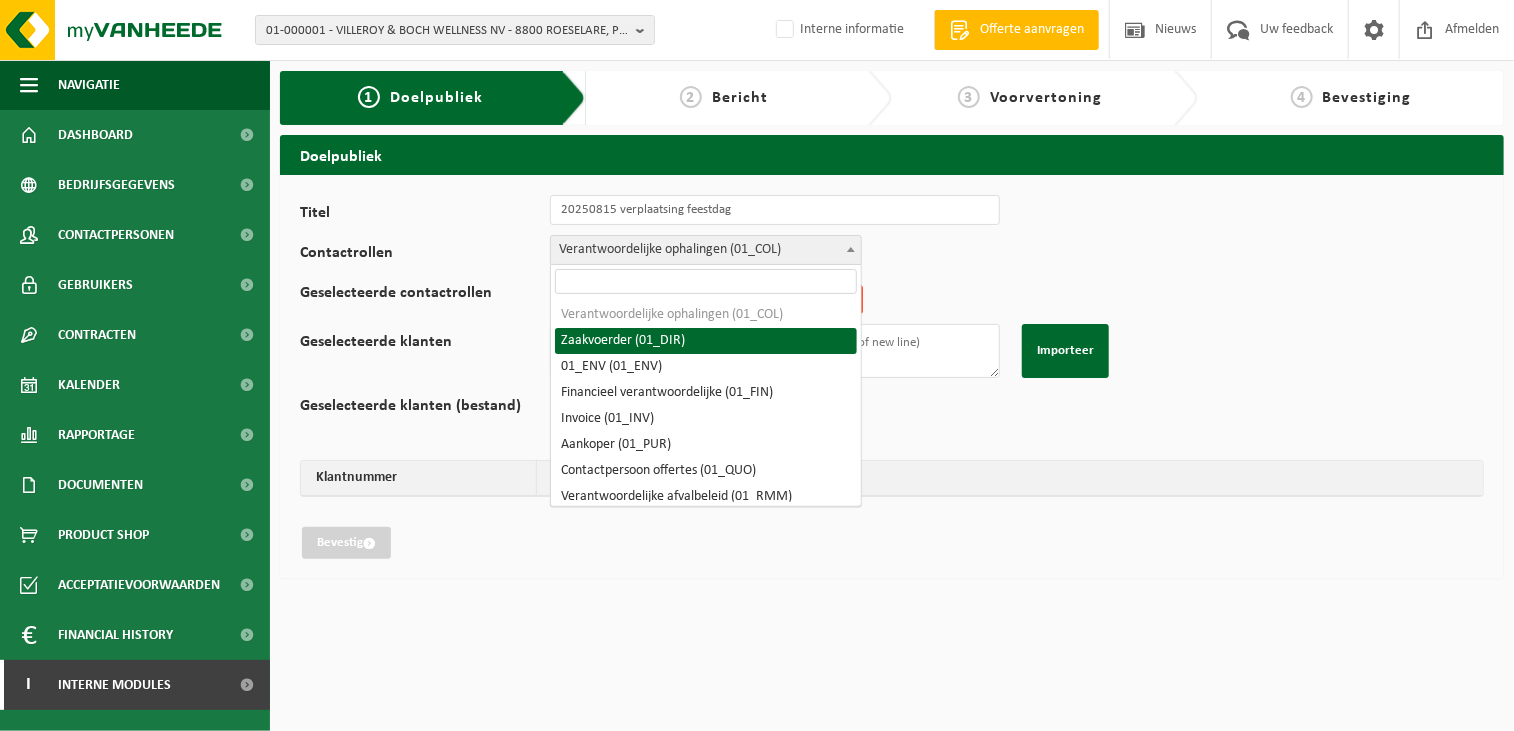 click on "Verantwoordelijke ophalingen (01_COL)" at bounding box center [706, 250] 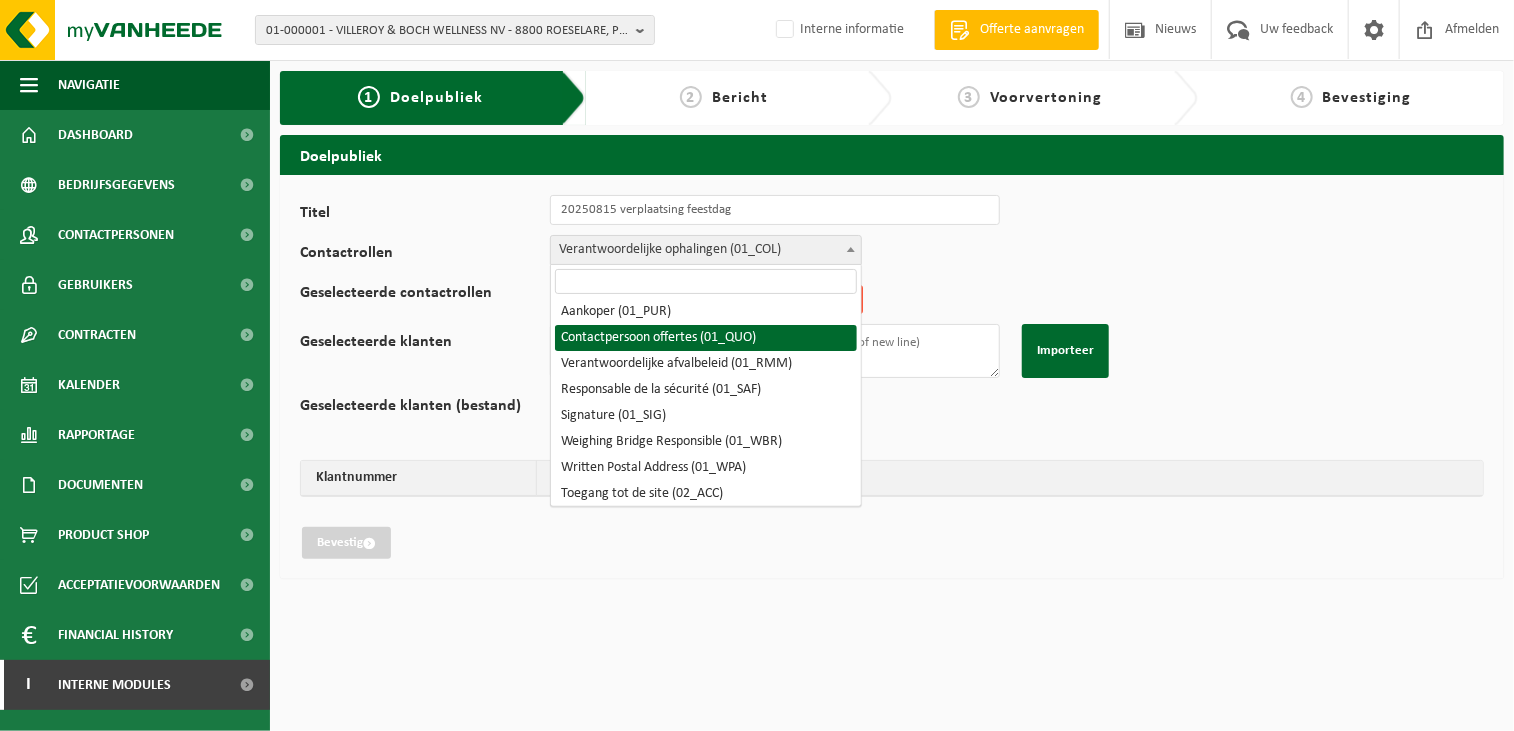 scroll, scrollTop: 100, scrollLeft: 0, axis: vertical 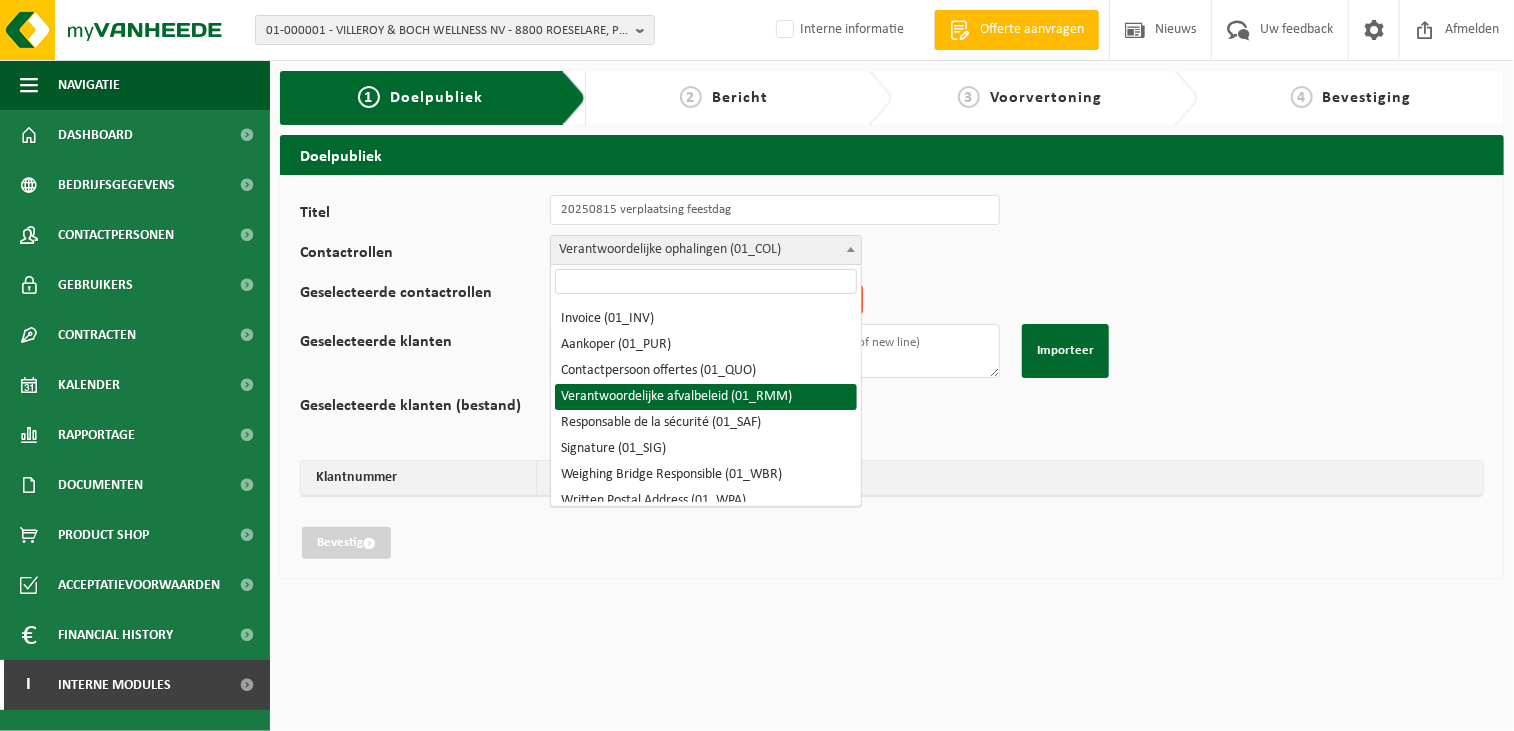 drag, startPoint x: 697, startPoint y: 390, endPoint x: 696, endPoint y: 379, distance: 11.045361 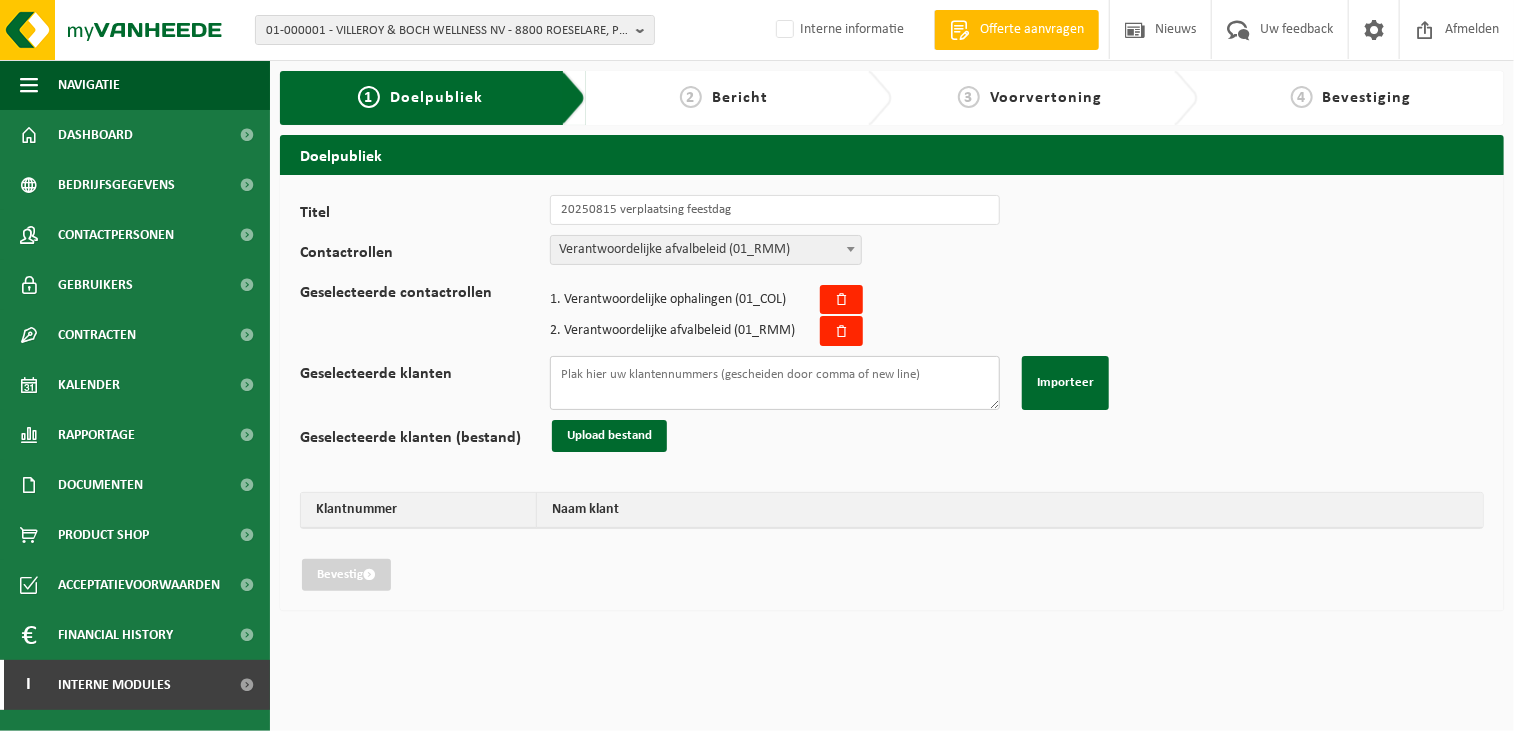 click on "Geselecteerde klanten" at bounding box center [775, 383] 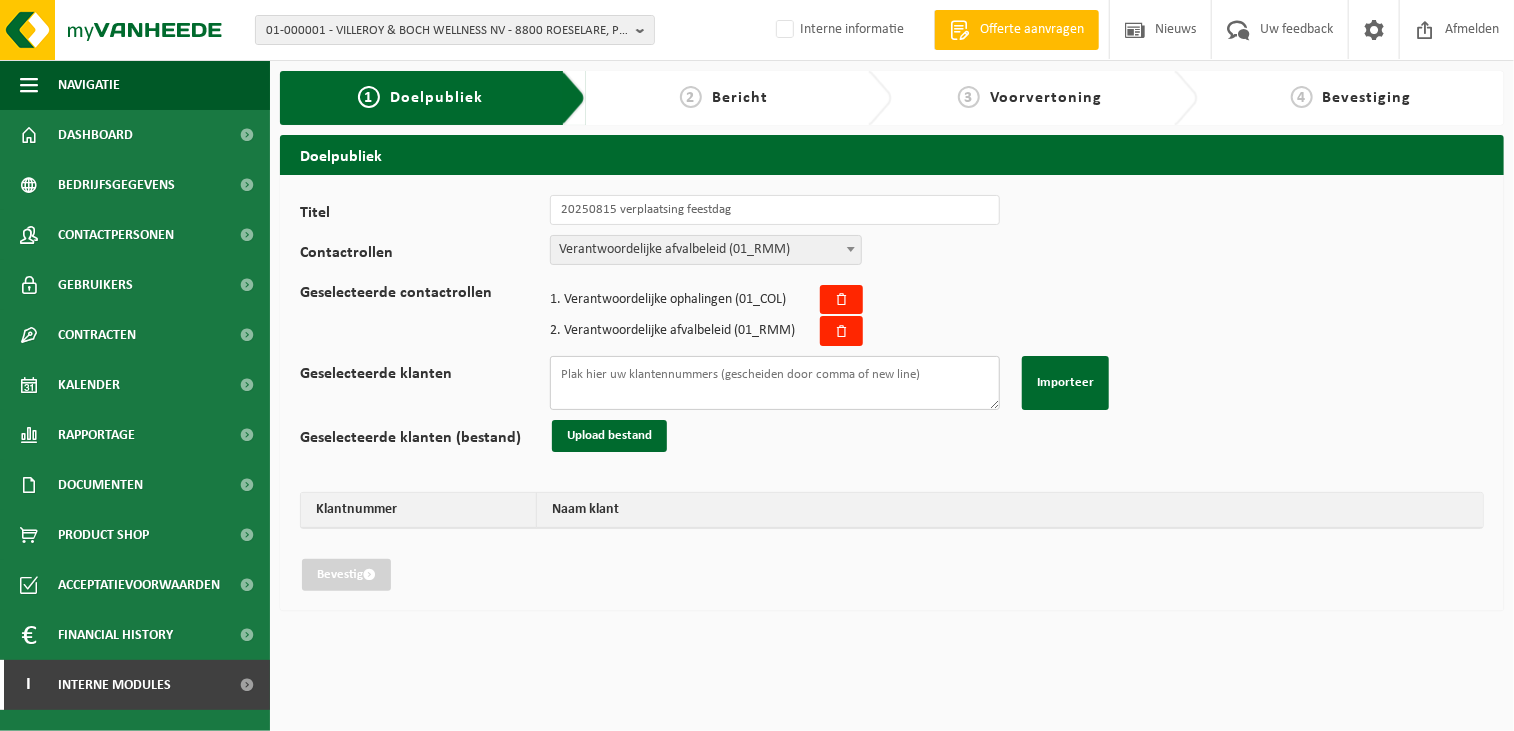 paste on "[ACCOUNT_NUMBER]
[ACCOUNT_NUMBER]
[ACCOUNT_NUMBER]
[ACCOUNT_NUMBER]
[ACCOUNT_NUMBER]
[ACCOUNT_NUMBER]
[ACCOUNT_NUMBER]
[ACCOUNT_NUMBER]
[ACCOUNT_NUMBER]
[ACCOUNT_NUMBER]
[ACCOUNT_NUMBER]
[ACCOUNT_NUMBER]
[ACCOUNT_NUMBER]
[ACCOUNT_NUMBER]
[ACCOUNT_NUMBER]
[ACCOUNT_NUMBER]
[ACCOUNT_NUMBER]
[ACCOUNT_NUMBER]
[ACCOUNT_NUMBER]
[ACCOUNT_NUMBER]
[ACCOUNT_NUMBER]
[ACCOUNT_NUMBER]
[ACCOUNT_NUMBER]
[ACCOUNT_NUMBER]
[ACCOUNT_NUMBER]
[ACCOUNT_NUMBER]
[ACCOUNT_NUMBER]
[ACCOUNT_NUMBER]
[ACCOUNT_NUMBER]
[ACCOUNT_NUMBER]
[ACCOUNT_NUMBER]
[ACCOUNT_NUMBER]
[ACCOUNT_NUMBER]
[ACCOUNT_NUMBER]
[ACCOUNT_NUMBER]
[ACCOUNT_NUMBER]
[ACCOUNT_NUMBER]
[ACCOUNT_NUMBER]
[ACCOUNT_NUMBER]
[ACCOUNT_NUMBER]
[ACCOUNT_NUMBER]
[ACCOUNT_NUMBER]
[ACCOUNT_NUMBER]
[ACCOUNT_NUMBER]
[ACCOUNT_NUMBER]
[ACCOUNT_NUMBER]
[ACCOUNT_NUMBER]
[ACCOUNT_NUMBER]
[ACCOUNT_NUMBER]
[ACCOUNT_NUMBER]
[ACCOUNT_NUMBER]
[ACCOUNT_NUMBER]
[ACCOUNT_NUMBER]
[ACCOUNT_NUMBER]
[ACCOUNT_NUMBER]
[ACCOUNT_NUMBER]
[ACCOUNT_NUMBER]
[ACCOUNT_NUMBER]
[ACCOUNT_NUMBER]
[ACCOUNT_NUMBER]
[ACCOUNT_NUMBER]
[ACCOUNT_NUMBER]
[ACCOUNT_NUMBER]
[ACCOUNT_NUMBER]
[ACCOUNT_NUMBER]
[ACCOUNT_NUMBER]
[ACCOUNT_NUMBER]
[ACCOUNT_NUMBER]
[ACCOUNT_NUMBER]
[ACCOUNT_NUMBER]
[ACCOUNT_NUMBER]
[ACCOUNT_NUMBER]
[ACCOUNT_NUMBER]
[ACCOUNT_NUMBER]
[ACCOUNT_NUMBER]
[ACCOUNT_NUMBER]
[ACCOUNT_NUMBER]
[ACCOUNT_NUMBER]
[ACCOUNT_NUMBER]
[ACCOUNT_NUMBER]
[ACCOUNT_NUMBER]
[ACCOUNT_NUMBER]
[ACCOUNT_NUMBER]
[ACCOUNT_NUMBER]
[ACCOUNT_NUMBER]
[ACCOUNT_NUMBER]
[ACCOUNT_NUMBER]
[ACCOUNT_NUMBER]
[ACCOUNT_NUMBER]
[ACCOUNT_NUMBER]
[ACCOUNT_NUMBER]
[ACCOUNT_NUMBER]
[ACCOUNT_NUMBER]
[ACCOUNT_NUMBER]
[ACCOUNT_NUMBER]
[ACCOUNT_NUMBER]
[ACCOUNT_NUMBER]
[ACCOUNT_NUMBER]
[ACCOUNT_NUMBER]
[ACCOUNT_NUMBER]
[ACCOUNT_NUMBER]
[ACCOUNT_NUMBER]
[ACCOUNT_NUMBER]
[ACCOUNT_NUMBER]
[ACCOUNT_NUMBER]
[ACCOUNT_NUMBER]
[ACCOUNT_NUMBER]
[ACCOUNT_NUMBER]
[ACCOUNT_NUMBER]
[ACCOUNT_NUMBER]
[ACCOUNT_NUMBER]
[ACCOUNT_NUMBER]
[ACCOUNT_NUMBER]
[ACCOUNT_NUMBER]
[ACCOUNT_NUMBER]
[ACCOUNT_NUMBER]
[ACCOUNT_NUMBER]
[ACCOUNT_NUMBER]
[ACCOUNT_NUMBER]
[ACCOUNT_NUMBER]
[ACCOUNT_NUMBER]
[ACCOUNT_NUMBER]
[ACCOUNT_NUMBER]
[ACCOUNT_NUMBER]
[ACCOUNT_NUMBER]
[ACCOUNT_NUMBER]
[ACCOUNT_NUMBER]
[ACCOUNT_NUMBER]
[ACCOUNT_NUMBER]
[ACCOUNT_NUMBER]
[ACCOUNT_NUMBER]
[ACCOUNT_NUMBER]
[ACCOUNT_NUMBER]
[ACCOUNT_NUMBER]
[ACCOUNT_NUMBER]
[ACCOUNT_NUMBER]
[ACCOUNT_NUMBER]
[ACCOUNT_NUMBER]
[ACCOUNT_NUMBER]
[ACCOUNT_NUMBER]
[ACCOUNT_NUMBER]
[ACCOUNT_NUMBER]
[ACCOUNT_NUMBER]
[ACCOUNT_NUMBER]
[ACCOUNT_NUMBER]
[ACCOUNT_NUMBER]
[ACCOUNT_NUMBER]
[ACCOUNT_NUMBER]
[ACCOUNT_NUMBER]
[ACCOUNT_NUMBER]
[ACCOUNT_NUMBER]
[ACCOUNT_NUMBER]
[ACCOUNT_NUMBER]
[ACCOUNT_NUMBER]
[ACCOUNT_NUMBER]
[ACCOUNT_NUMBER]
[ACCOUNT_NUMBER]
[ACCOUNT_NUMBER]
[ACCOUNT_NUMBER]
[ACCOUNT_NUMBER]
[ACCOUNT_NUMBER]
[ACCOUNT_NUMBER]
[ACCOUNT_NUMBER]
[ACCOUNT_NUMBER]
[ACCOUNT_NUMBER]
[ACCOUNT_NUMBER]
[ACCOUNT_NUMBER]
[ACCOUNT_NUMBER]
[ACCOUNT_NUMBER]
[ACCOUNT_NUMBER]
[ACCOUNT_NUMBER]
[ACCOUNT_NUMBER]
[ACCOUNT_NUMBER]
[ACCOUNT_NUMBER]
[ACCOUNT_NUMBER]
[ACCOUNT_NUMBER]
[ACCOUNT_NUMBER]
[ACCOUNT_NUMBER]
[ACCOUNT_NUMBER]
[ACCOUNT_NUMBER]
[ACCOUNT_NUMBER]
[ACCOUNT_NUMBER]
[ACCOUNT_NUMBER]
[ACCOUNT_NUMBER]
[ACCOUNT_NUMBER]
[ACCOUNT_NUMBER]
[ACCOUNT_NUMBER]
[ACCOUNT_NUMBER]
[ACCOUNT_NUMBER]
[ACCOUNT_NUMBER]
[ACCOUNT_NUMBER]
[ACCOUNT_NUMBER]
[ACCOUNT_NUMBER]
[ACCOUNT_NUMBER]
[ACCOUNT_NUMBER]
[ACCOUNT_NUMBER]
[ACCOUNT_NUMBER]
[ACCOUNT_NUMBER]
[ACCOUNT_NUMBER]
[ACCOUNT_NUMBER]
[ACCOUNT_NUMBER]
[ACCOUNT_NUMBER]
[ACCOUNT_NUMBER]
[ACCOUNT_NUMBER]
[ACCOUNT_NUMBER]
[ACCOUNT_NUMBER]
[ACCOUNT_NUMBER]
[ACCOUNT_NUMBER]
[ACCOUNT_NUMBER]
[ACCOUNT_NUMBER]
[ACCOUNT_NUMBER]
[ACCOUNT_NUMBER]
[ACCOUNT_NUMBER]
[ACCOUNT_NUMBER]
[ACCOUNT_NUMBER]
[ACCOUNT_NUMBER]
[ACCOUNT_NUMBER]
[ACCOUNT_NUMBER]
[ACCOUNT_NUMBER]
[ACCOUNT_NUMBER]
[ACCOUNT_NUMBER]
[ACCOUNT_NUMBER]
[ACCOUNT_NUMBER]
[ACCOUNT_NUMBER]
[ACCOUNT_NUMBER]
[ACCOUNT_NUMBER]
[ACCOUNT_NUMBER]
[ACCOUNT_NUMBER]
[ACCOUNT_NUMBER]
[ACCOUNT_NUMBER]
[ACCOUNT_NUMBER]
[ACCOUNT_NUMBER]
[ACCOUNT_NUMBER]
[ACCOUNT_NUMBER]
[ACCOUNT_NUMBER]
[ACCOUNT_NUMBER]
[ACCOUNT_NUMBER]
[ACCOUNT_NUMBER]
[ACCOUNT_NUMBER]
[ACCOUNT_NUMBER]
[ACCOUNT_NUMBER]
[ACCOUNT_NUMBER]
[ACCOUNT_NUMBER]
[ACCOUNT_NUMBER]
[ACCOUNT_NUMBER]
[ACCOUNT_NUMBER]
[ACCOUNT_NUMBER]
[ACCOUNT_NUMBER]
[ACCOUNT_NUMBER]
[ACCOUNT_NUMBER]
[ACCOUNT_NUMBER]
[ACCOUNT_NUMBER]
[ACCOUNT_NUMBER]
[ACCOUNT_NUMBER]
[ACCOUNT_NUMBER]
[ACCOUNT_NUMBER]
[ACCOUNT_NUMBER]
[ACCOUNT_NUMBER]
[ACCOUNT_NUMBER]
[ACCOUNT_NUMBER]
[ACCOUNT_NUMBER]
[ACCOUNT_NUMBER]
[ACCOUNT_NUMBER]
[ACCOUNT_NUMBER]
[ACCOUNT_NUMBER]
[ACCOUNT_NUMBER]
[ACCOUNT_NUMBER]
[ACCOUNT_NUMBER]
[ACCOUNT_NUMBER]
[ACCOUNT_NUMBER]
[ACCOUNT_NUMBER]
[ACCOUNT_NUMBER]
[ACCOUNT_NUMBER]
[ACCOUNT_NUMBER]
[ACCOUNT_NUMBER]
[ACCOUNT_NUMBER]
[ACCOUNT_NUMBER]
[ACCOUNT_NUMBER]
[ACCOUNT_NUMBER]
[ACCOUNT_NUMBER]
[ACCOUNT_NUMBER]
[ACCOUNT_NUMBER]
[ACCOUNT_NUMBER]
[ACCOUNT_NUMBER]
[ACCOUNT_NUMBER]
[ACCOUNT_NUMBER]
[ACCOUNT_NUMBER]
[ACCOUNT_NUMBER]
[ACCOUNT_NUMBER]
[ACCOUNT_NUMBER]
[ACCOUNT_NUMBER]
[ACCOUNT_NUMBER]
[ACCOUNT_NUMBER]
[ACCOUNT_NUMBER]
[ACCOUNT_NUMBER]
[ACCOUNT_NUMBER]
[ACCOUNT_NUMBER]
[ACCOUNT_NUMBER]
[ACCOUNT_NUMBER]
[ACCOUNT_NUMBER]
[ACCOUNT_NUMBER]
[ACCOUNT_NUMBER]
[ACCOUNT_NUMBER]
[ACCOUNT_NUMBER]
[ACCOUNT_NUMBER]
[ACCOUNT_NUMBER]
[ACCOUNT_NUMBER]
[ACCOUNT_NUMBER]
[ACCOUNT_NUMBER]
[ACCOUNT_NUMBER]
[ACCOUNT_NUMBER]
[ACCOUNT_NUMBER]
[ACCOUNT_NUMBER]
[ACCOUNT_NUMBER]
[ACCOUNT_NUMBER]
[ACCOUNT_NUMBER]
[ACCOUNT_NUMBER]
[ACCOUNT_NUMBER]
[ACCOUNT_NUMBER]
[ACCOUNT_NUMBER]
[ACCOUNT_NUMBER]
[ACCOUNT_NUMBER]
[ACCOUNT_NUMBER]
[ACCOUNT_NUMBER]
[ACCOUNT_NUMBER]
[ACCOUNT_NUMBER]
[ACCOUNT_NUMBER]
[ACCOUNT_NUMBER]
[ACCOUNT_NUMBER]
[ACCOUNT_NUMBER]
[ACCOUNT_NUMBER]
[ACCOUNT_NUMBER]
[ACCOUNT_NUMBER]
[ACCOUNT_NUMBER]
[ACCOUNT_NUMBER]
[ACCOUNT_NUMBER]
[ACCOUNT_NUMBER]
[ACCOUNT_NUMBER]
[ACCOUNT_NUMBER]
[ACCOUNT_NUMBER]
[ACCOUNT_NUMBER]
[ACCOUNT_NUMBER]
[ACCOUNT_NUMBER]
[ACCOUNT_NUMBER]
[ACCOUNT_NUMBER]
[ACCOUNT_NUMBER]
[ACCOUNT_NUMBER]
[ACCOUNT_NUMBER]
[ACCOUNT_NUMBER]
[ACCOUNT_NUMBER]
[ACCOUNT_NUMBER]
[ACCOUNT_NUMBER]
[ACCOUNT_NUMBER]
[ACCOUNT_NUMBER]
[ACCOUNT_NUMBER]
[ACCOUNT_NUMBER]
[ACCOUNT_NUMBER]
[ACCOUNT_NUMBER]
[ACCOUNT_NUMBER]
[ACCOUNT_NUMBER]
[ACCOUNT_NUMBER]
[ACCOUNT_NUMBER]
[ACCOUNT_NUMBER]
[ACCOUNT_NUMBER]
[ACCOUNT_NUMBER]
[ACCOUNT_NUMBER]
[ACCOUNT_NUMBER]
[ACCOUNT_NUMBER]
[ACCOUNT_NUMBER]
[ACCOUNT_NUMBER]
[ACCOUNT_NUMBER]
[ACCOUNT_NUMBER]
[ACCOUNT_NUMBER]
[ACCOUNT_NUMBER]
[ACCOUNT_NUMBER]
[B]" 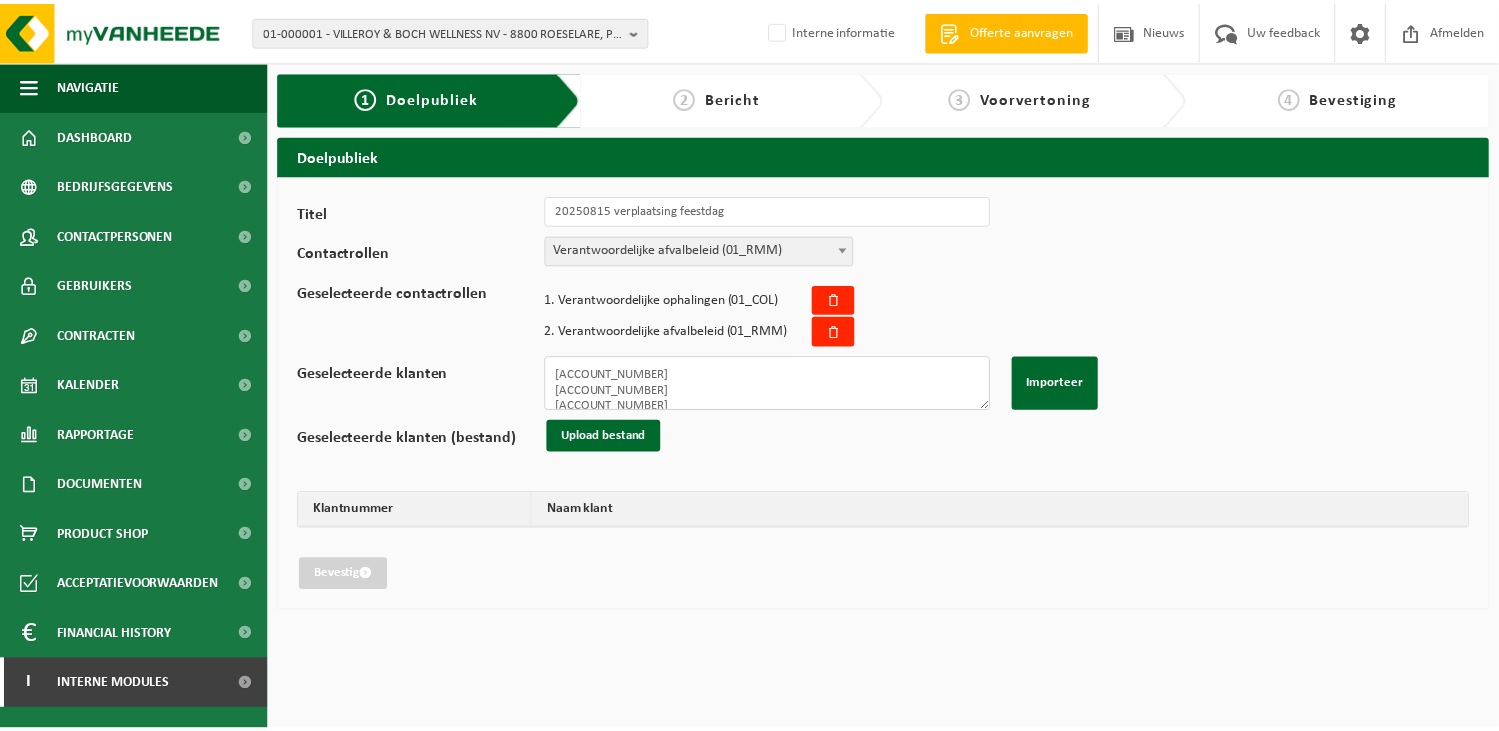 scroll, scrollTop: 826, scrollLeft: 0, axis: vertical 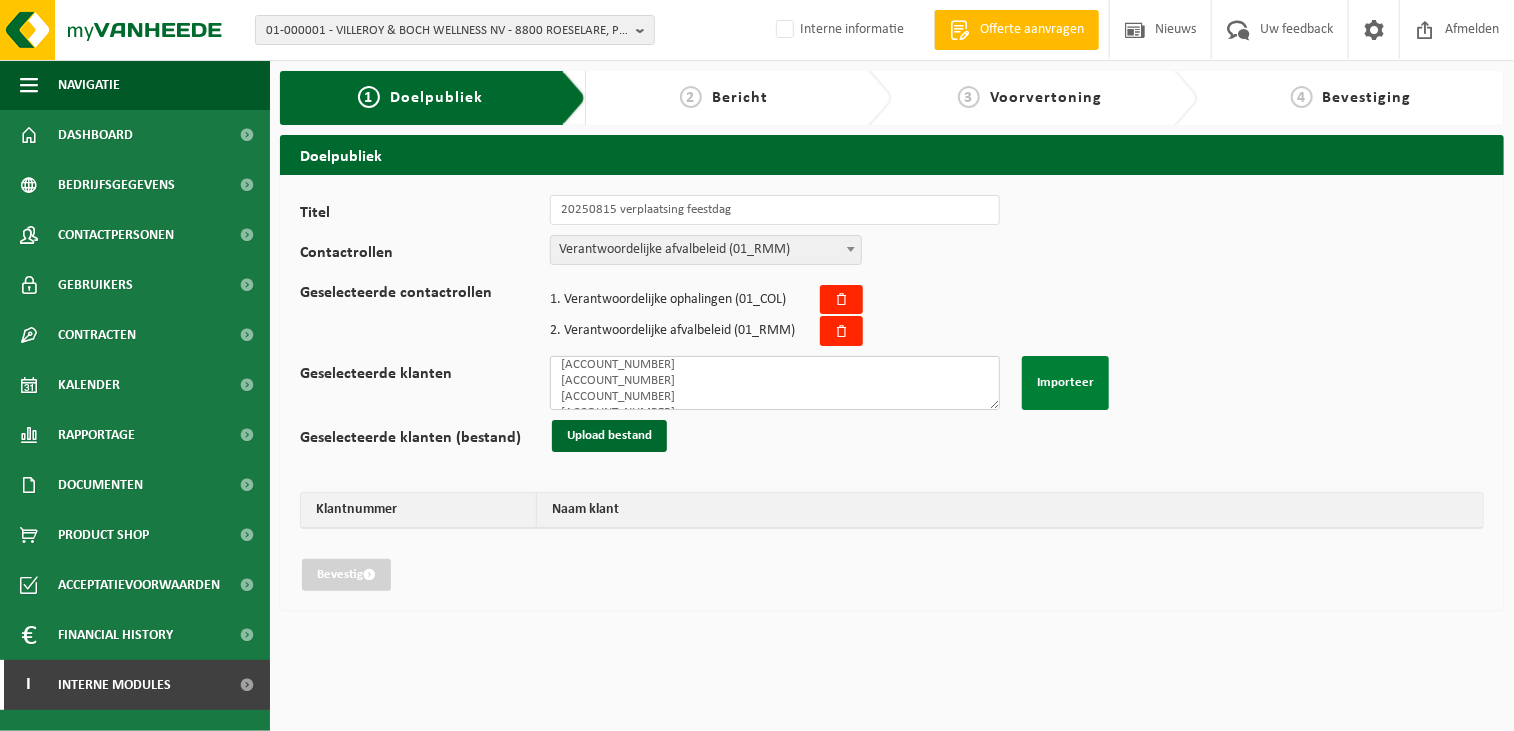 type on "[ACCOUNT_NUMBER]
[ACCOUNT_NUMBER]
[ACCOUNT_NUMBER]
[ACCOUNT_NUMBER]
[ACCOUNT_NUMBER]
[ACCOUNT_NUMBER]
[ACCOUNT_NUMBER]
[ACCOUNT_NUMBER]
[ACCOUNT_NUMBER]
[ACCOUNT_NUMBER]
[ACCOUNT_NUMBER]
[ACCOUNT_NUMBER]
[ACCOUNT_NUMBER]
[ACCOUNT_NUMBER]
[ACCOUNT_NUMBER]
[ACCOUNT_NUMBER]
[ACCOUNT_NUMBER]
[ACCOUNT_NUMBER]
[ACCOUNT_NUMBER]
[ACCOUNT_NUMBER]
[ACCOUNT_NUMBER]
[ACCOUNT_NUMBER]
[ACCOUNT_NUMBER]
[ACCOUNT_NUMBER]
[ACCOUNT_NUMBER]
[ACCOUNT_NUMBER]
[ACCOUNT_NUMBER]
[ACCOUNT_NUMBER]
[ACCOUNT_NUMBER]
[ACCOUNT_NUMBER]
[ACCOUNT_NUMBER]
[ACCOUNT_NUMBER]
[ACCOUNT_NUMBER]
[ACCOUNT_NUMBER]
[ACCOUNT_NUMBER]
[ACCOUNT_NUMBER]
[ACCOUNT_NUMBER]
[ACCOUNT_NUMBER]
[ACCOUNT_NUMBER]
[ACCOUNT_NUMBER]
[ACCOUNT_NUMBER]
[ACCOUNT_NUMBER]
[ACCOUNT_NUMBER]
[ACCOUNT_NUMBER]
[ACCOUNT_NUMBER]
[ACCOUNT_NUMBER]
[ACCOUNT_NUMBER]
[ACCOUNT_NUMBER]
[ACCOUNT_NUMBER]
[ACCOUNT_NUMBER]
[ACCOUNT_NUMBER]
[ACCOUNT_NUMBER]
[ACCOUNT_NUMBER]
[ACCOUNT_NUMBER]
[ACCOUNT_NUMBER]
[ACCOUNT_NUMBER]
[ACCOUNT_NUMBER]
[ACCOUNT_NUMBER]
[ACCOUNT_NUMBER]
[ACCOUNT_NUMBER]
[ACCOUNT_NUMBER]
[ACCOUNT_NUMBER]
[ACCOUNT_NUMBER]
[ACCOUNT_NUMBER]
[ACCOUNT_NUMBER]
[ACCOUNT_NUMBER]
[ACCOUNT_NUMBER]
[ACCOUNT_NUMBER]
[ACCOUNT_NUMBER]
[ACCOUNT_NUMBER]
[ACCOUNT_NUMBER]
[ACCOUNT_NUMBER]
[ACCOUNT_NUMBER]
[ACCOUNT_NUMBER]
[ACCOUNT_NUMBER]
[ACCOUNT_NUMBER]
[ACCOUNT_NUMBER]
[ACCOUNT_NUMBER]
[ACCOUNT_NUMBER]
[ACCOUNT_NUMBER]
[ACCOUNT_NUMBER]
[ACCOUNT_NUMBER]
[ACCOUNT_NUMBER]
[ACCOUNT_NUMBER]
[ACCOUNT_NUMBER]
[ACCOUNT_NUMBER]
[ACCOUNT_NUMBER]
[ACCOUNT_NUMBER]
[ACCOUNT_NUMBER]
[ACCOUNT_NUMBER]
[ACCOUNT_NUMBER]
[ACCOUNT_NUMBER]
[ACCOUNT_NUMBER]
[ACCOUNT_NUMBER]
[ACCOUNT_NUMBER]
[ACCOUNT_NUMBER]
[ACCOUNT_NUMBER]
[ACCOUNT_NUMBER]
[ACCOUNT_NUMBER]
[ACCOUNT_NUMBER]
[ACCOUNT_NUMBER]
[ACCOUNT_NUMBER]
[ACCOUNT_NUMBER]
[ACCOUNT_NUMBER]
[ACCOUNT_NUMBER]
[ACCOUNT_NUMBER]
[ACCOUNT_NUMBER]
[ACCOUNT_NUMBER]
[ACCOUNT_NUMBER]
[ACCOUNT_NUMBER]
[ACCOUNT_NUMBER]
[ACCOUNT_NUMBER]
[ACCOUNT_NUMBER]
[ACCOUNT_NUMBER]
[ACCOUNT_NUMBER]
[ACCOUNT_NUMBER]
[ACCOUNT_NUMBER]
[ACCOUNT_NUMBER]
[ACCOUNT_NUMBER]
[ACCOUNT_NUMBER]
[ACCOUNT_NUMBER]
[ACCOUNT_NUMBER]
[ACCOUNT_NUMBER]
[ACCOUNT_NUMBER]
[ACCOUNT_NUMBER]
[ACCOUNT_NUMBER]
[ACCOUNT_NUMBER]
[ACCOUNT_NUMBER]
[ACCOUNT_NUMBER]
[ACCOUNT_NUMBER]
[ACCOUNT_NUMBER]
[ACCOUNT_NUMBER]
[ACCOUNT_NUMBER]
[ACCOUNT_NUMBER]
[ACCOUNT_NUMBER]
[ACCOUNT_NUMBER]
[ACCOUNT_NUMBER]
[ACCOUNT_NUMBER]
[ACCOUNT_NUMBER]
[ACCOUNT_NUMBER]
[ACCOUNT_NUMBER]
[ACCOUNT_NUMBER]
[ACCOUNT_NUMBER]
[ACCOUNT_NUMBER]
[ACCOUNT_NUMBER]
[ACCOUNT_NUMBER]
[ACCOUNT_NUMBER]
[ACCOUNT_NUMBER]
[ACCOUNT_NUMBER]
[ACCOUNT_NUMBER]
[ACCOUNT_NUMBER]
[ACCOUNT_NUMBER]
[ACCOUNT_NUMBER]
[ACCOUNT_NUMBER]
[ACCOUNT_NUMBER]
[ACCOUNT_NUMBER]
[ACCOUNT_NUMBER]
[ACCOUNT_NUMBER]
[ACCOUNT_NUMBER]
[ACCOUNT_NUMBER]
[ACCOUNT_NUMBER]
[ACCOUNT_NUMBER]
[ACCOUNT_NUMBER]
[ACCOUNT_NUMBER]
[ACCOUNT_NUMBER]
[ACCOUNT_NUMBER]
[ACCOUNT_NUMBER]
[ACCOUNT_NUMBER]
[ACCOUNT_NUMBER]
[ACCOUNT_NUMBER]
[ACCOUNT_NUMBER]
[ACCOUNT_NUMBER]
[ACCOUNT_NUMBER]
[ACCOUNT_NUMBER]
[ACCOUNT_NUMBER]
[ACCOUNT_NUMBER]
[ACCOUNT_NUMBER]
[ACCOUNT_NUMBER]
[ACCOUNT_NUMBER]
[ACCOUNT_NUMBER]
[ACCOUNT_NUMBER]
[ACCOUNT_NUMBER]
[ACCOUNT_NUMBER]
[ACCOUNT_NUMBER]
[ACCOUNT_NUMBER]
[ACCOUNT_NUMBER]
[ACCOUNT_NUMBER]
[ACCOUNT_NUMBER]
[ACCOUNT_NUMBER]
[ACCOUNT_NUMBER]
[ACCOUNT_NUMBER]
[ACCOUNT_NUMBER]
[ACCOUNT_NUMBER]
[ACCOUNT_NUMBER]
[ACCOUNT_NUMBER]
[ACCOUNT_NUMBER]
[ACCOUNT_NUMBER]
[ACCOUNT_NUMBER]
[ACCOUNT_NUMBER]
[ACCOUNT_NUMBER]
[ACCOUNT_NUMBER]
[ACCOUNT_NUMBER]
[ACCOUNT_NUMBER]
[ACCOUNT_NUMBER]
[ACCOUNT_NUMBER]
[ACCOUNT_NUMBER]
[ACCOUNT_NUMBER]
[ACCOUNT_NUMBER]
[ACCOUNT_NUMBER]
[ACCOUNT_NUMBER]
[ACCOUNT_NUMBER]
[ACCOUNT_NUMBER]
[ACCOUNT_NUMBER]
[ACCOUNT_NUMBER]
[ACCOUNT_NUMBER]
[ACCOUNT_NUMBER]
[ACCOUNT_NUMBER]
[ACCOUNT_NUMBER]
[ACCOUNT_NUMBER]
[ACCOUNT_NUMBER]
[ACCOUNT_NUMBER]
[ACCOUNT_NUMBER]
[ACCOUNT_NUMBER]
[ACCOUNT_NUMBER]
[ACCOUNT_NUMBER]
[ACCOUNT_NUMBER]
[ACCOUNT_NUMBER]
[ACCOUNT_NUMBER]
[ACCOUNT_NUMBER]
[ACCOUNT_NUMBER]
[ACCOUNT_NUMBER]
[ACCOUNT_NUMBER]
[ACCOUNT_NUMBER]
[ACCOUNT_NUMBER]
[ACCOUNT_NUMBER]
[ACCOUNT_NUMBER]
[ACCOUNT_NUMBER]
[ACCOUNT_NUMBER]
[ACCOUNT_NUMBER]
[ACCOUNT_NUMBER]
[ACCOUNT_NUMBER]
[ACCOUNT_NUMBER]
[ACCOUNT_NUMBER]
[ACCOUNT_NUMBER]
[ACCOUNT_NUMBER]
[ACCOUNT_NUMBER]
[ACCOUNT_NUMBER]
[ACCOUNT_NUMBER]
[ACCOUNT_NUMBER]
[ACCOUNT_NUMBER]
[ACCOUNT_NUMBER]
[ACCOUNT_NUMBER]
[ACCOUNT_NUMBER]
[ACCOUNT_NUMBER]
[ACCOUNT_NUMBER]
[ACCOUNT_NUMBER]
[ACCOUNT_NUMBER]
[ACCOUNT_NUMBER]
[ACCOUNT_NUMBER]
[ACCOUNT_NUMBER]
[ACCOUNT_NUMBER]
[ACCOUNT_NUMBER]
[ACCOUNT_NUMBER]
[ACCOUNT_NUMBER]
[ACCOUNT_NUMBER]
[ACCOUNT_NUMBER]
[ACCOUNT_NUMBER]
[ACCOUNT_NUMBER]
[ACCOUNT_NUMBER]
[ACCOUNT_NUMBER]
[ACCOUNT_NUMBER]
[ACCOUNT_NUMBER]
[ACCOUNT_NUMBER]
[ACCOUNT_NUMBER]
[ACCOUNT_NUMBER]
[ACCOUNT_NUMBER]
[ACCOUNT_NUMBER]
[ACCOUNT_NUMBER]
[ACCOUNT_NUMBER]
[ACCOUNT_NUMBER]
[ACCOUNT_NUMBER]
[ACCOUNT_NUMBER]
[ACCOUNT_NUMBER]
[ACCOUNT_NUMBER]
[ACCOUNT_NUMBER]
[ACCOUNT_NUMBER]
[ACCOUNT_NUMBER]
[ACCOUNT_NUMBER]
[ACCOUNT_NUMBER]
[ACCOUNT_NUMBER]
[ACCOUNT_NUMBER]
[ACCOUNT_NUMBER]
[ACCOUNT_NUMBER]
[ACCOUNT_NUMBER]
[ACCOUNT_NUMBER]
[ACCOUNT_NUMBER]
[ACCOUNT_NUMBER]
[ACCOUNT_NUMBER]
[ACCOUNT_NUMBER]
[ACCOUNT_NUMBER]
[ACCOUNT_NUMBER]
[ACCOUNT_NUMBER]
[ACCOUNT_NUMBER]
[ACCOUNT_NUMBER]
[ACCOUNT_NUMBER]
[ACCOUNT_NUMBER]
[ACCOUNT_NUMBER]
[ACCOUNT_NUMBER]
[ACCOUNT_NUMBER]
[ACCOUNT_NUMBER]
[ACCOUNT_NUMBER]
[ACCOUNT_NUMBER]
[ACCOUNT_NUMBER]
[ACCOUNT_NUMBER]
[ACCOUNT_NUMBER]
[ACCOUNT_NUMBER]
[ACCOUNT_NUMBER]
[ACCOUNT_NUMBER]
[ACCOUNT_NUMBER]
[ACCOUNT_NUMBER]
[ACCOUNT_NUMBER]
[ACCOUNT_NUMBER]
[ACCOUNT_NUMBER]
[ACCOUNT_NUMBER]
[ACCOUNT_NUMBER]
[ACCOUNT_NUMBER]
[ACCOUNT_NUMBER]
[ACCOUNT_NUMBER]
[ACCOUNT_NUMBER]
[ACCOUNT_NUMBER]
[ACCOUNT_NUMBER]
[ACCOUNT_NUMBER]
[ACCOUNT_NUMBER]
[ACCOUNT_NUMBER]
[ACCOUNT_NUMBER]
[ACCOUNT_NUMBER]
[ACCOUNT_NUMBER]
[ACCOUNT_NUMBER]
[ACCOUNT_NUMBER]
[ACCOUNT_NUMBER]
[ACCOUNT_NUMBER]
[ACCOUNT_NUMBER]
[ACCOUNT_NUMBER]
[ACCOUNT_NUMBER]
[ACCOUNT_NUMBER]
[ACCOUNT_NUMBER]
[ACCOUNT_NUMBER]
[ACCOUNT_NUMBER]
[ACCOUNT_NUMBER]
[ACCOUNT_NUMBER]
[ACCOUNT_NUMBER]
[ACCOUNT_NUMBER]
[ACCOUNT_NUMBER]
[ACCOUNT_NUMBER]
[ACCOUNT_NUMBER]
[ACCOUNT_NUMBER]
[ACCOUNT_NUMBER]
[ACCOUNT_NUMBER]
[ACCOUNT_NUMBER]
[ACCOUNT_NUMBER]
[ACCOUNT_NUMBER]
[ACCOUNT_NUMBER]
[ACCOUNT_NUMBER]
[ACCOUNT_NUMBER]
[ACCOUNT_NUMBER]
[ACCOUNT_NUMBER]
[ACCOUNT_NUMBER]
[ACCOUNT_NUMBER]
[ACCOUNT_NUMBER]
[ACCOUNT_NUMBER]
[ACCOUNT_NUMBER]
[ACCOUNT_NUMBER]
[ACCOUNT_NUMBER]
[ACCOUNT_NUMBER]
[ACCOUNT_NUMBER]
[B]" 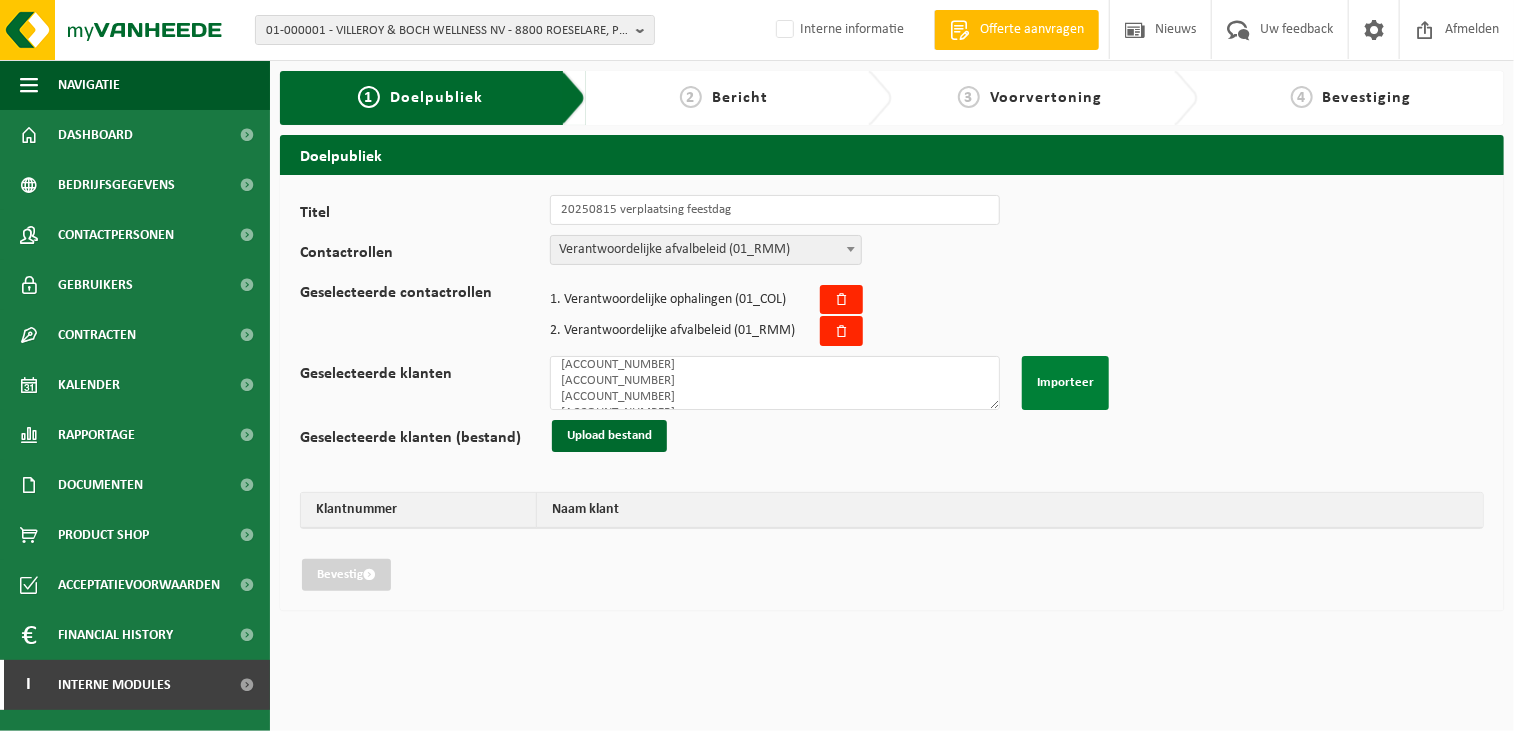 click on "Importeer" at bounding box center [1065, 383] 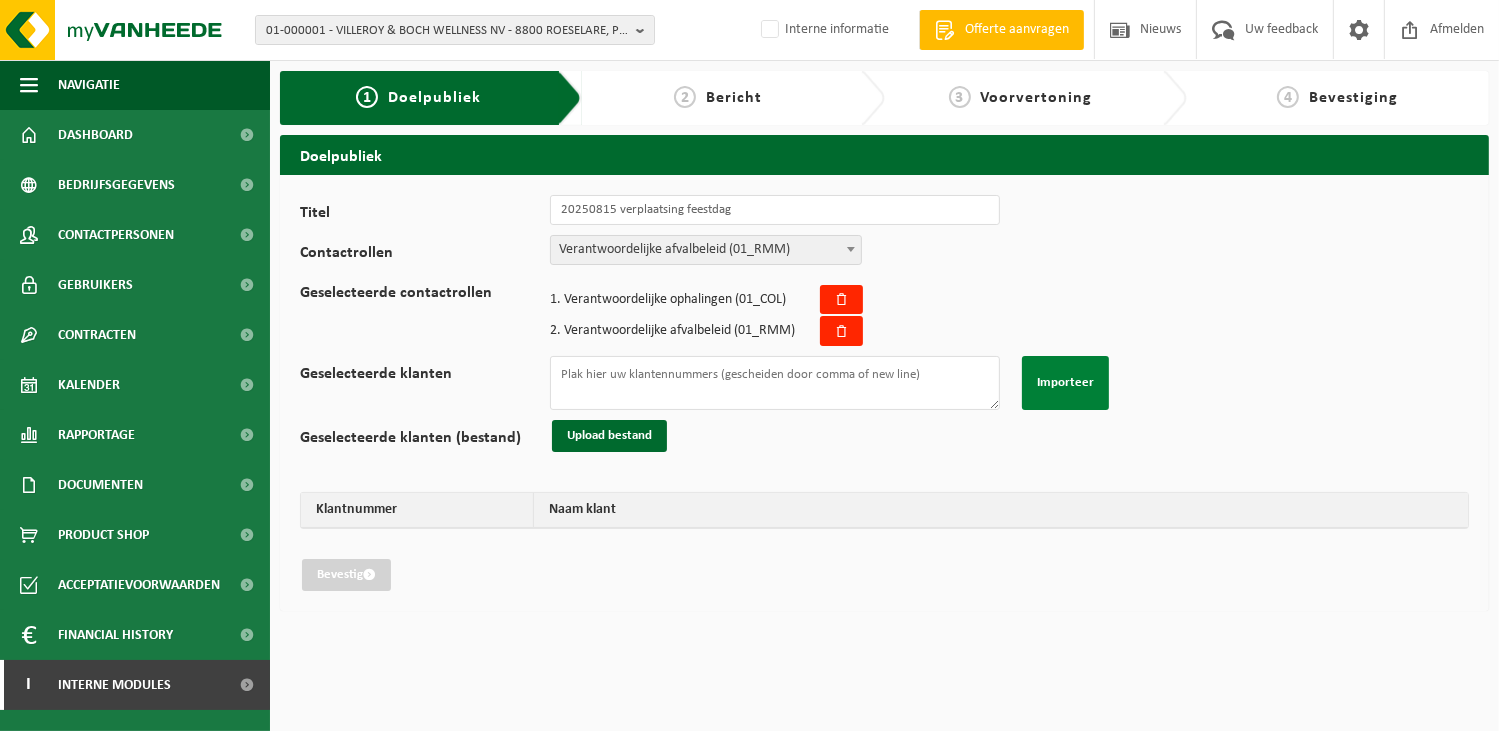 scroll, scrollTop: 0, scrollLeft: 0, axis: both 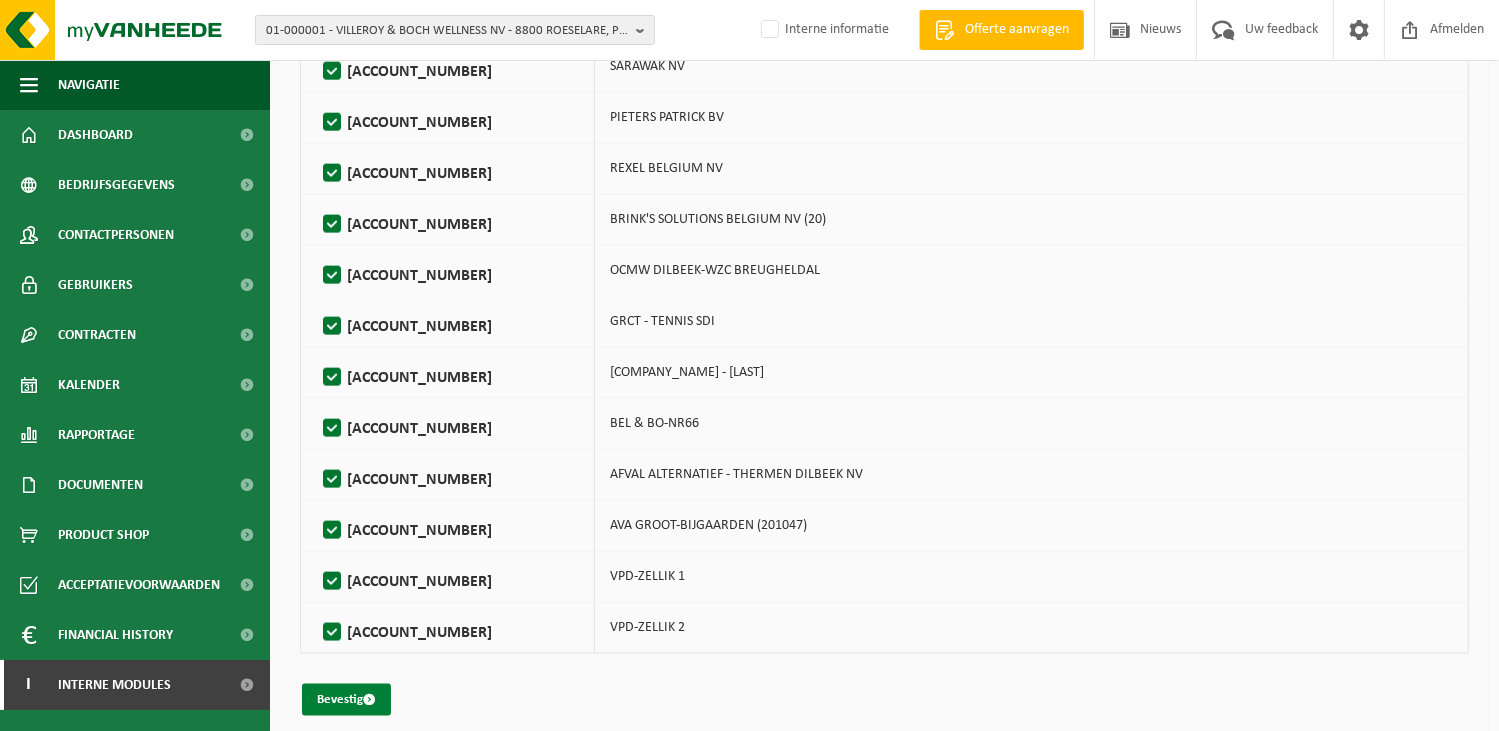 drag, startPoint x: 336, startPoint y: 680, endPoint x: 331, endPoint y: 670, distance: 11.18034 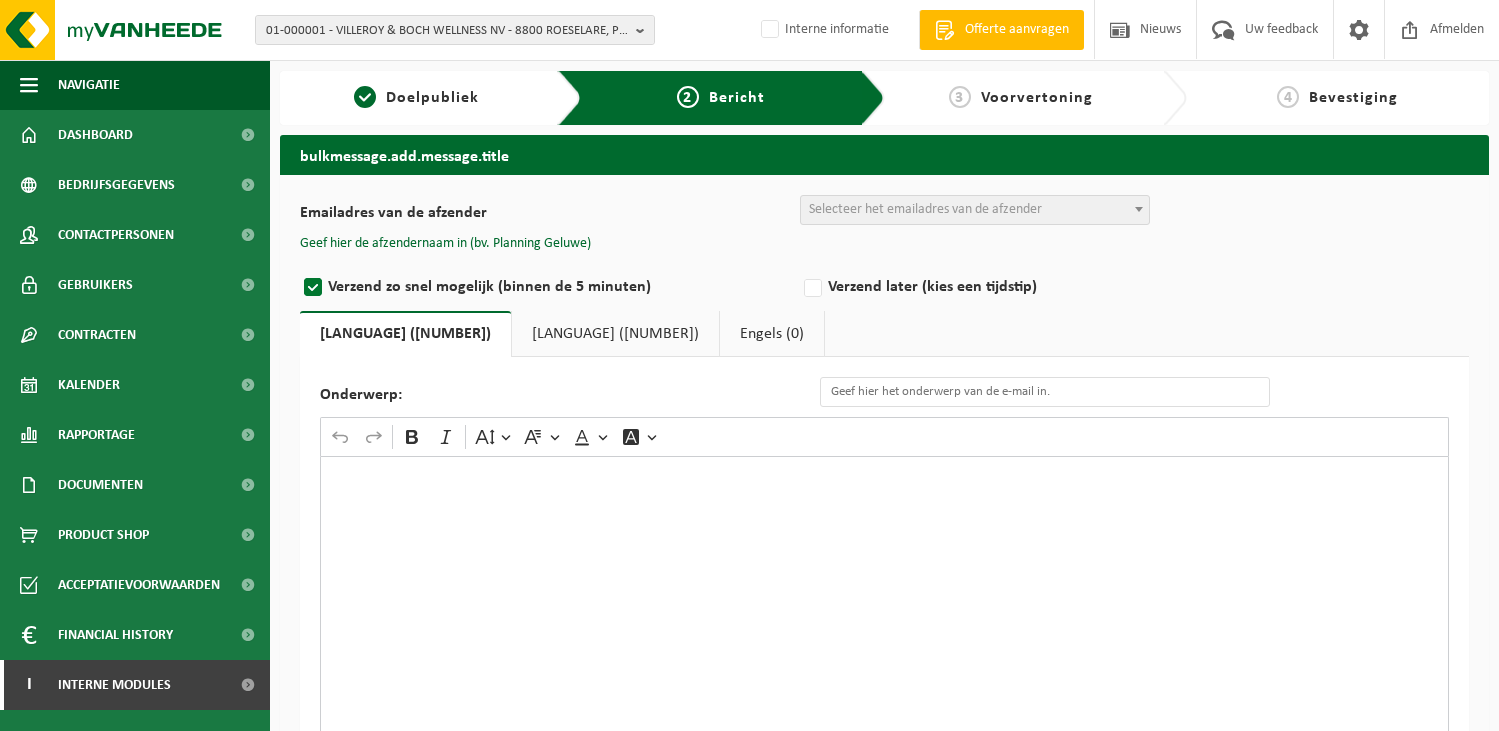 scroll, scrollTop: 0, scrollLeft: 0, axis: both 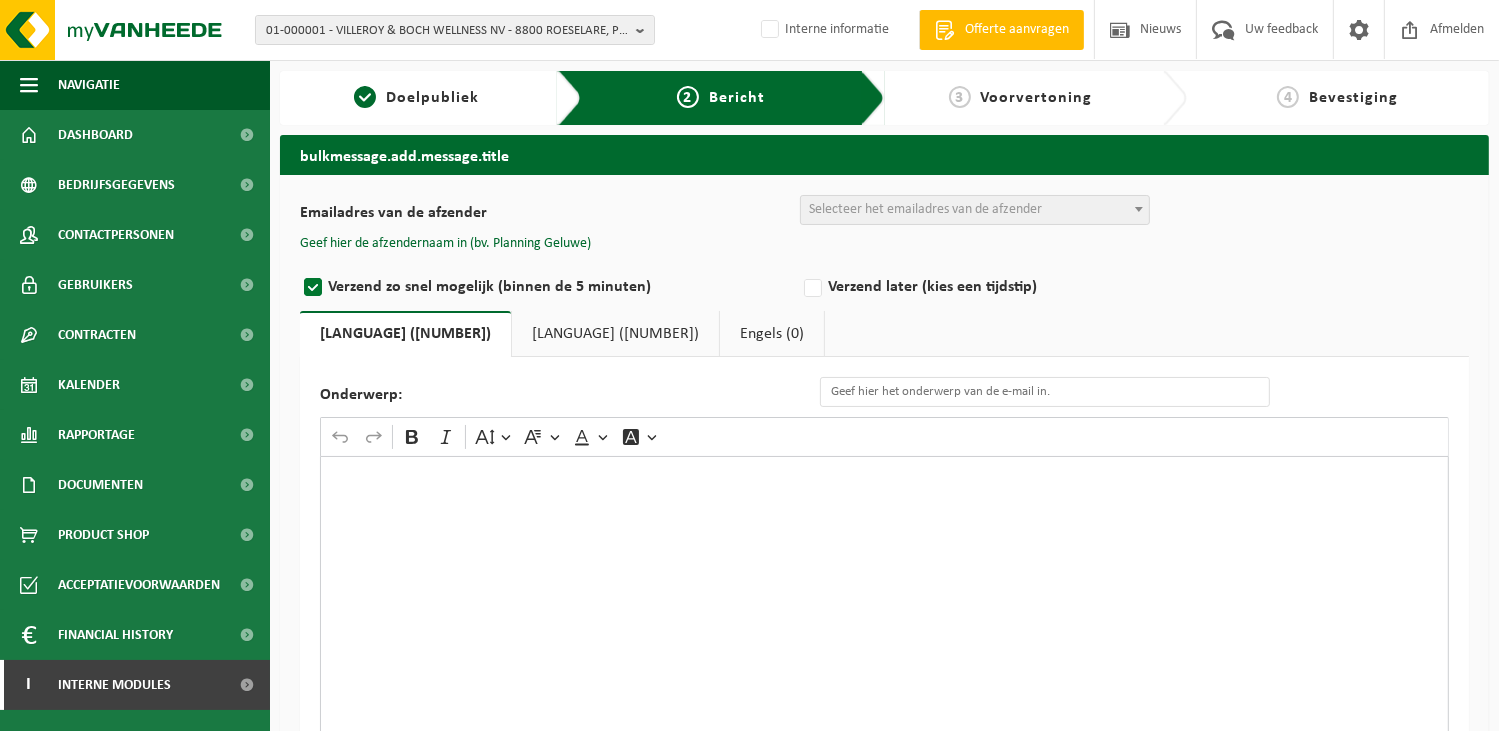 click at bounding box center (884, 656) 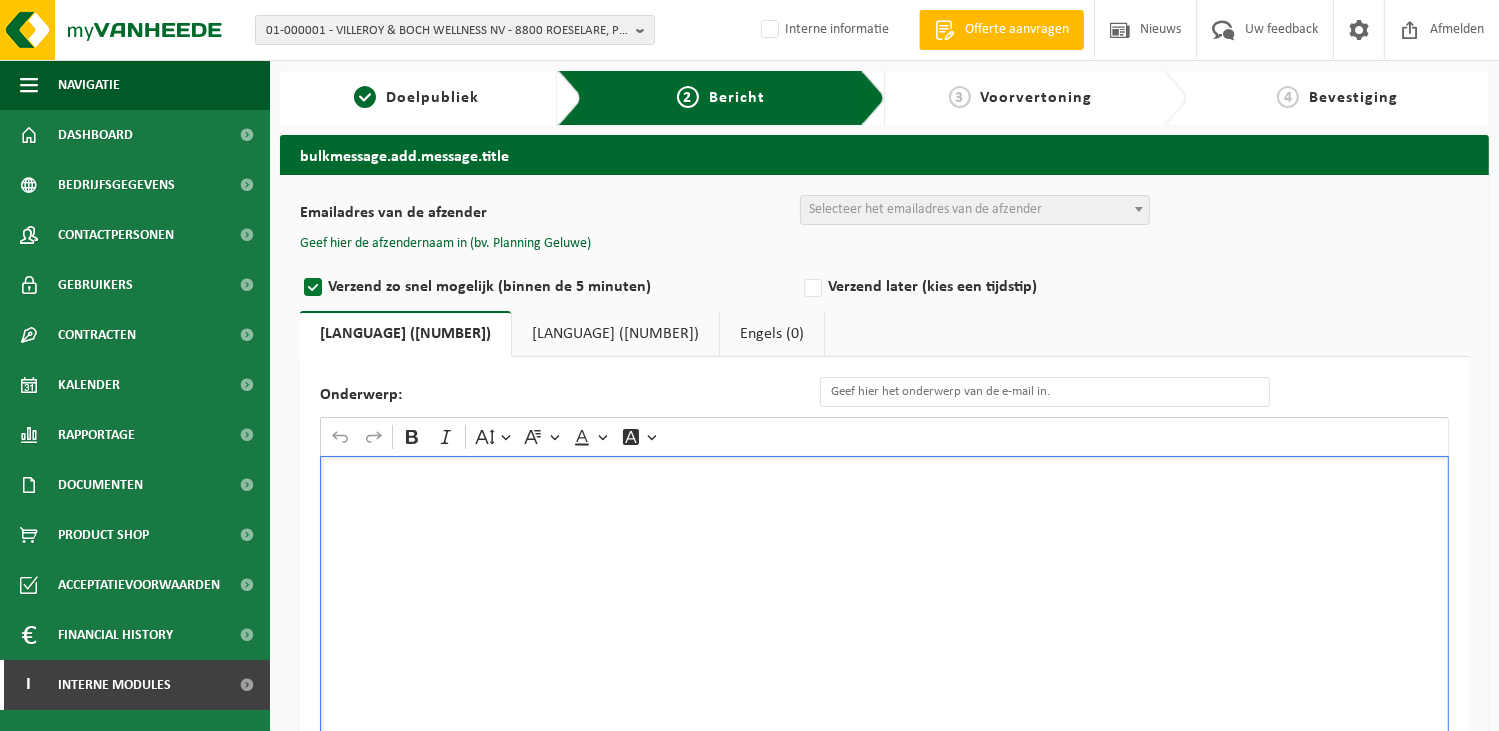 click at bounding box center (884, 656) 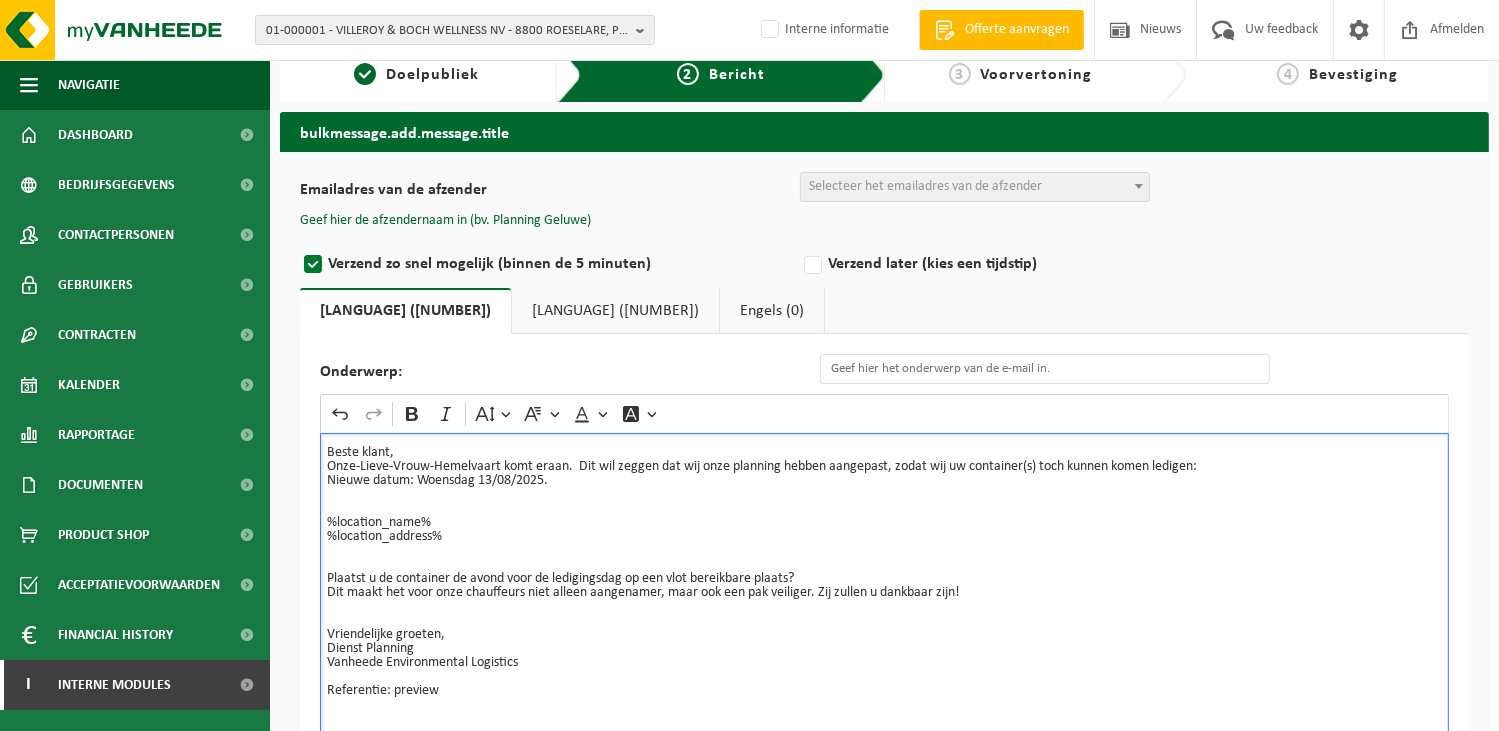 click on "Onze-Lieve-Vrouw-Hemelvaart komt eraan.  Dit wil zeggen dat wij onze planning hebben aangepast, zodat wij uw container(s) toch kunnen komen ledigen:" at bounding box center [884, 467] 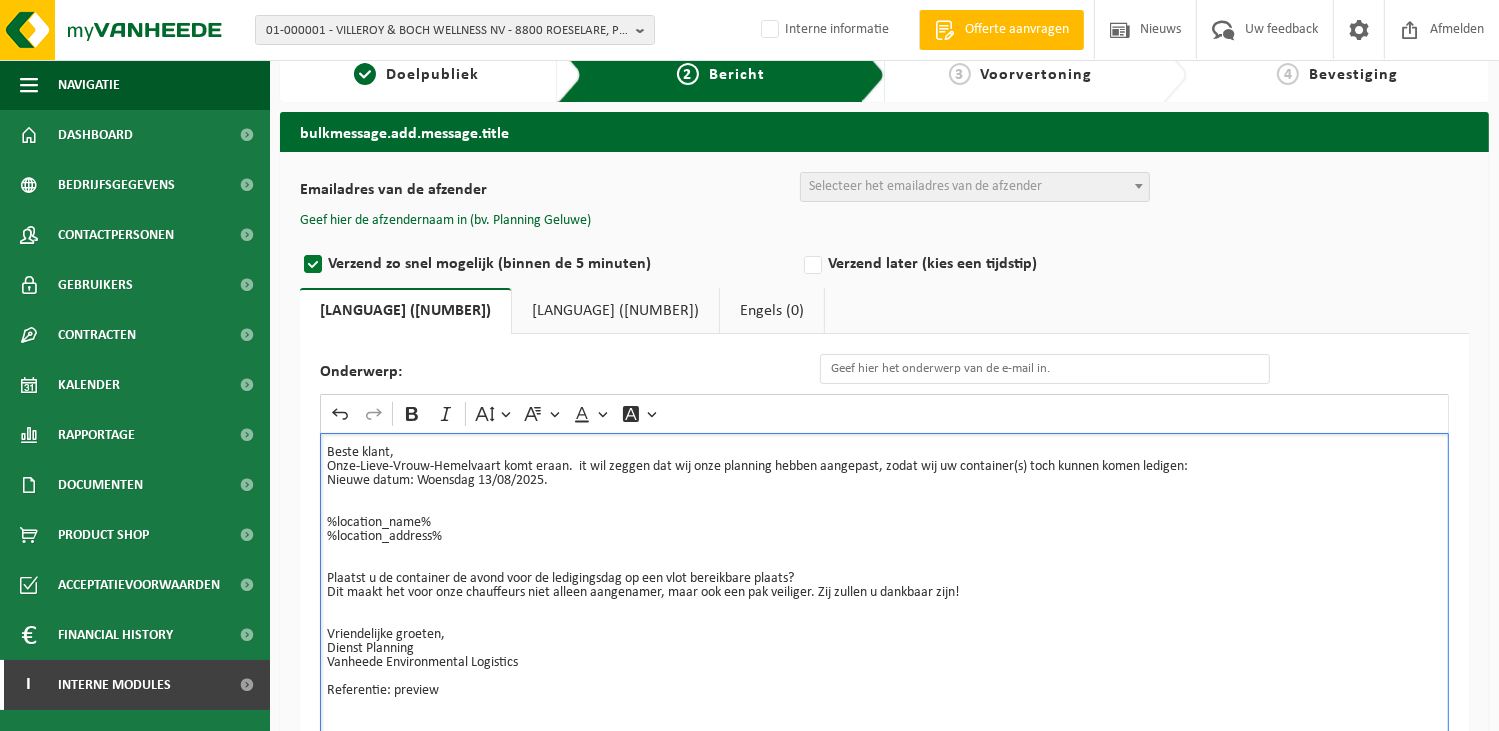 type 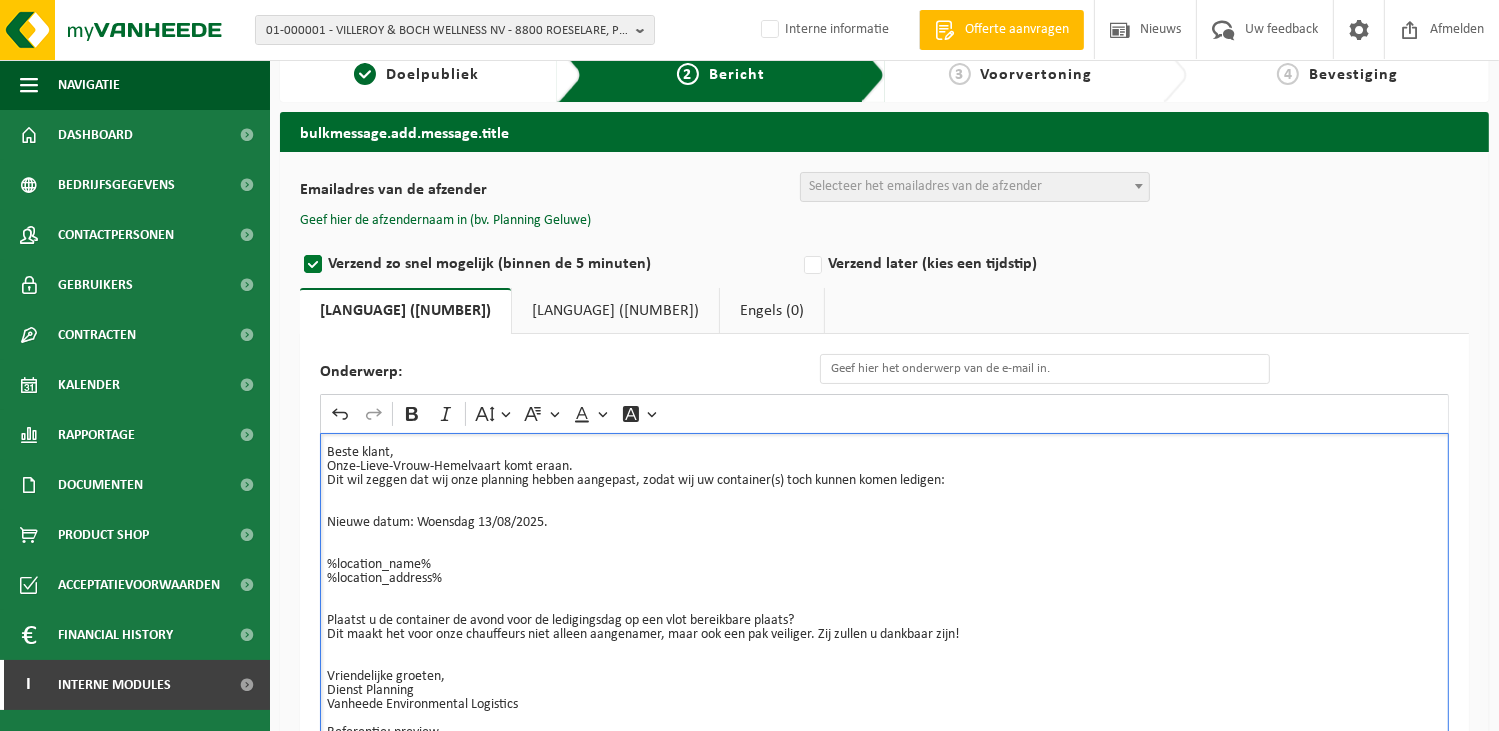 drag, startPoint x: 556, startPoint y: 523, endPoint x: 416, endPoint y: 515, distance: 140.22838 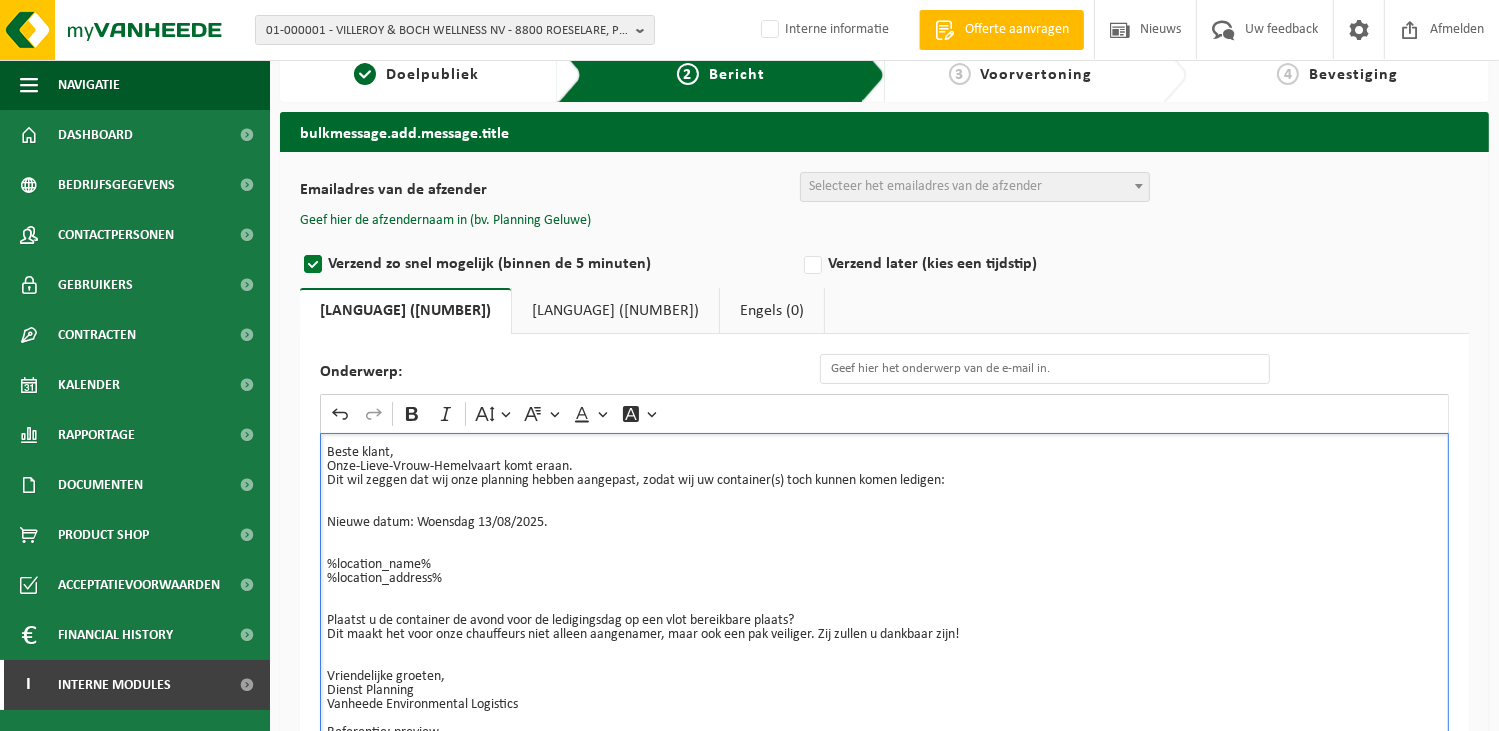 click on "Nieuwe datum: Woensdag 13/08/2025." at bounding box center [884, 537] 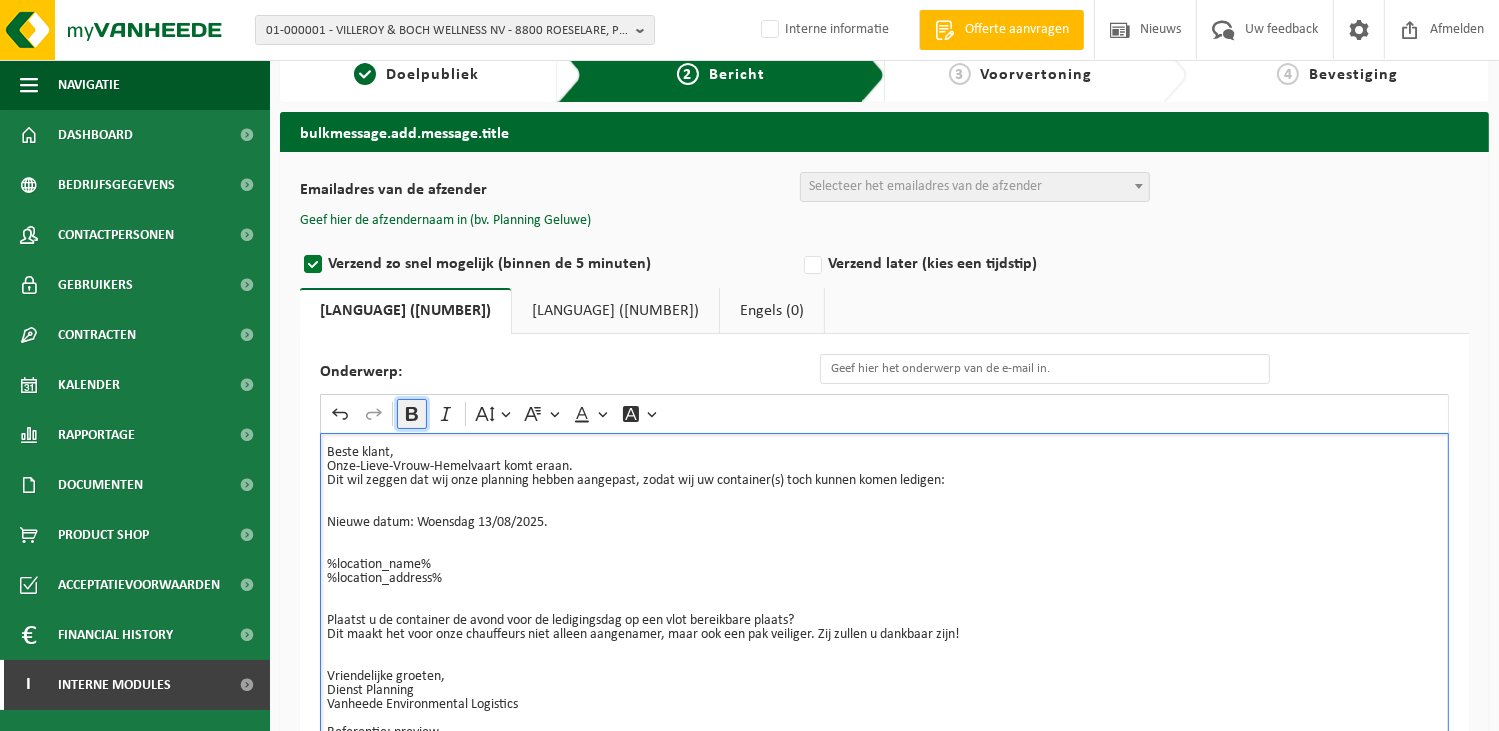 click 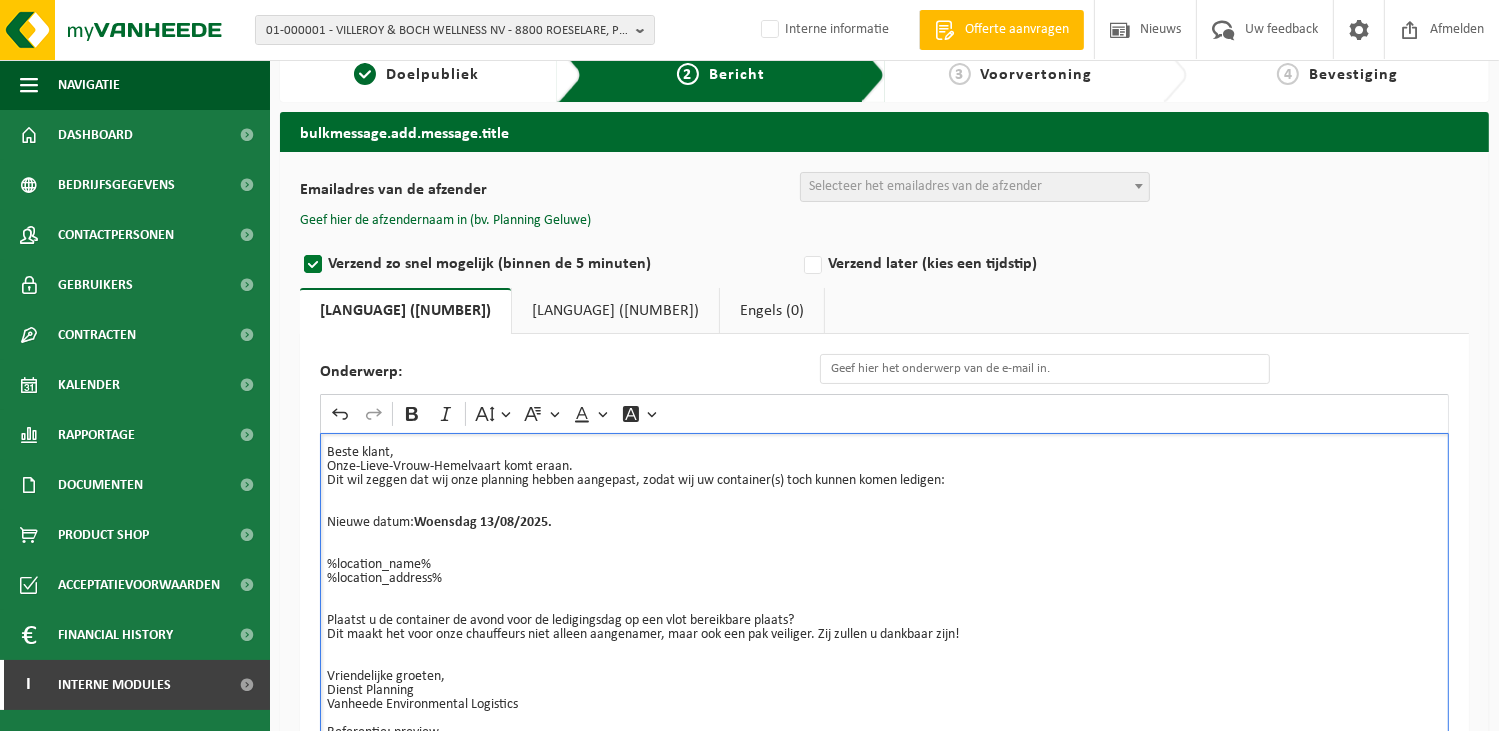 click on "Nieuwe datum:  Woensdag 13/08/2025." at bounding box center [884, 537] 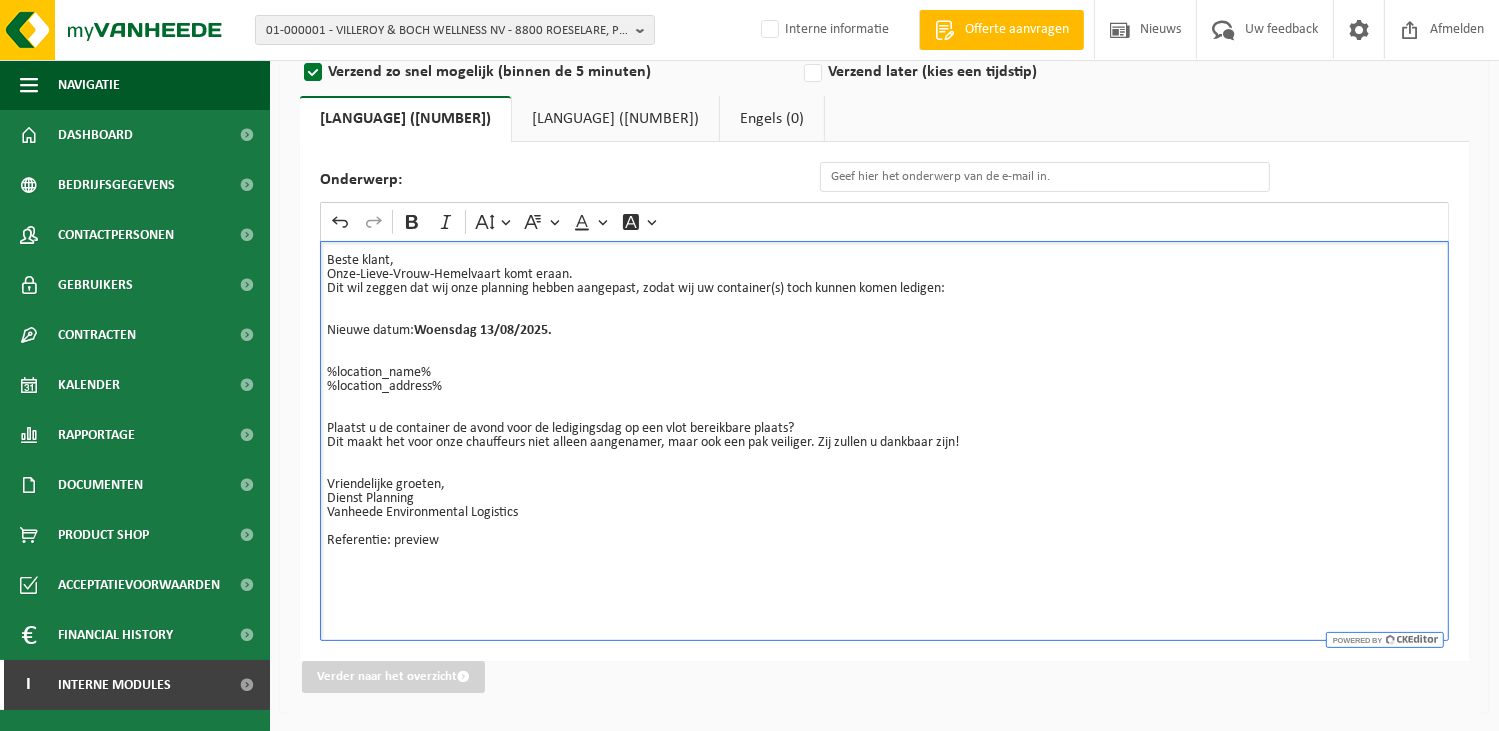 drag, startPoint x: 424, startPoint y: 503, endPoint x: 286, endPoint y: 499, distance: 138.05795 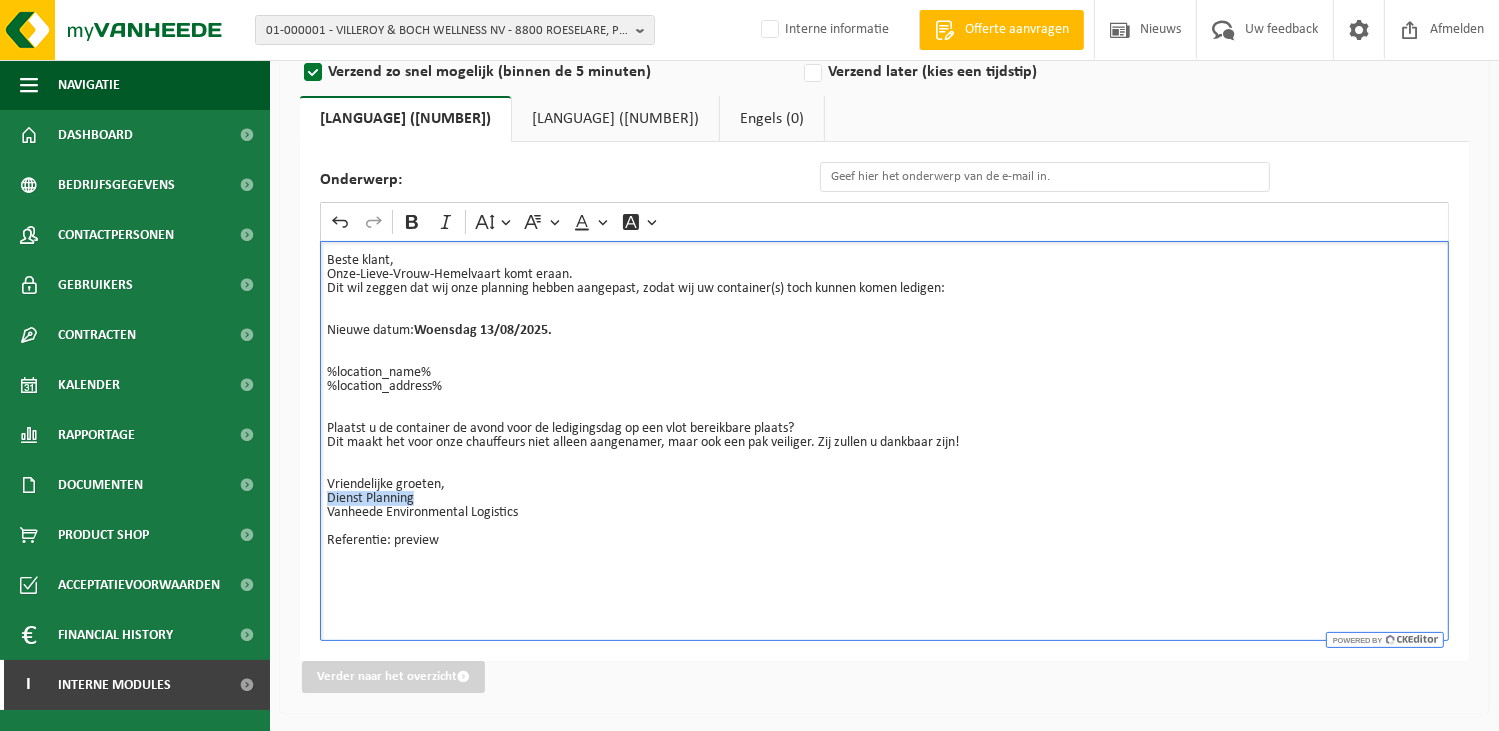 drag, startPoint x: 420, startPoint y: 499, endPoint x: 295, endPoint y: 495, distance: 125.06398 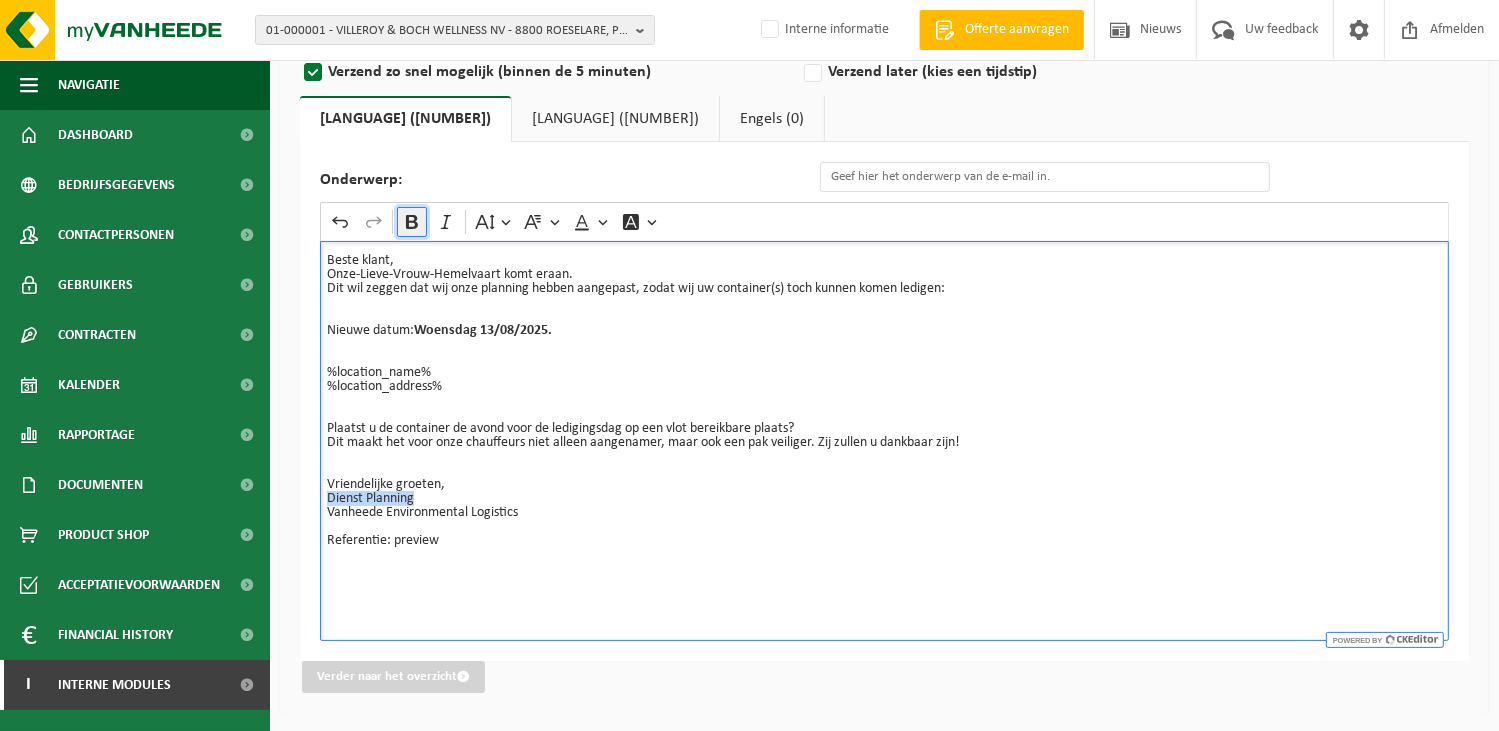 click 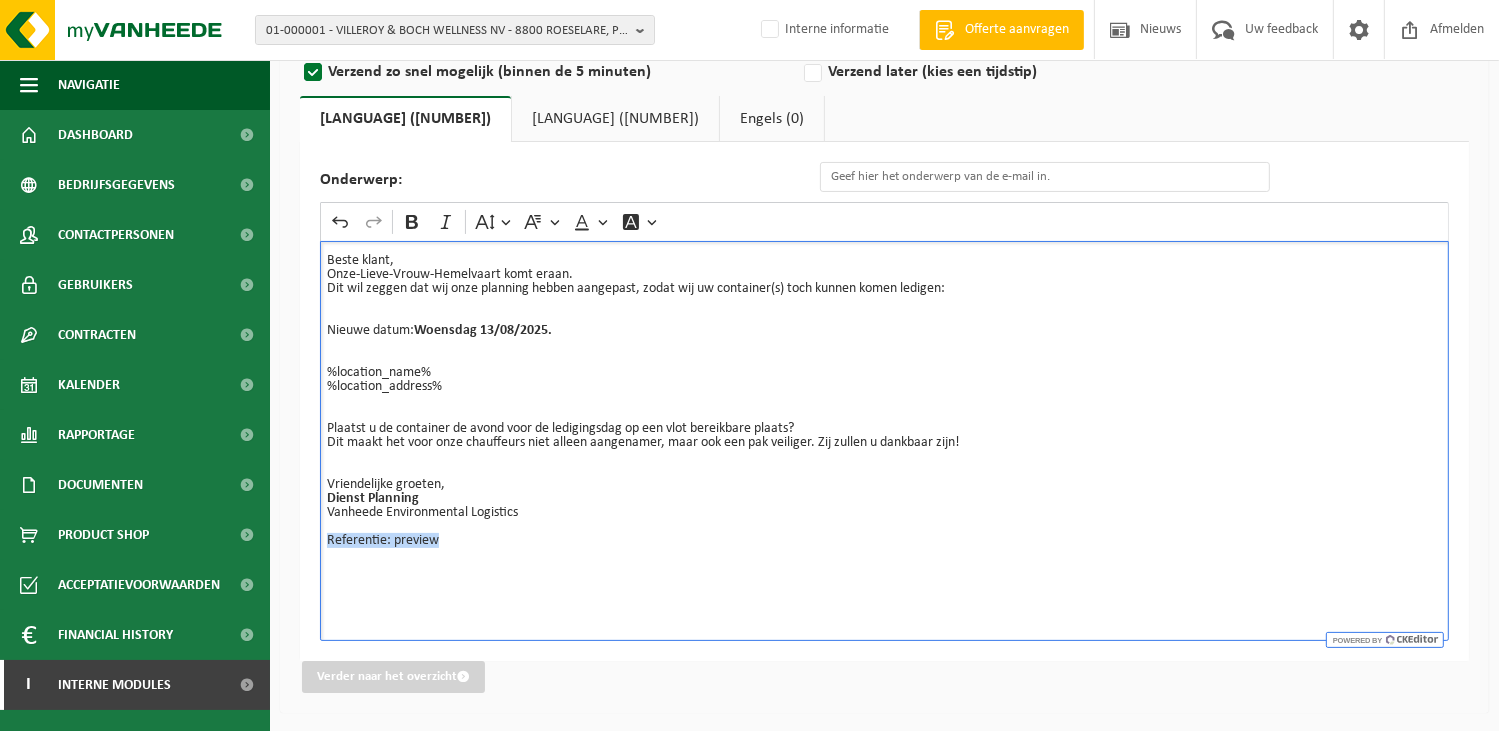 drag, startPoint x: 452, startPoint y: 539, endPoint x: 286, endPoint y: 536, distance: 166.0271 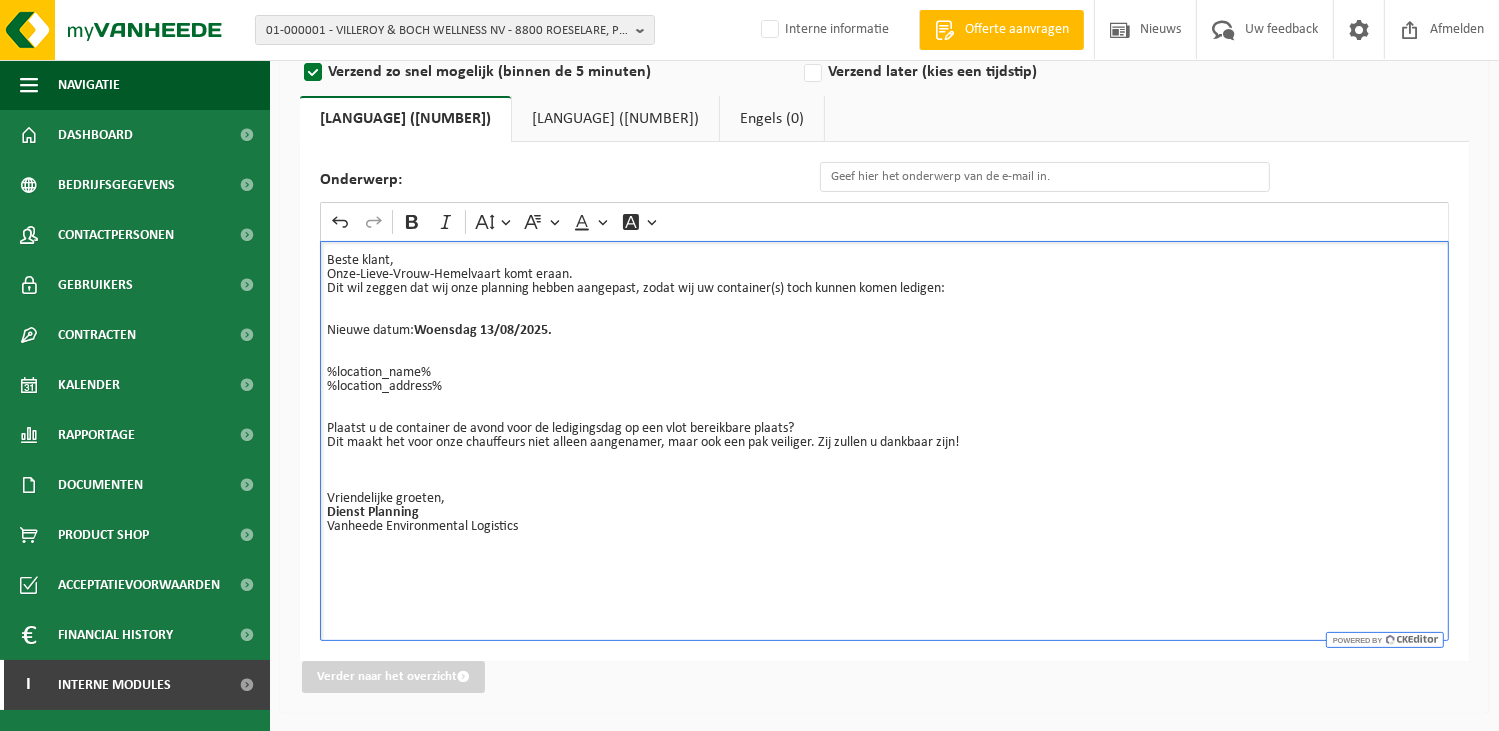 click on "Beste klant," at bounding box center [884, 261] 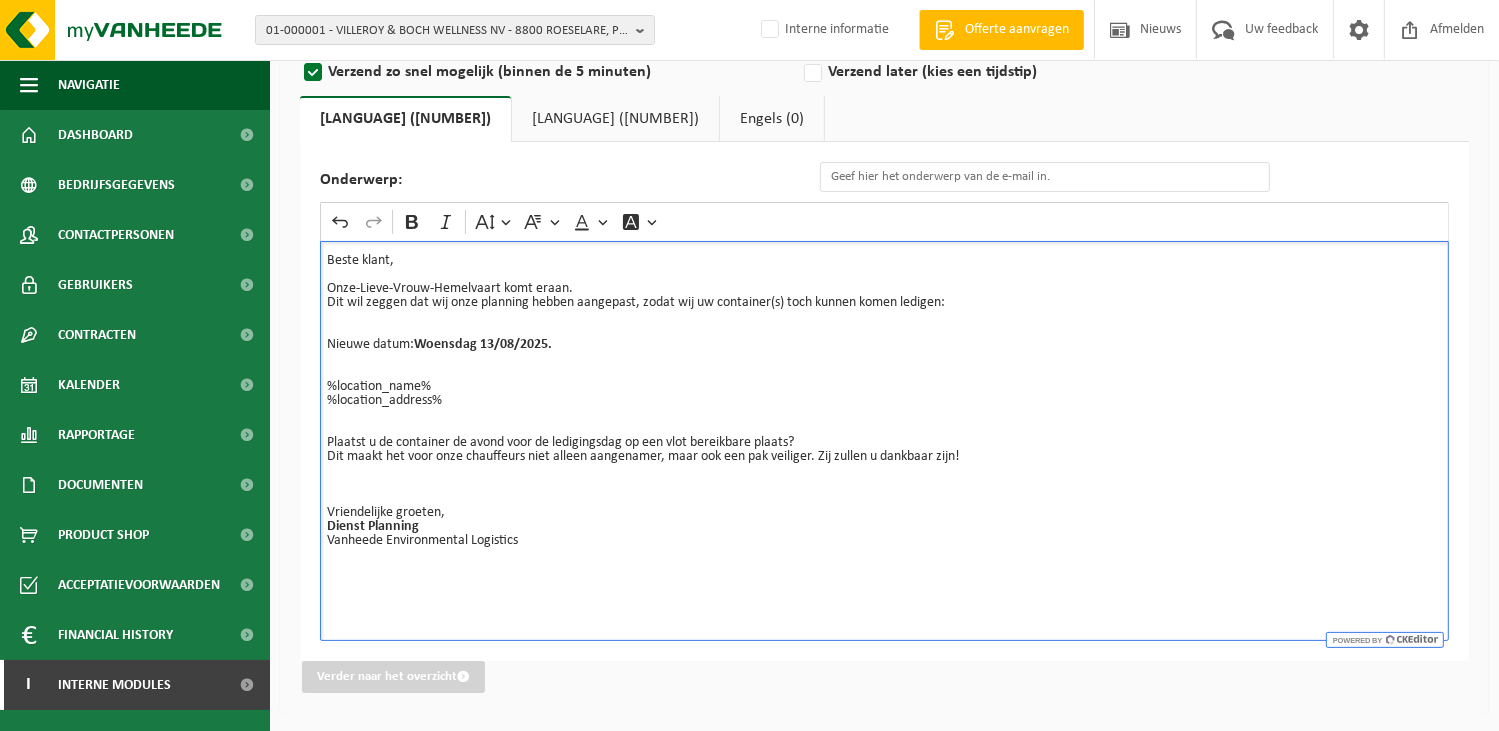 click on "%location_name% %location_address%" at bounding box center [884, 408] 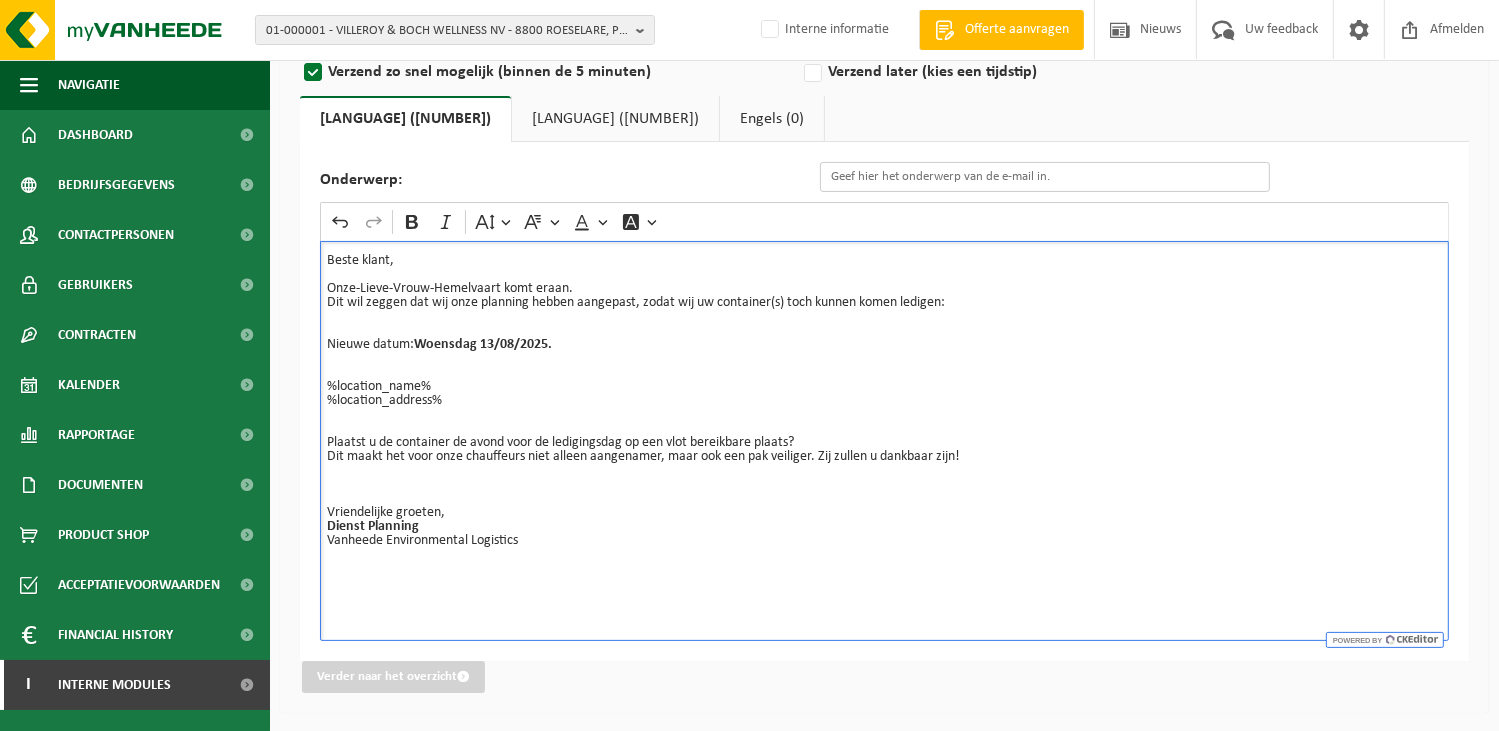 click on "Onderwerp:" at bounding box center [1045, 177] 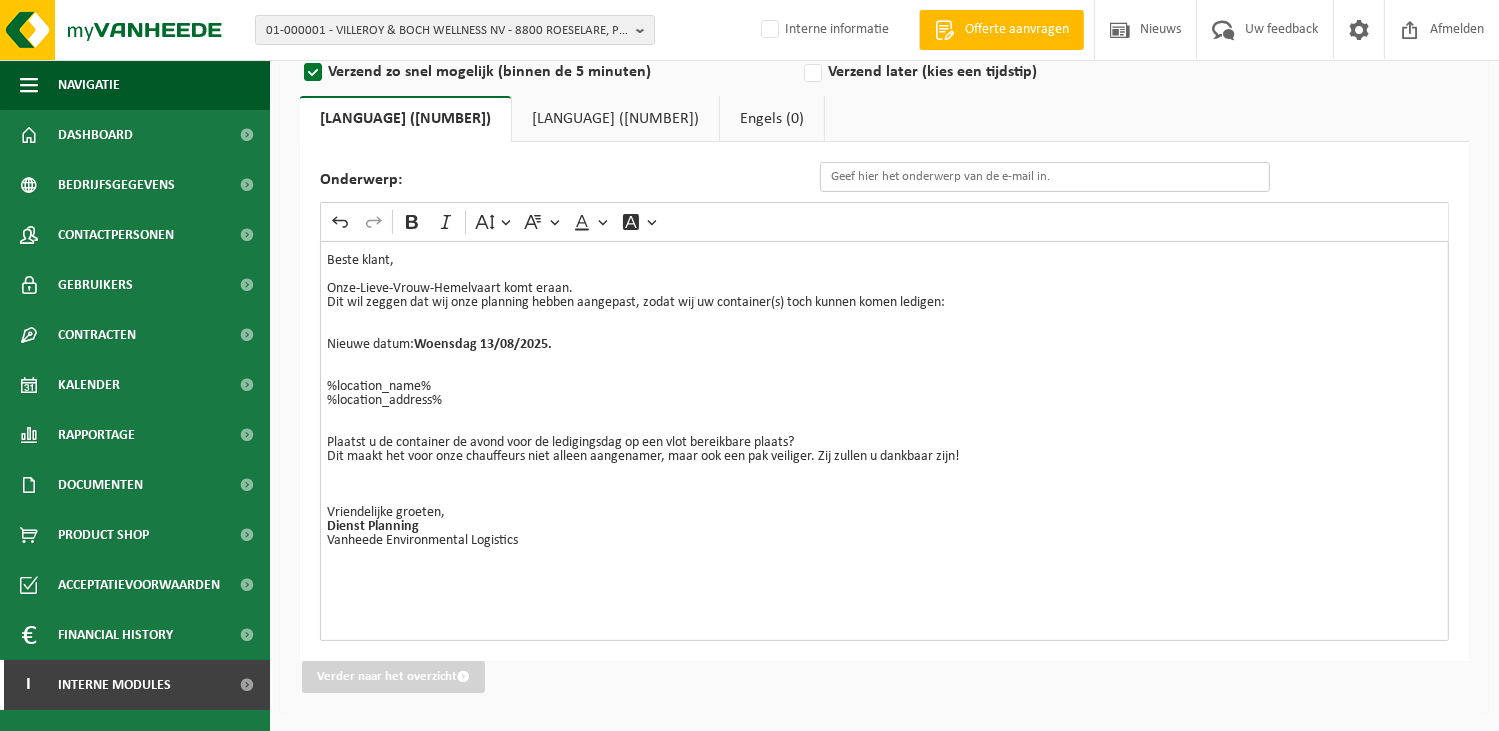 click on "Onderwerp:" at bounding box center (1045, 177) 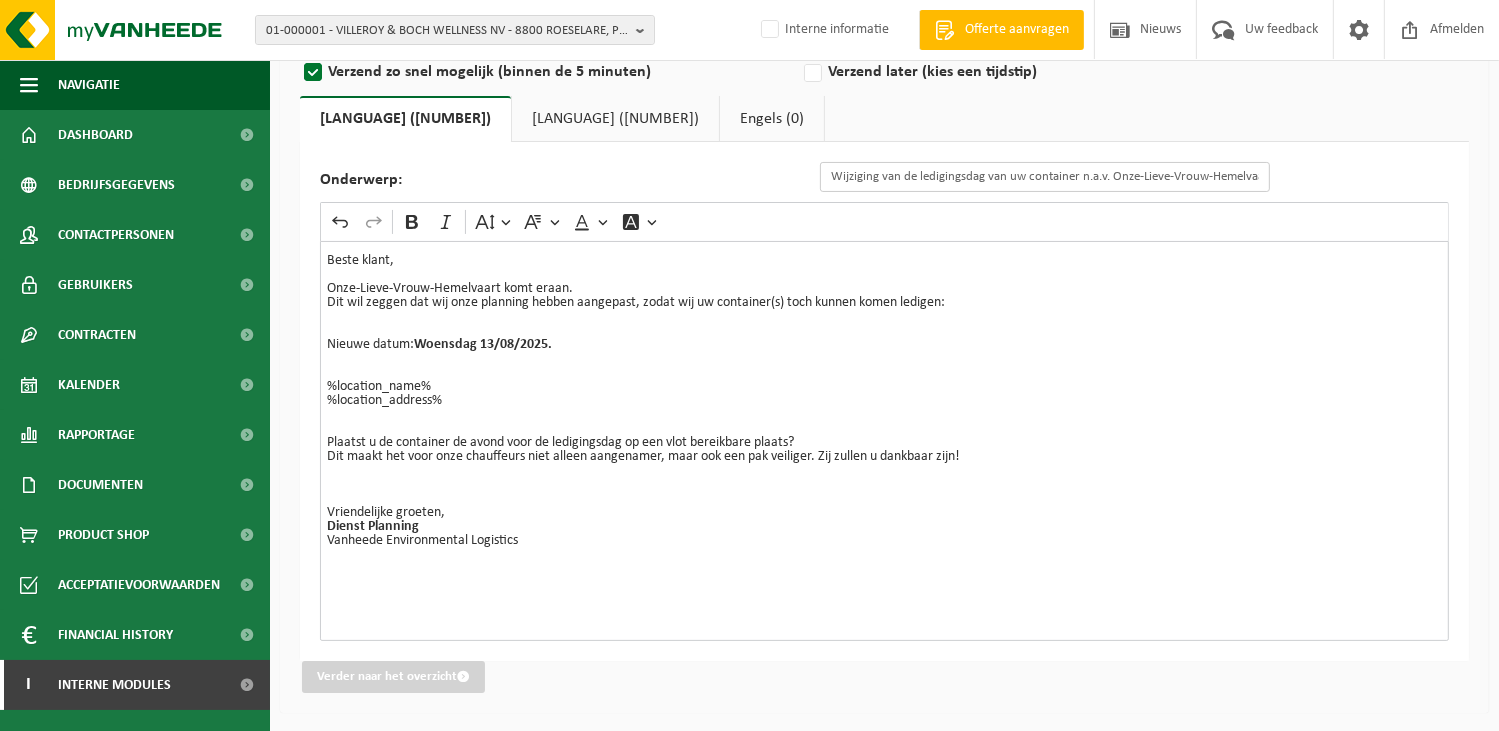scroll, scrollTop: 0, scrollLeft: 13, axis: horizontal 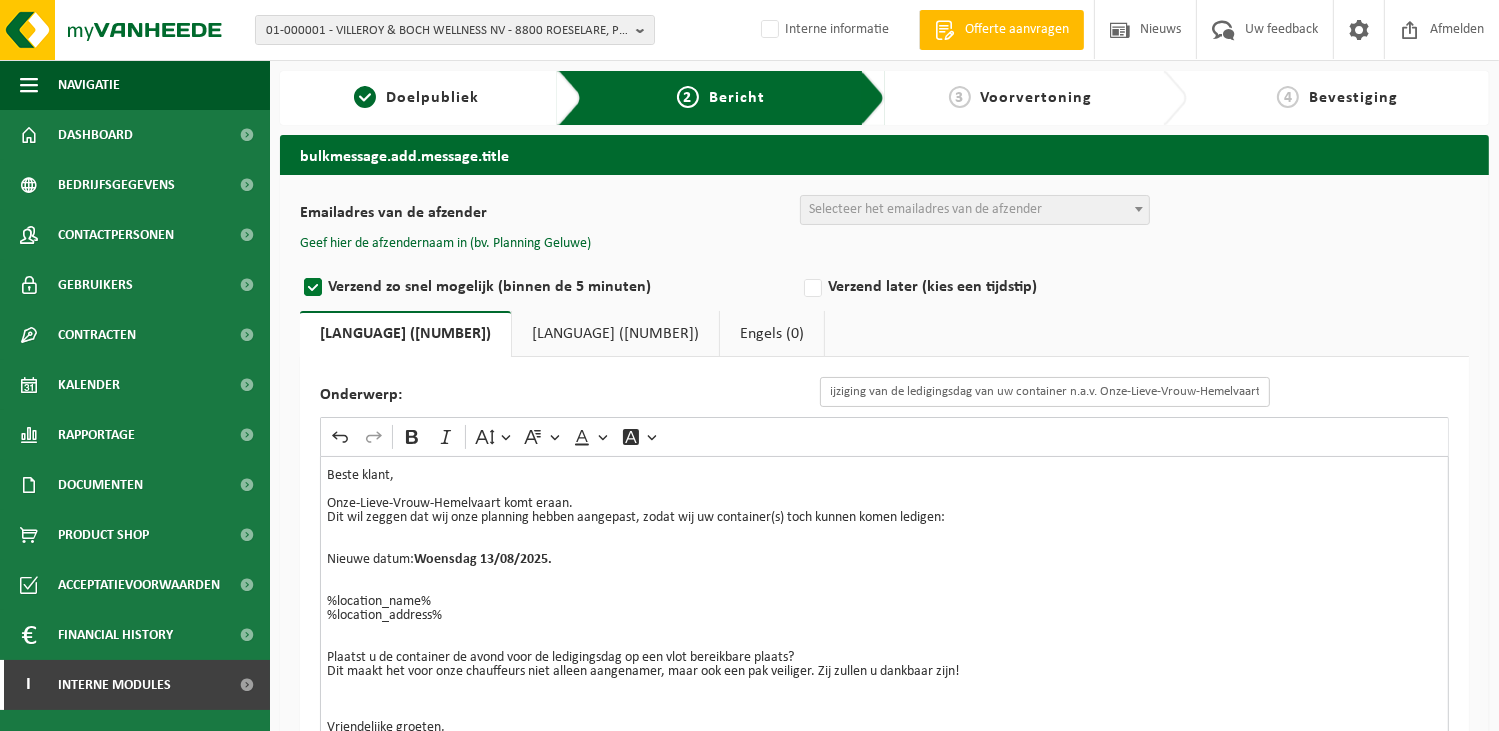 click on "Wijziging van de ledigingsdag van uw container n.a.v. Onze-Lieve-Vrouw-Hemelvaart" at bounding box center (1045, 392) 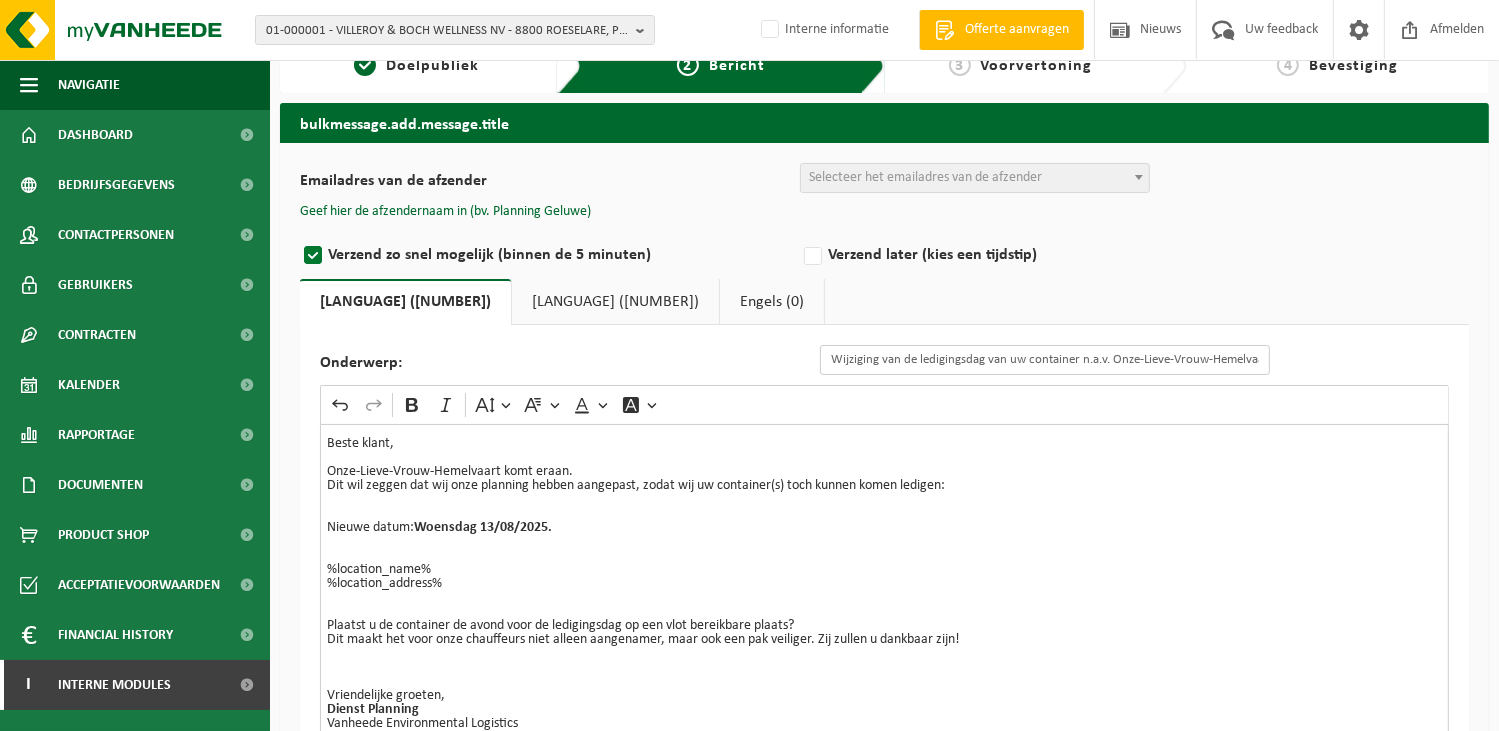 scroll, scrollTop: 0, scrollLeft: 0, axis: both 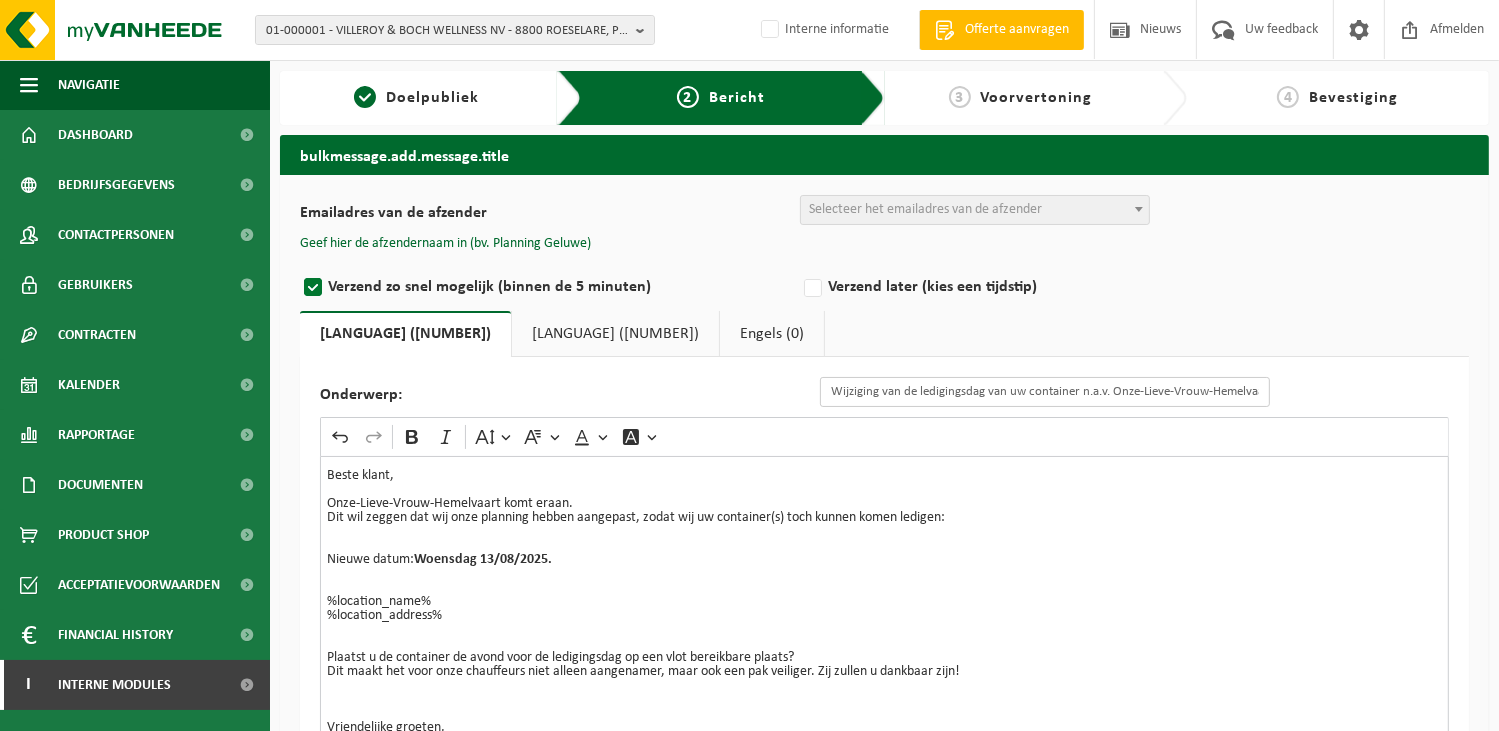 type on "Wijziging van de ledigingsdag van uw container n.a.v. Onze-Lieve-Vrouw-Hemelvaart" 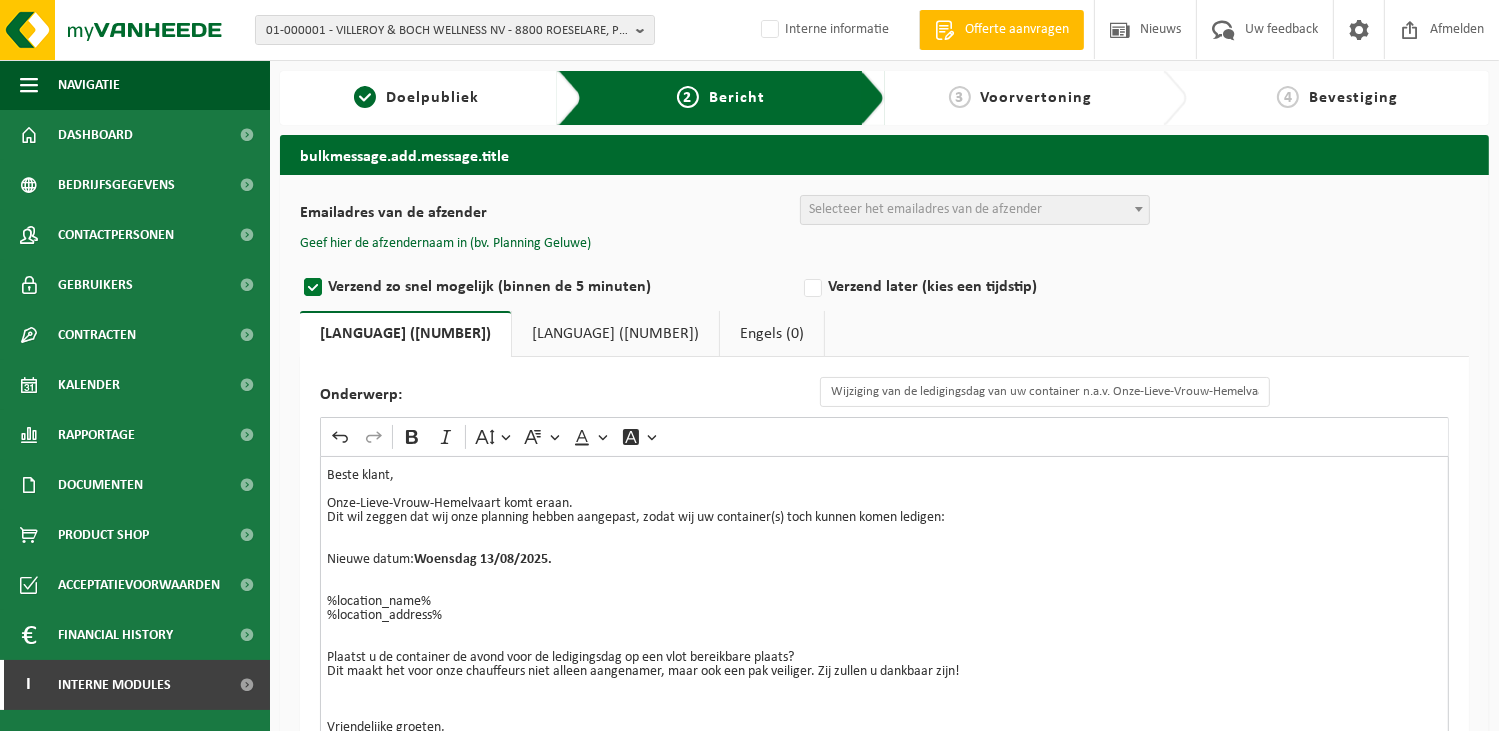 click on "Frans (9)" at bounding box center (615, 334) 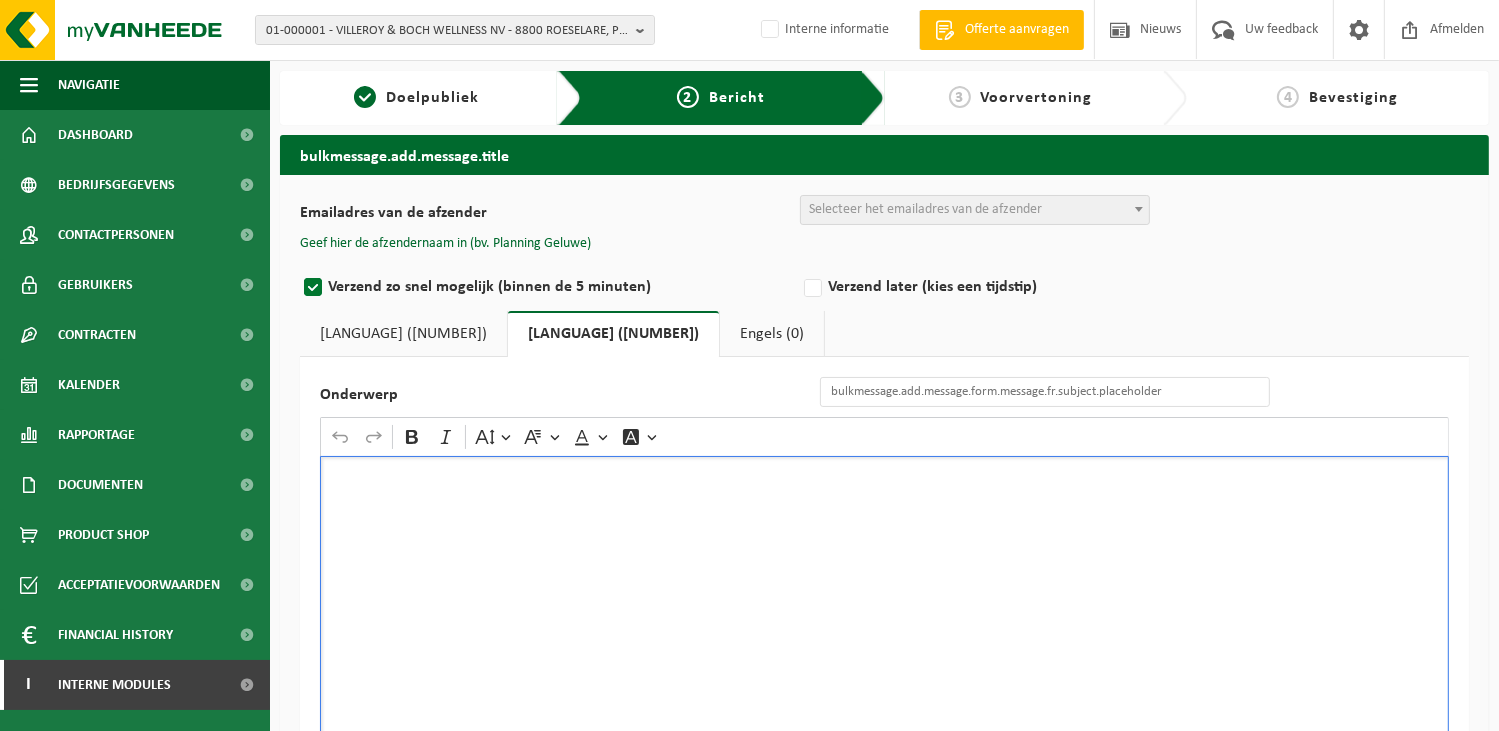 click at bounding box center [884, 656] 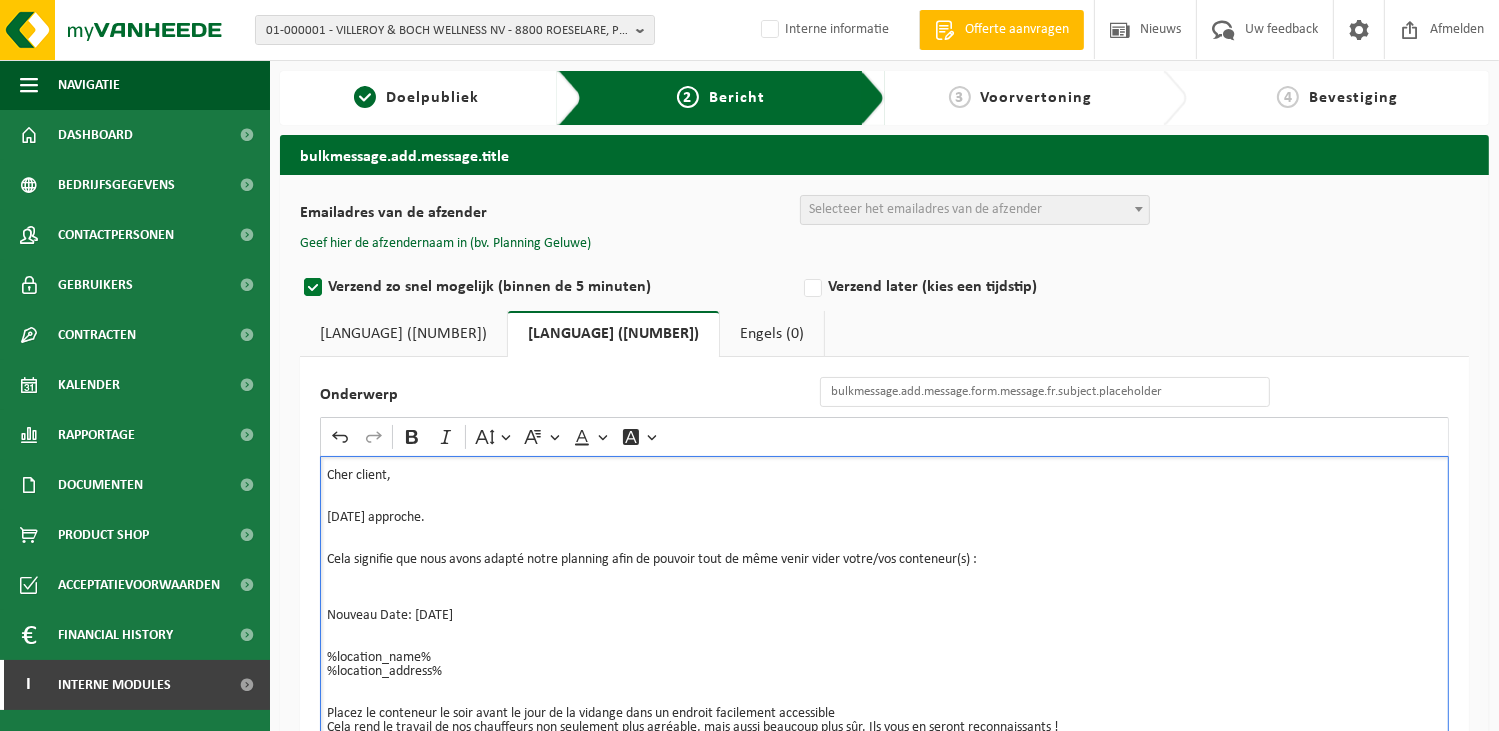 scroll, scrollTop: 205, scrollLeft: 0, axis: vertical 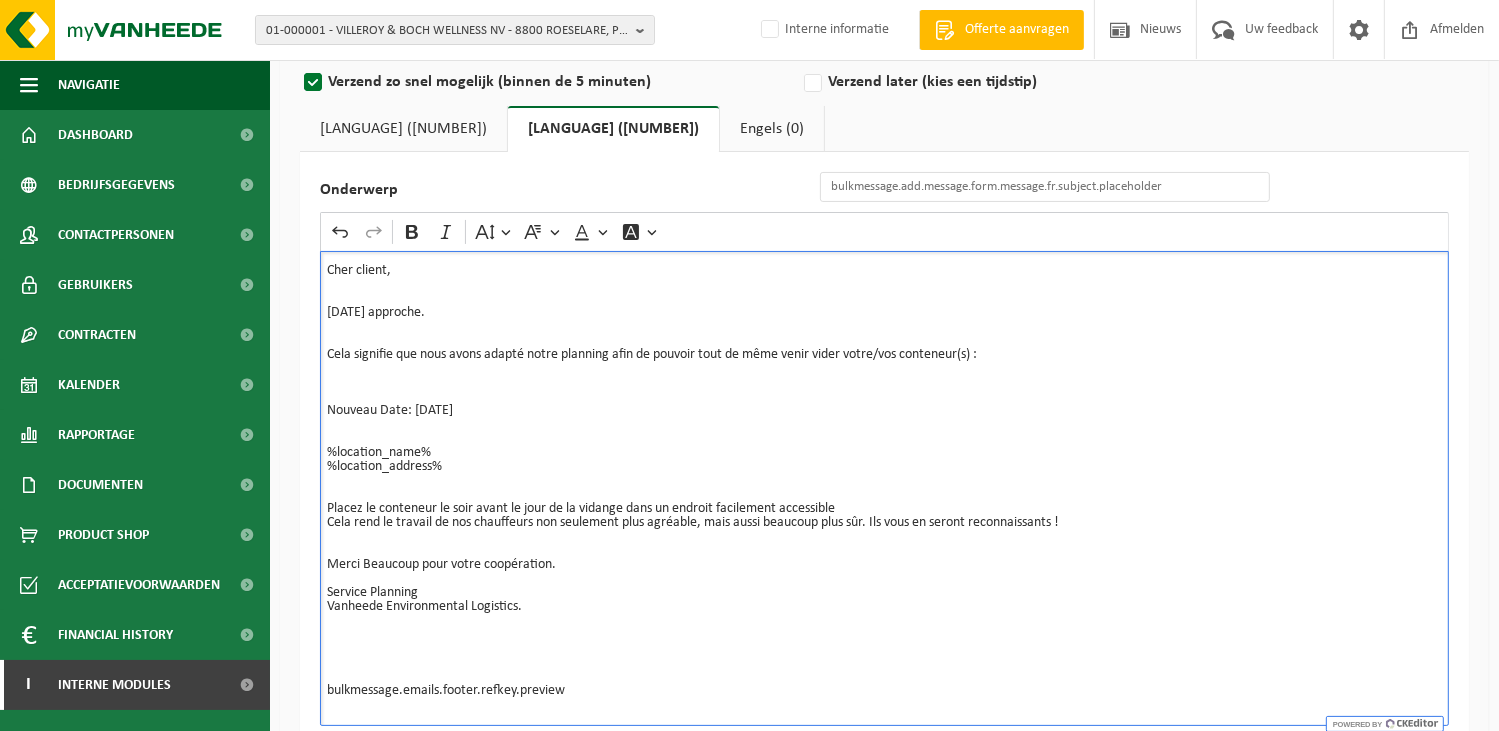 click on "Cher client, 15/08 approche.  Cela signifie que nous avons adapté notre planning afin de pouvoir tout de même venir vider votre/vos conteneur(s) : Nouveau Date: Jeudi 14/08/2025 %location_name% %location_address%" at bounding box center [884, 383] 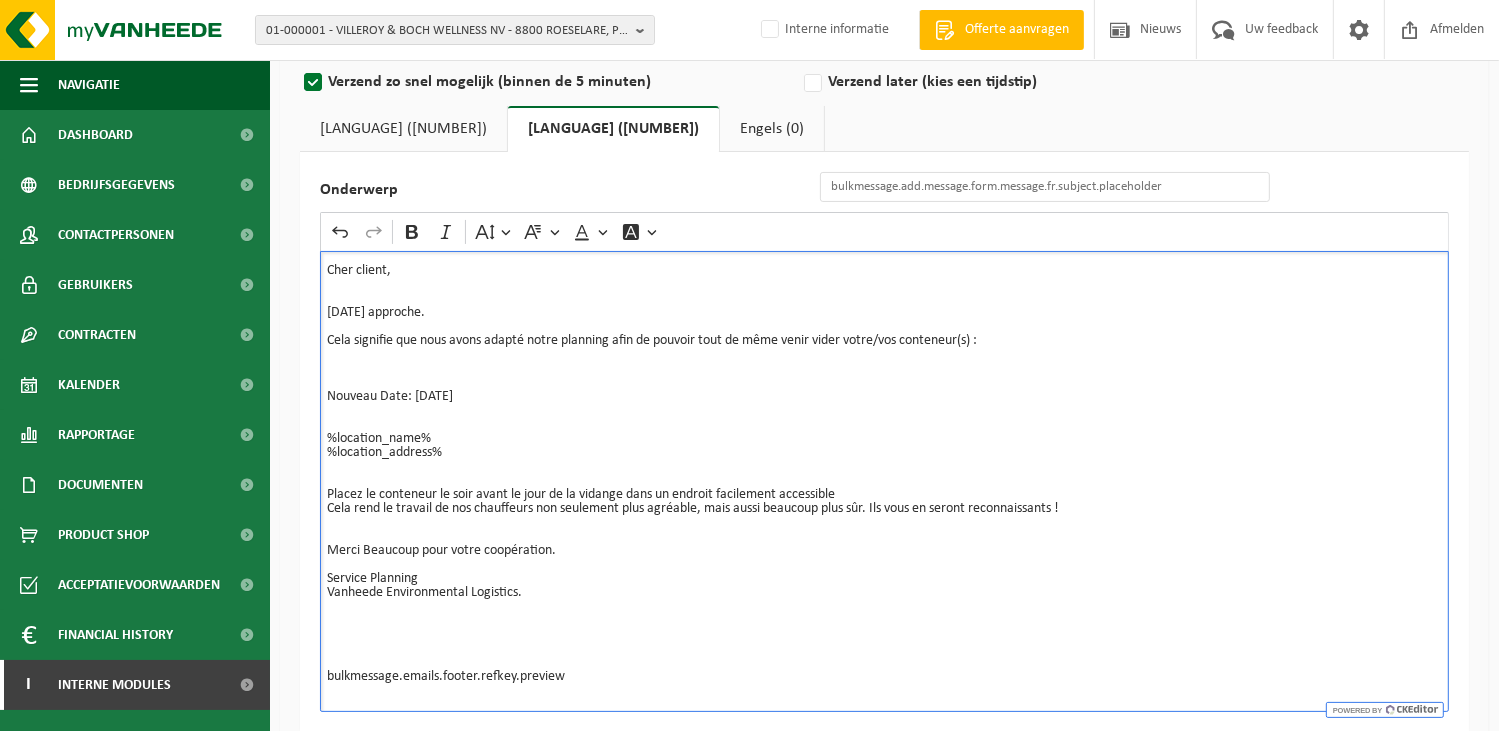 click on "Cher client, 15/08 approche.  ⁠⁠⁠⁠⁠⁠⁠ Cela signifie que nous avons adapté notre planning afin de pouvoir tout de même venir vider votre/vos conteneur(s) : Nouveau Date: Jeudi 14/08/2025 %location_name% %location_address%" at bounding box center (884, 376) 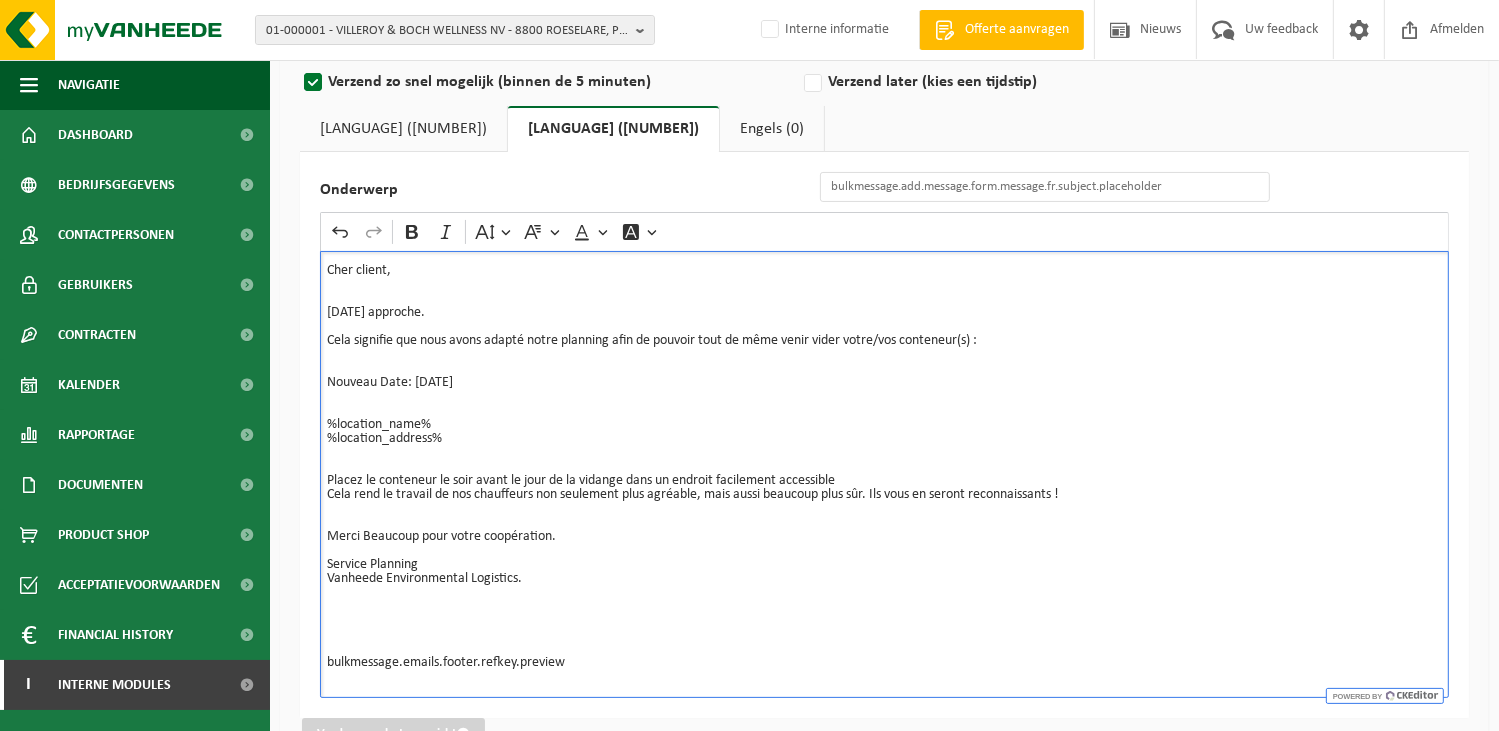 drag, startPoint x: 417, startPoint y: 384, endPoint x: 528, endPoint y: 383, distance: 111.0045 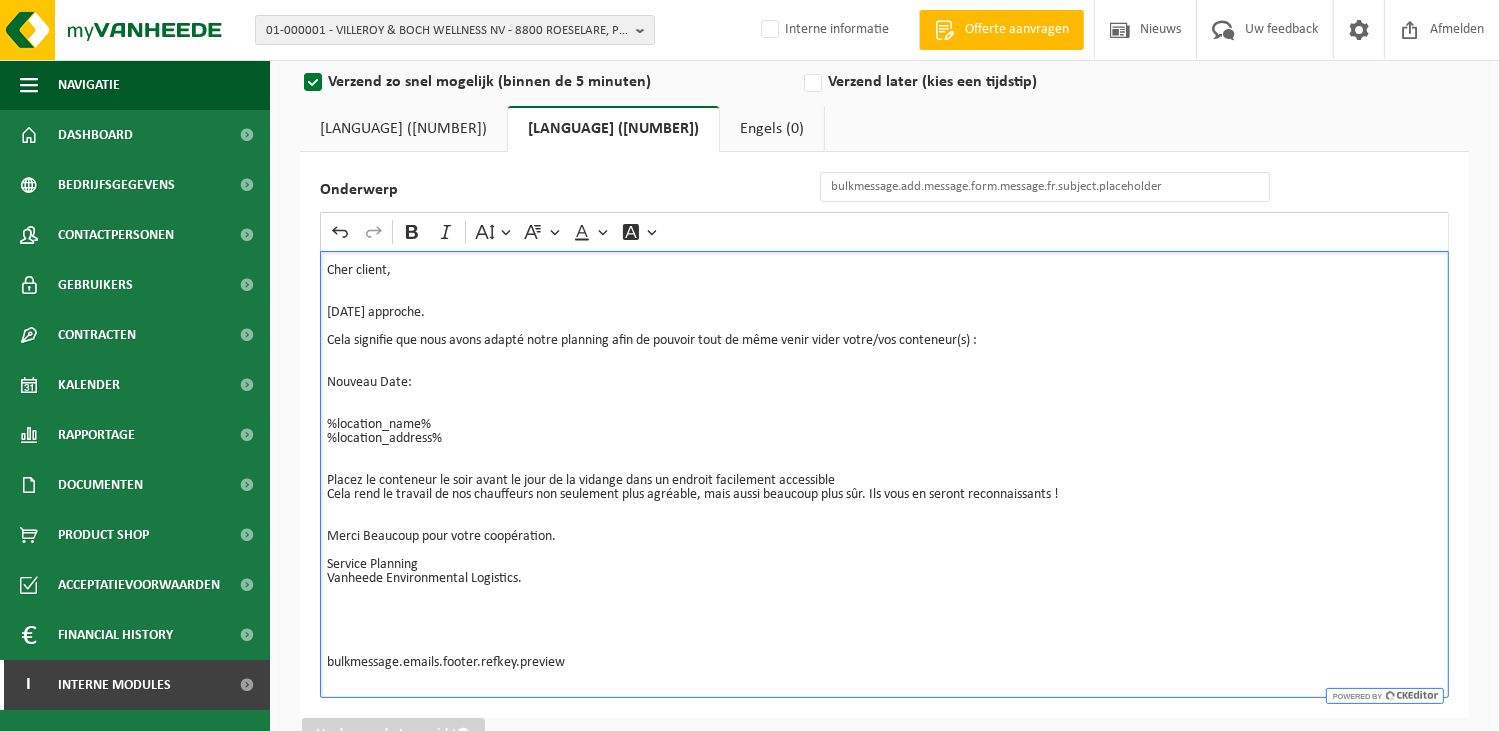 type 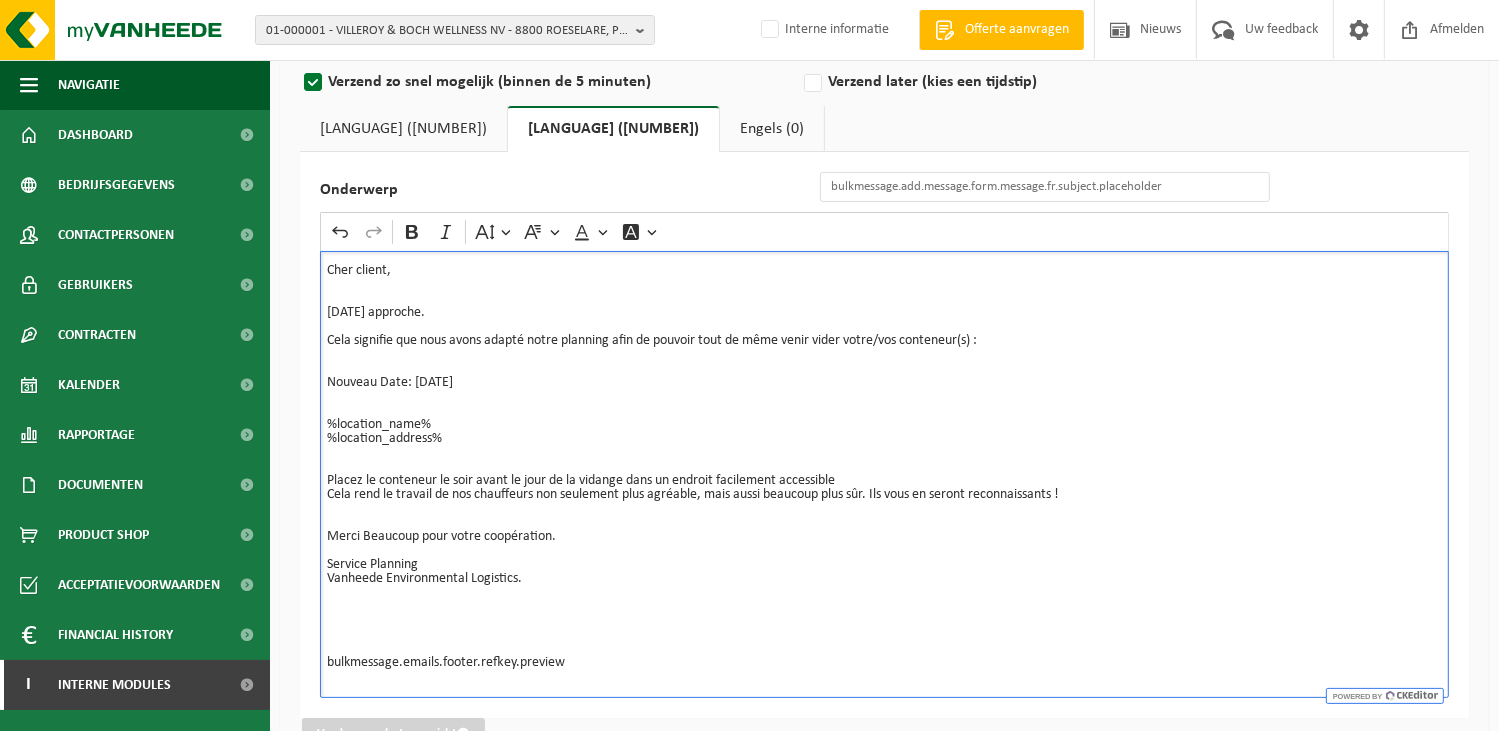 drag, startPoint x: 539, startPoint y: 383, endPoint x: 417, endPoint y: 375, distance: 122.26202 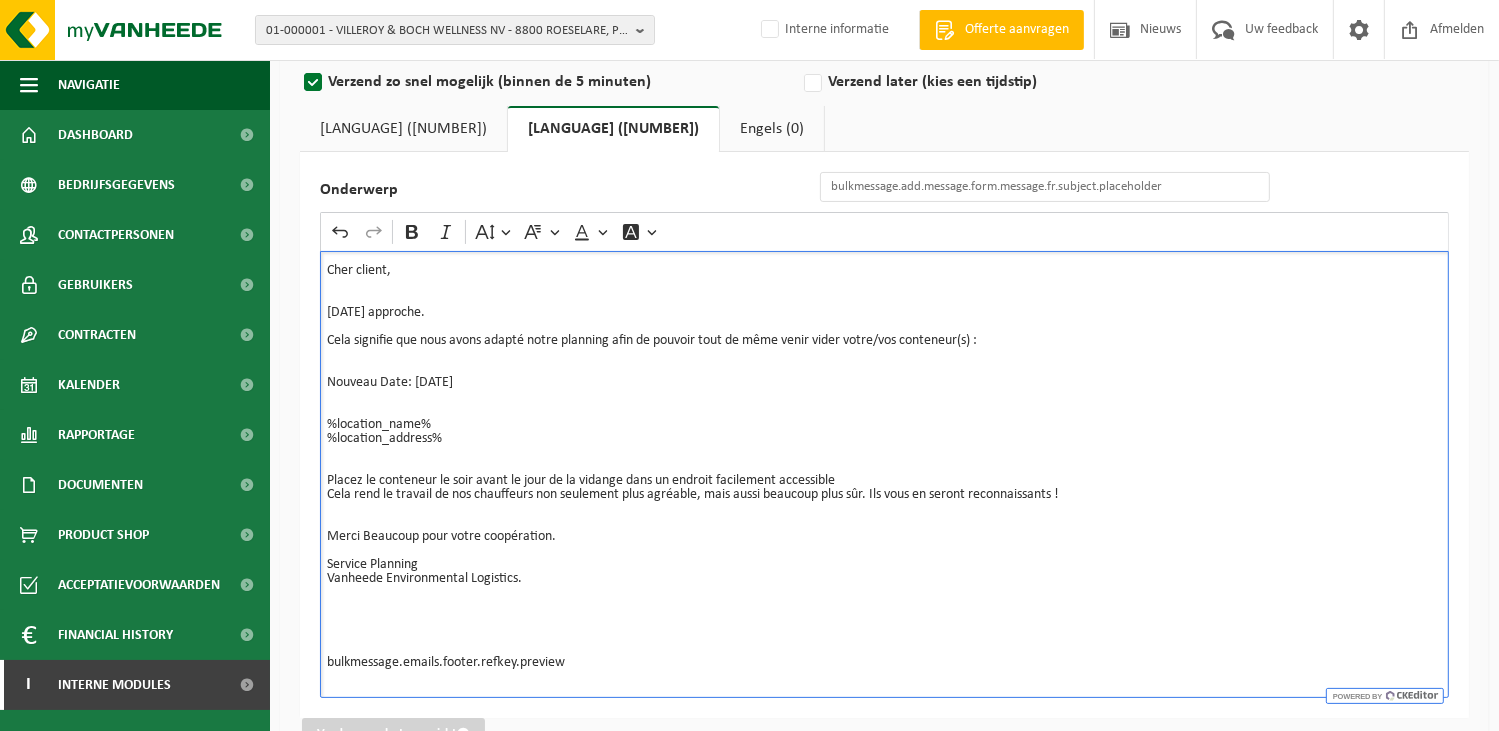click on "Cher client, 15/08 approche.  Cela signifie que nous avons adapté notre planning afin de pouvoir tout de même venir vider votre/vos conteneur(s) : Nouveau Date: Mercredi 13/08/2025. %location_name% %location_address%" at bounding box center (884, 369) 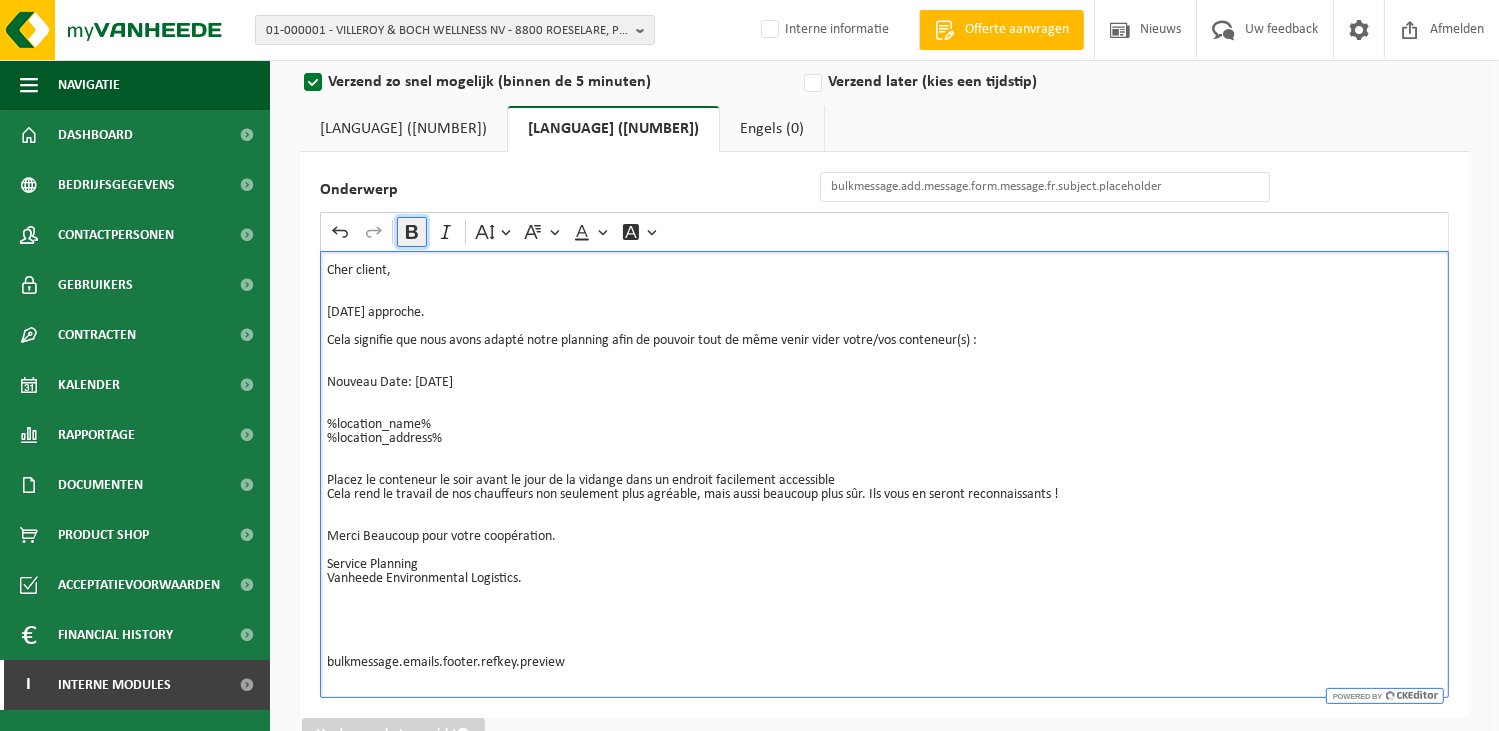 click 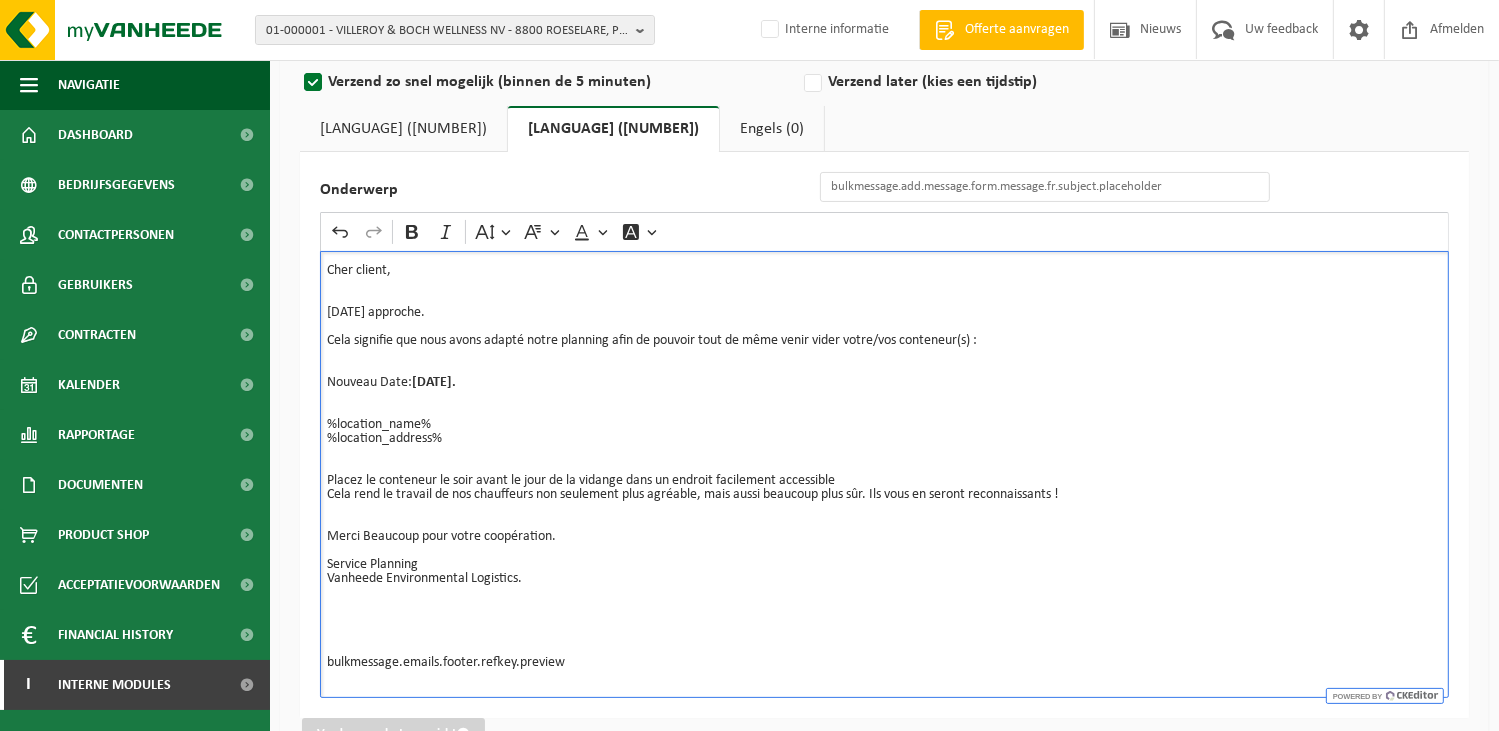 click on "Cher client, 15/08 approche.  Cela signifie que nous avons adapté notre planning afin de pouvoir tout de même venir vider votre/vos conteneur(s) : Nouveau Date:  Mercredi 13/08/2025. %location_name% %location_address%" at bounding box center (884, 369) 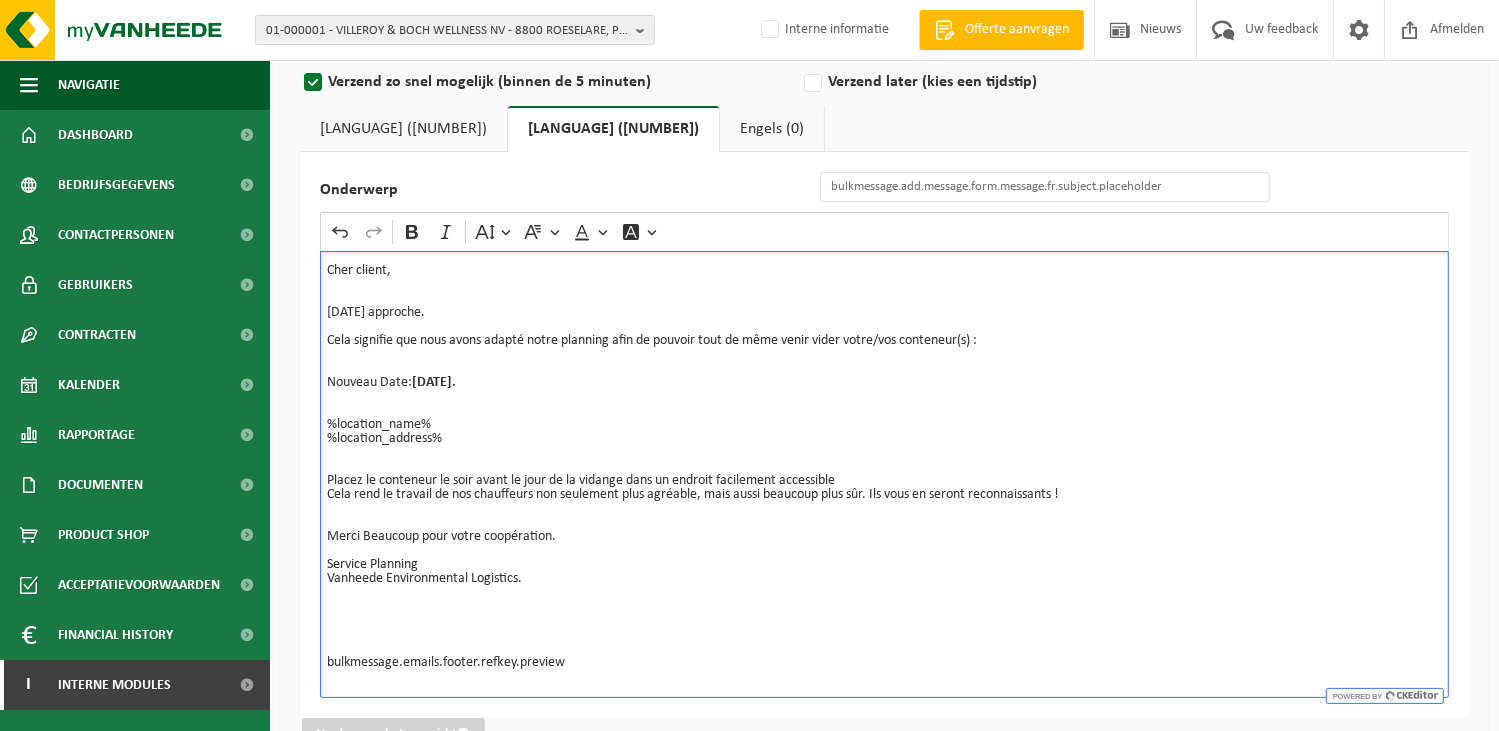 drag, startPoint x: 425, startPoint y: 567, endPoint x: 287, endPoint y: 560, distance: 138.17743 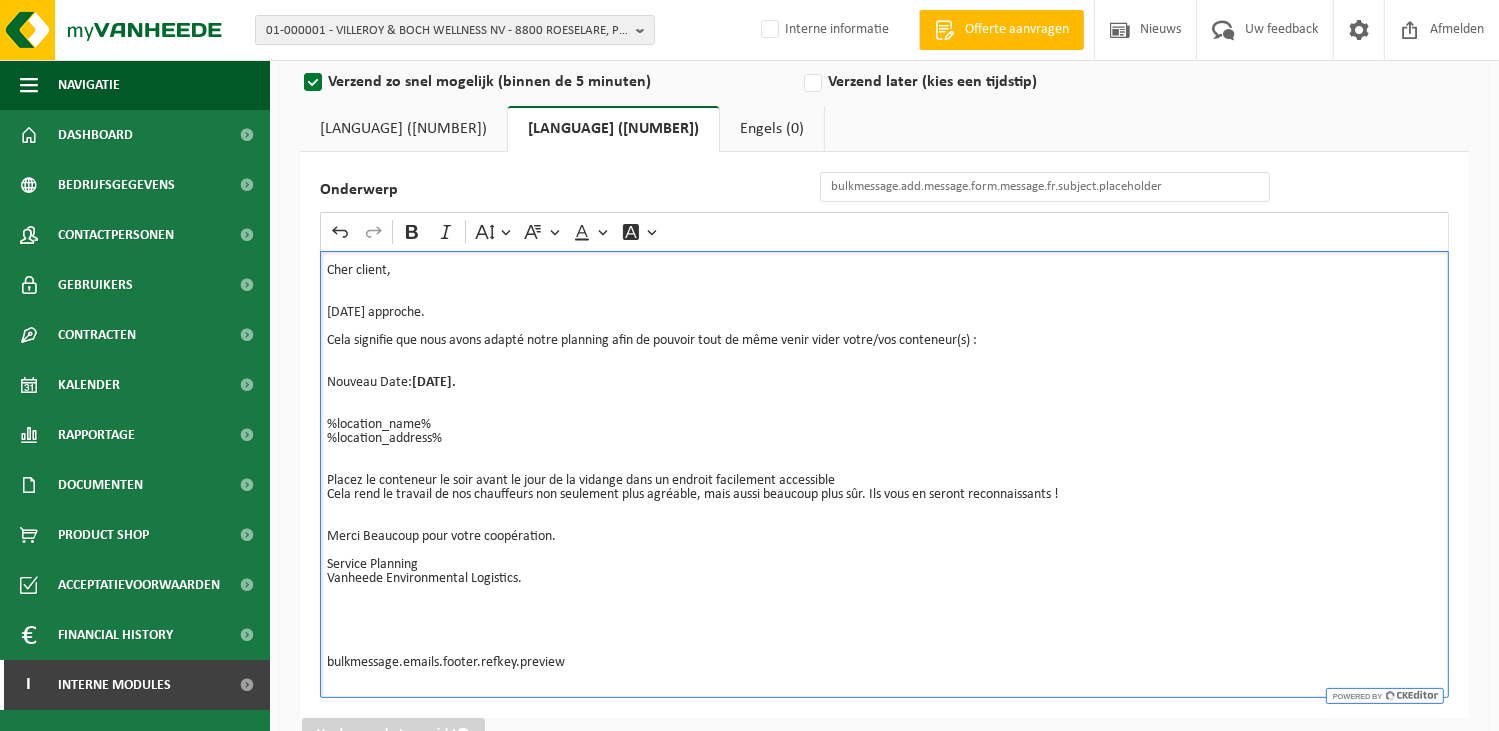 click on "Emailadres van de afzender       BULK_MAR_LUX (planning.messancy@vanheede.com)   BULK_VEL_GEL (planning.dottignies@vanheede.com)   BULK_VEL_LUX (planning.messancy@vanheede.com)   BULK_VFR_BIL (vanheede.france@vanheede.com)   CLEAN_VES_BEL (services@vanheede.com)   CLEAN_VFR_FRA (vanheede.france@vanheede.com)   COLLI_MAR_LUX (planning.messancy@vanheede.com)   COLLI_VES_BEL (services@vanheede.com)   COLLI_VFR_FRA (swvev@vanheede.com)   COMP_MAR_LUX (planning.messancy@vanheede.com)   COMP_VEL_FLANDERS (planning.geluwe@vanheede.com)   COMP_VEL_WALLONIE (planning.quevy@vanheede.com)   COMP_VFR_FNORTH (vanheede.france@vanheede.com)   CRANE_MAR_LUX (planning.messancy@vanheede.com)   CRANE_VEL_BCENEAST (planning.antwerpen@vanheede.com)   CRANE_VEL_BCOAST (planning.oostkamp@vanheede.com)   CRANE_VEL_BSOUTH (planning.quevy@vanheede.com)   CRANE_VEL_BWEST (planning.geluwe@vanheede.com)   CRANE_VEL_LUX (planning.messancy@vanheede.com)   CRANE_VFR_FNORTH (vanheede.france@vanheede.com)" at bounding box center (884, 370) 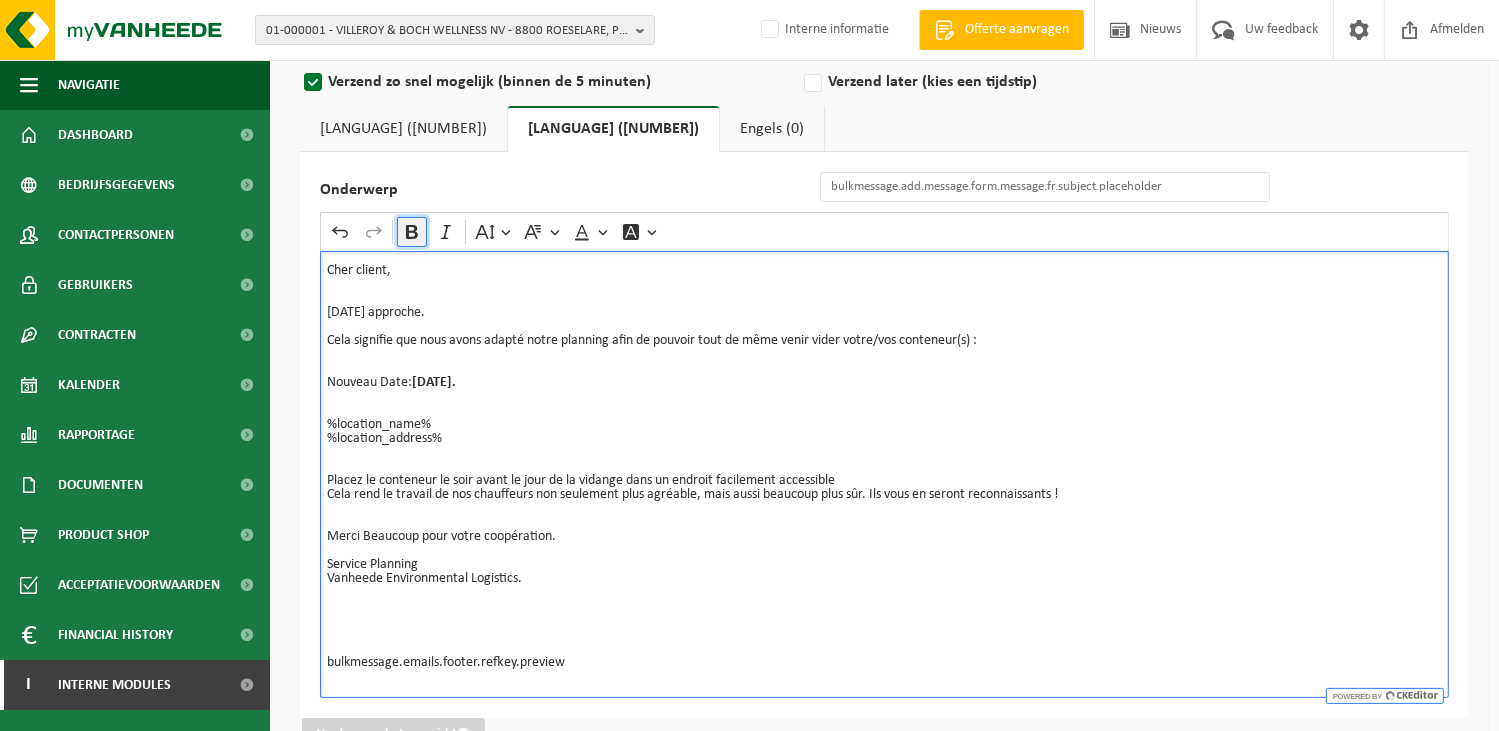 click 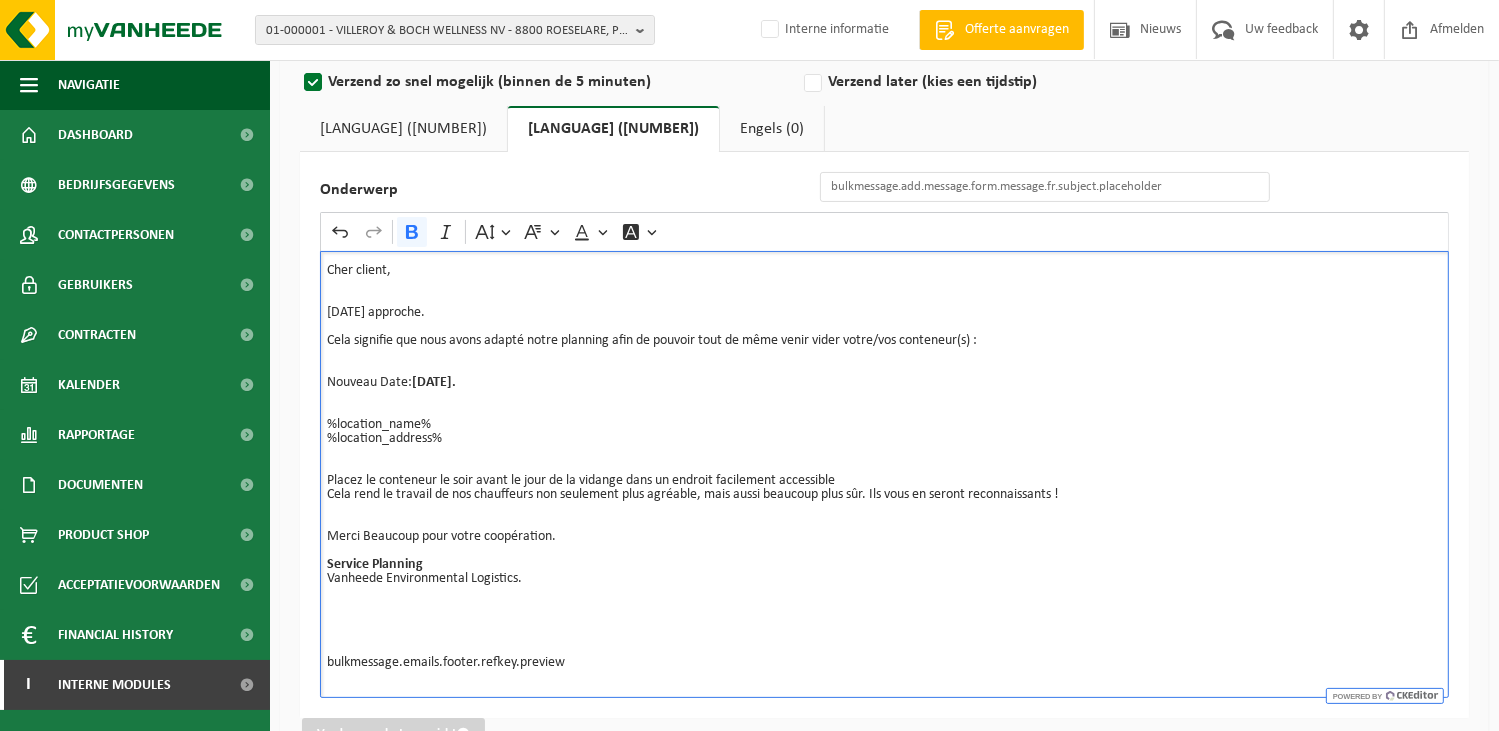 click on "Placez le conteneur le soir avant le jour de la vidange dans un endroit facilement accessible Cela rend le travail de nos chauffeurs non seulement plus agréable, mais aussi beaucoup plus sûr. Ils vous en seront reconnaissants ! Merci Beaucoup pour votre coopération.  Service Planning  Vanheede Environmental Logistics." at bounding box center (884, 551) 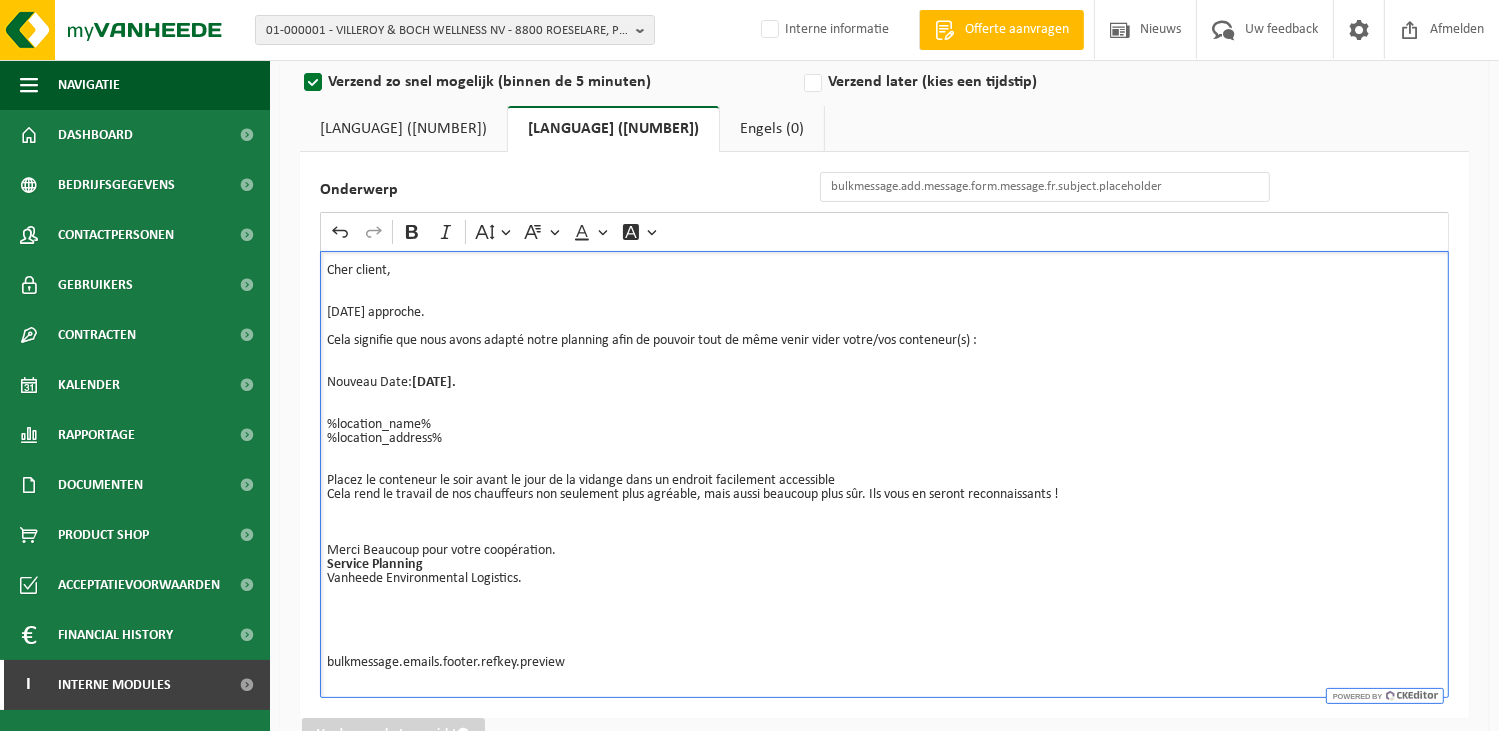 click on "Merci Beaucoup pour votre coopération.  ⁠⁠⁠⁠⁠⁠⁠ Service Planning  Vanheede Environmental Logistics." at bounding box center [884, 572] 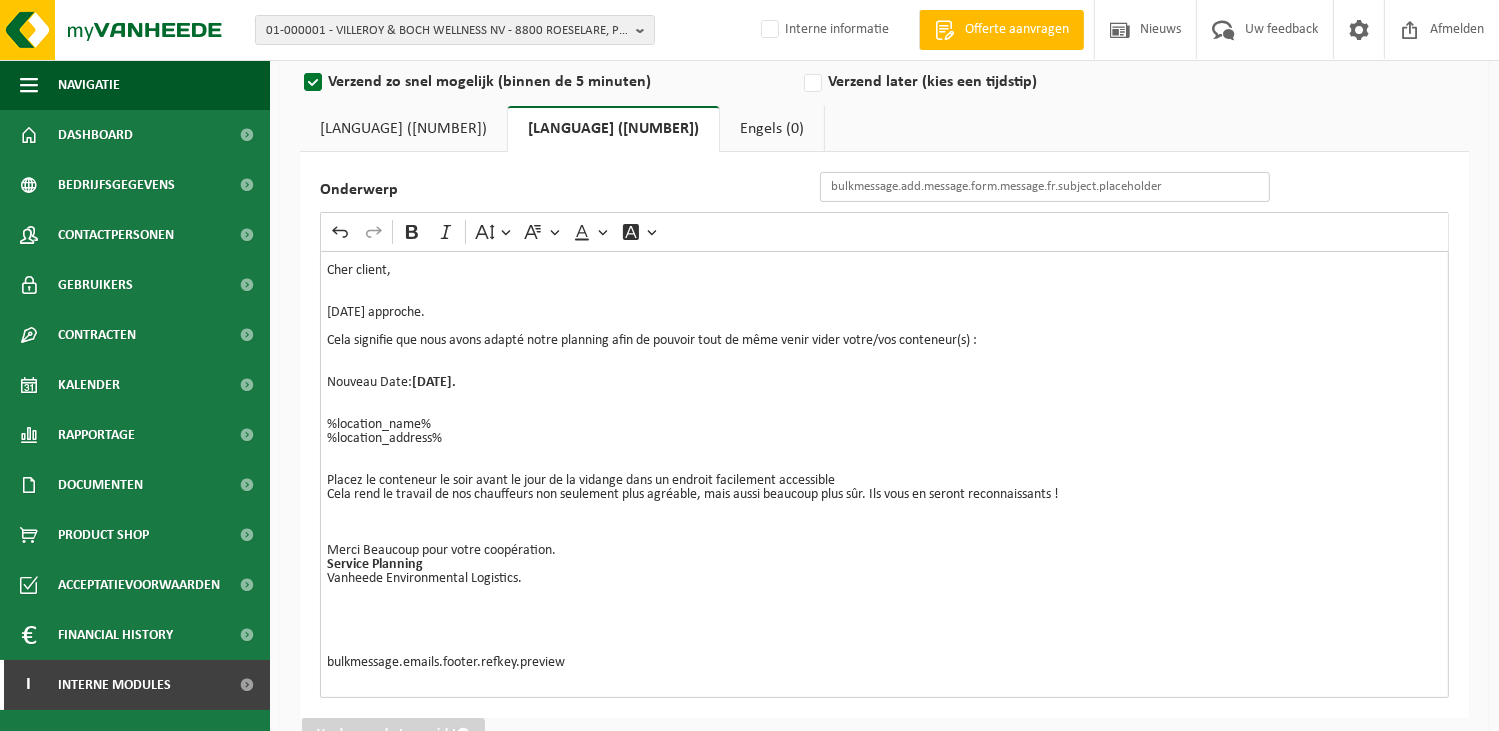 click on "Onderwerp" at bounding box center [1045, 187] 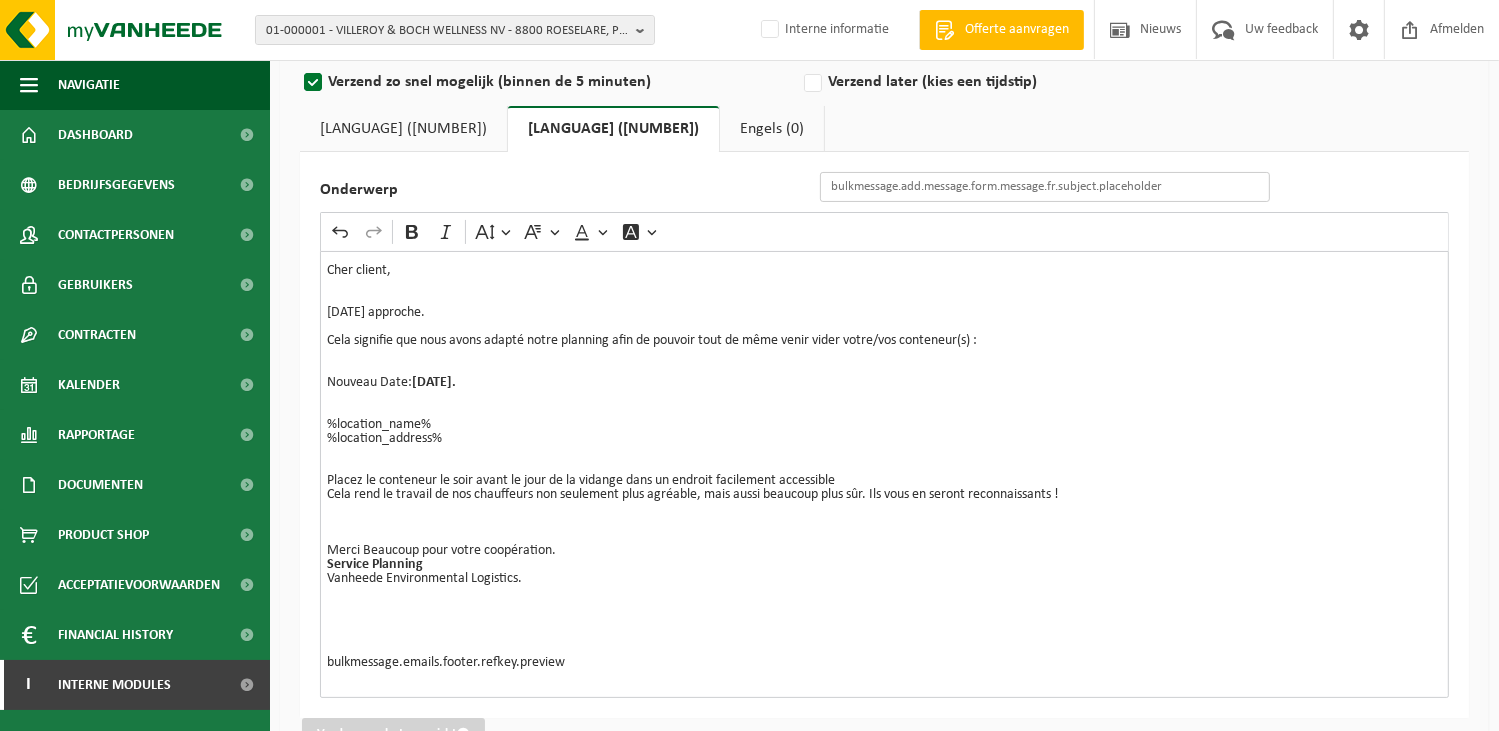 click on "Onderwerp" at bounding box center (1045, 187) 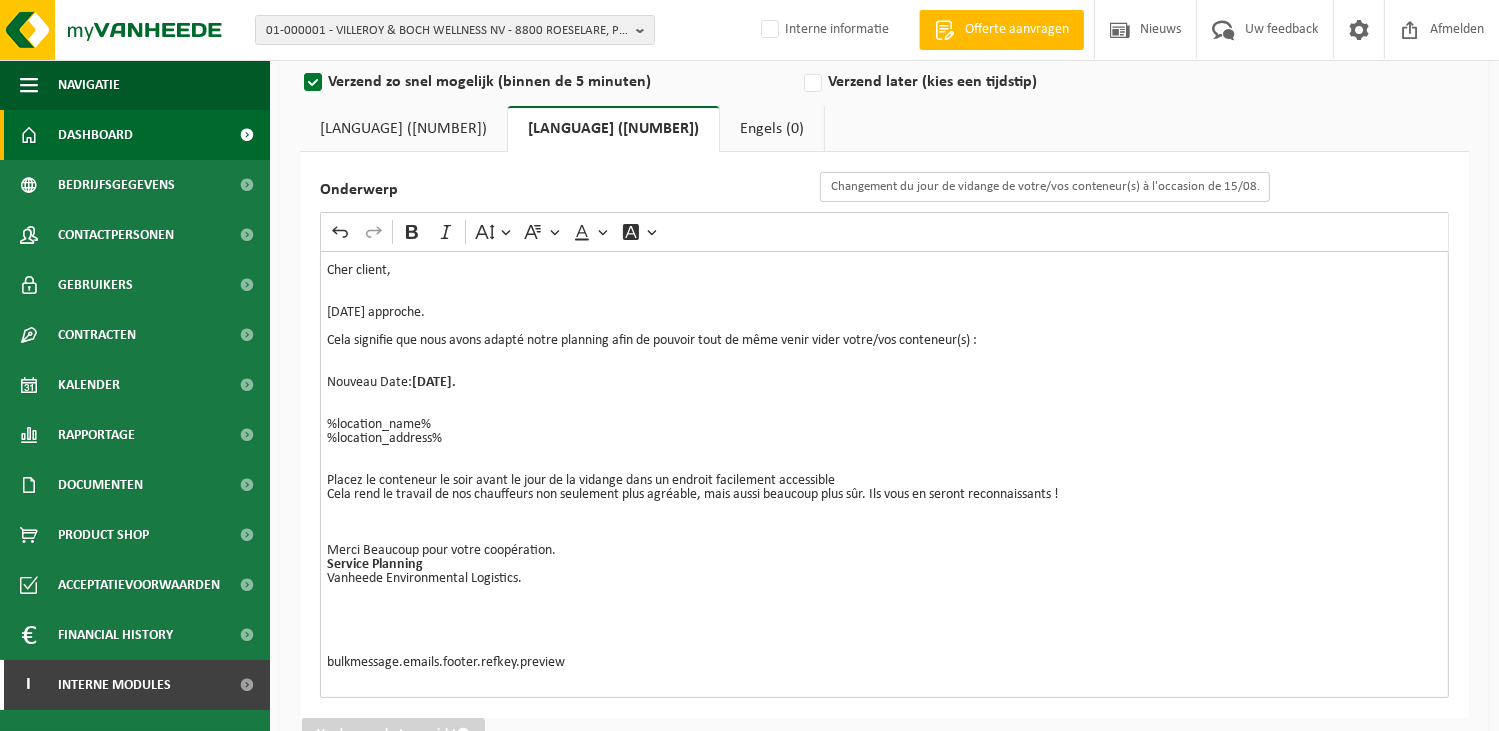 type on "Changement du jour de vidange de votre/vos conteneur(s) à l'occasion de 15/08." 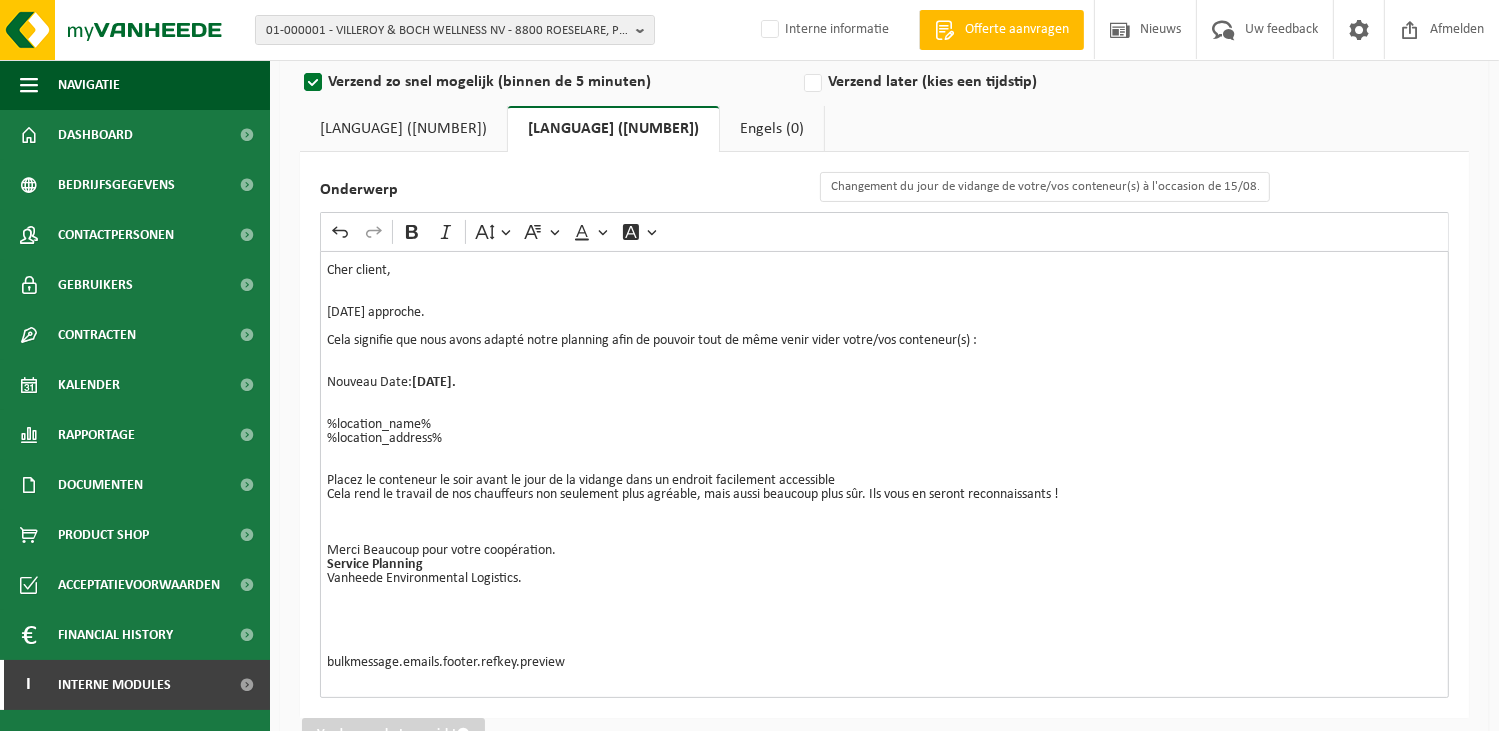 click on "Cher client, 15/08 approche.  Cela signifie que nous avons adapté notre planning afin de pouvoir tout de même venir vider votre/vos conteneur(s) : Nouveau Date:  Mercredi 13/08/2025. %location_name% %location_address%" at bounding box center (884, 369) 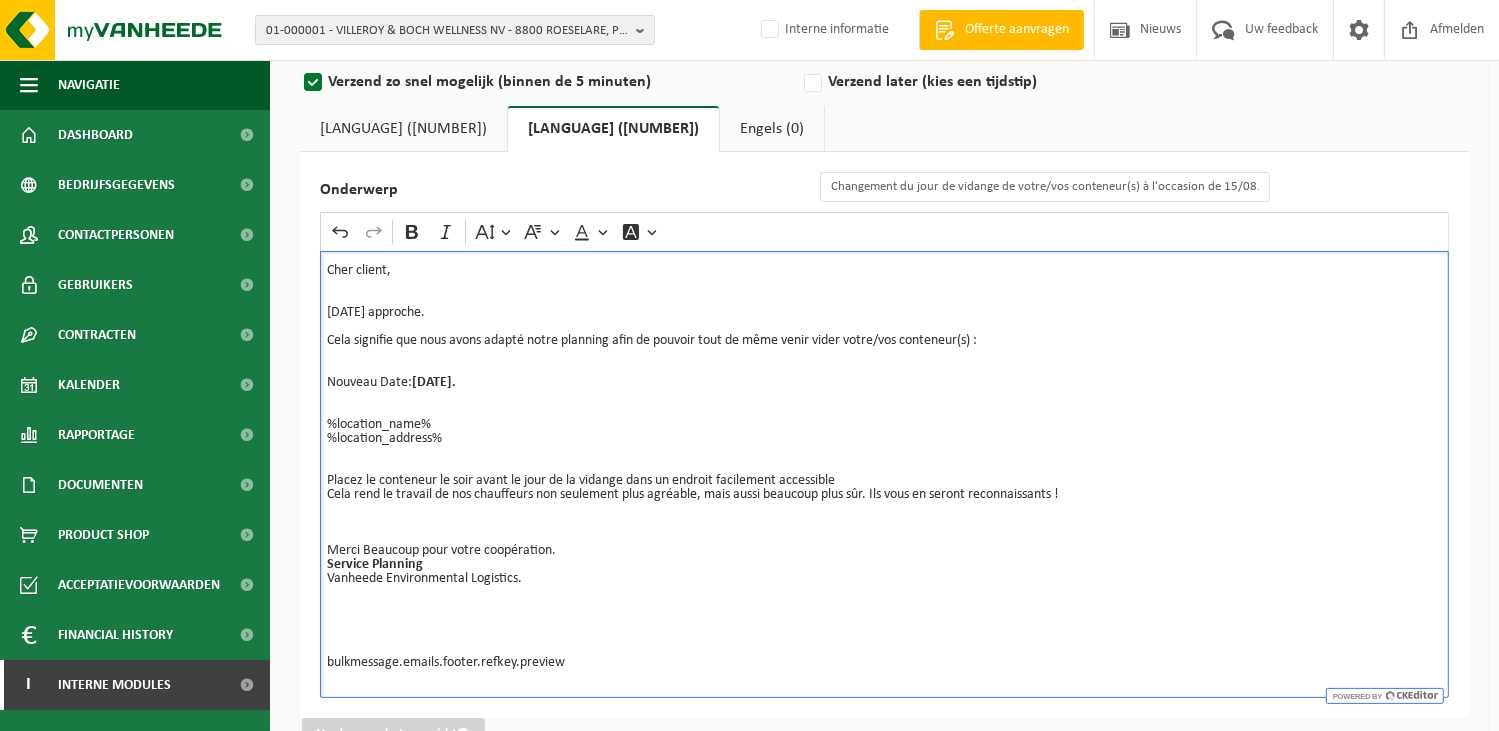 click on "Cher client, 15/08 approche.  Cela signifie que nous avons adapté notre planning afin de pouvoir tout de même venir vider votre/vos conteneur(s) : ⁠⁠⁠⁠⁠⁠⁠ Nouveau Date:  Mercredi 13/08/2025. %location_name% %location_address%" at bounding box center (884, 369) 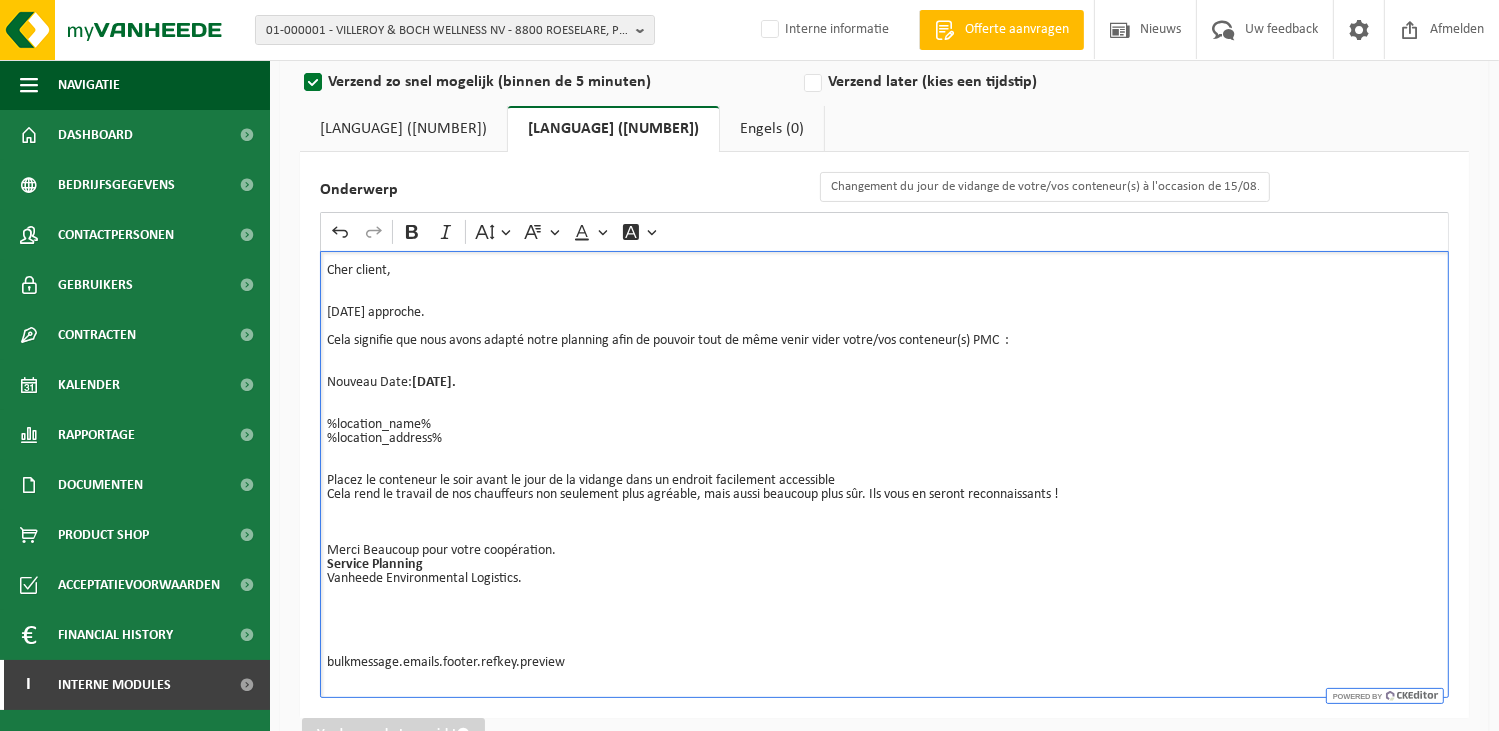click on "Nederlands (98)" at bounding box center [403, 129] 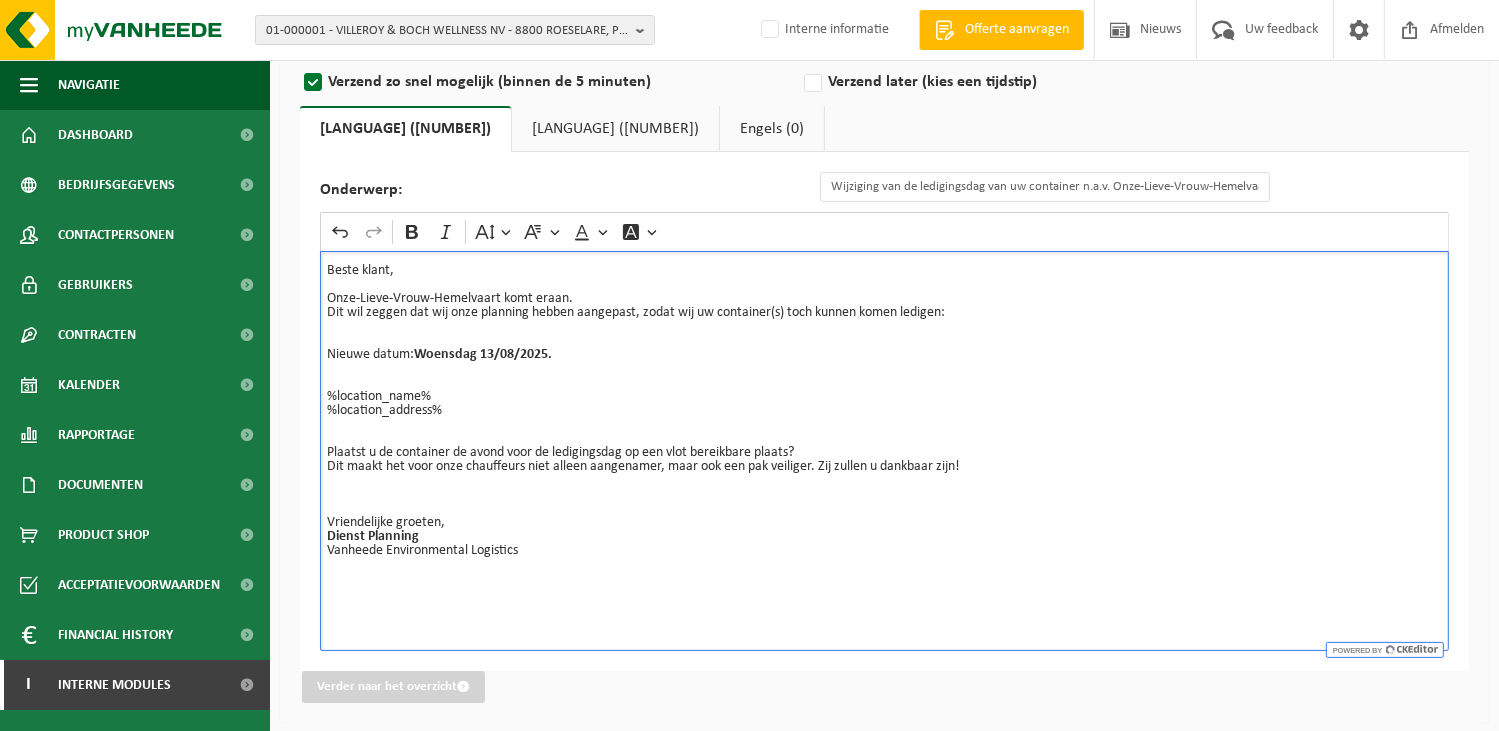 click on "Dit wil zeggen dat wij onze planning hebben aangepast, zodat wij uw container(s) toch kunnen komen ledigen:" at bounding box center (884, 313) 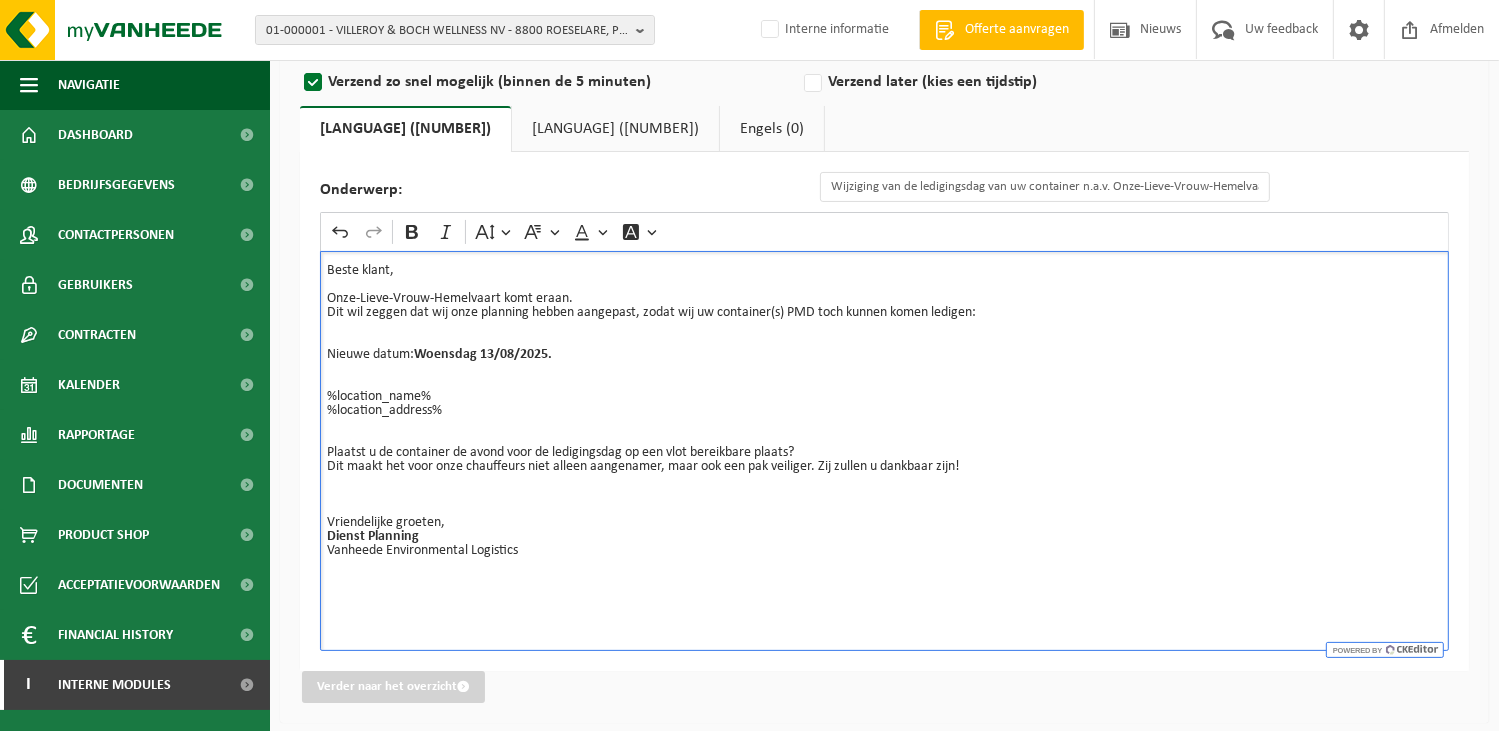 click on "%location_name% %location_address%" at bounding box center [884, 418] 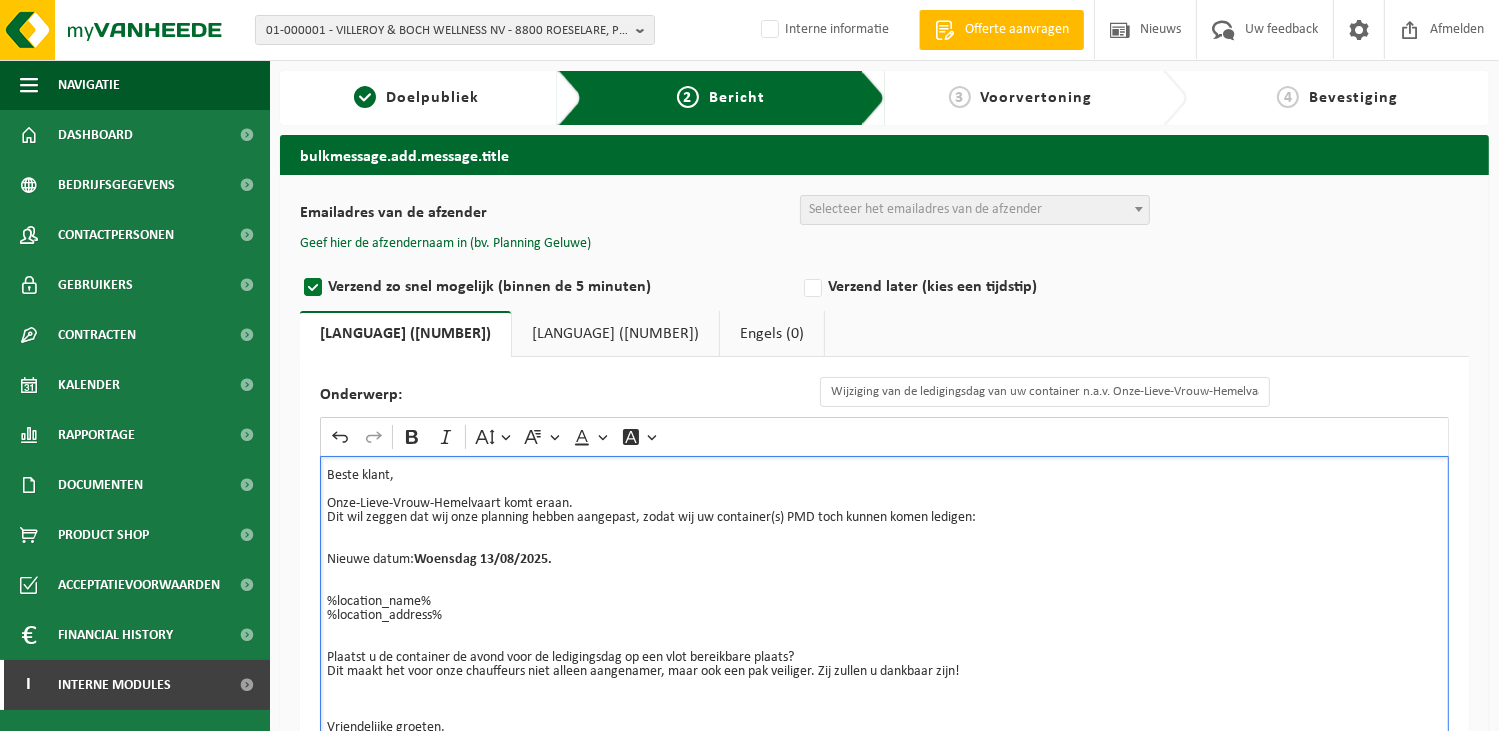 scroll, scrollTop: 0, scrollLeft: 0, axis: both 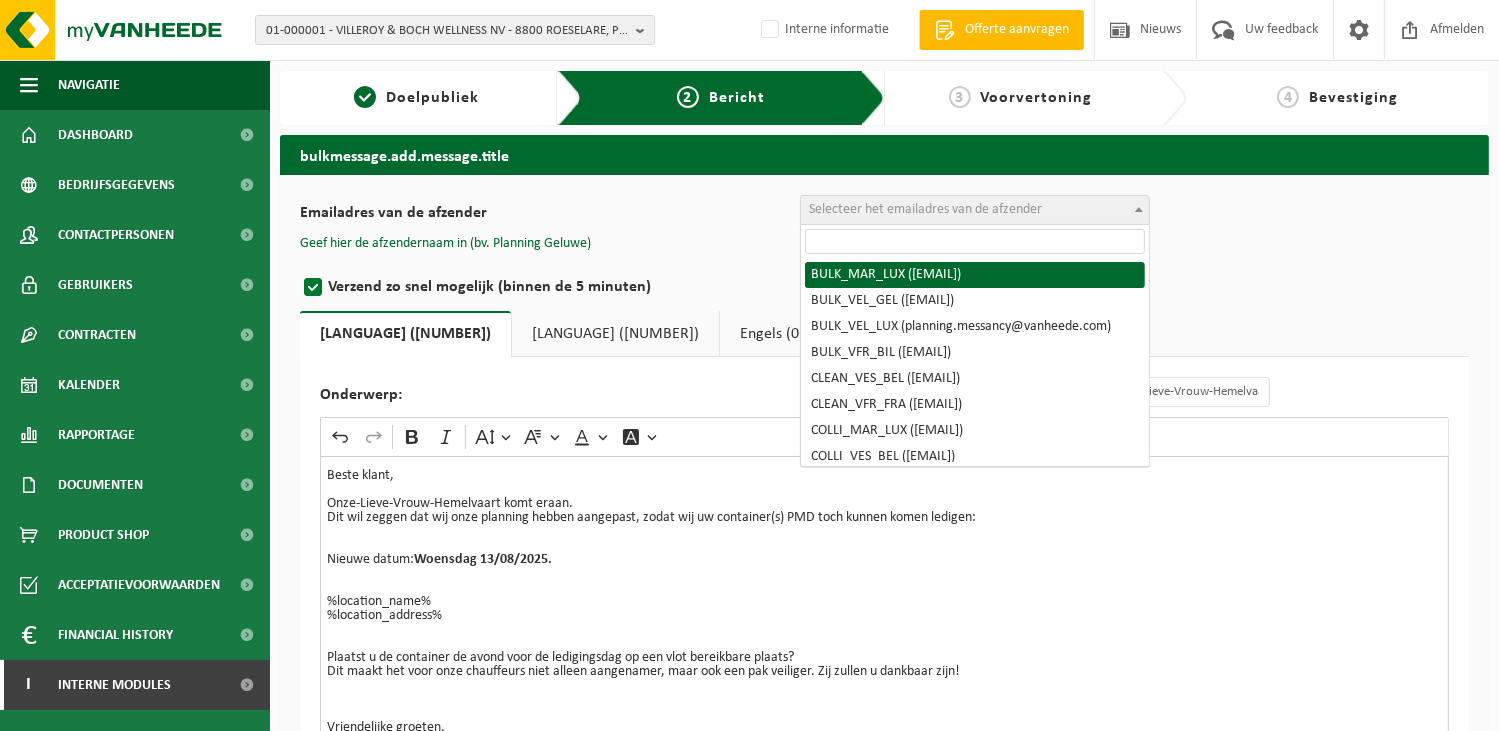 click on "Selecteer het emailadres van de afzender" at bounding box center [925, 209] 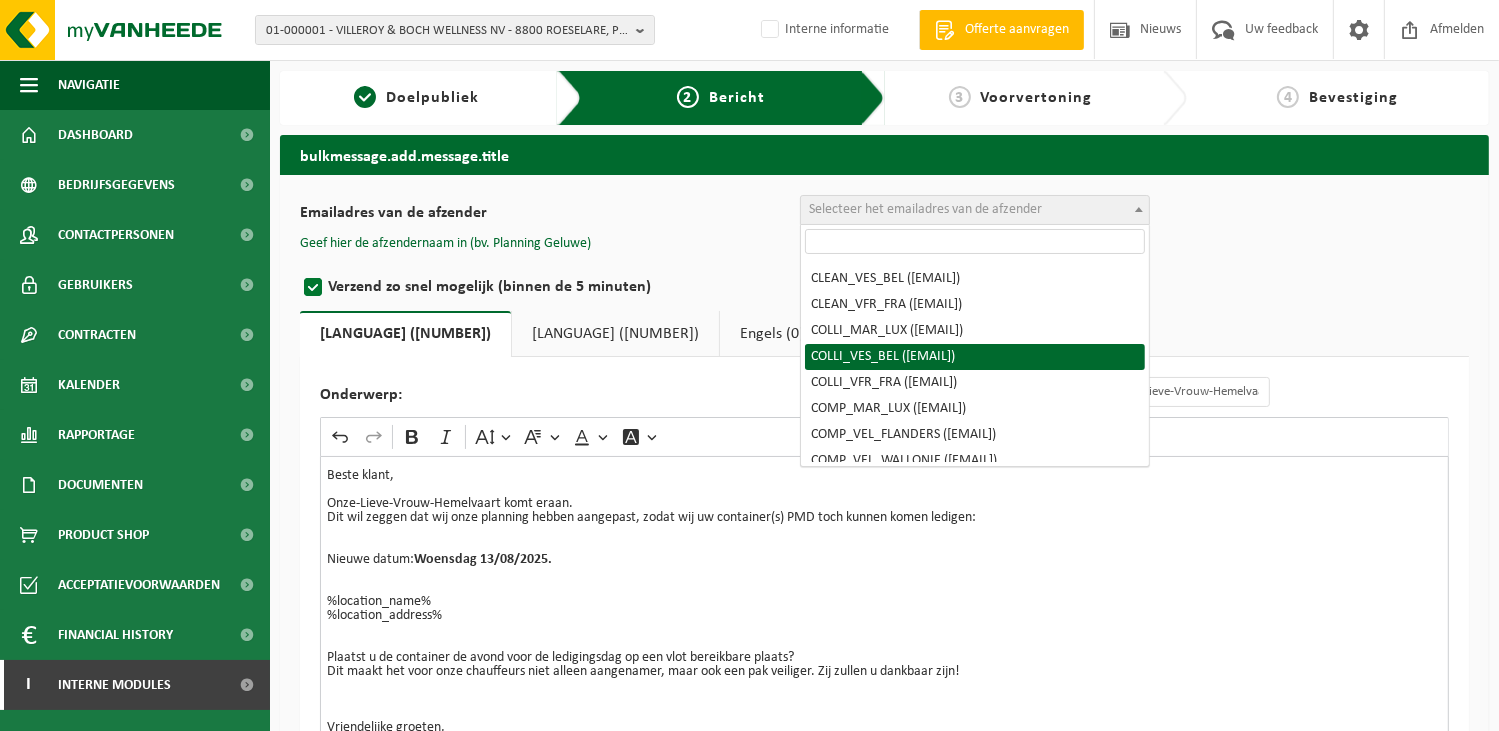scroll, scrollTop: 200, scrollLeft: 0, axis: vertical 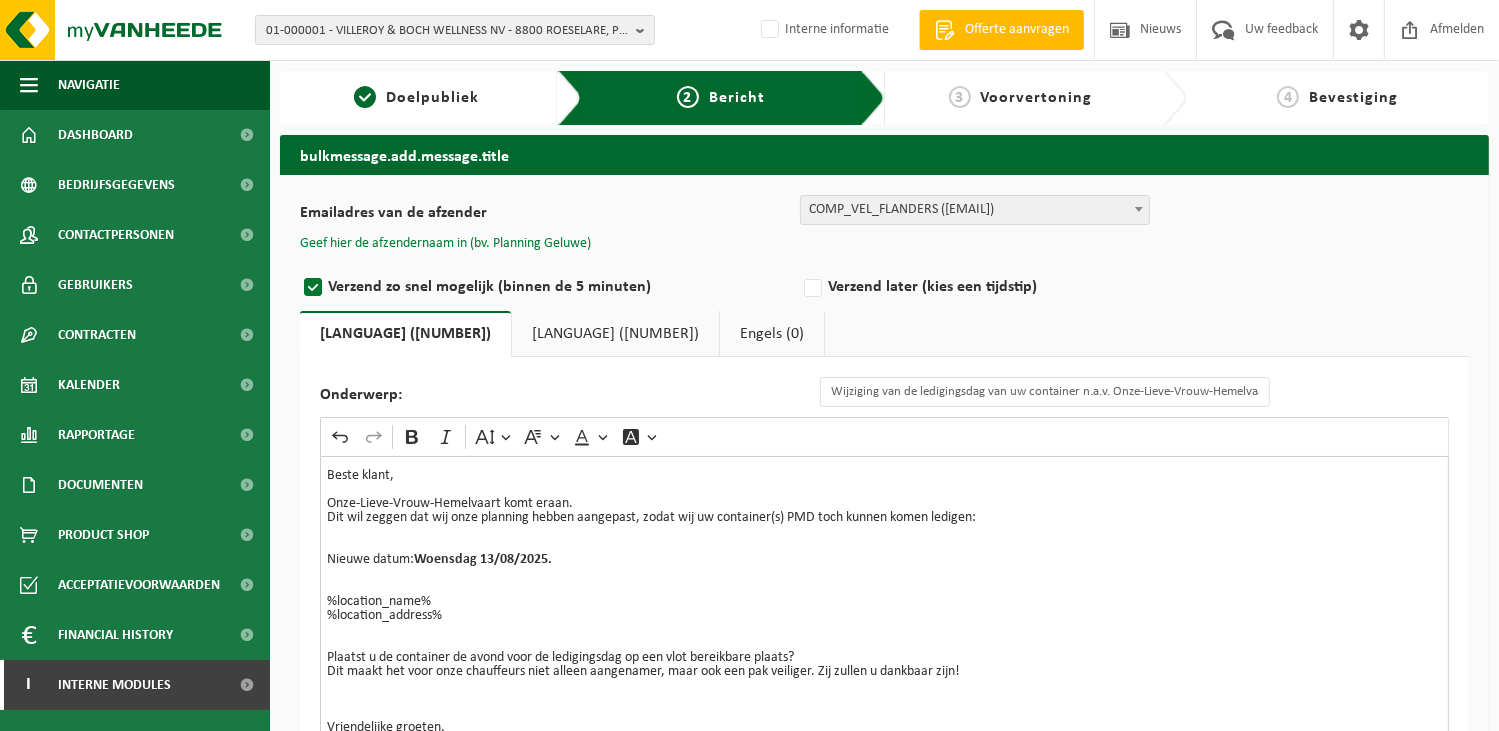 click on "Geef hier de afzendernaam in (bv. Planning Geluwe)" at bounding box center [445, 244] 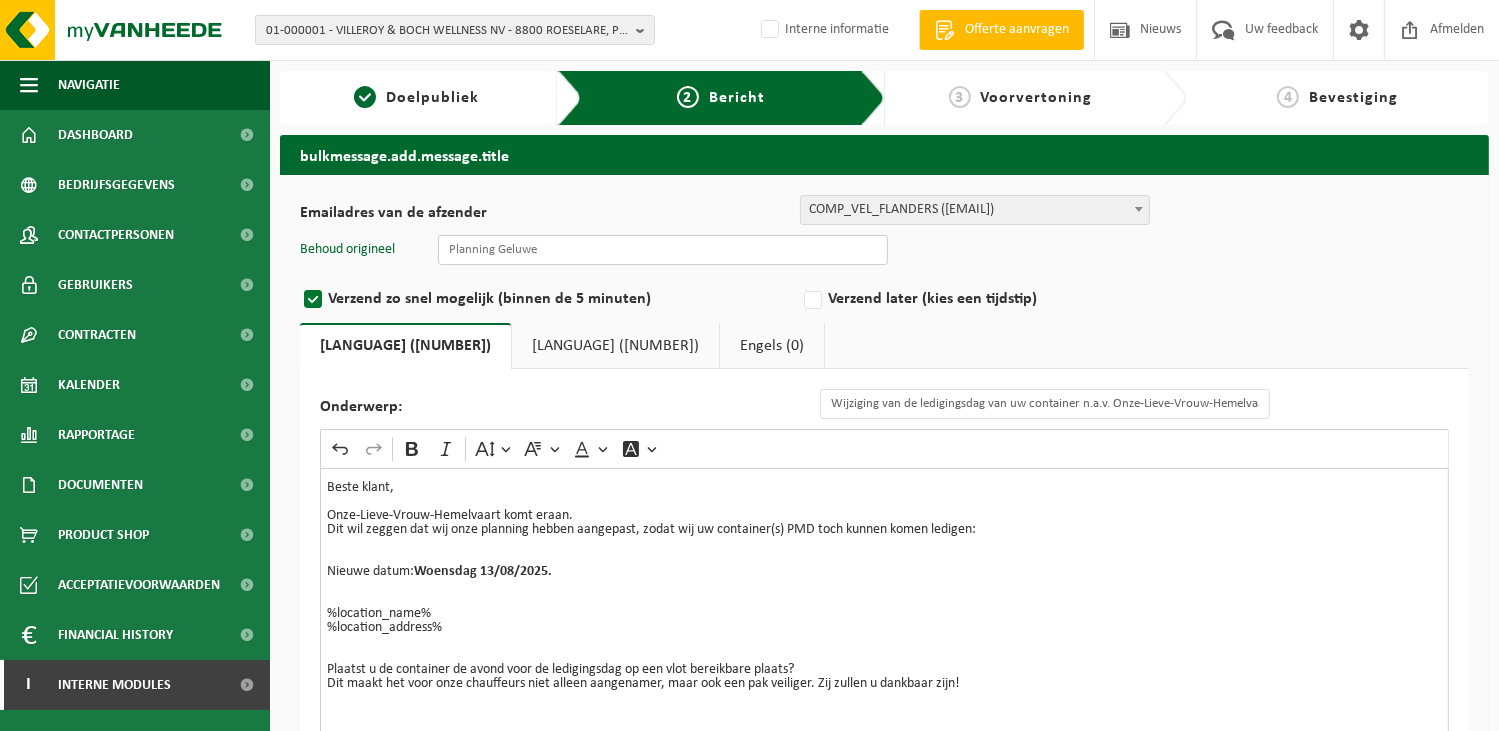 click at bounding box center [663, 250] 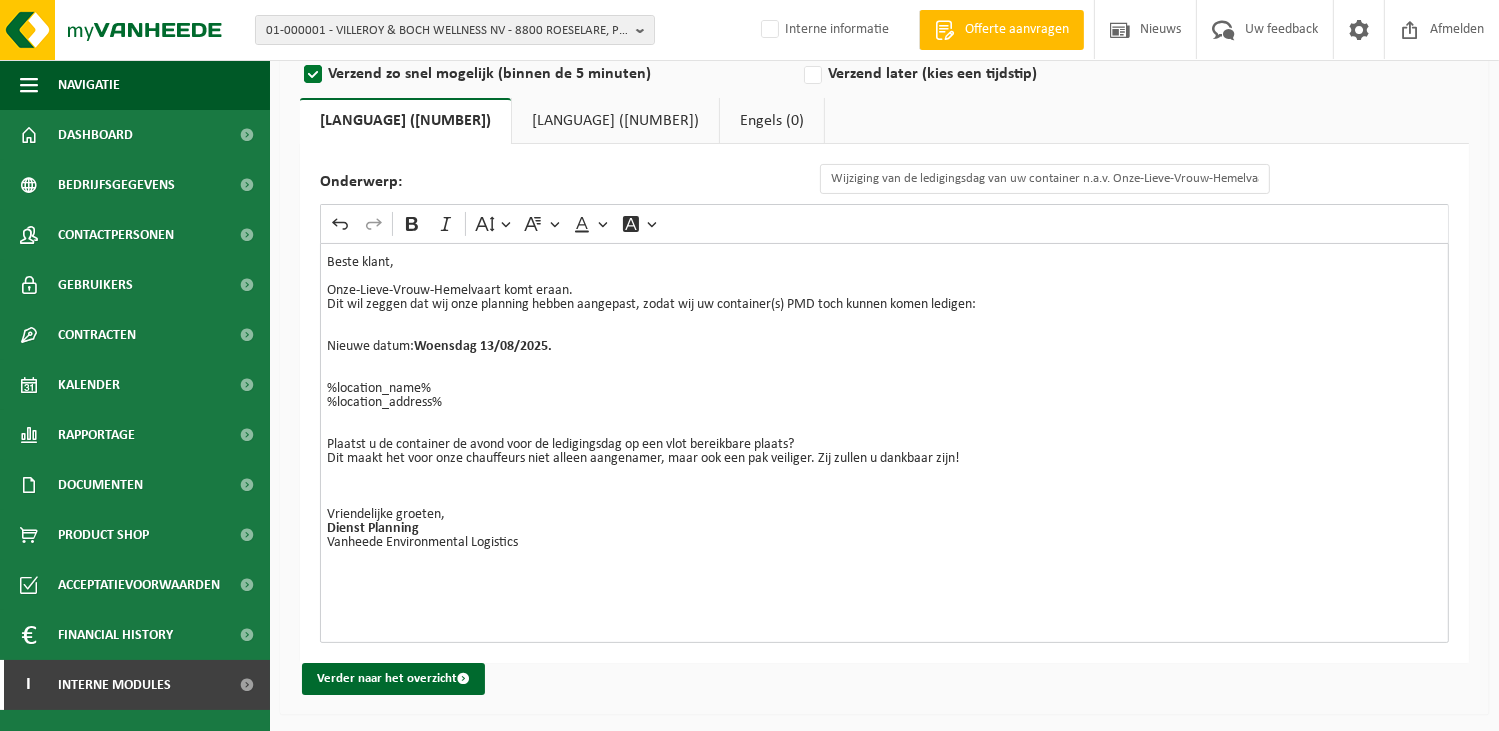 scroll, scrollTop: 227, scrollLeft: 0, axis: vertical 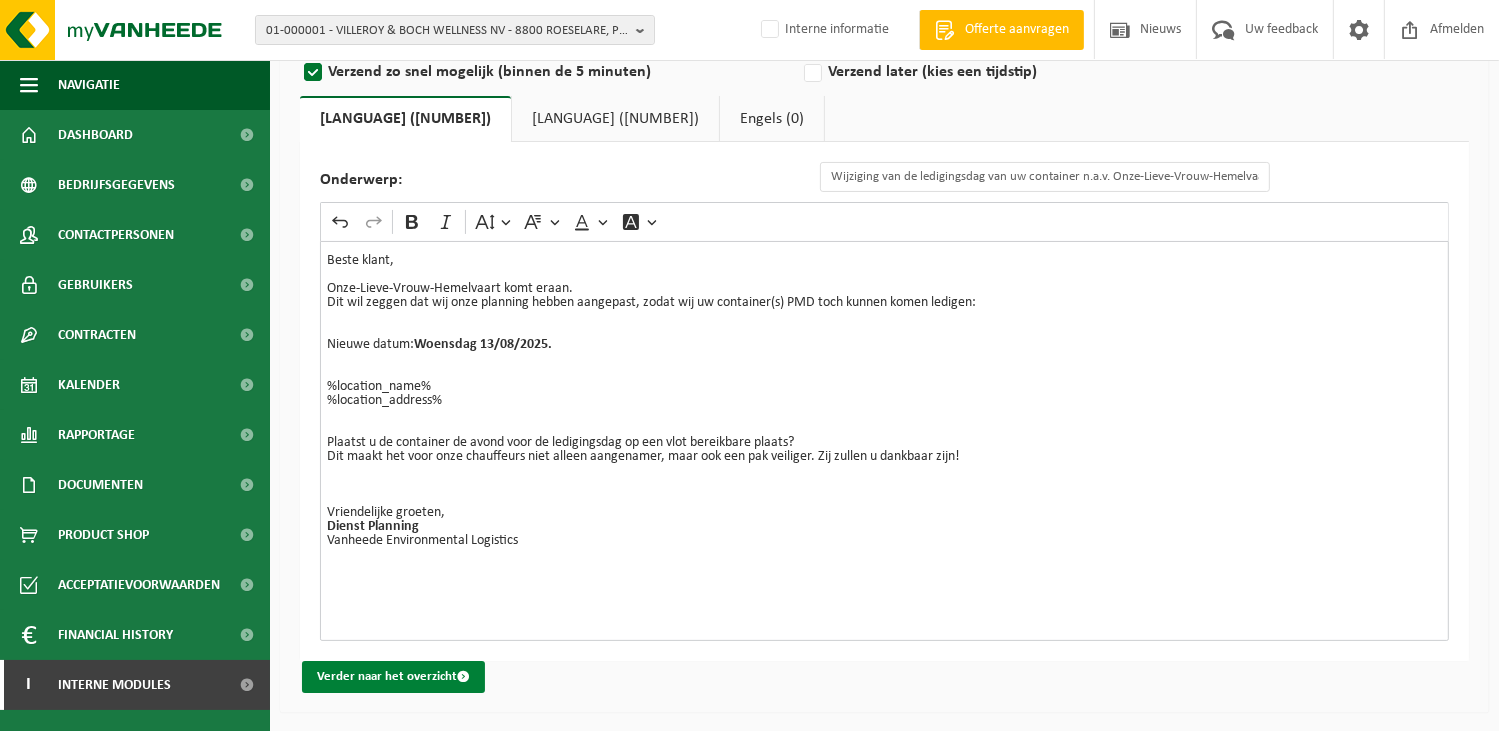 click on "Verder naar het overzicht" at bounding box center (393, 677) 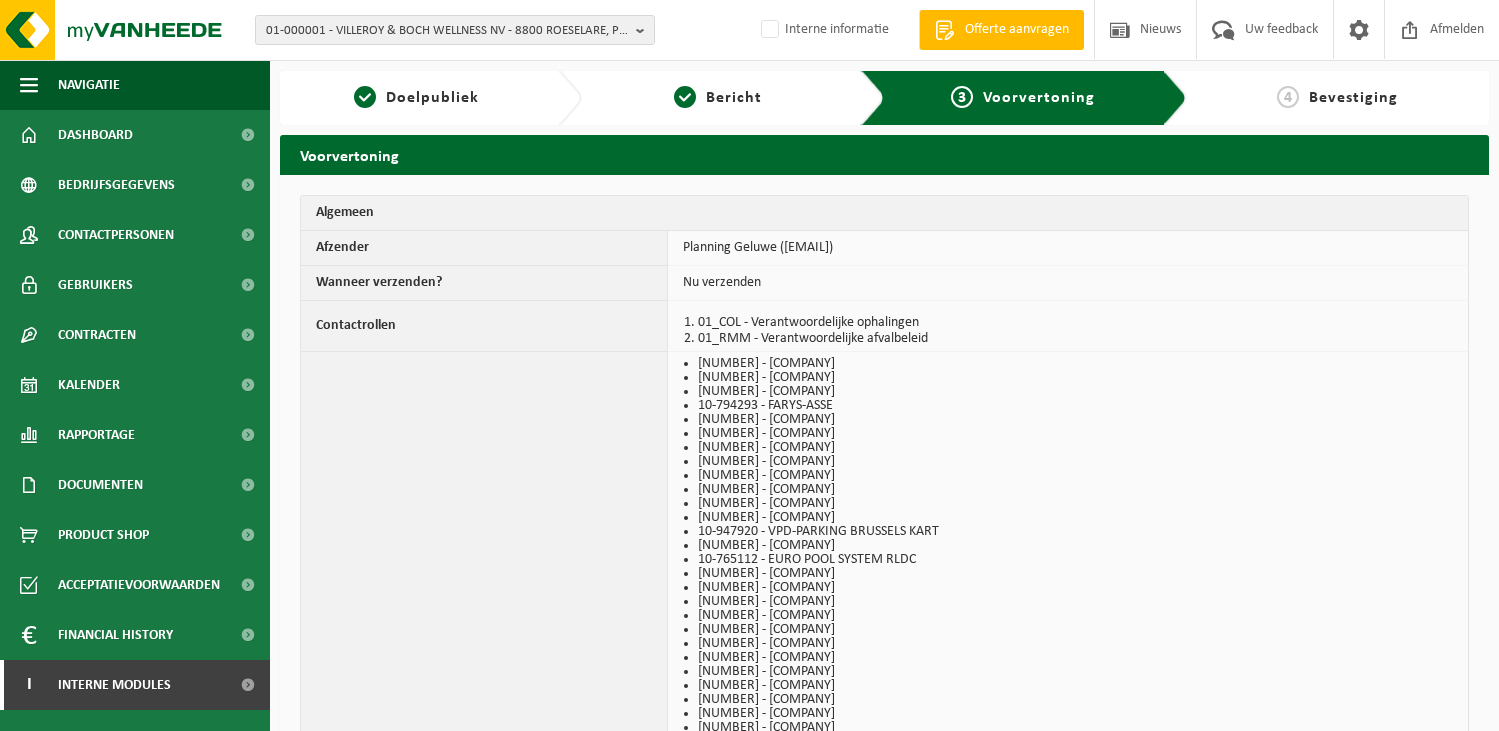 scroll, scrollTop: 0, scrollLeft: 0, axis: both 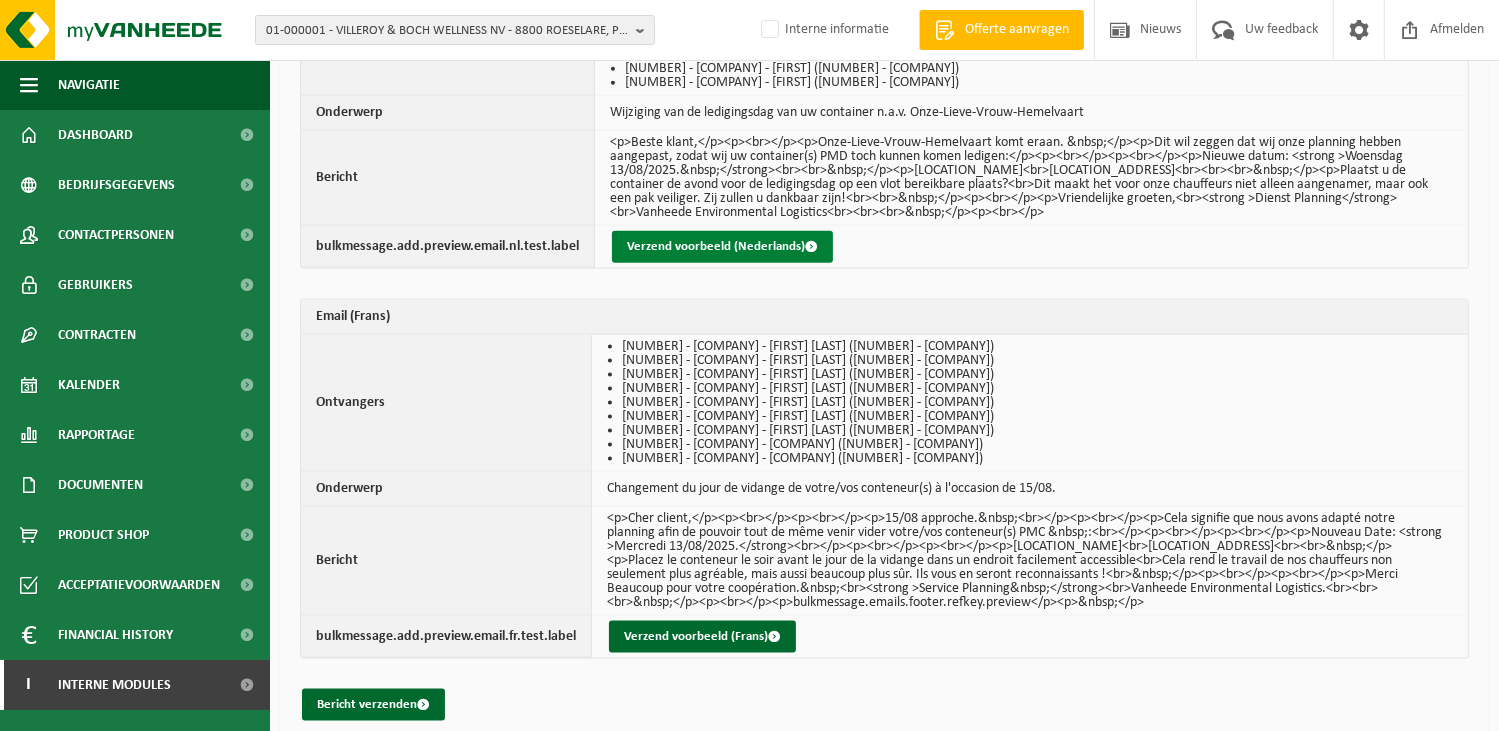 click on "Verzend voorbeeld (Nederlands)" at bounding box center (722, 247) 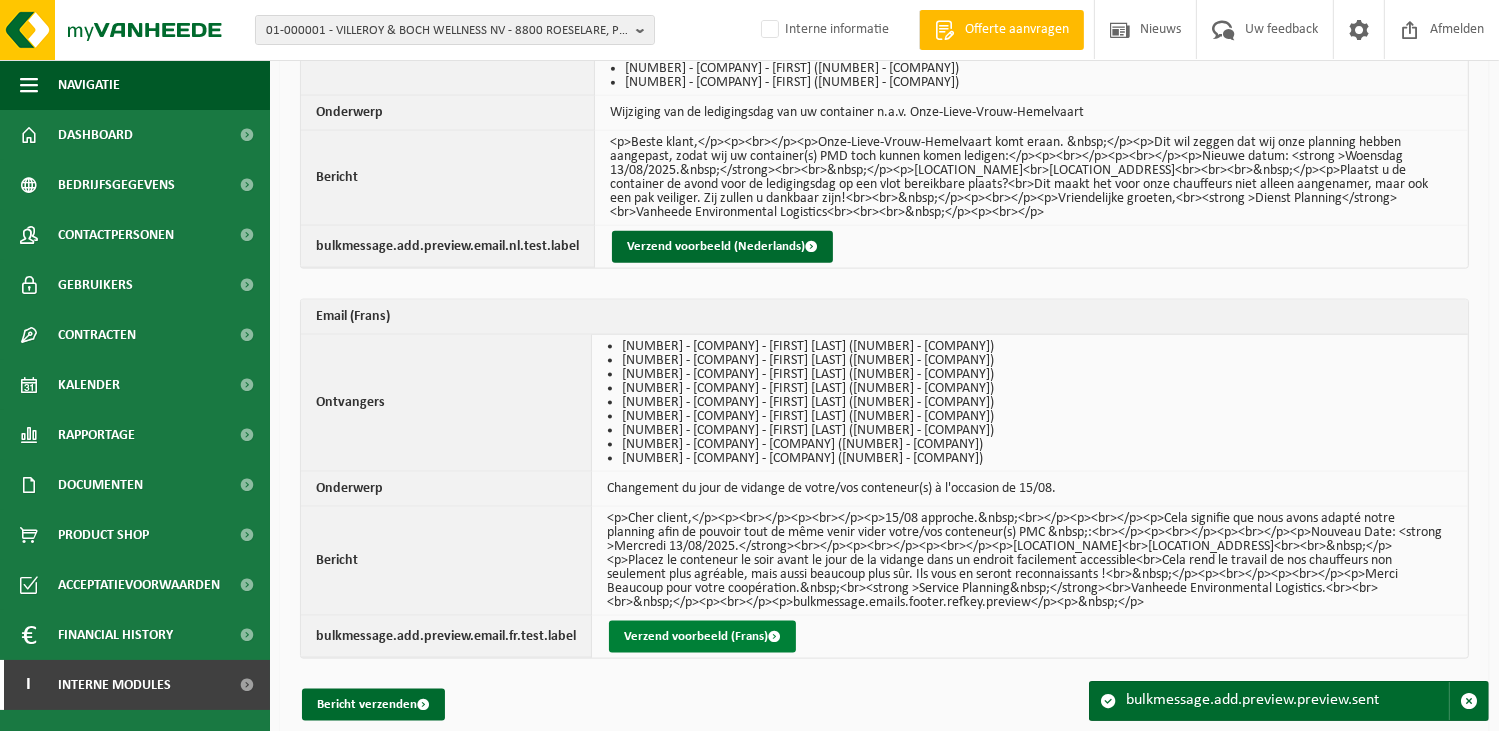 click on "Verzend voorbeeld (Frans)" at bounding box center (702, 637) 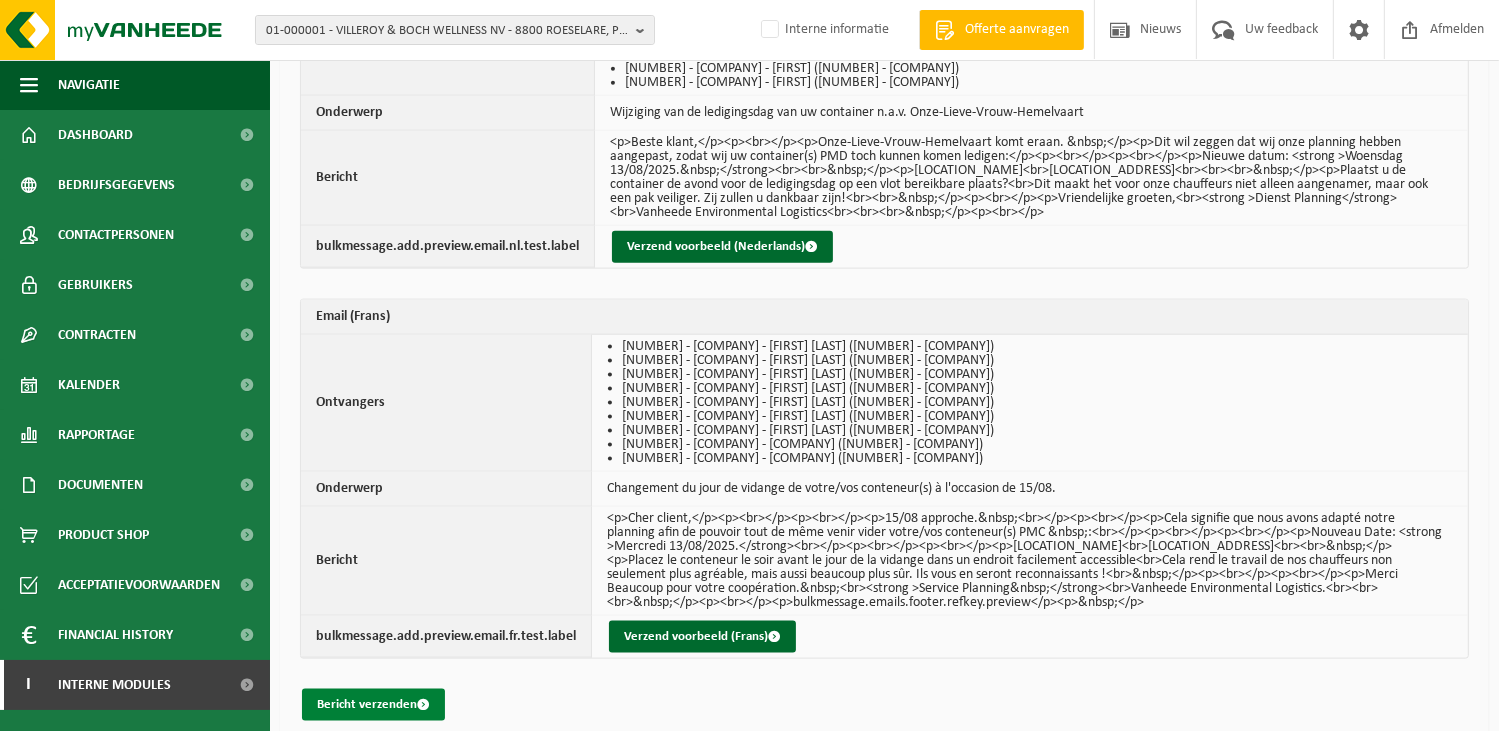 click on "Bericht verzenden" at bounding box center (373, 705) 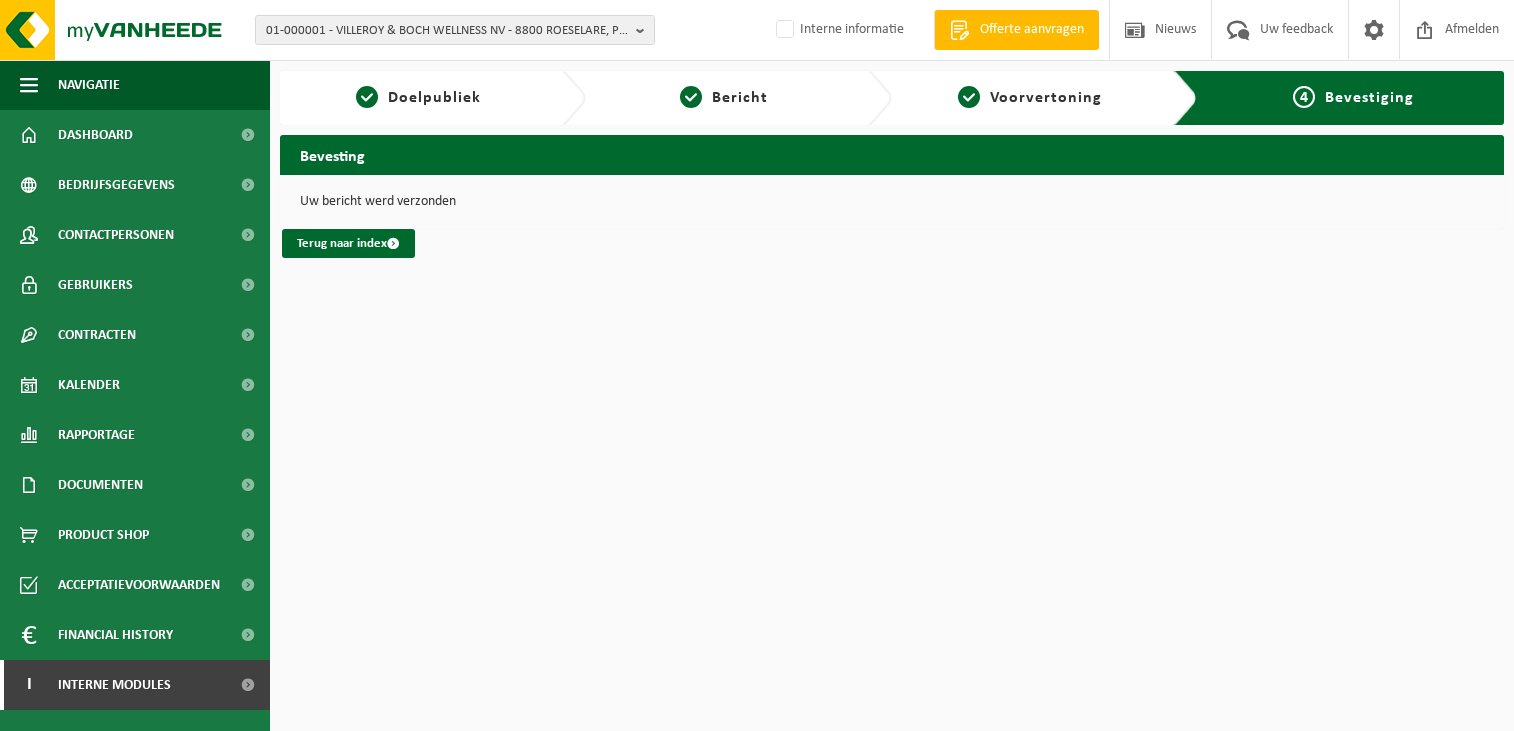scroll, scrollTop: 0, scrollLeft: 0, axis: both 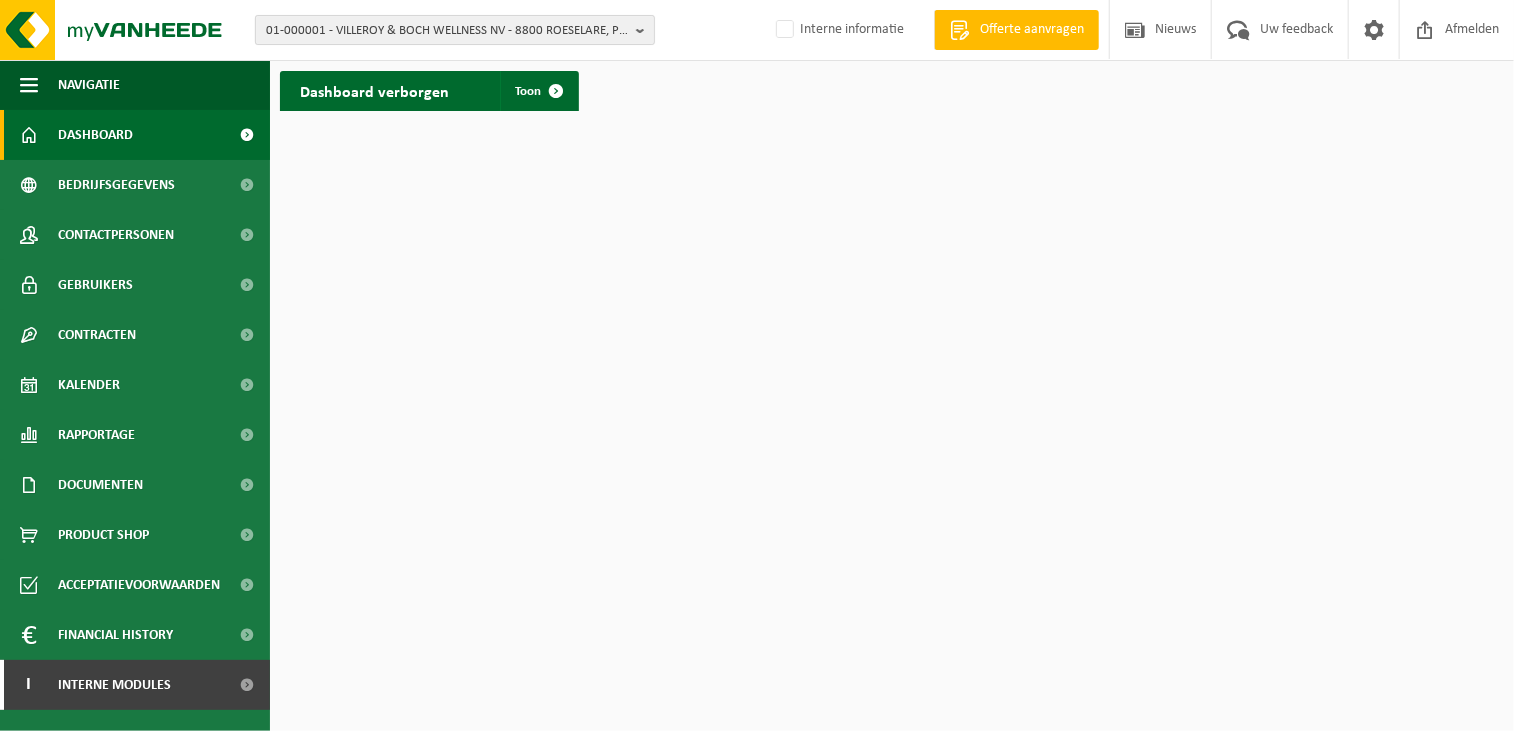 click on "01-000001 - VILLEROY & BOCH WELLNESS NV - 8800 ROESELARE, POPULIERSTRAAT 1" at bounding box center (447, 31) 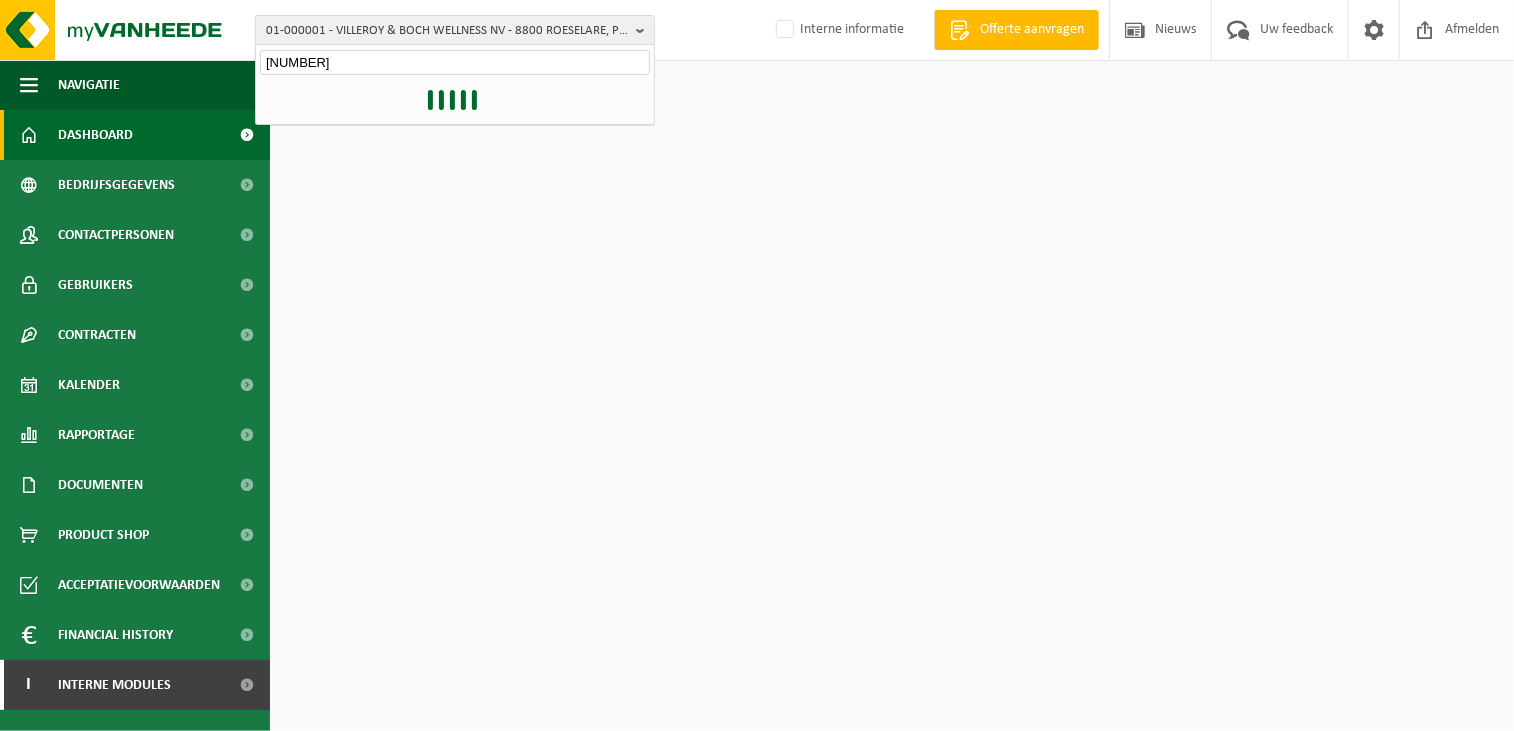 type on "[NUMBER]" 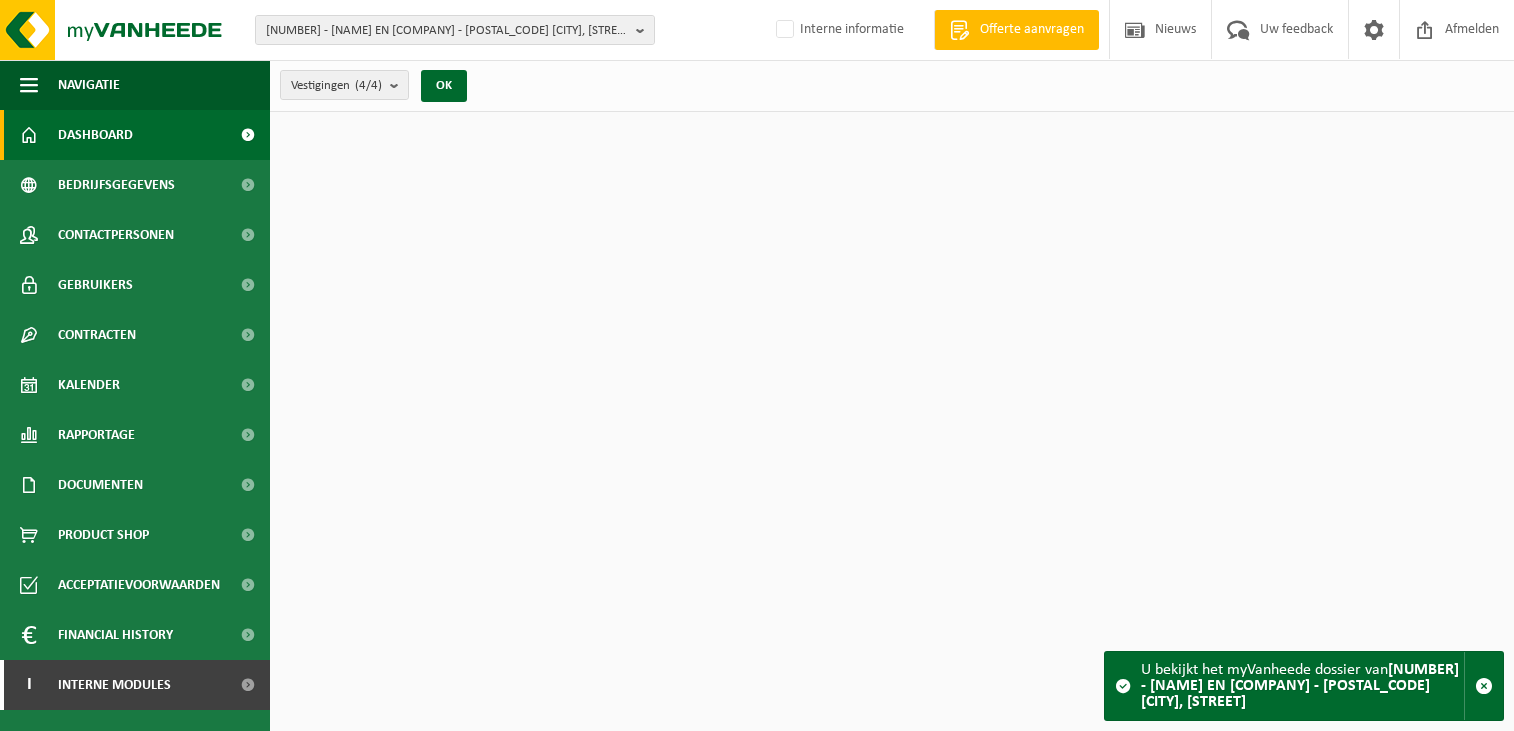 scroll, scrollTop: 0, scrollLeft: 0, axis: both 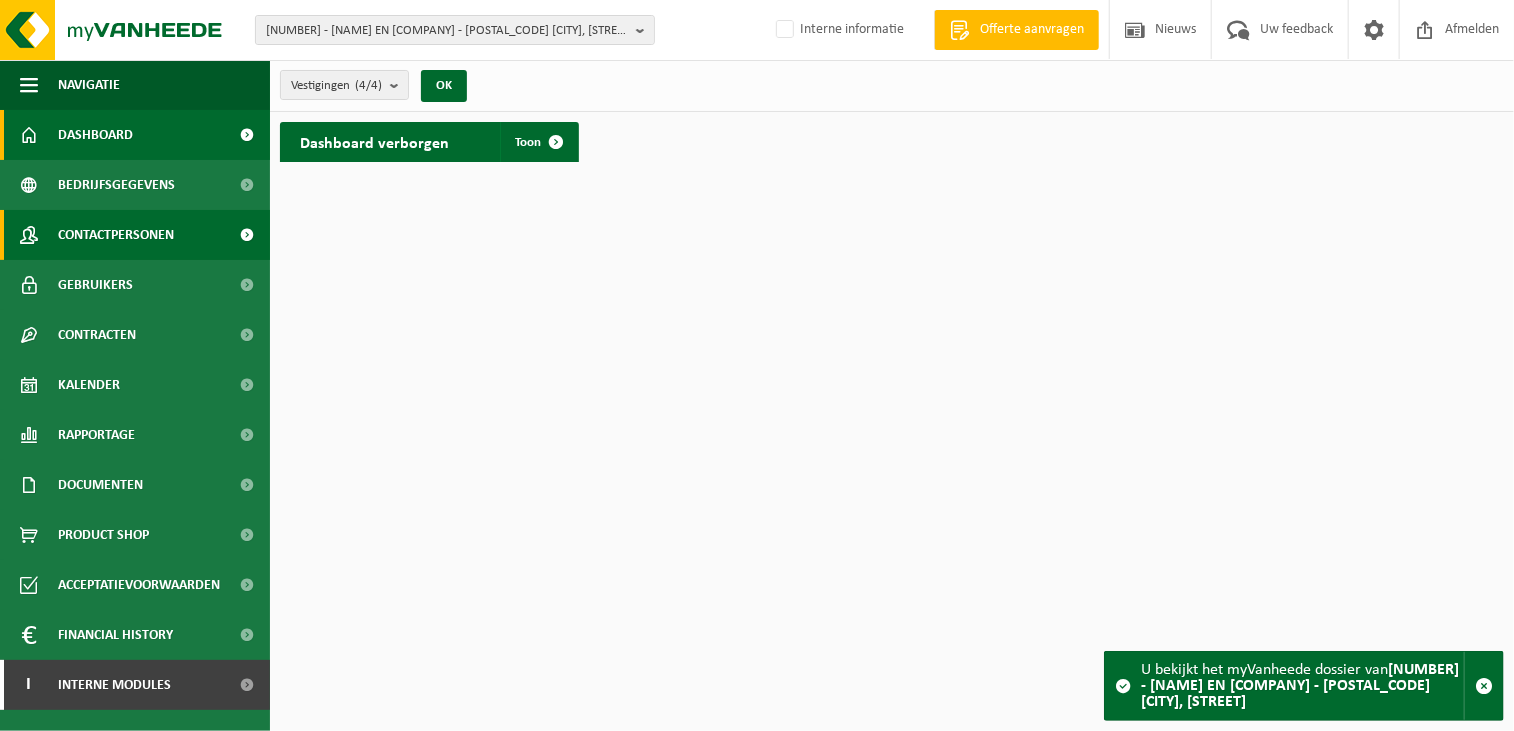 click on "Contactpersonen" at bounding box center (116, 235) 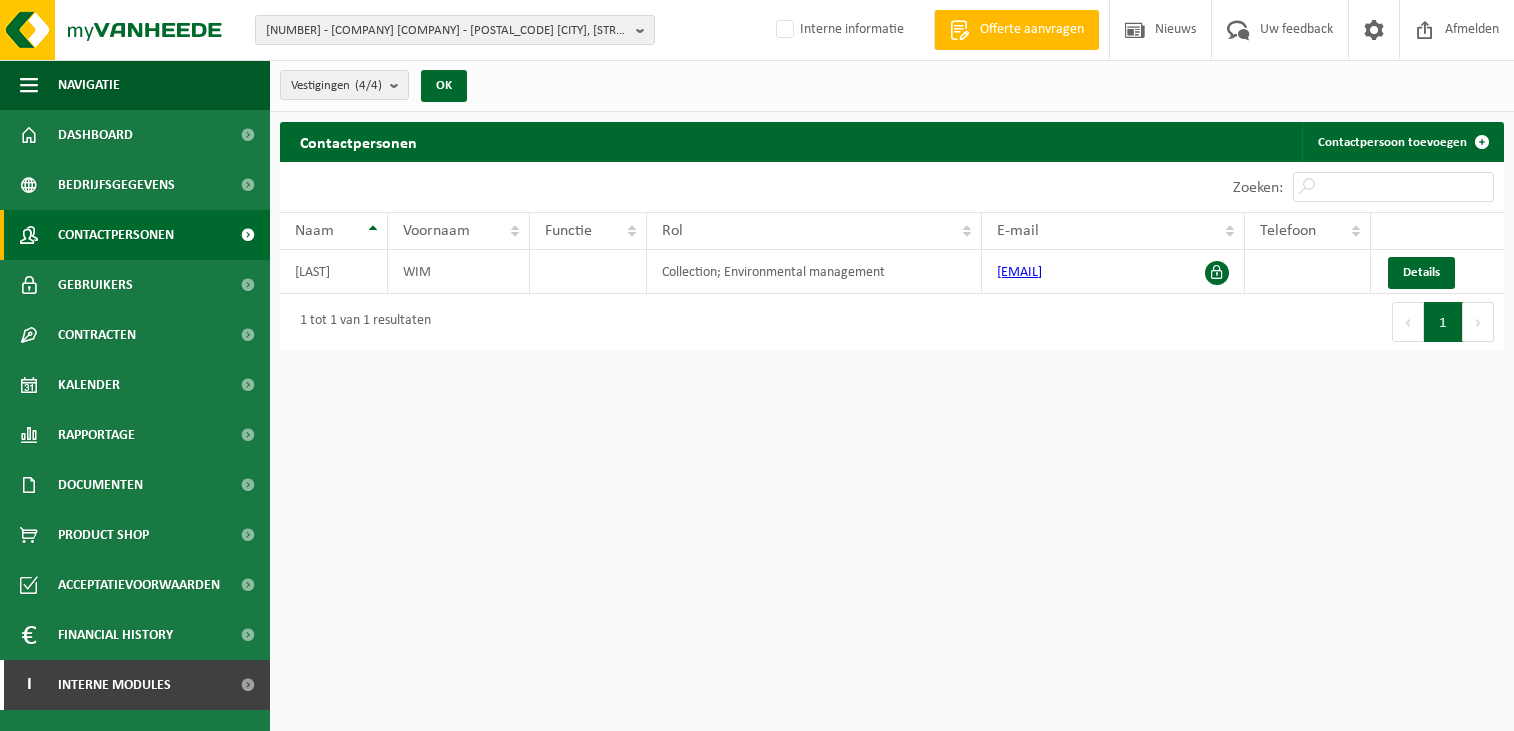 scroll, scrollTop: 0, scrollLeft: 0, axis: both 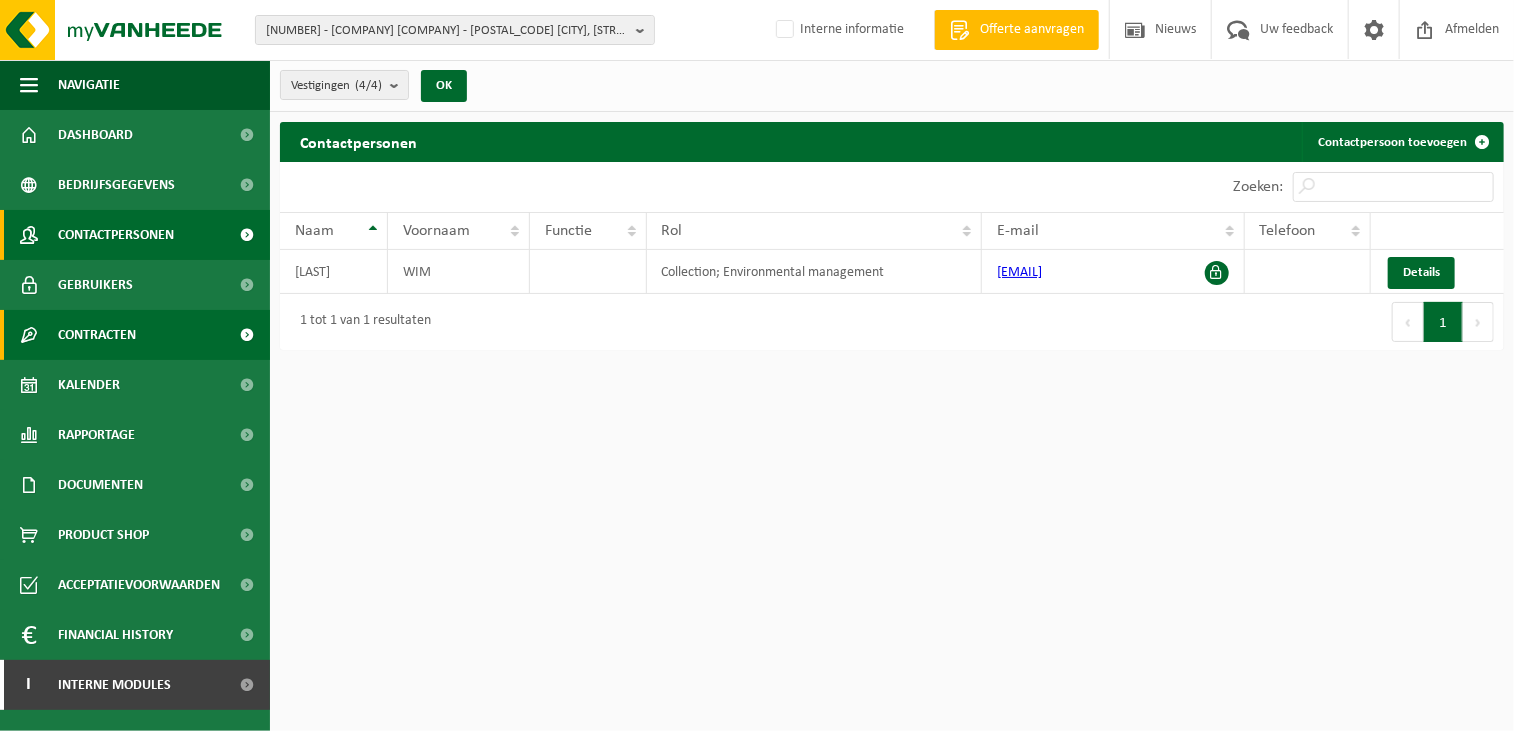 click on "Contracten" at bounding box center [135, 335] 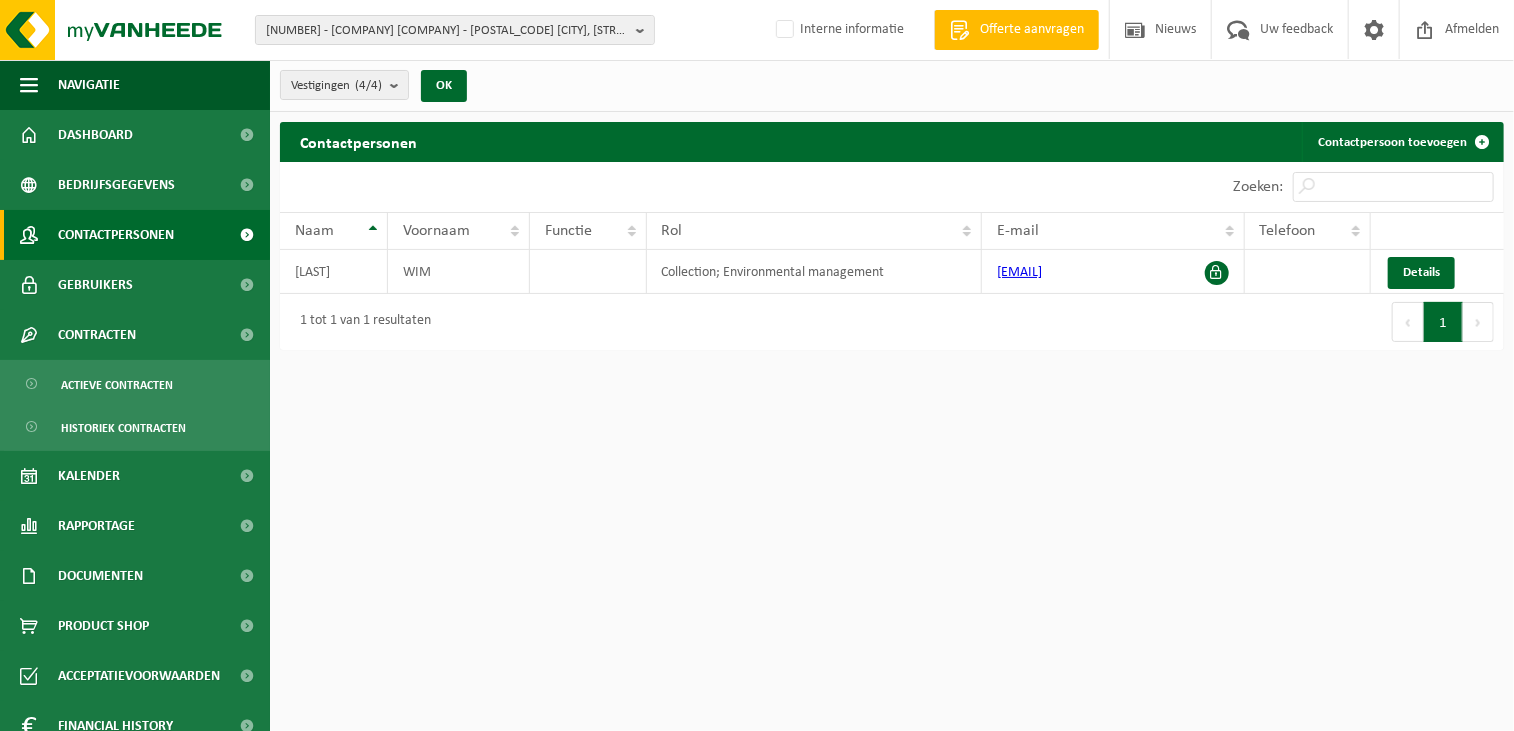 click on "[NUMBER] - [COMPANY] [COMPANY] - [POSTAL_CODE] [CITY], [STREET] [NUMBER] [NUMBER] - [COMPANY] [COMPANY] - [POSTAL_CODE] [CITY], [STREET] [NUMBER] [NUMBER] - [COMPANY] [COMPANY] - [POSTAL_CODE] [CITY], [STREET] [NUMBER] [NUMBER] - [COMPANY] [COMPANY] - [POSTAL_CODE] [CITY], [STREET] [NUMBER] [NUMBER] - [COMPANY] [COMPANY] - [POSTAL_CODE] [CITY], [STREET] [NUMBER] [NUMBER] - [COMPANY] [COMPANY] - [POSTAL_CODE] [CITY], [STREET] [NUMBER] Interne informatie Welkom [FIRST] [LAST] Offerte aanvragen Nieuws Uw feedback Afmelden Navigatie Offerte aanvragen Nieuws Uw feedback Afmelden Dashboard Bedrijfsgegevens Contactpersonen Gebruikers Contracten Actieve contracten Historiek contracten Kalender Rapportage In grafiekvorm" at bounding box center [757, 365] 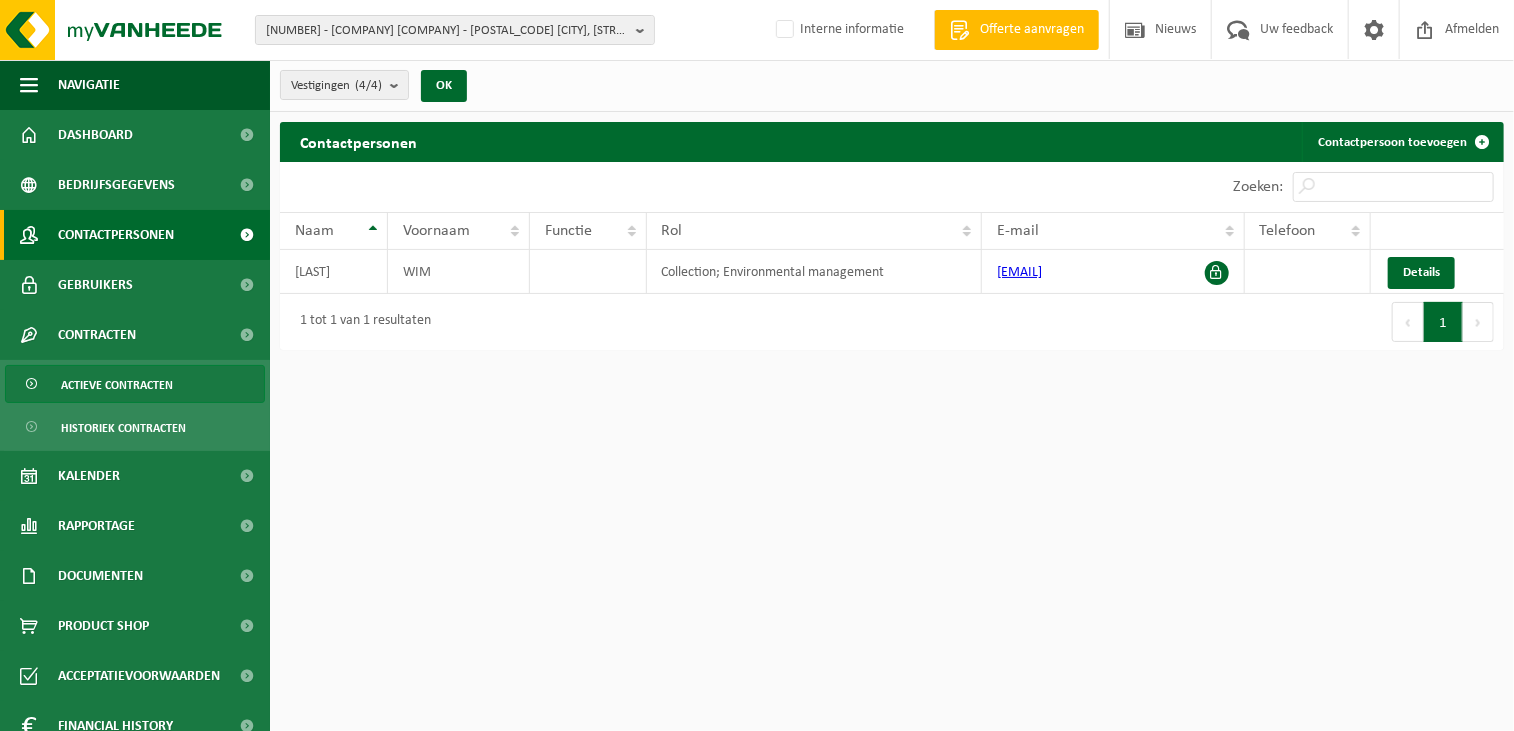 click on "Actieve contracten" at bounding box center [117, 385] 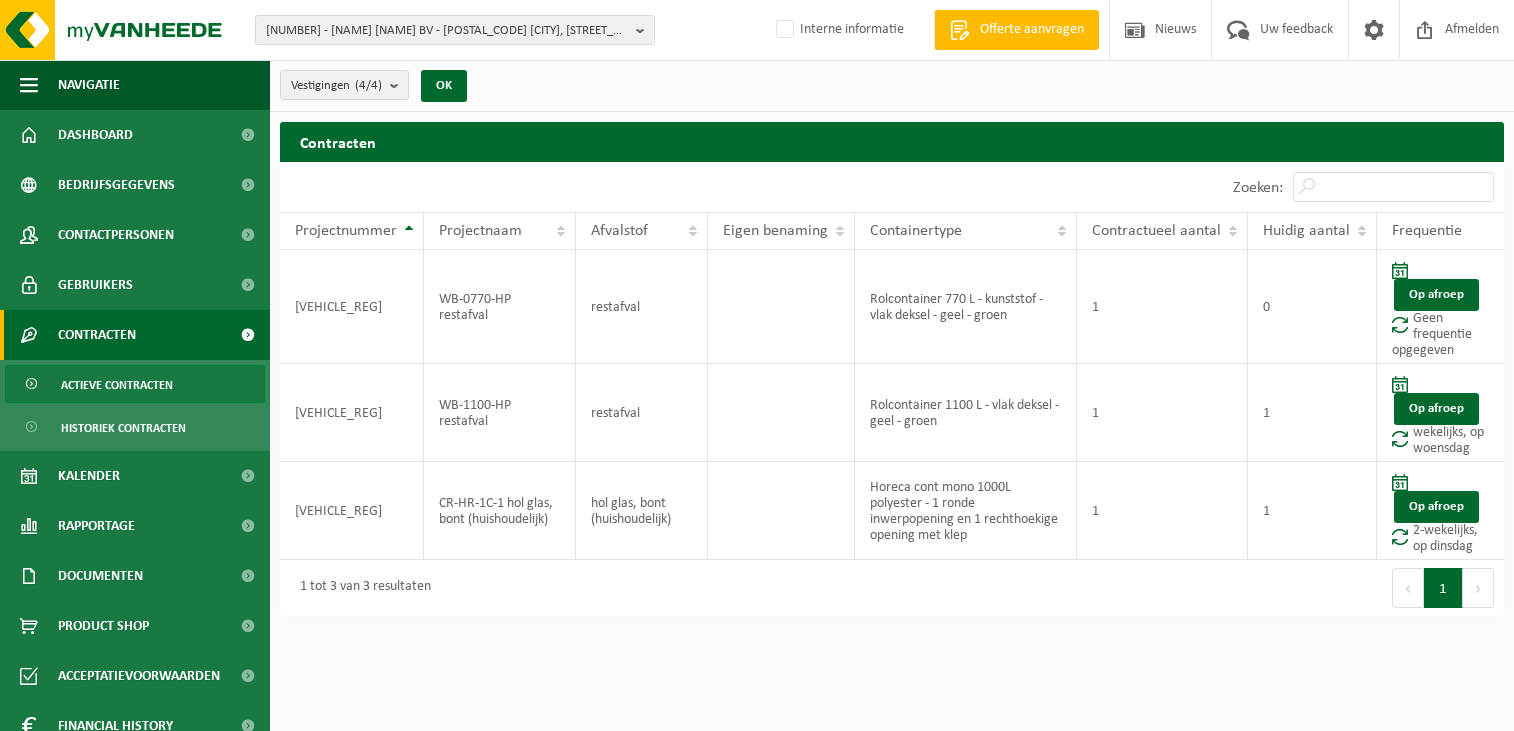 scroll, scrollTop: 0, scrollLeft: 0, axis: both 